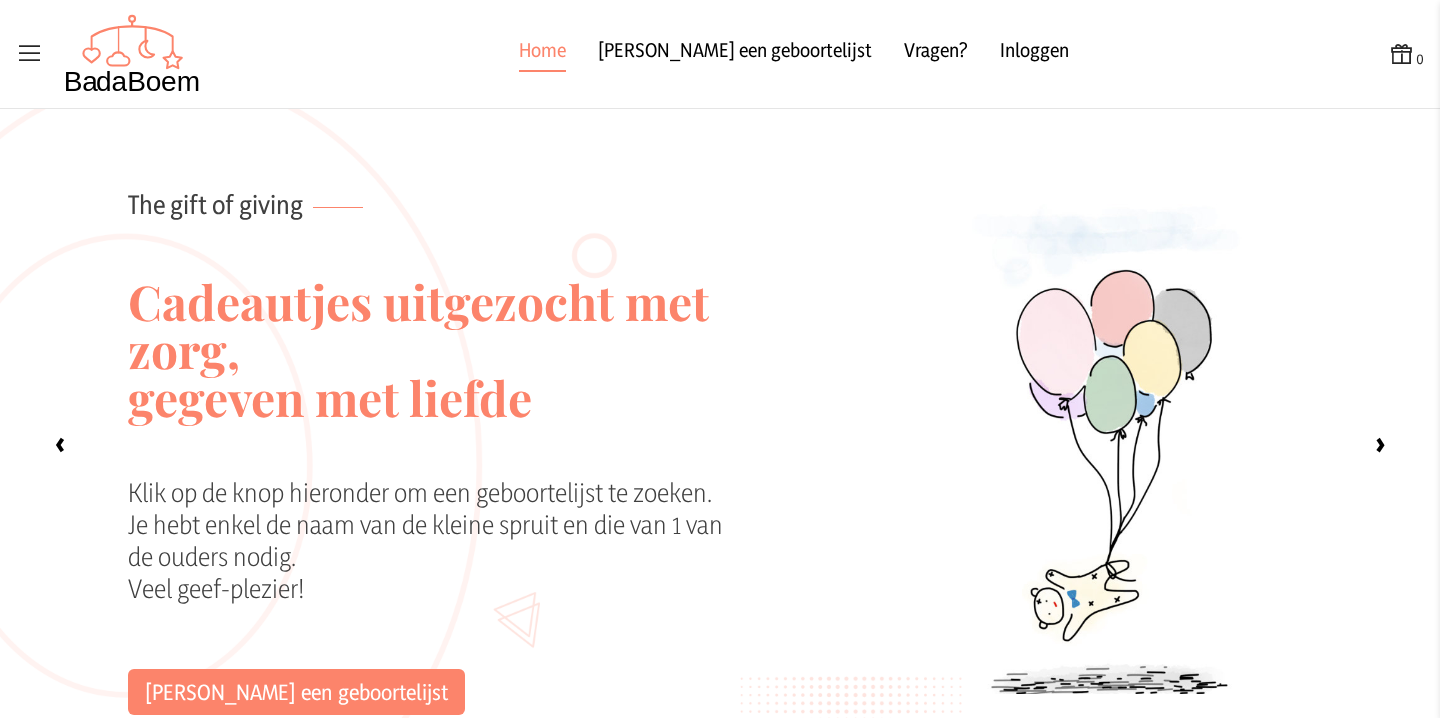 scroll, scrollTop: 0, scrollLeft: 0, axis: both 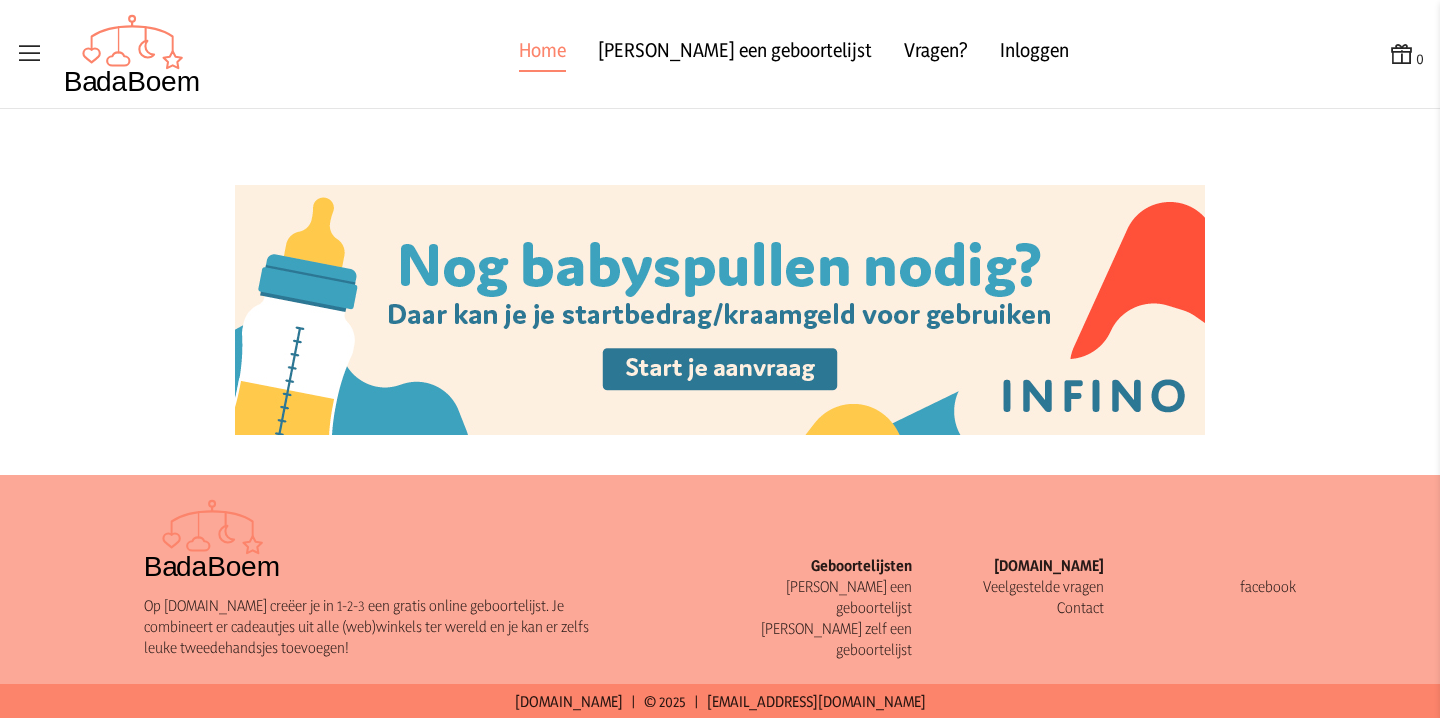 click on "Veelgestelde vragen" 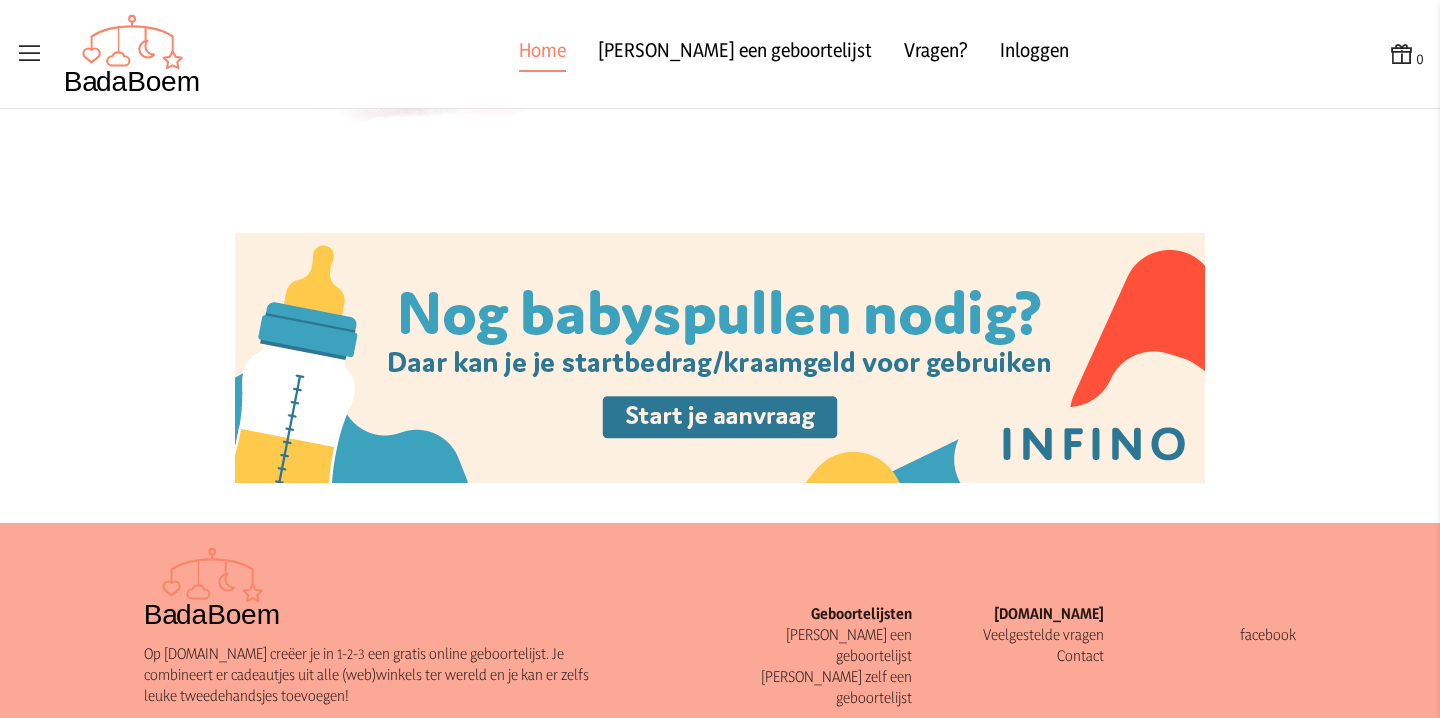 scroll, scrollTop: 2337, scrollLeft: 0, axis: vertical 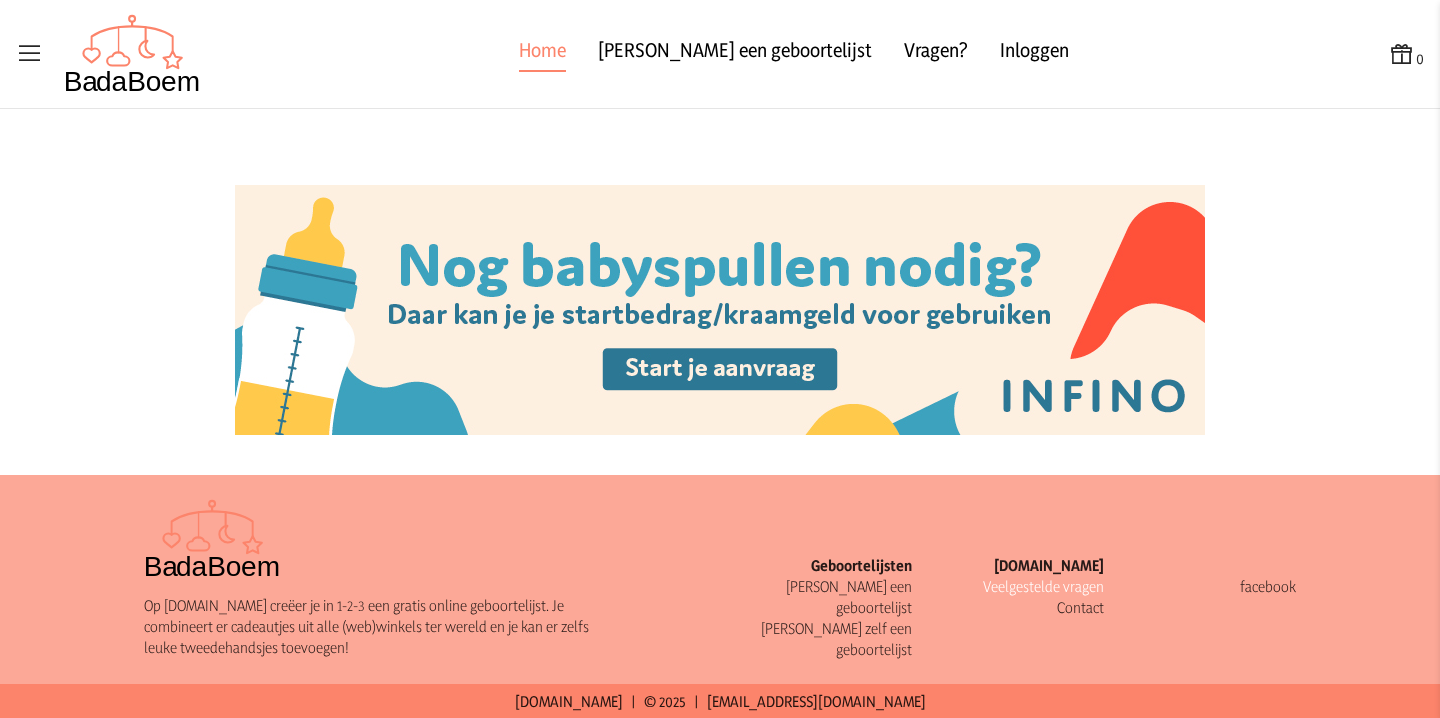 click on "Veelgestelde vragen" 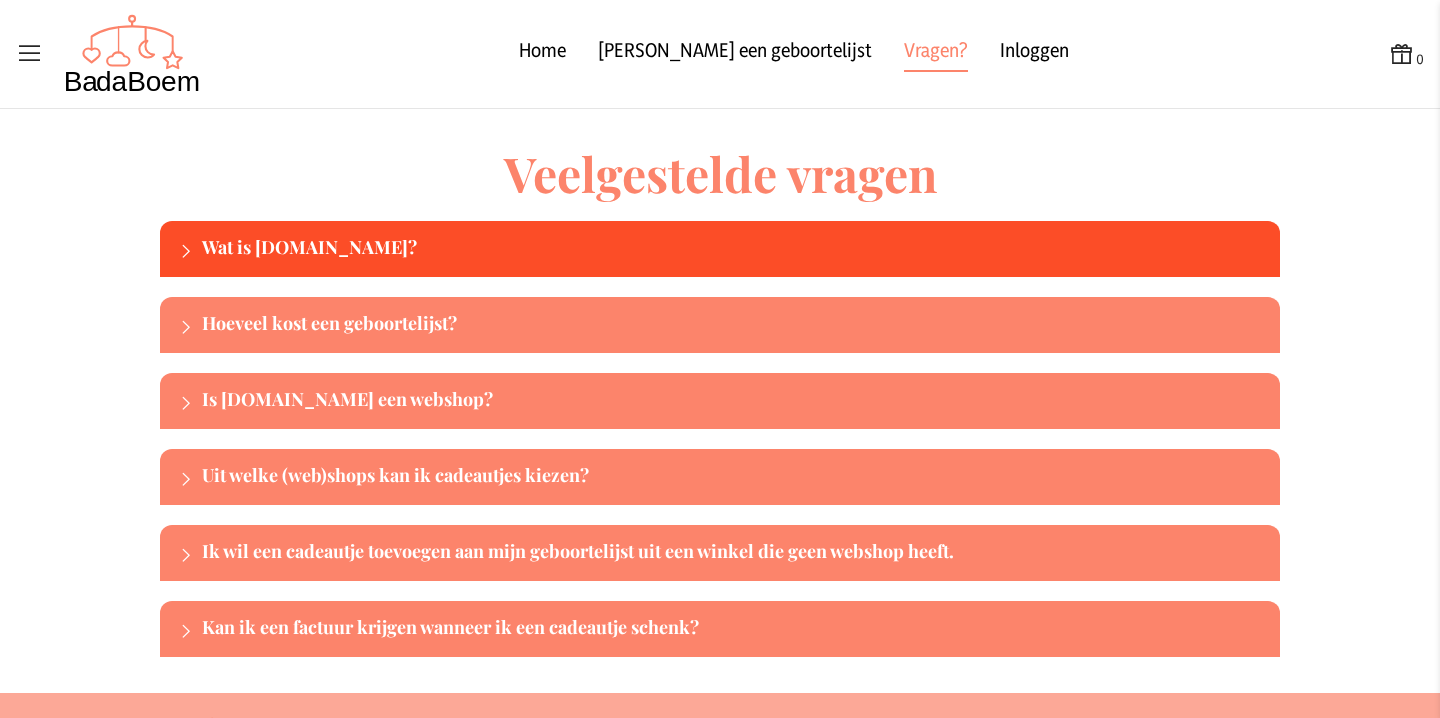 click on "Wat is [DOMAIN_NAME]?" 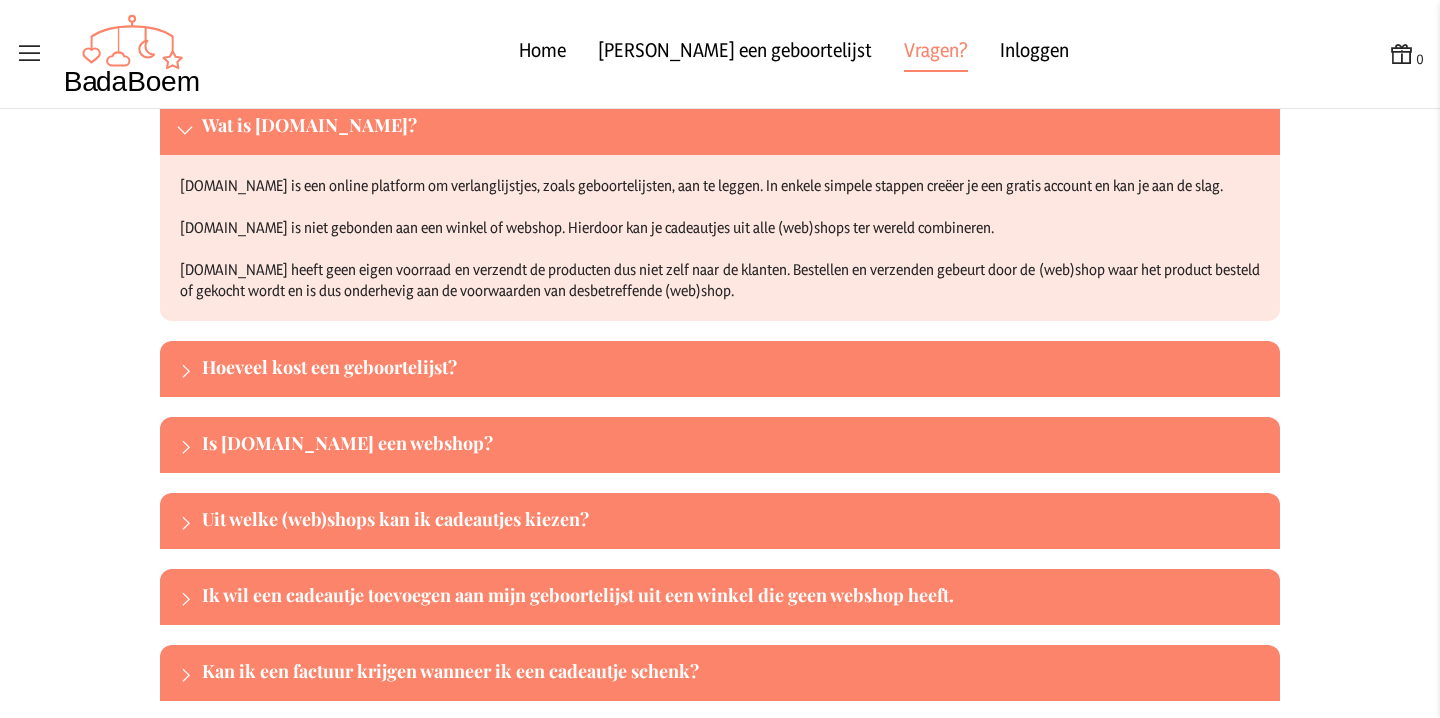 scroll, scrollTop: 124, scrollLeft: 0, axis: vertical 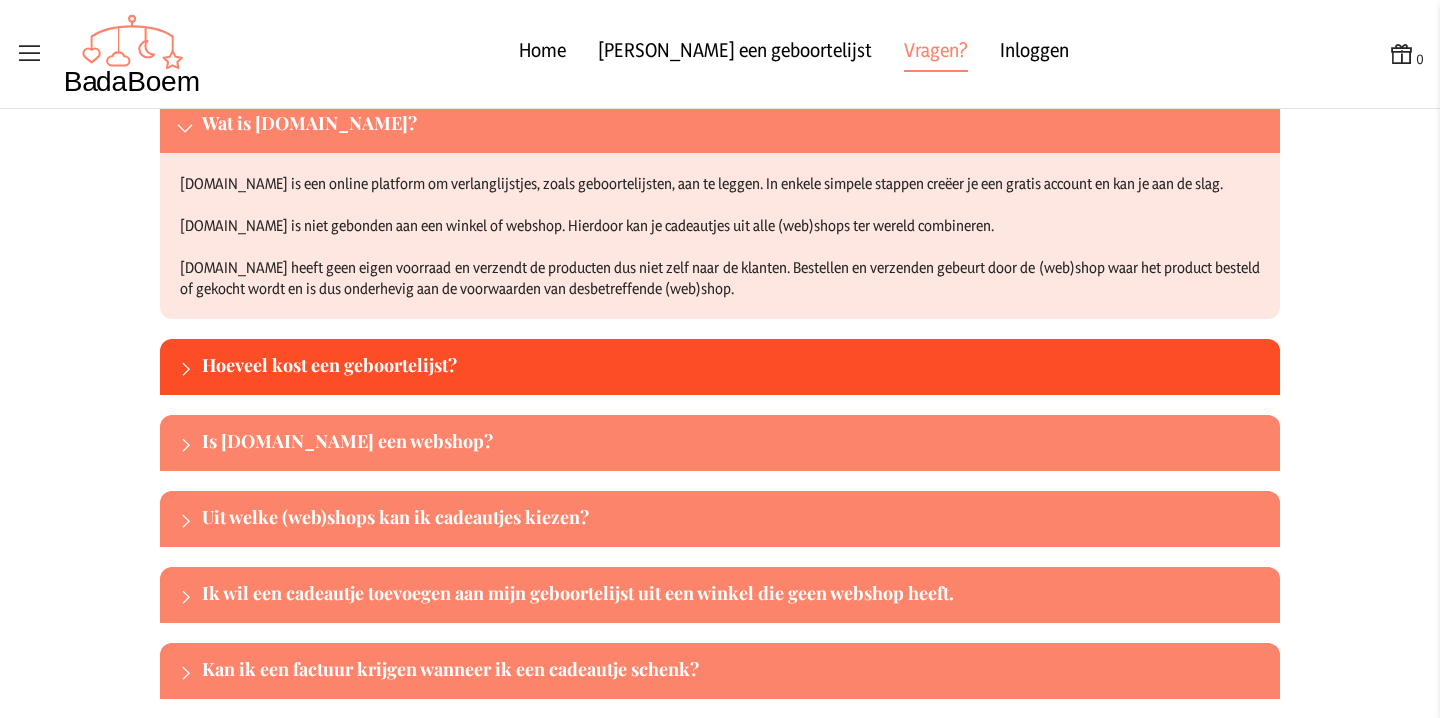 click on "Hoeveel kost een geboortelijst?" 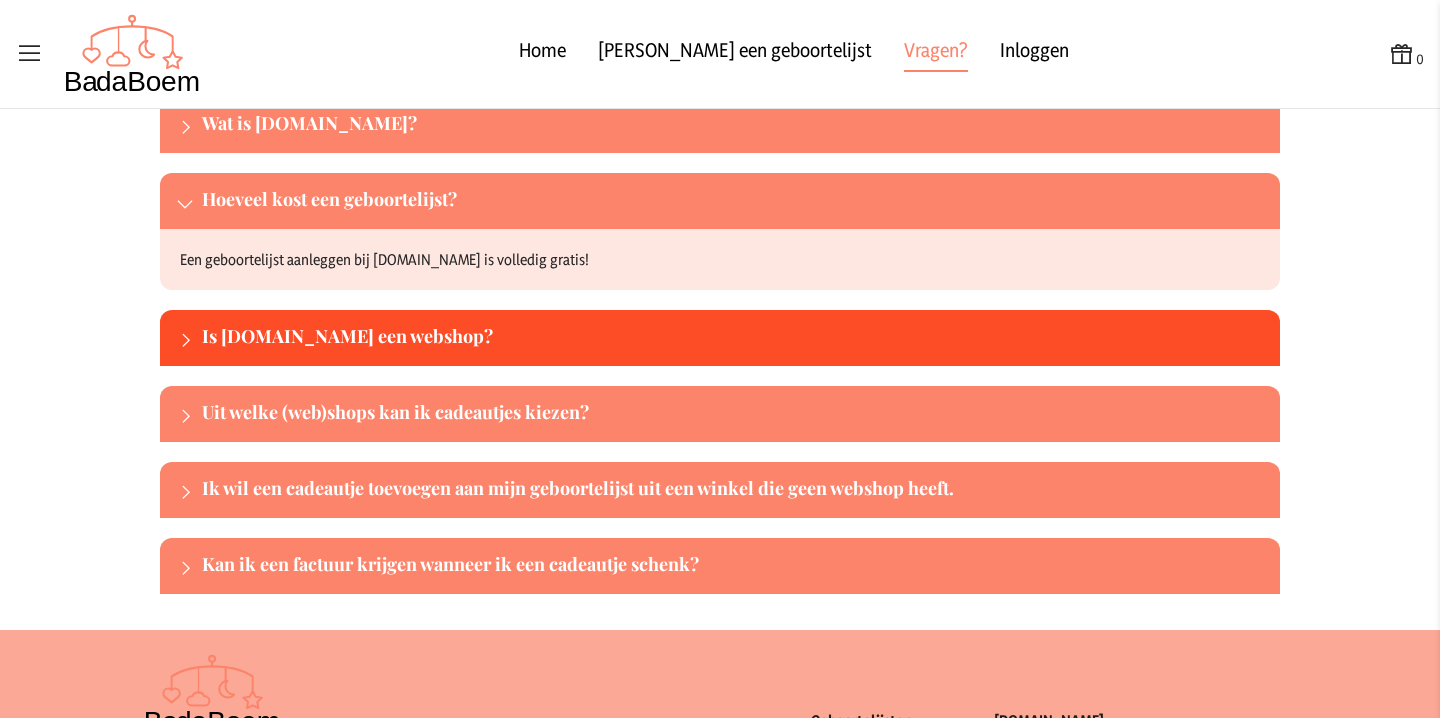 click on "Is [DOMAIN_NAME] een webshop?" 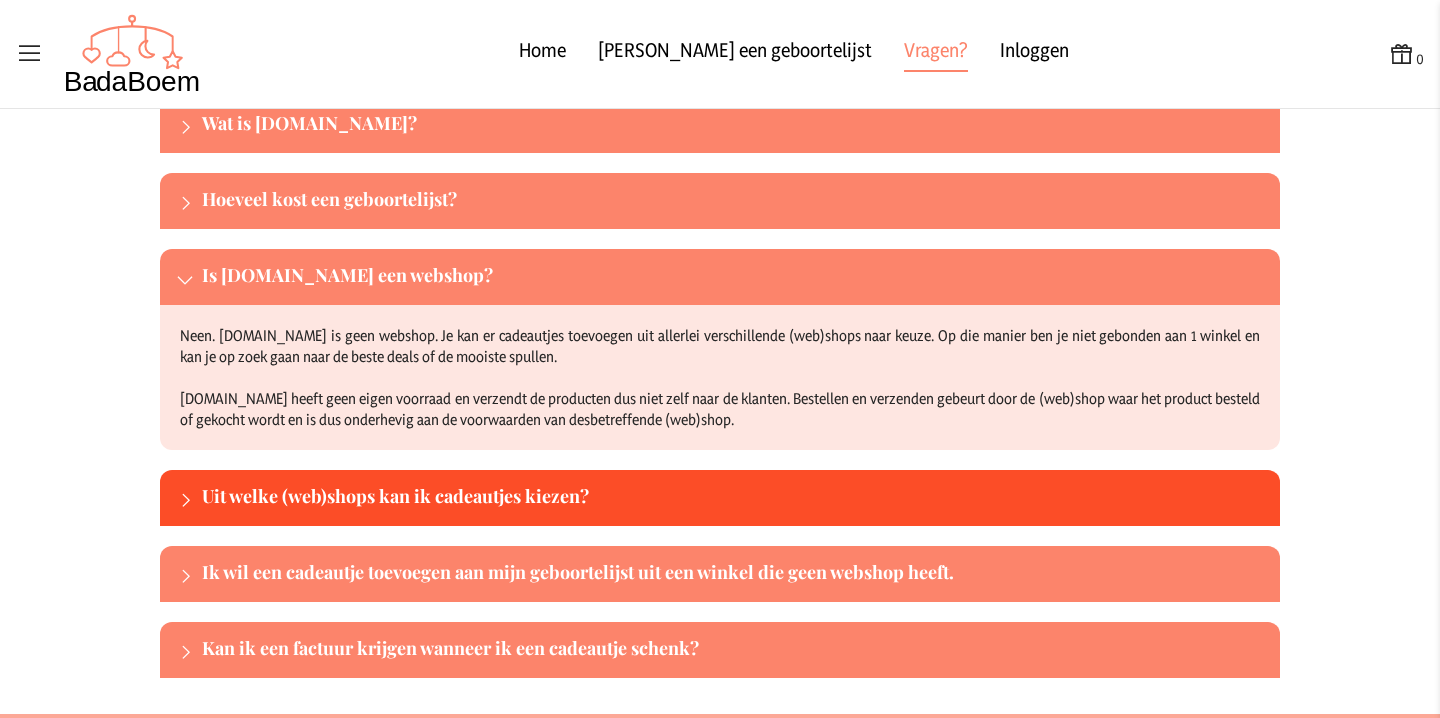 click on "Uit welke (web)shops kan ik cadeautjes kiezen?" 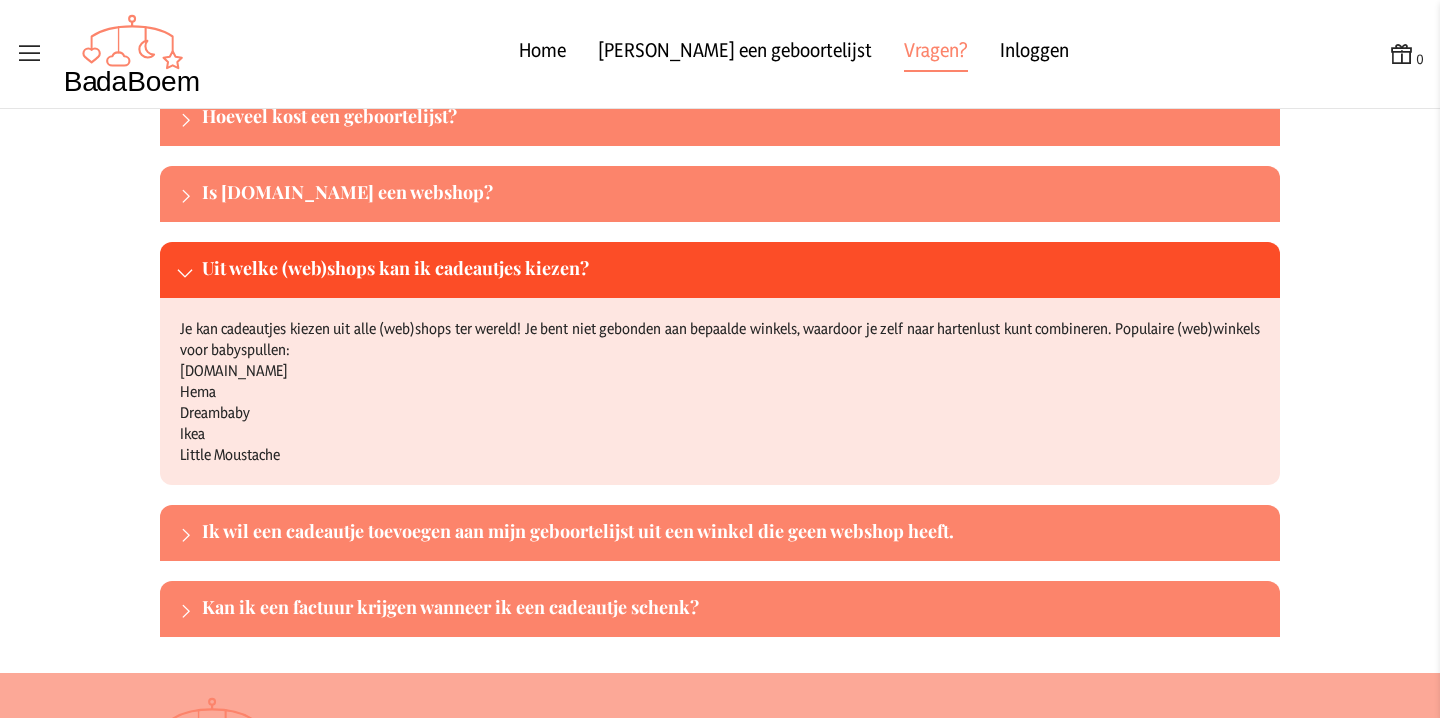 scroll, scrollTop: 208, scrollLeft: 0, axis: vertical 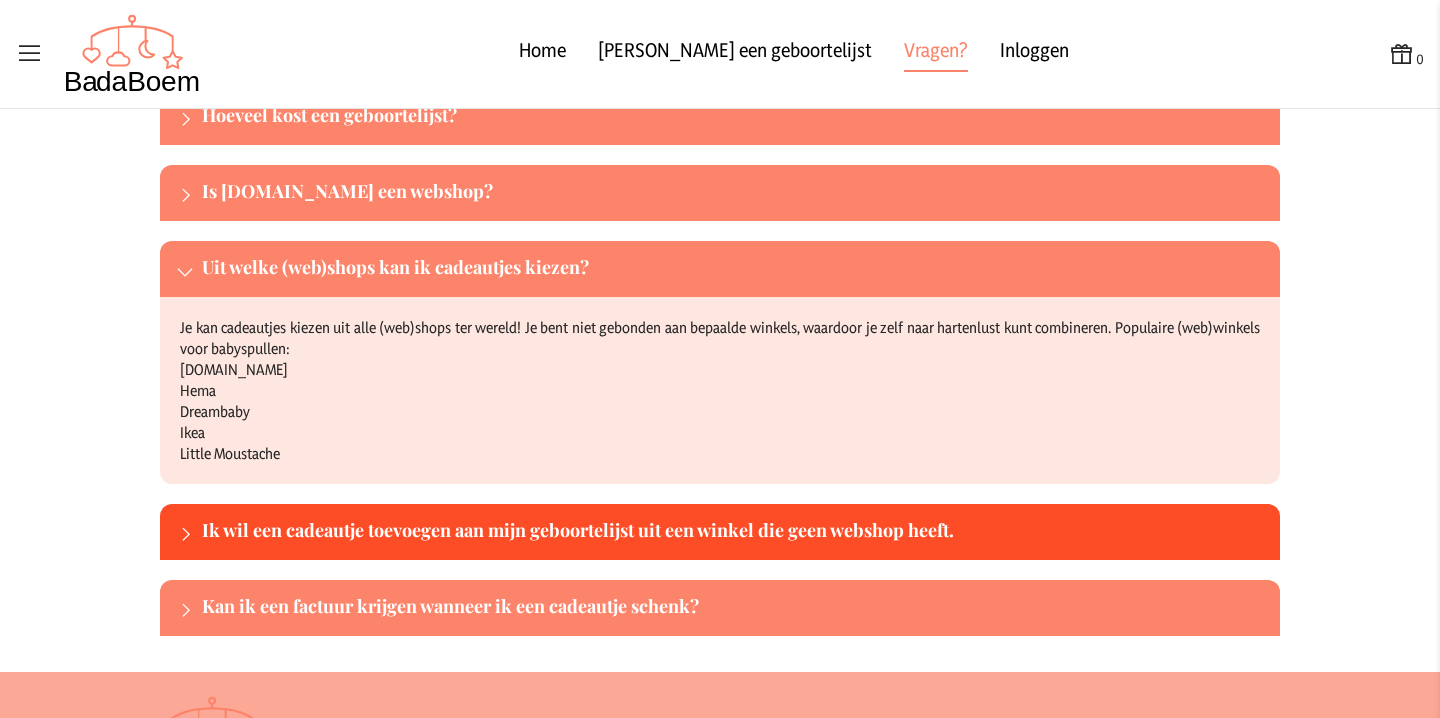 click on "Ik wil een cadeautje toevoegen aan mijn geboortelijst uit een winkel die geen webshop heeft." 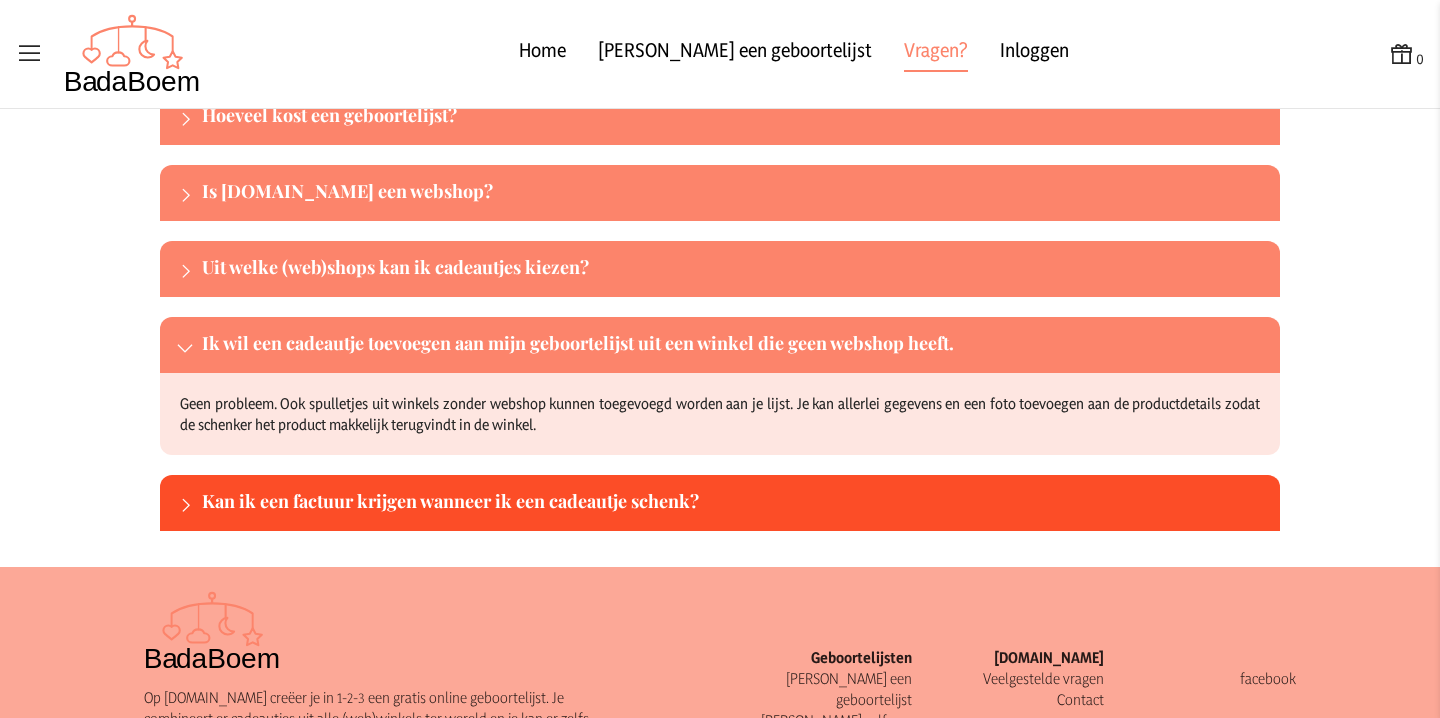 click on "Kan ik een factuur krijgen wanneer ik een cadeautje schenk?" 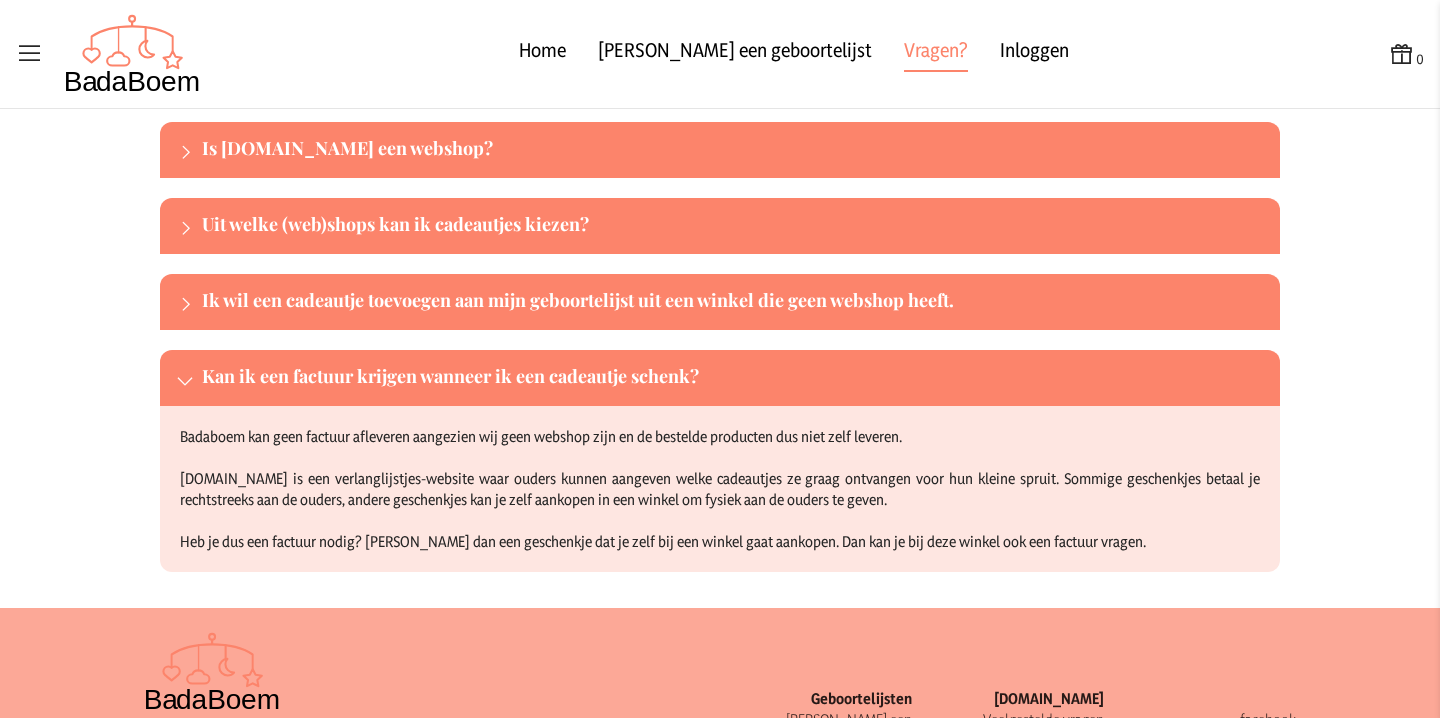 scroll, scrollTop: 0, scrollLeft: 0, axis: both 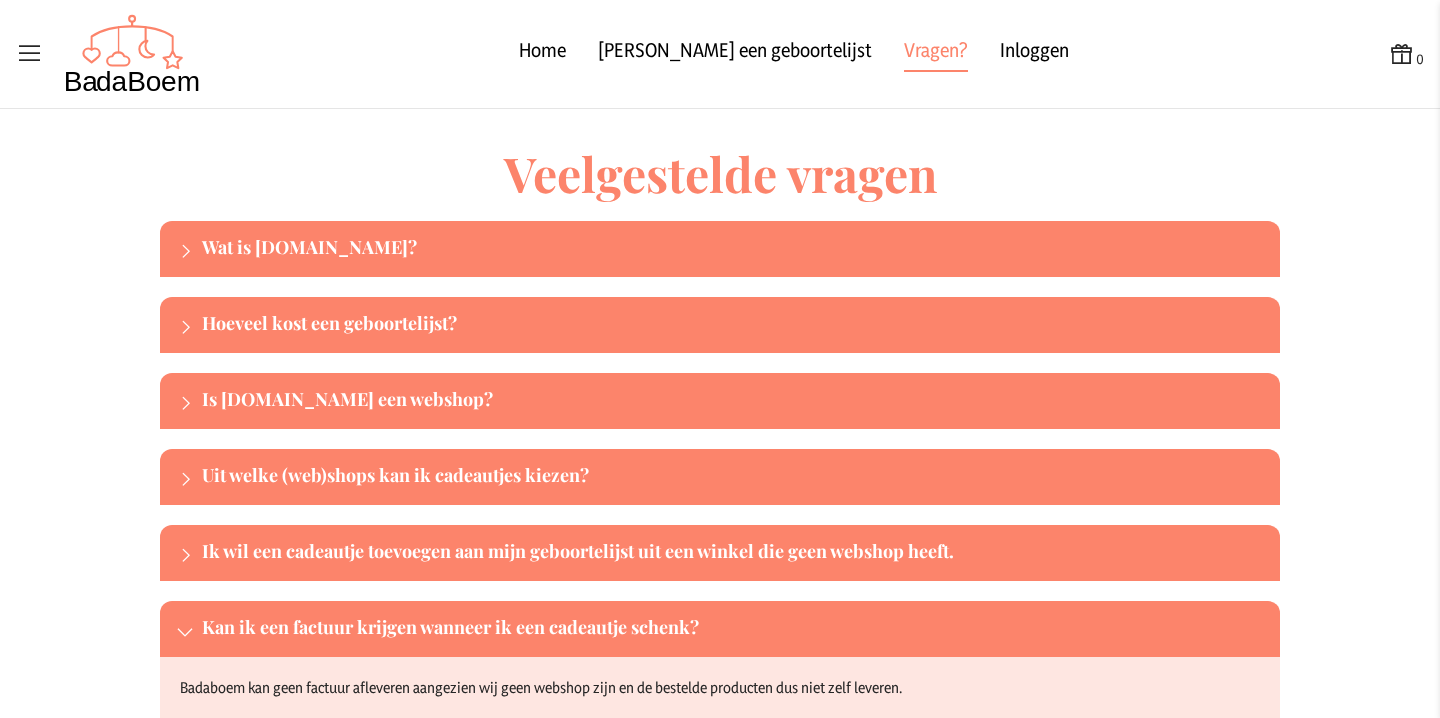 click on "Home   [PERSON_NAME] een geboortelijst   Vragen?   Inloggen" at bounding box center [794, 54] 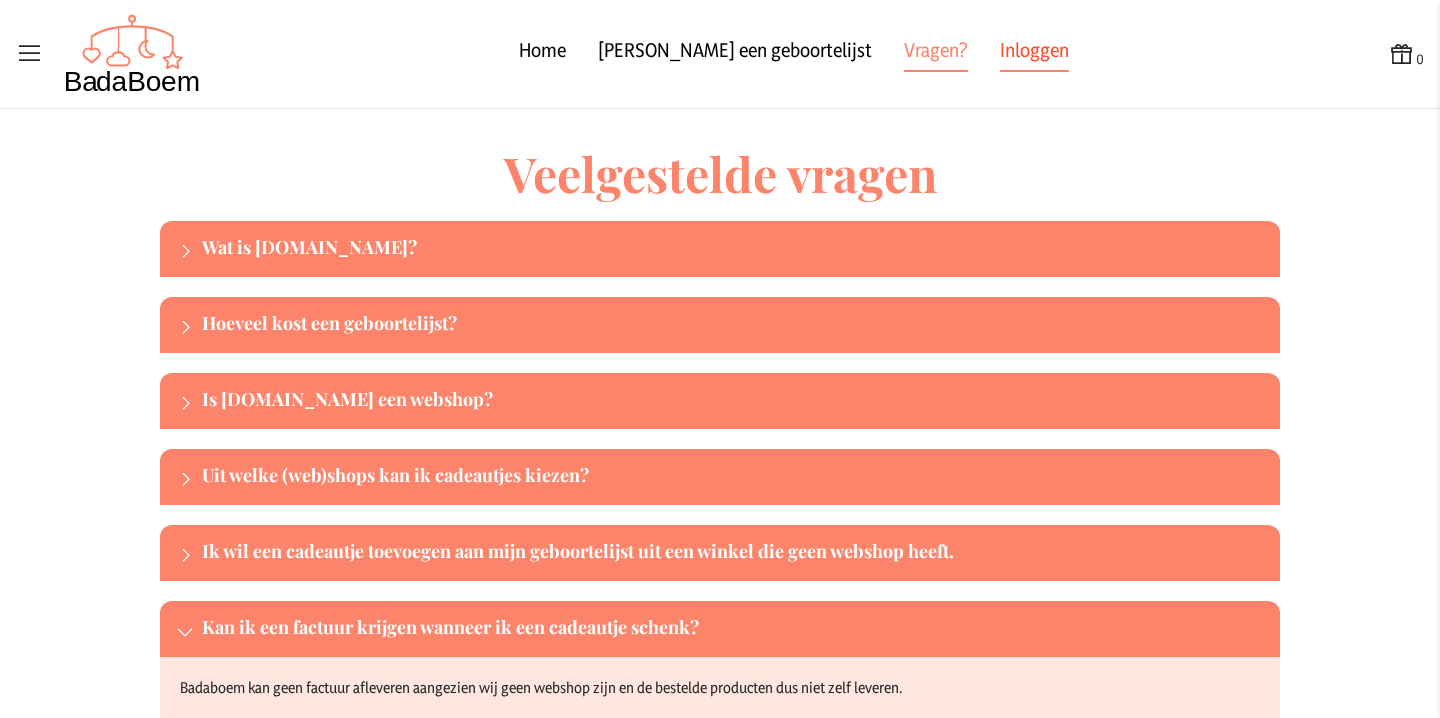 click on "Inloggen" at bounding box center [1034, 54] 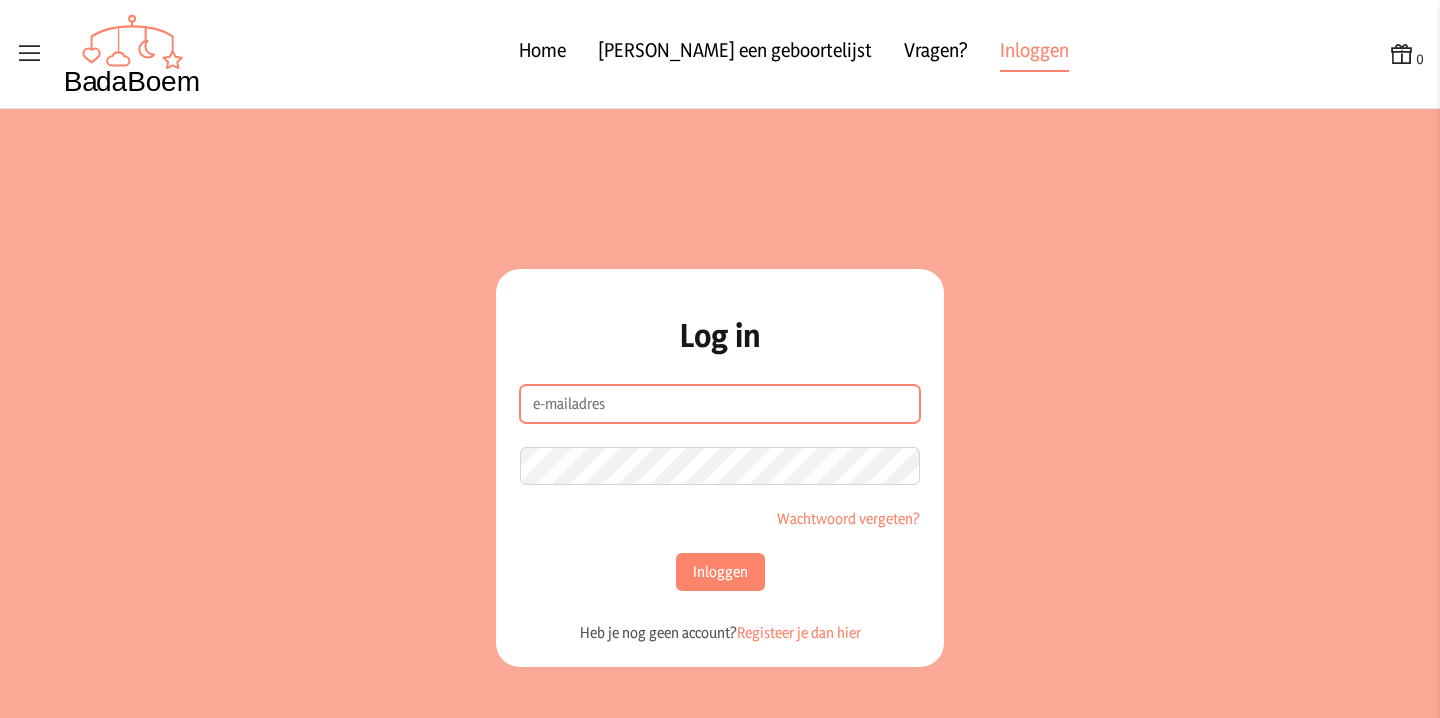 click on "e-mailadres" at bounding box center (720, 404) 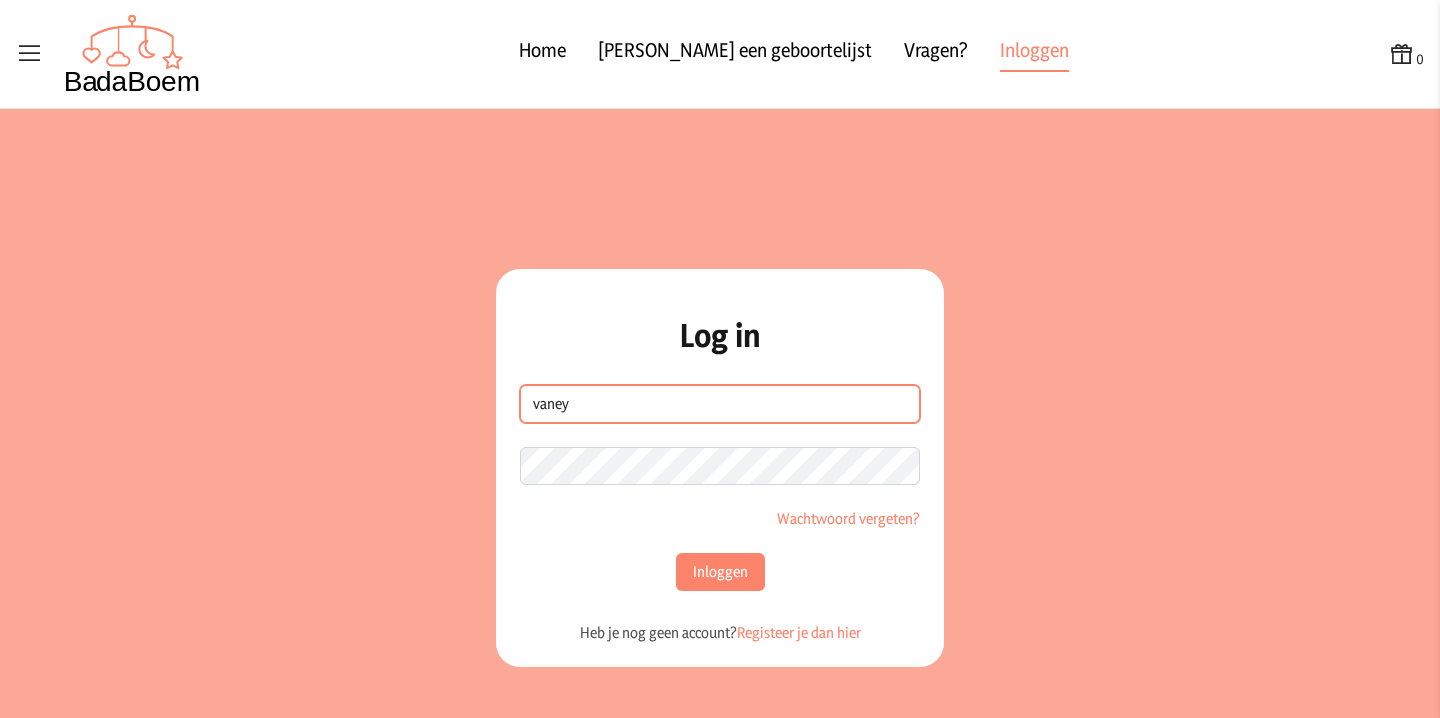 type on "vaney" 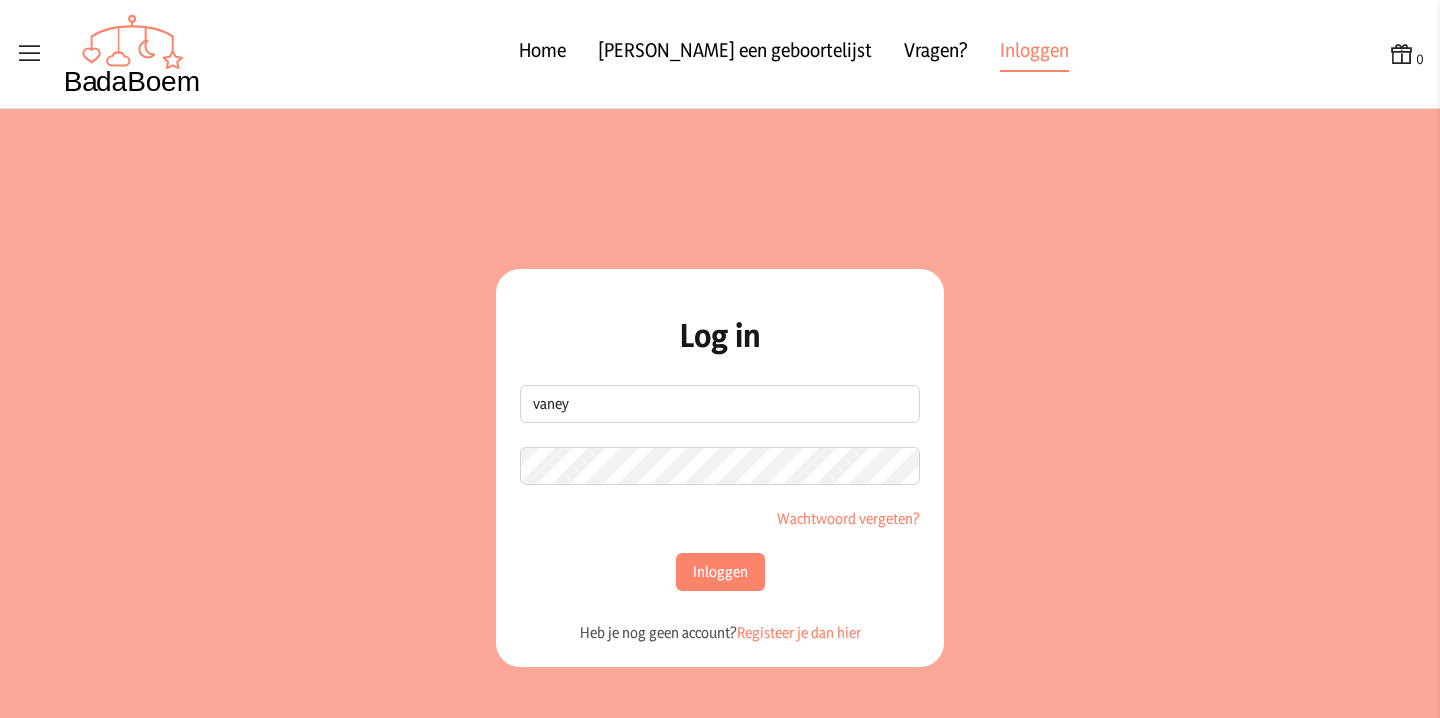 click on "Heb je nog geen account?    Registeer je dan hier" 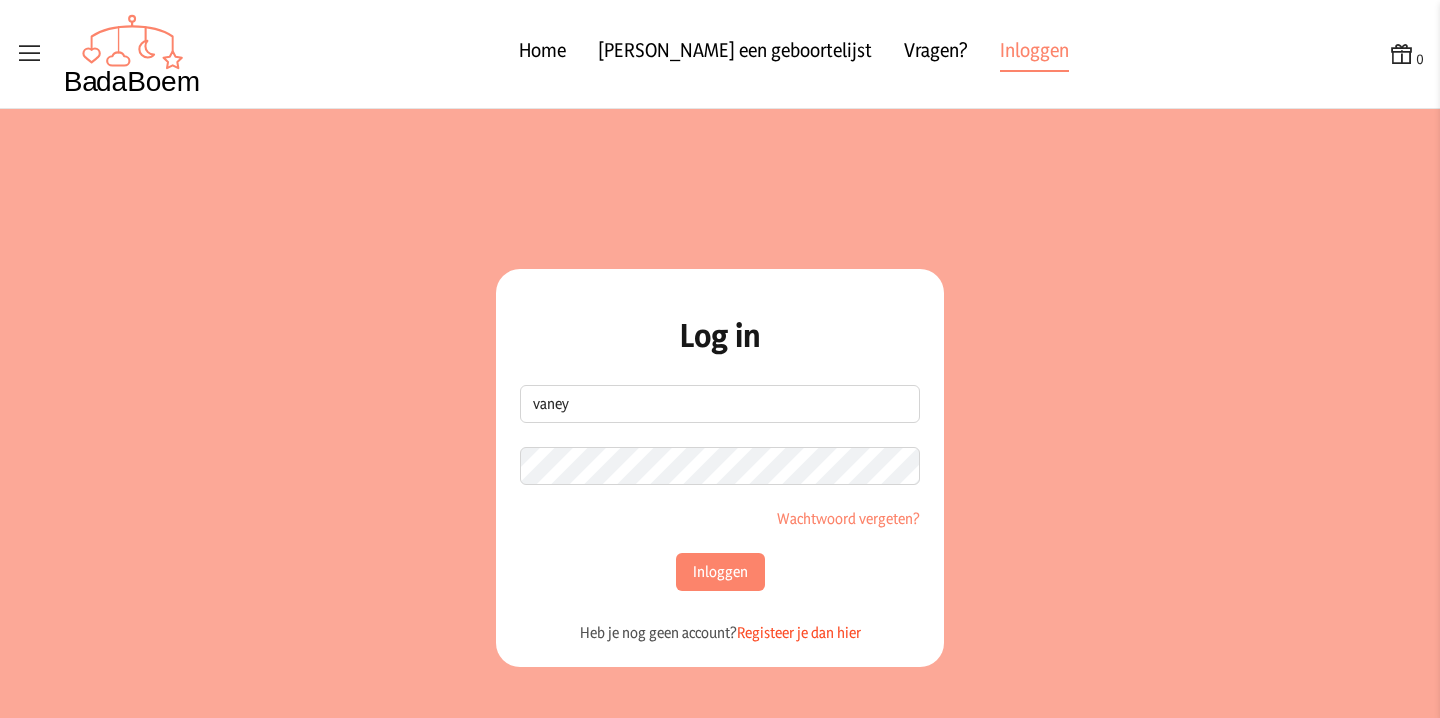 click on "Registeer je dan hier" 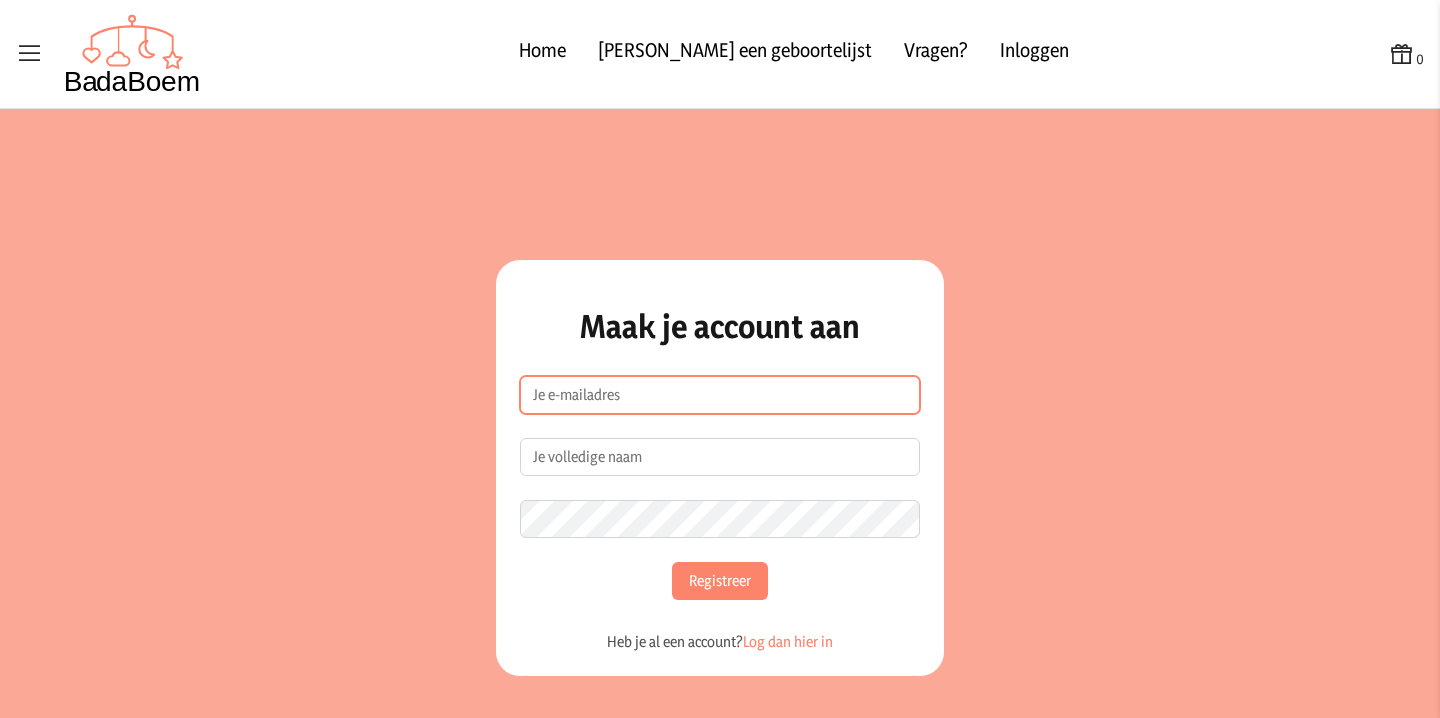 click on "e-mailadres" at bounding box center (720, 395) 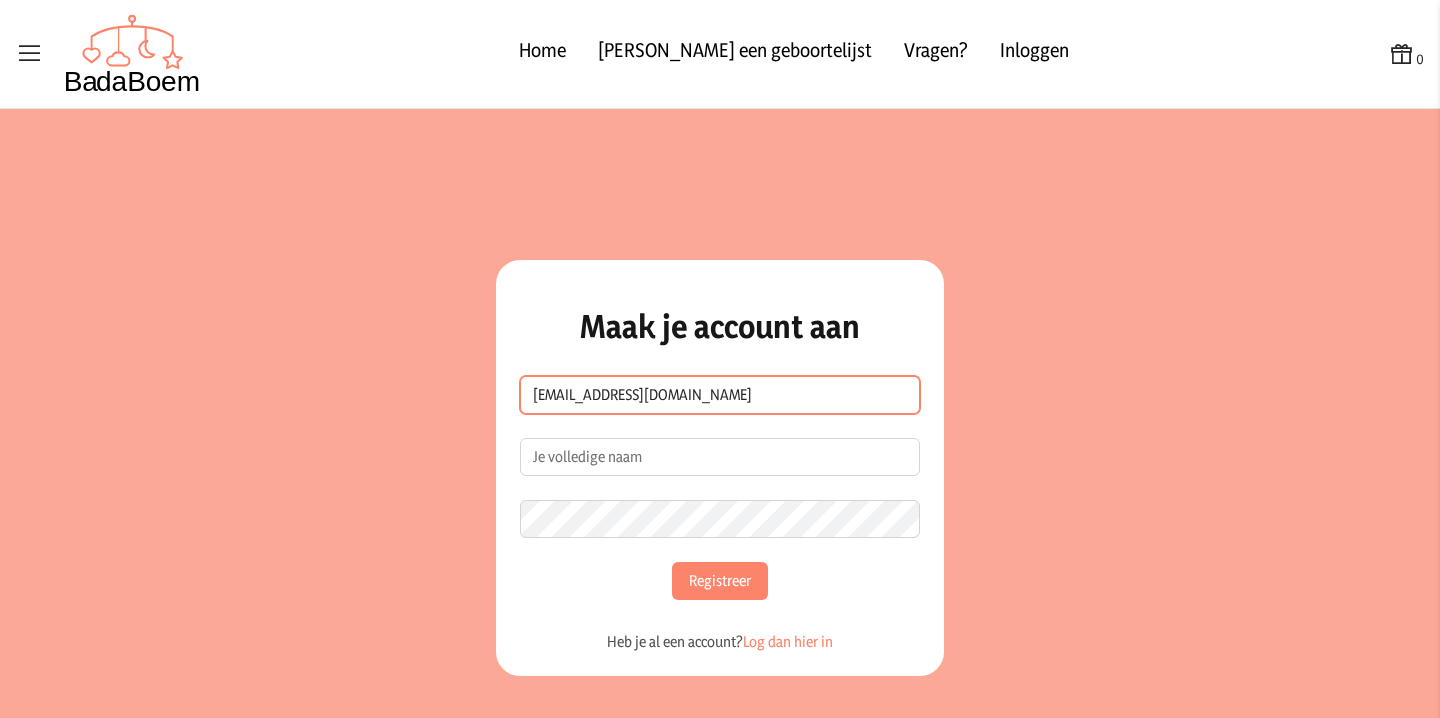 type on "[EMAIL_ADDRESS][DOMAIN_NAME]" 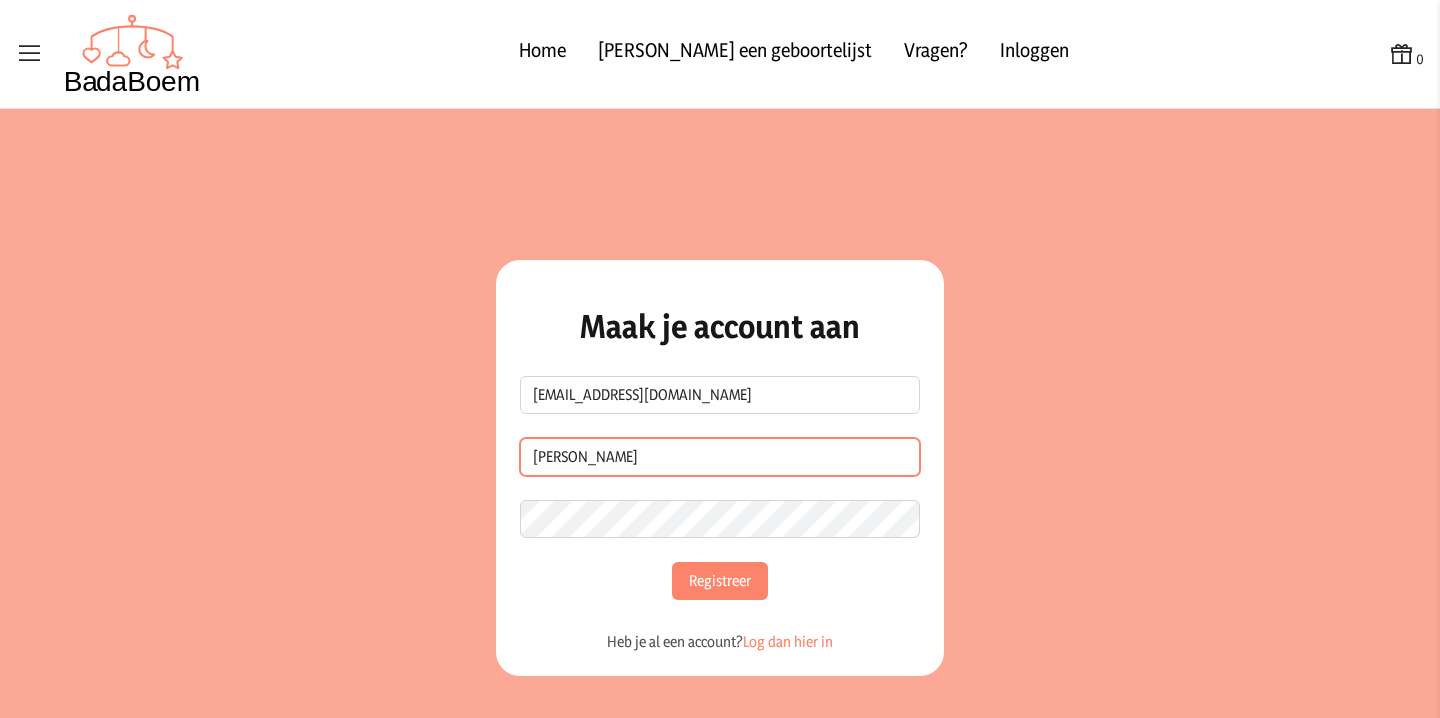 type on "[PERSON_NAME]" 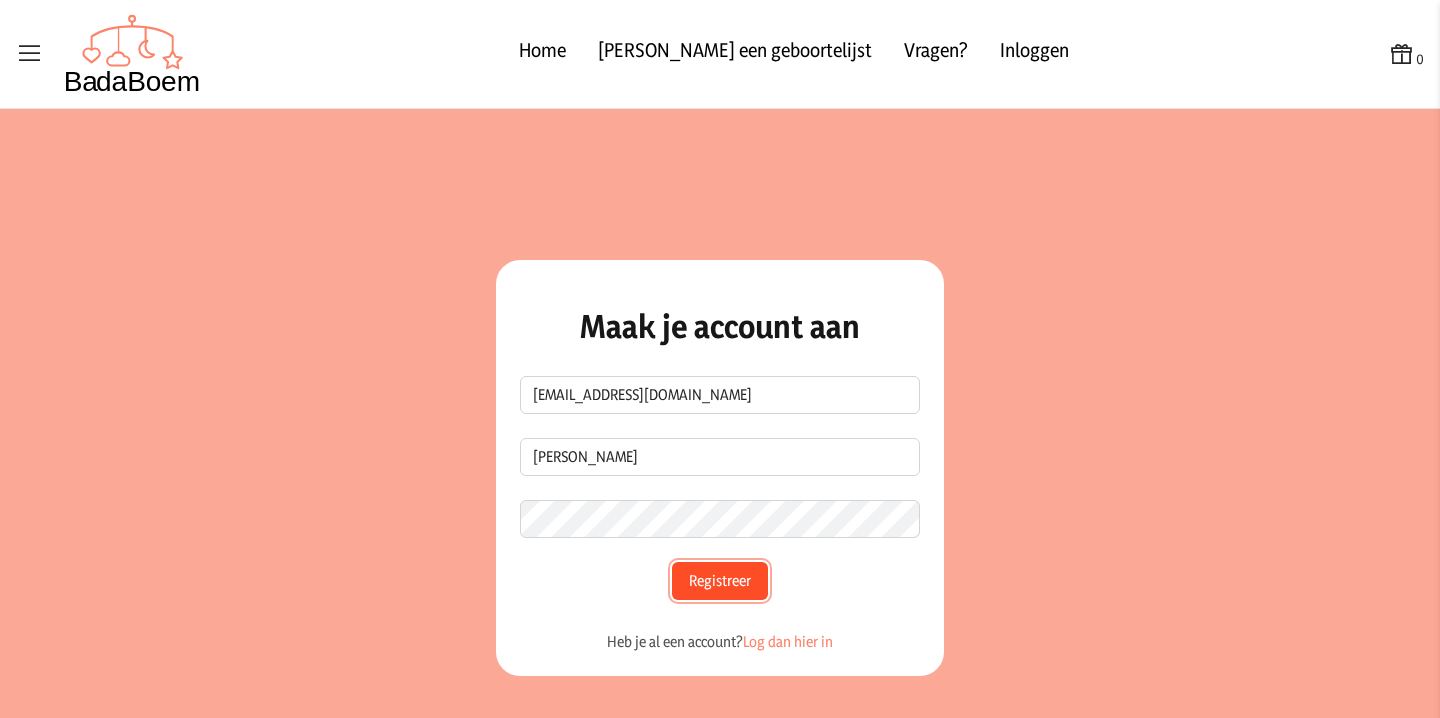 click on "Registreer" 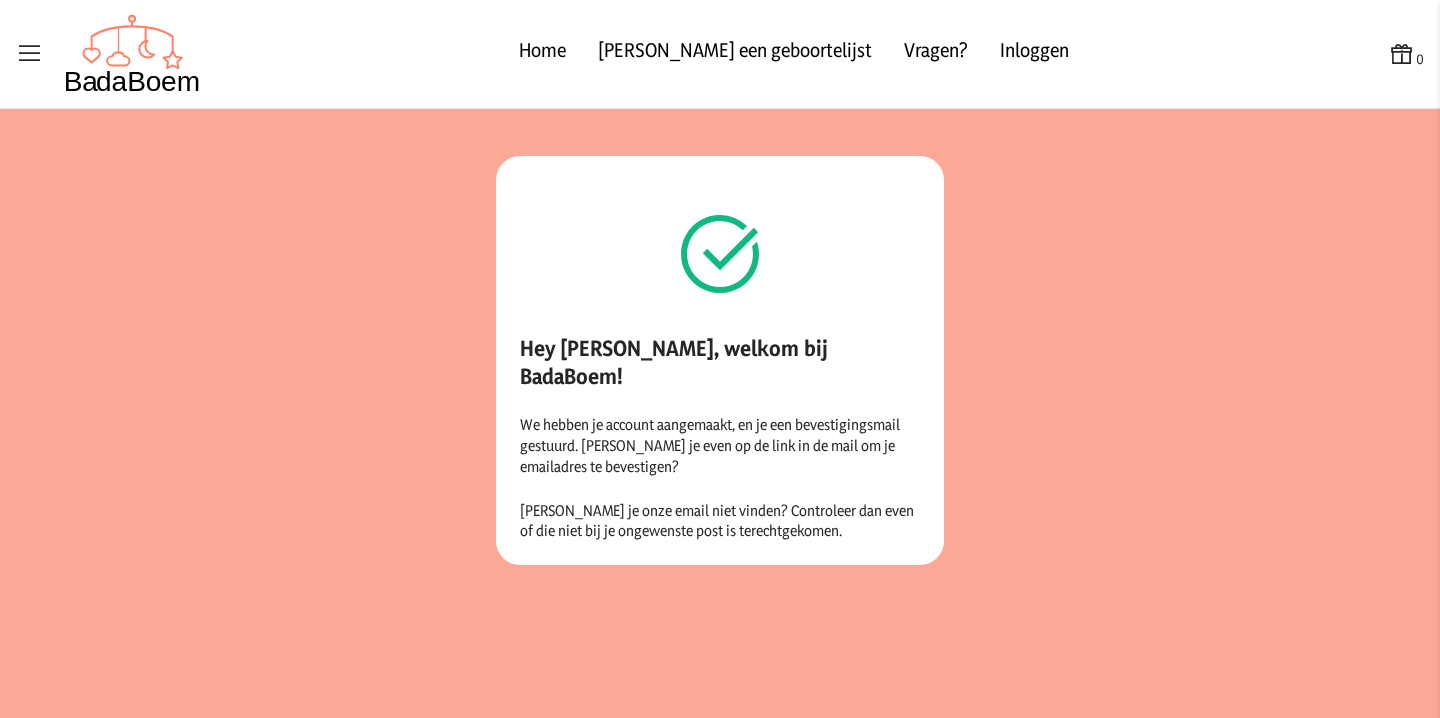 scroll, scrollTop: 109, scrollLeft: 0, axis: vertical 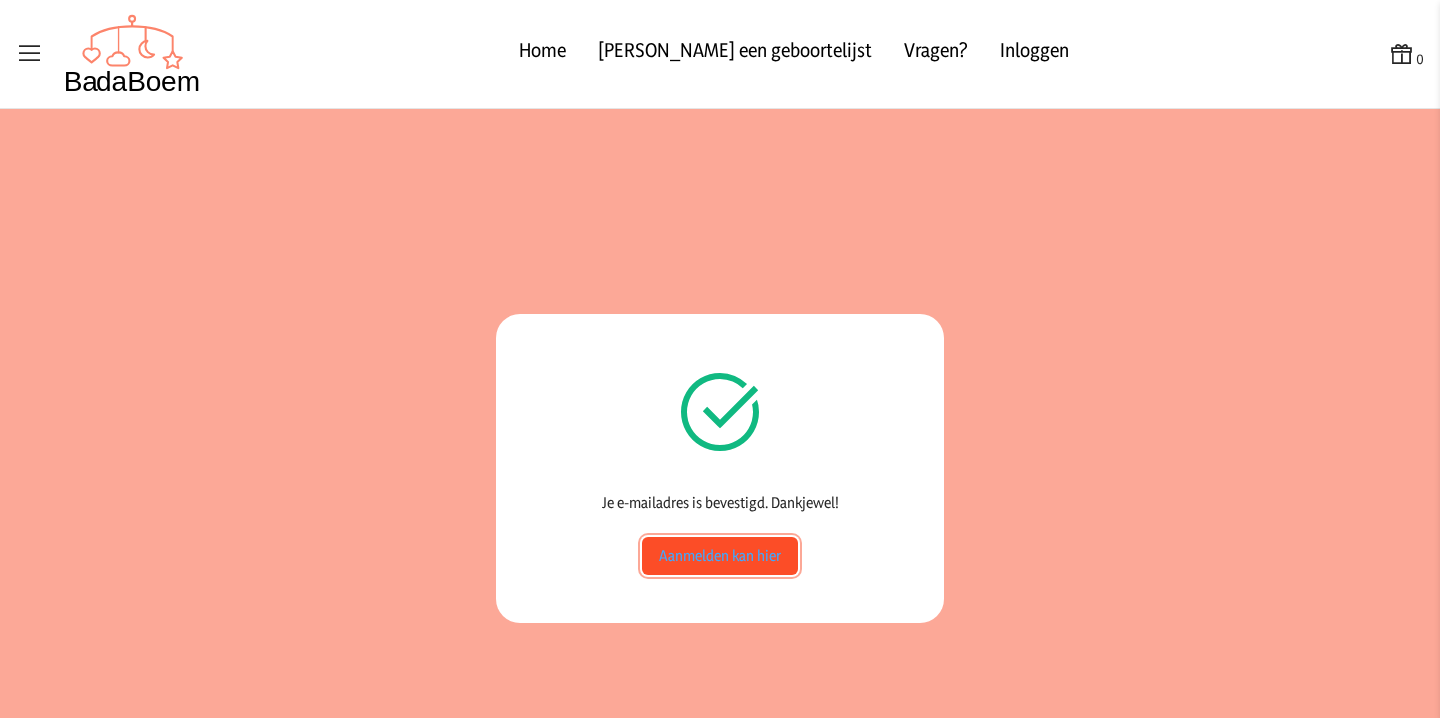 click on "Aanmelden kan hier" 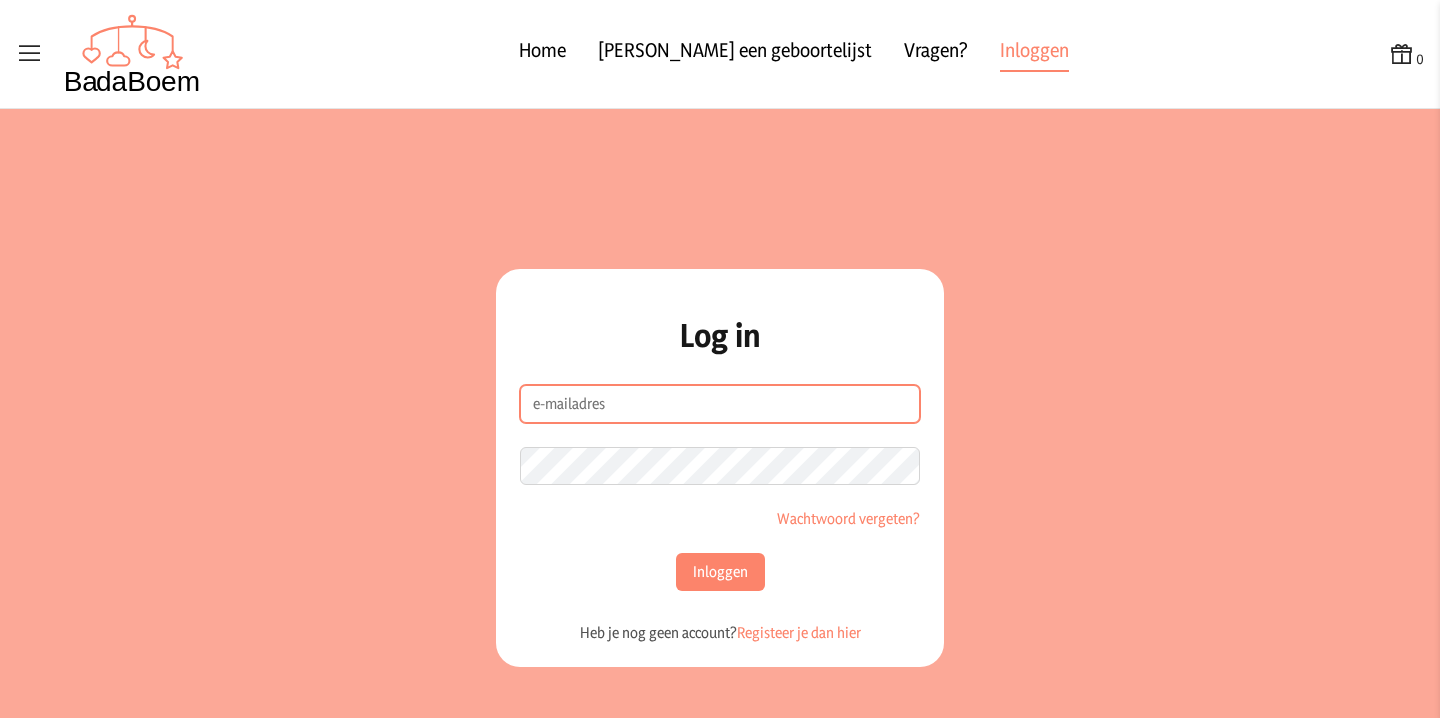 click on "e-mailadres" at bounding box center (720, 404) 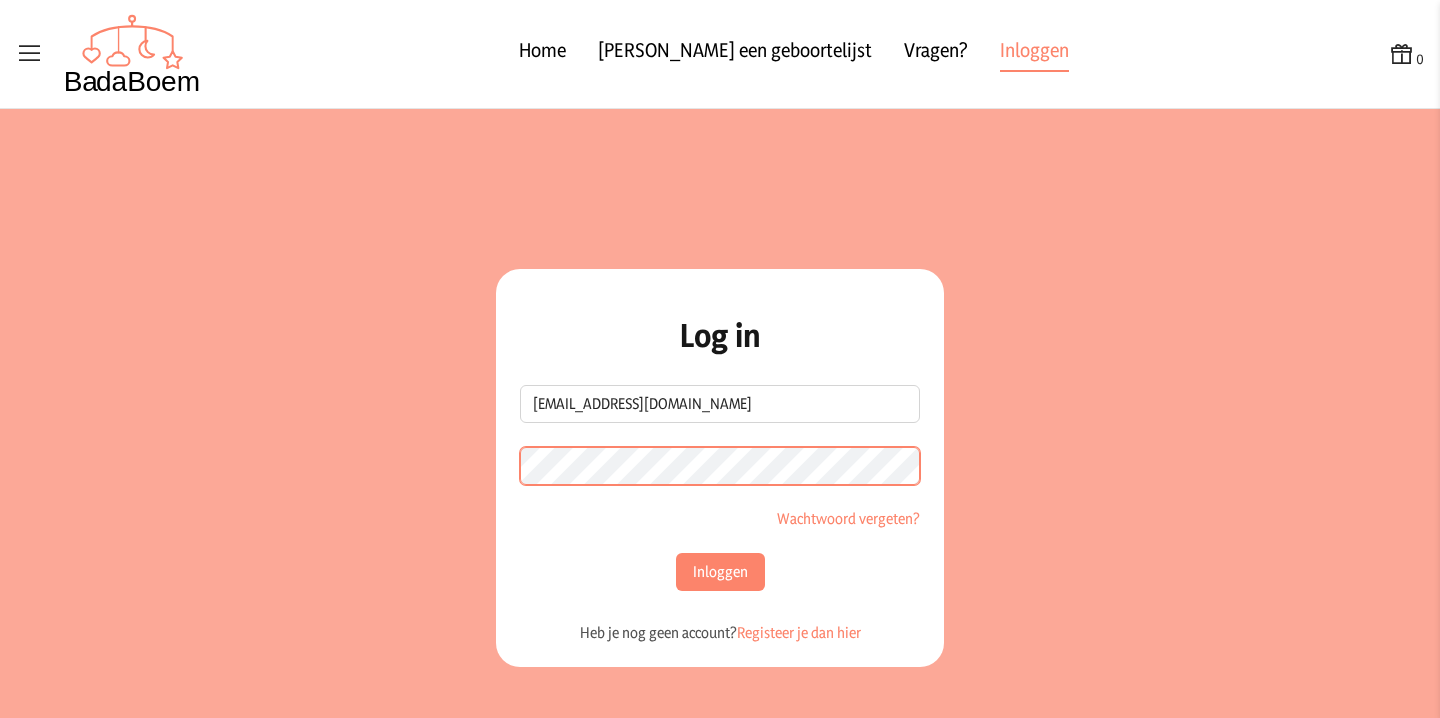 click on "Inloggen" 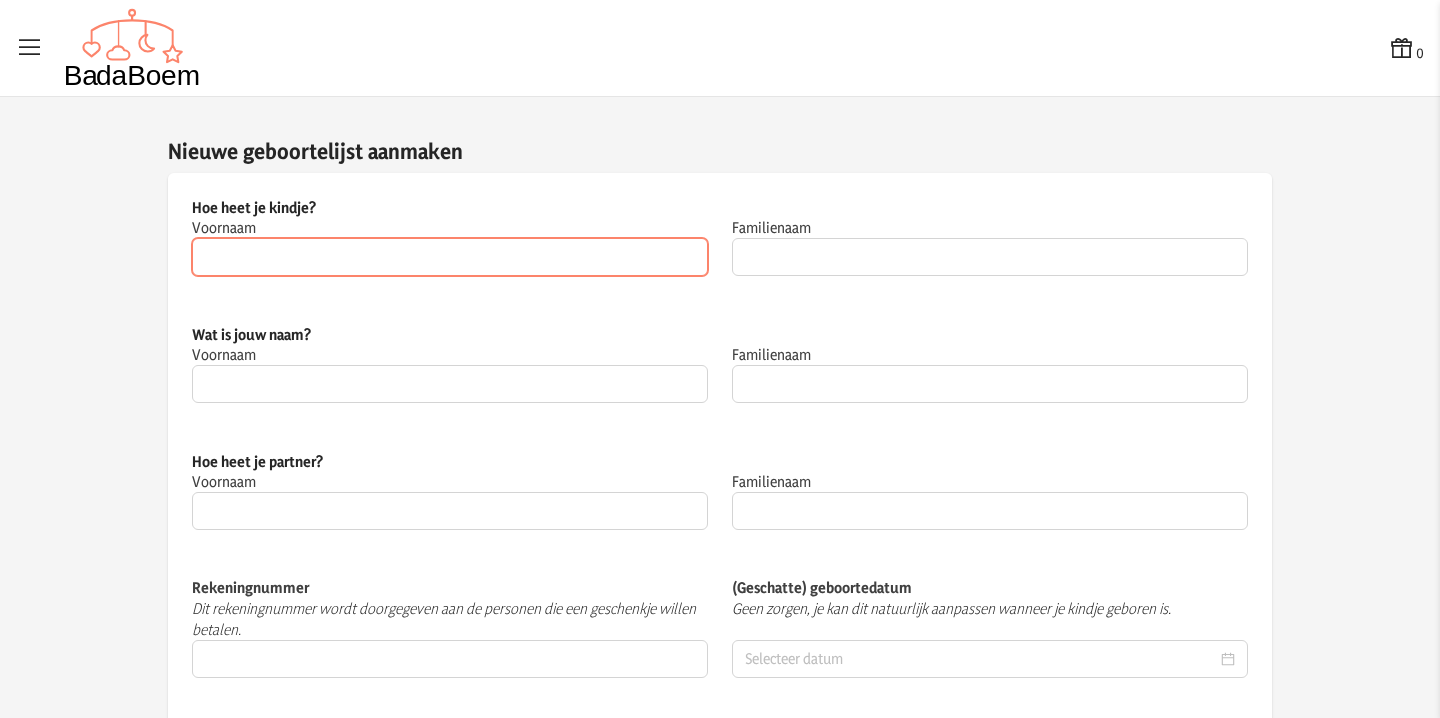 click on "Voornaam" at bounding box center [450, 257] 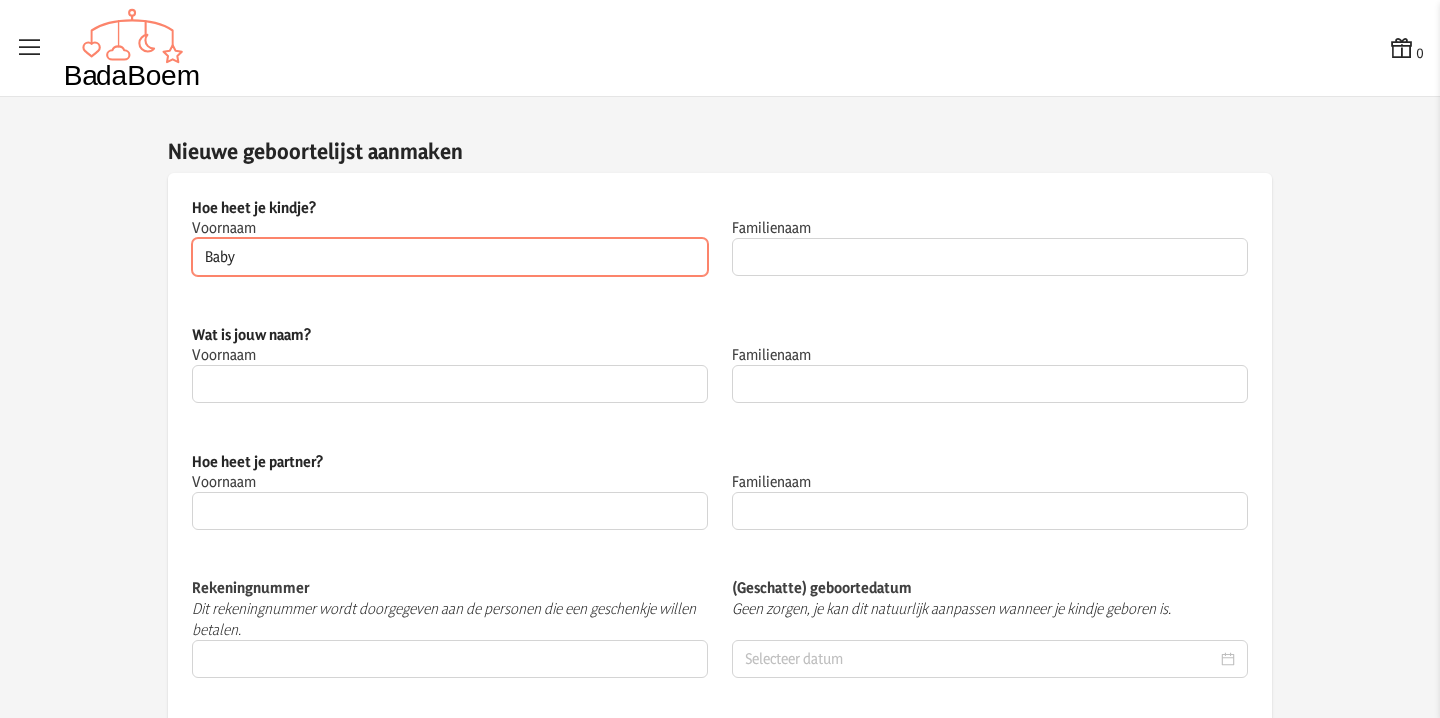 type on "Baby" 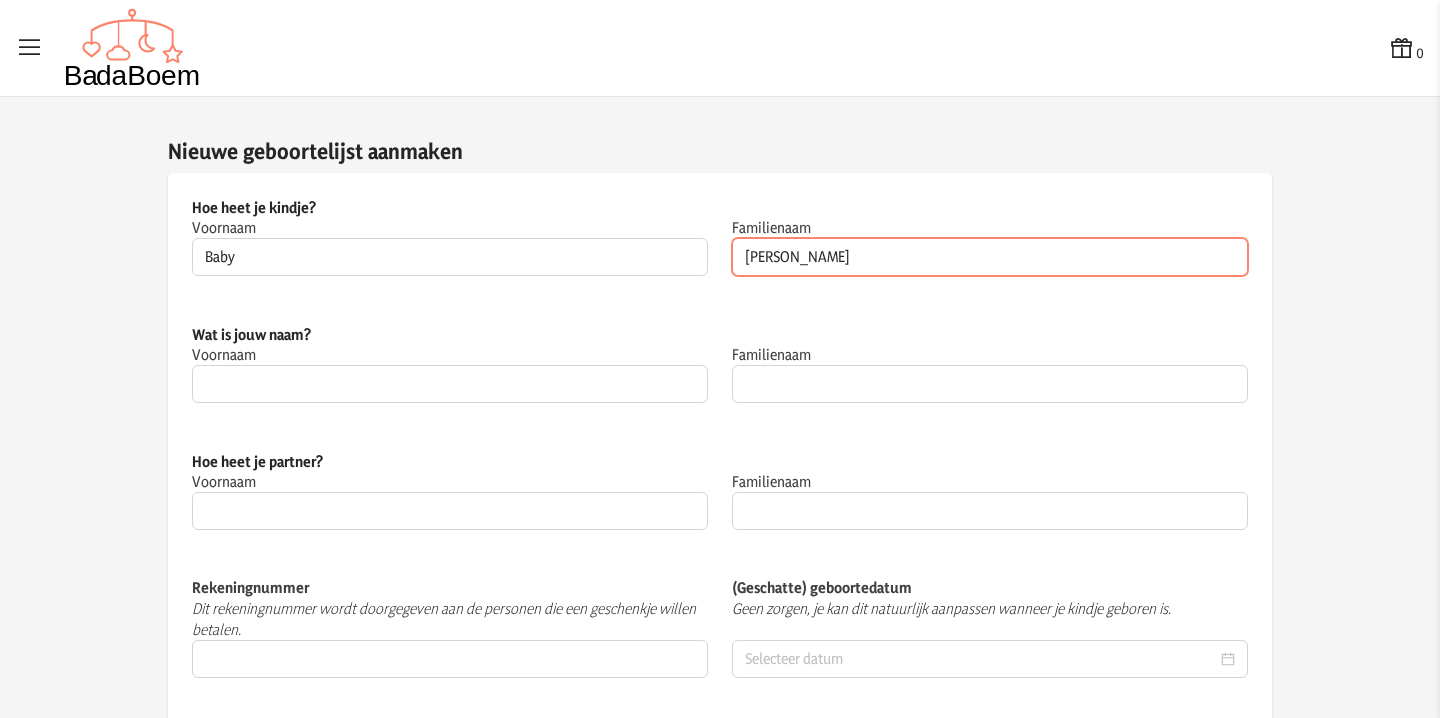 type on "Callaert" 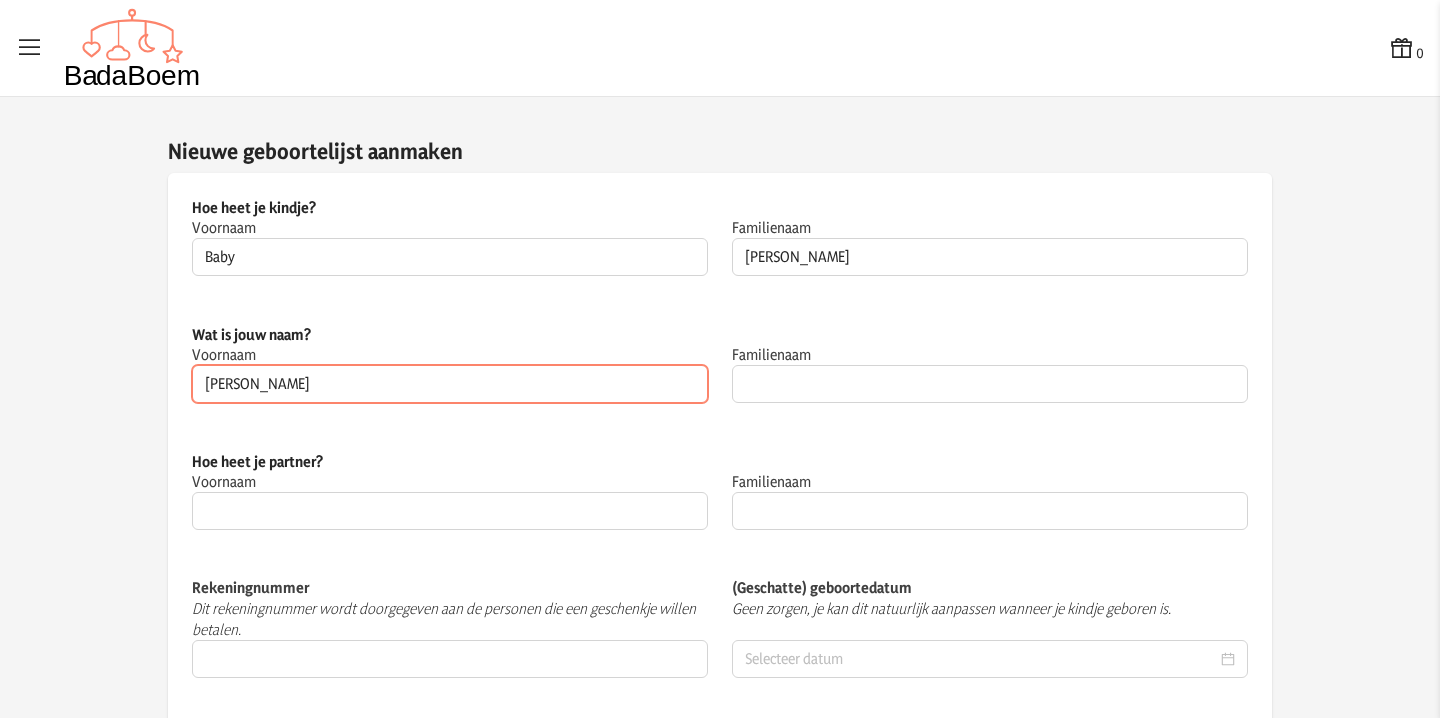 type on "[PERSON_NAME]" 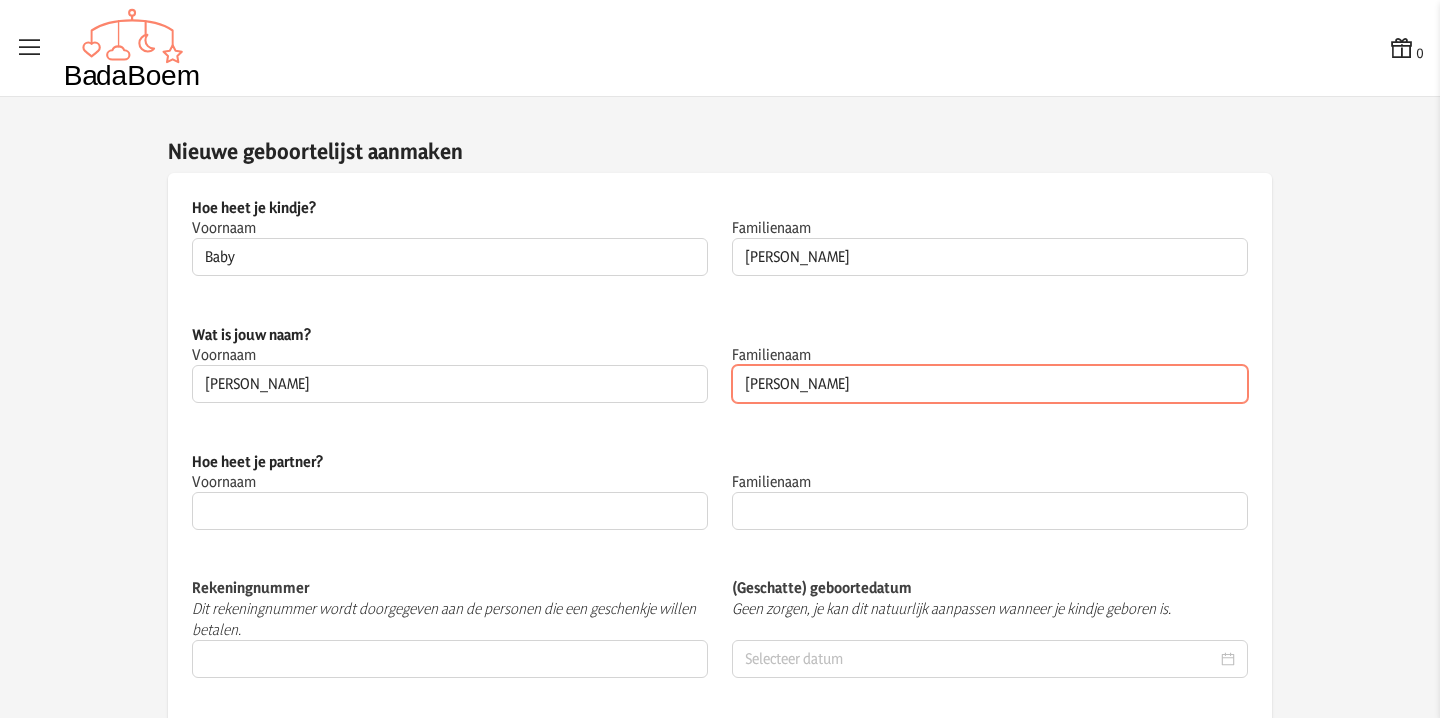 type on "Van Eyken" 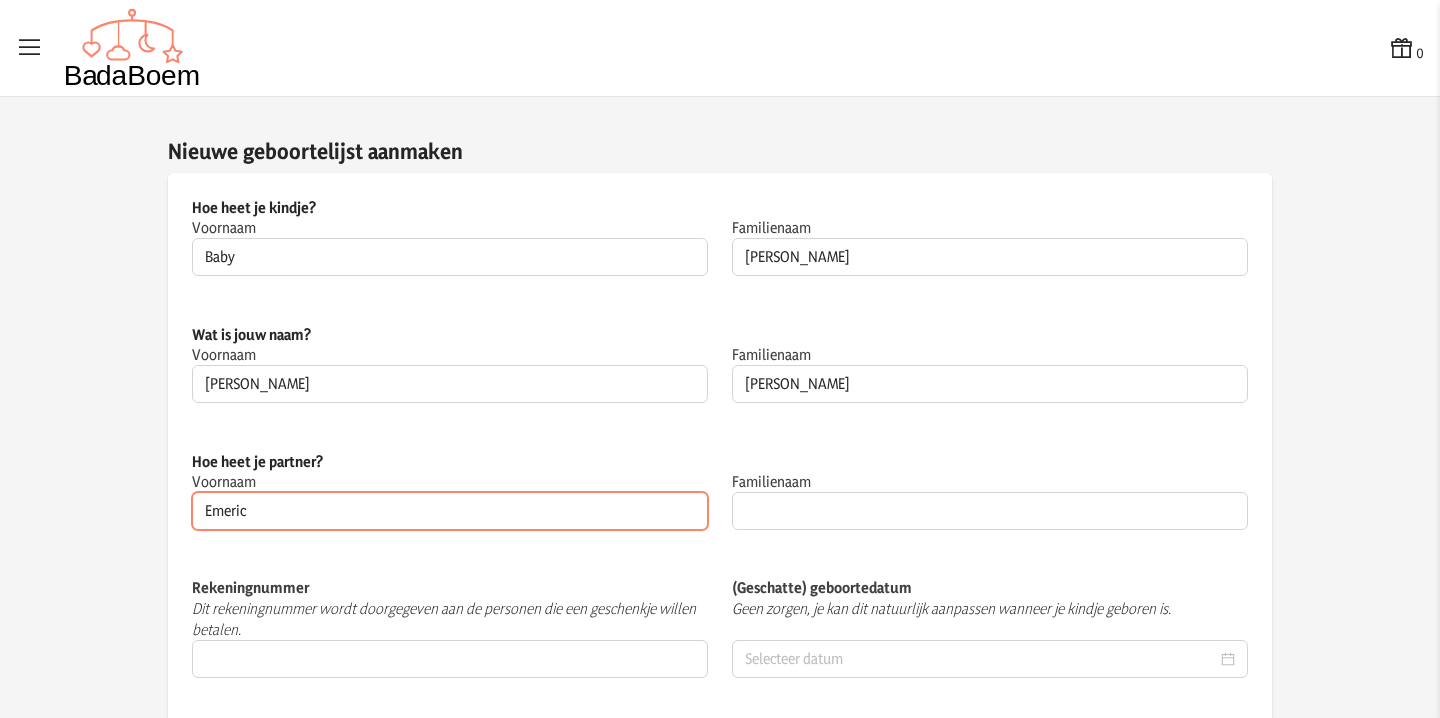 type on "Emeric" 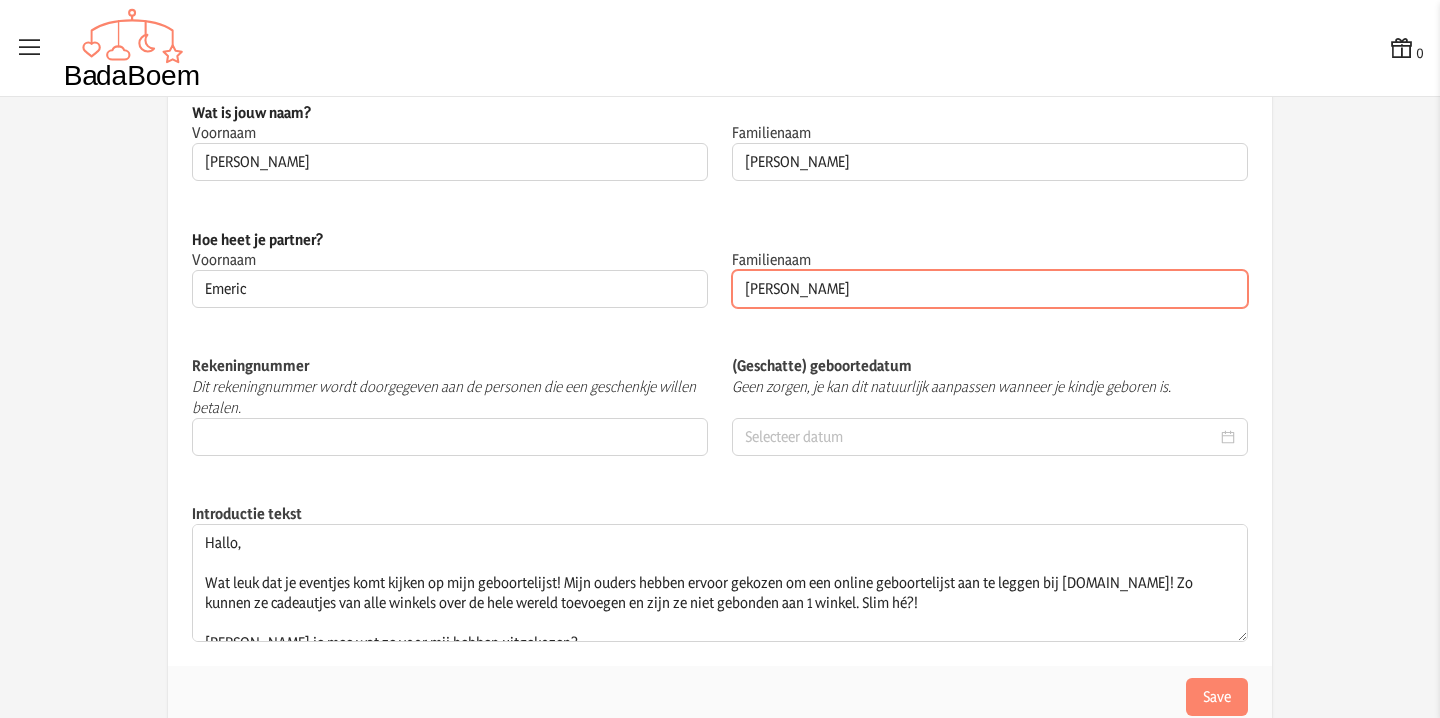 scroll, scrollTop: 232, scrollLeft: 0, axis: vertical 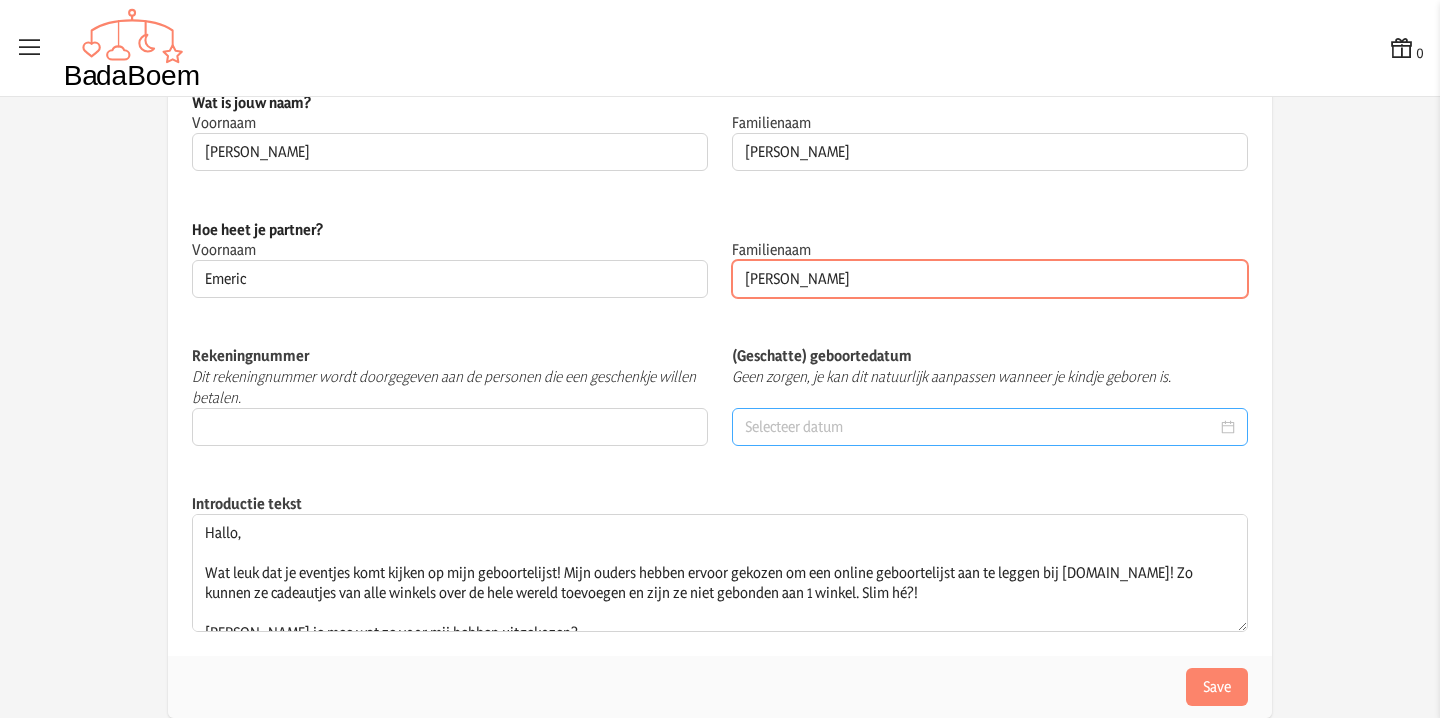 type on "Callaert" 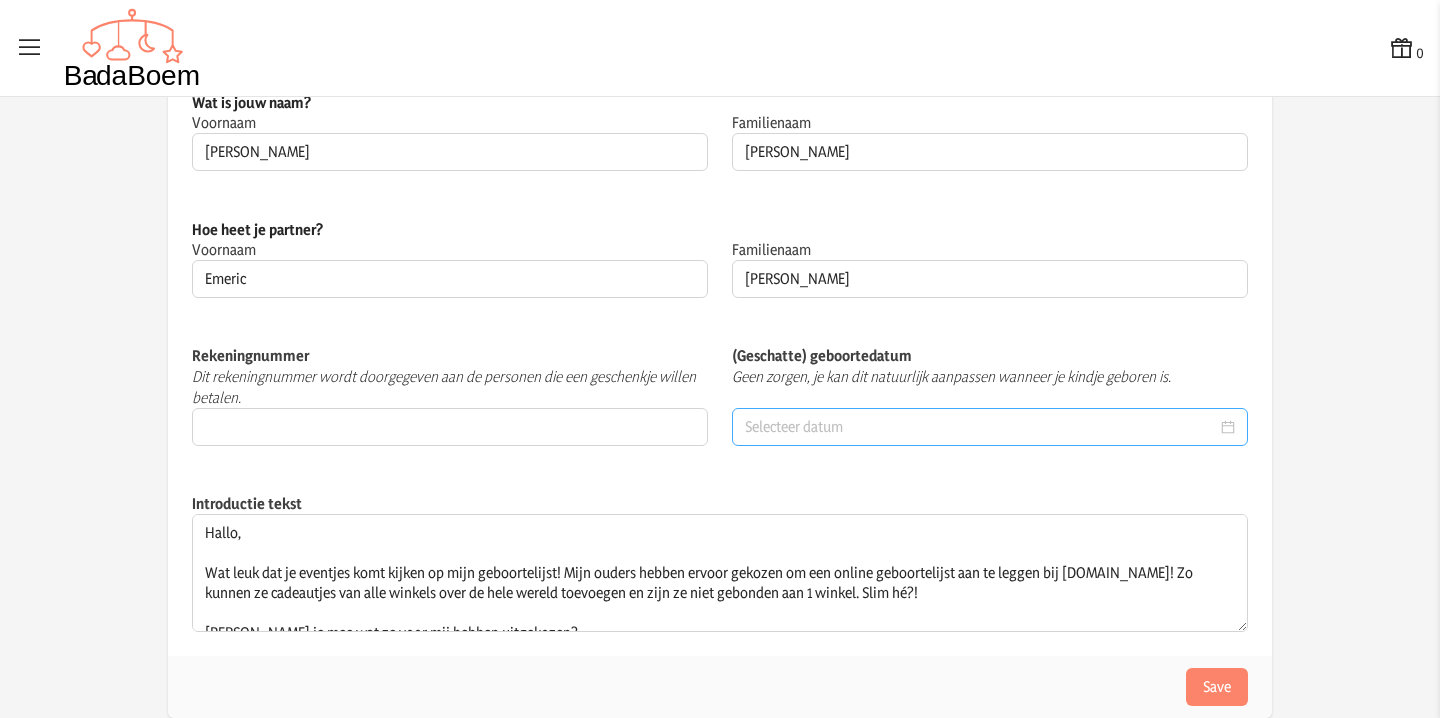 click at bounding box center [981, 427] 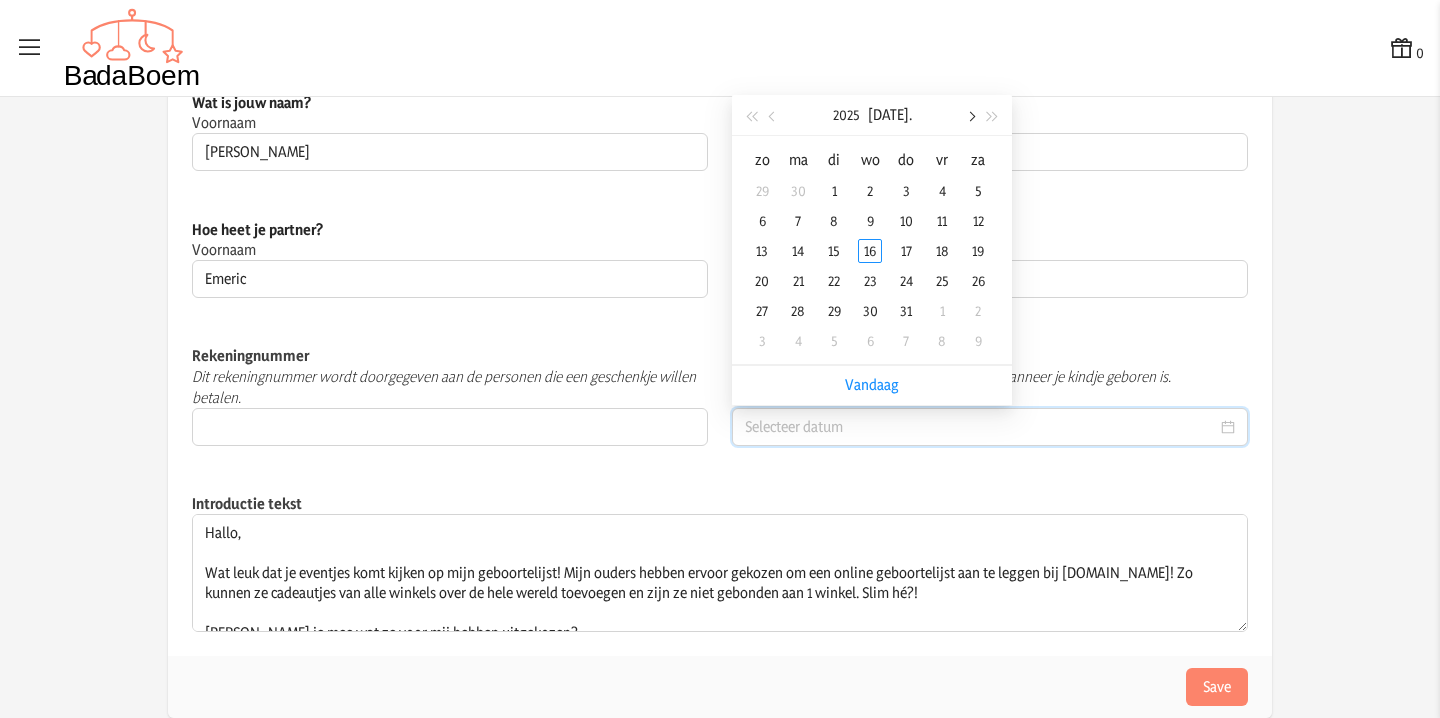 click at bounding box center (970, 115) 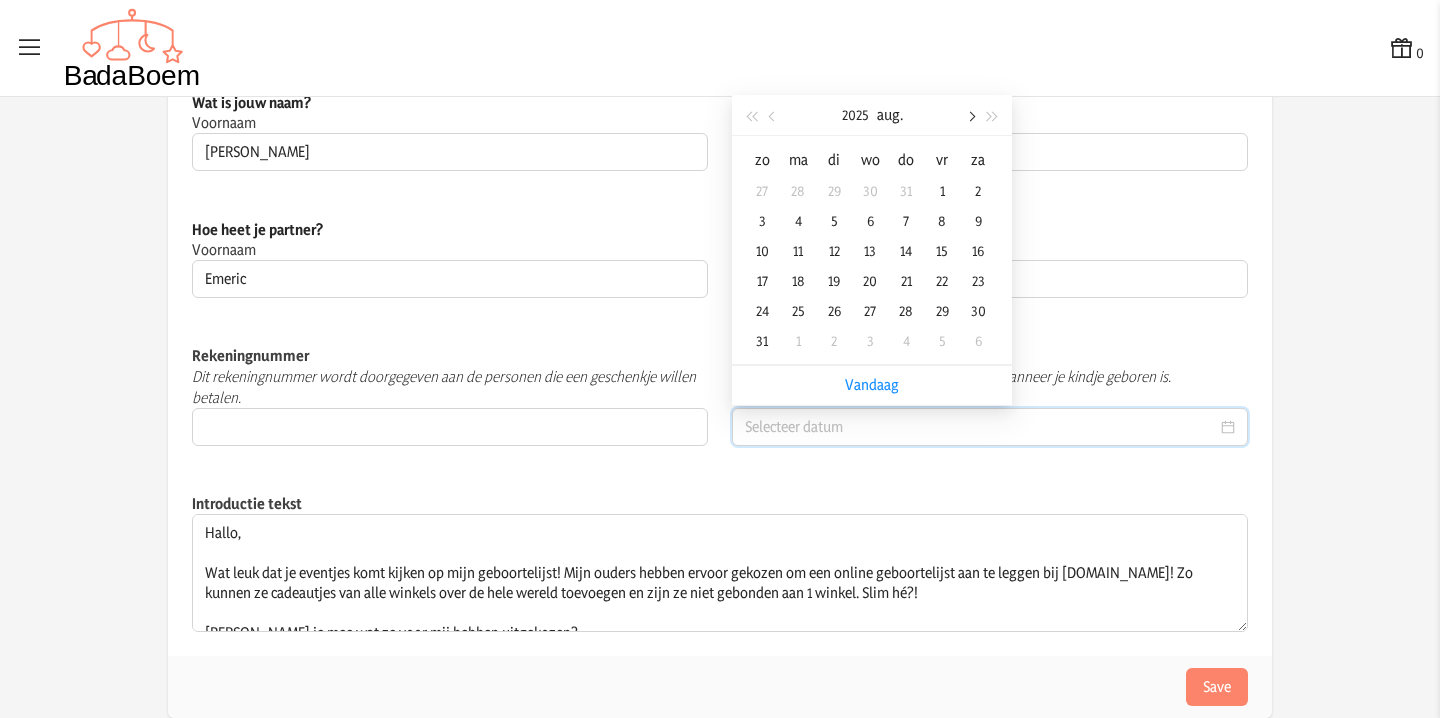 click at bounding box center (970, 115) 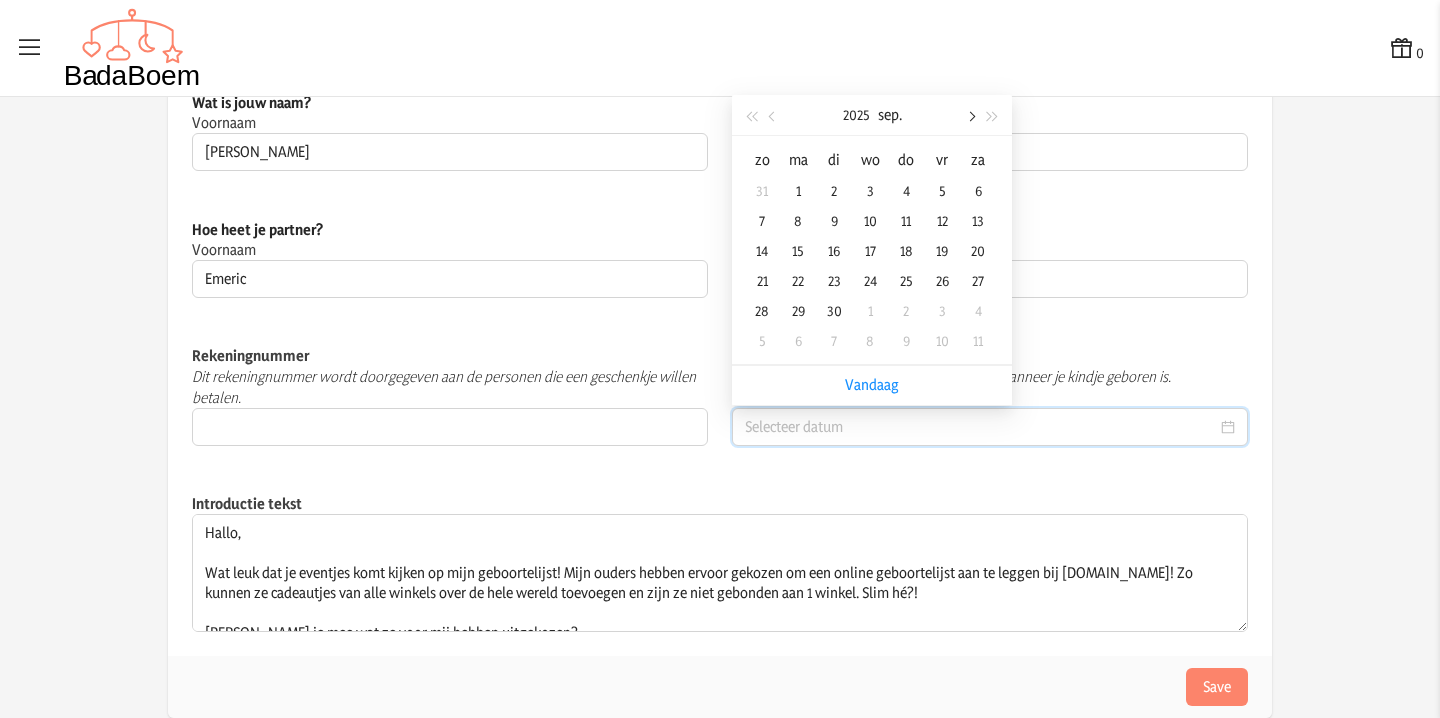 click at bounding box center (970, 115) 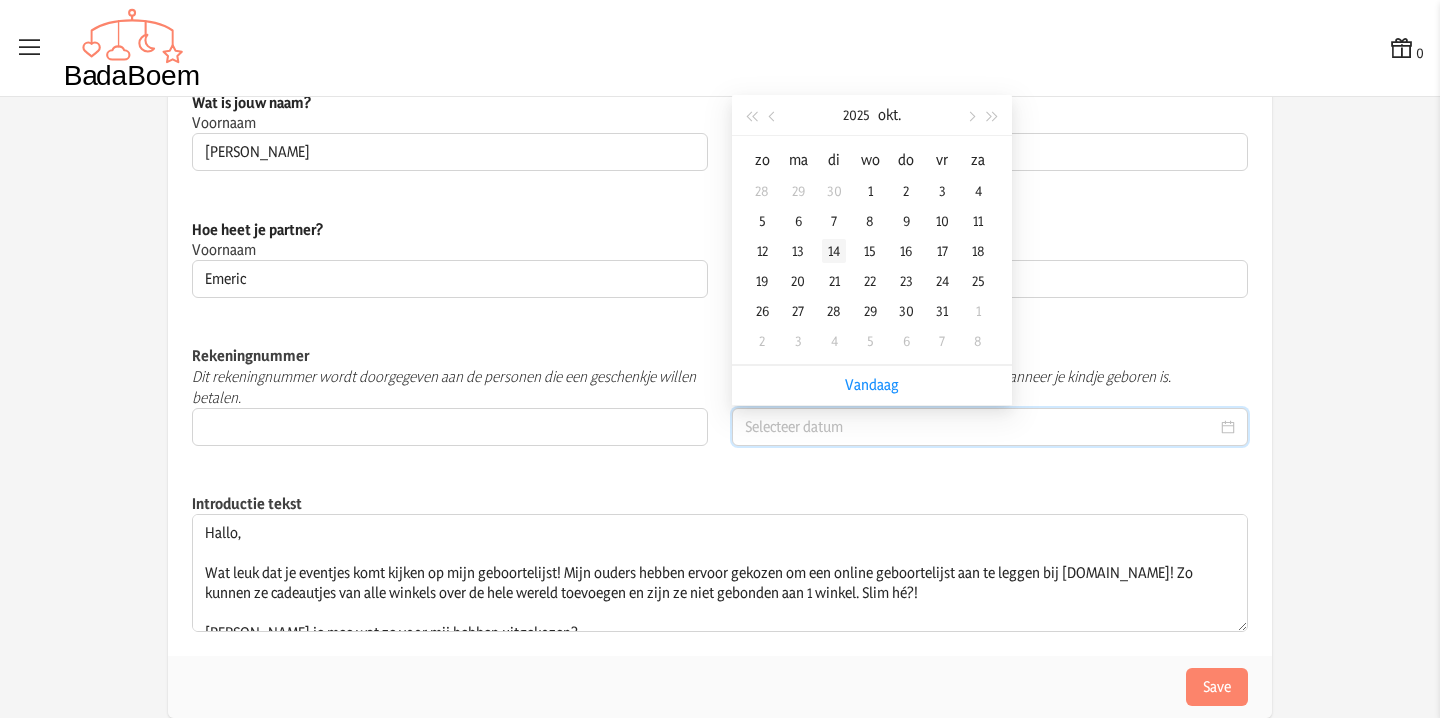 click on "14" at bounding box center (834, 251) 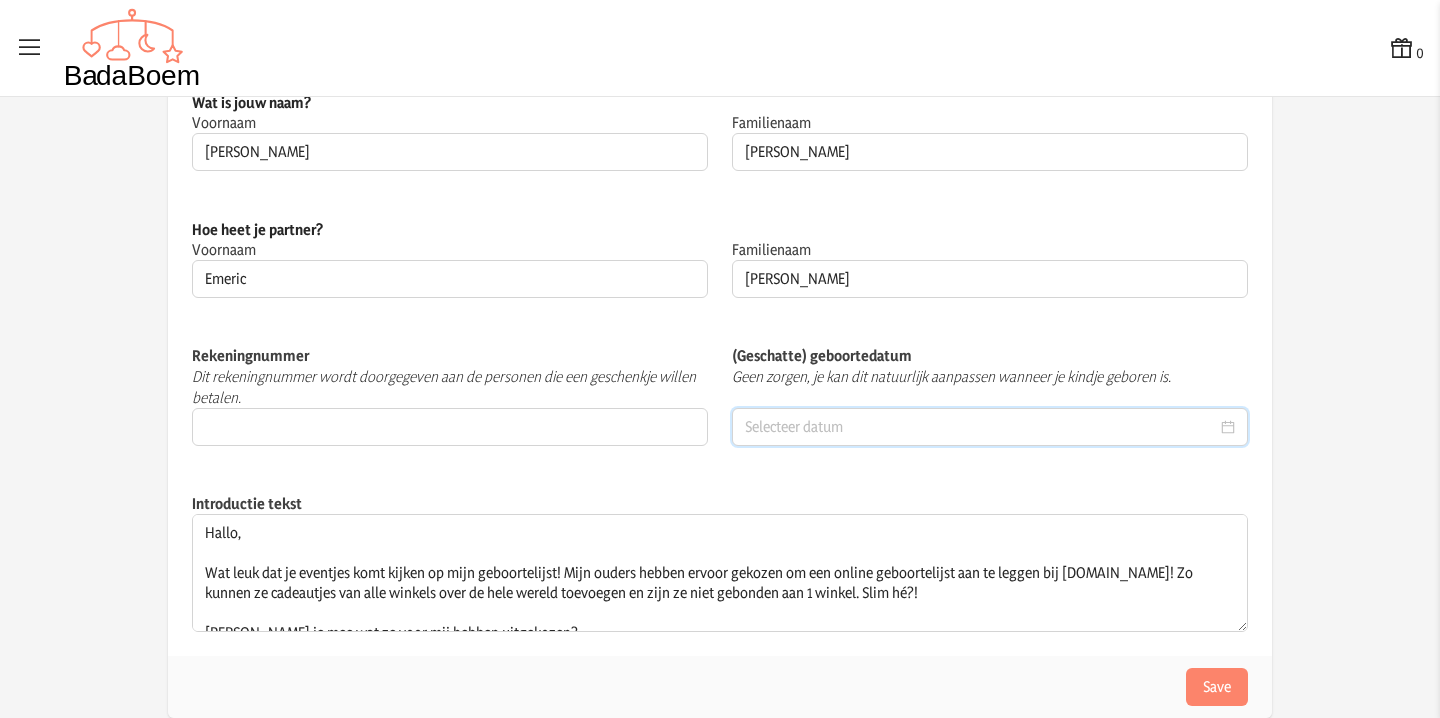type on "2025-10-14" 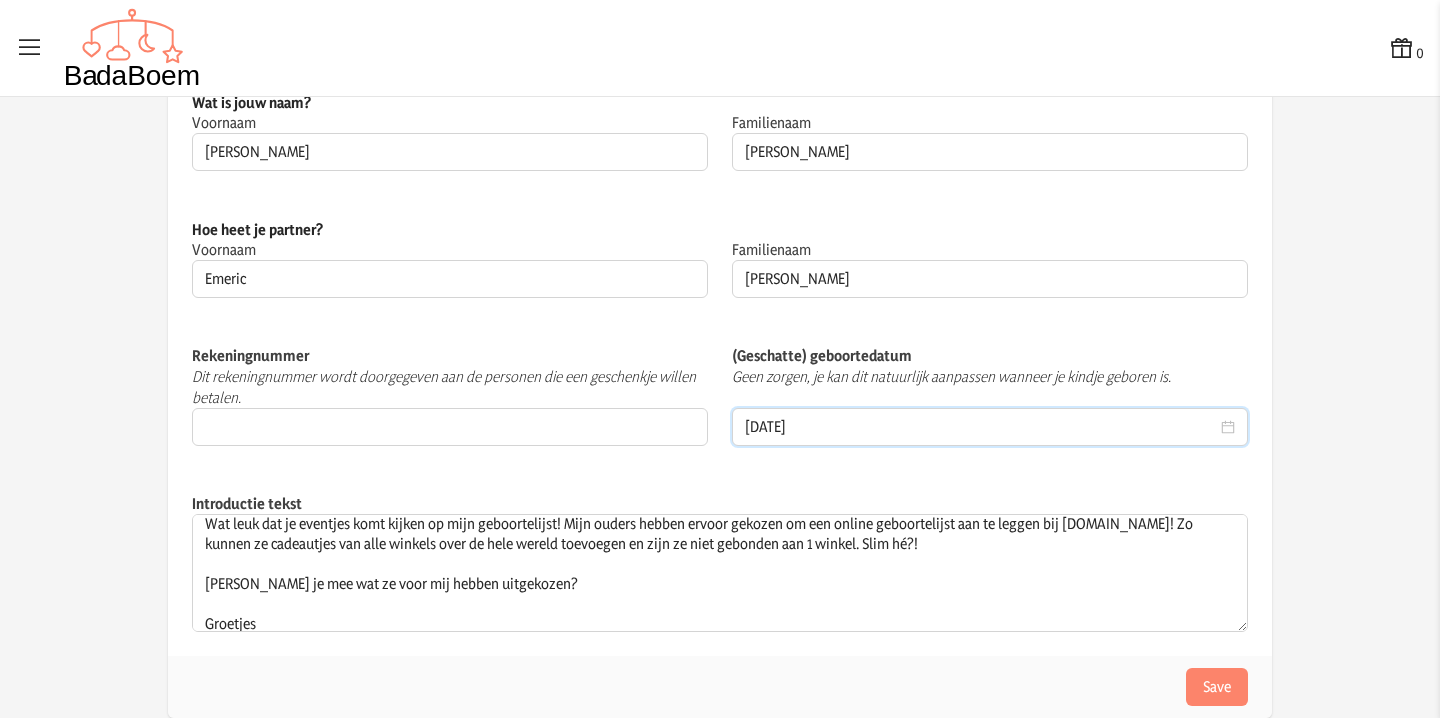 scroll, scrollTop: 60, scrollLeft: 0, axis: vertical 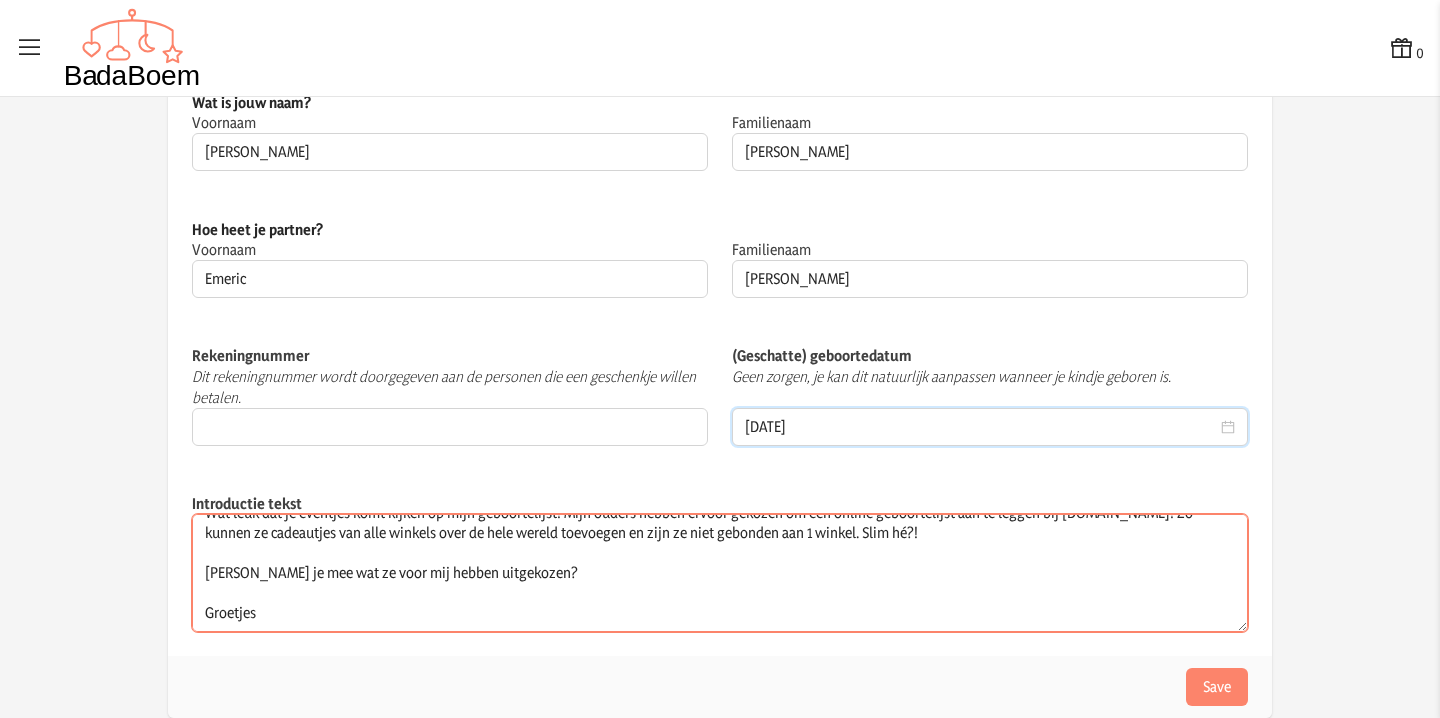 click on "Hallo,
Wat leuk dat je eventjes komt kijken op mijn geboortelijst! Mijn ouders hebben ervoor gekozen om een online geboortelijst aan te leggen bij BadaBoem.be! Zo kunnen ze cadeautjes van alle winkels over de hele wereld toevoegen en zijn ze niet gebonden aan 1 winkel. Slim hé?!
Kijk je mee wat ze voor mij hebben uitgekozen?
Groetjes" at bounding box center (720, 573) 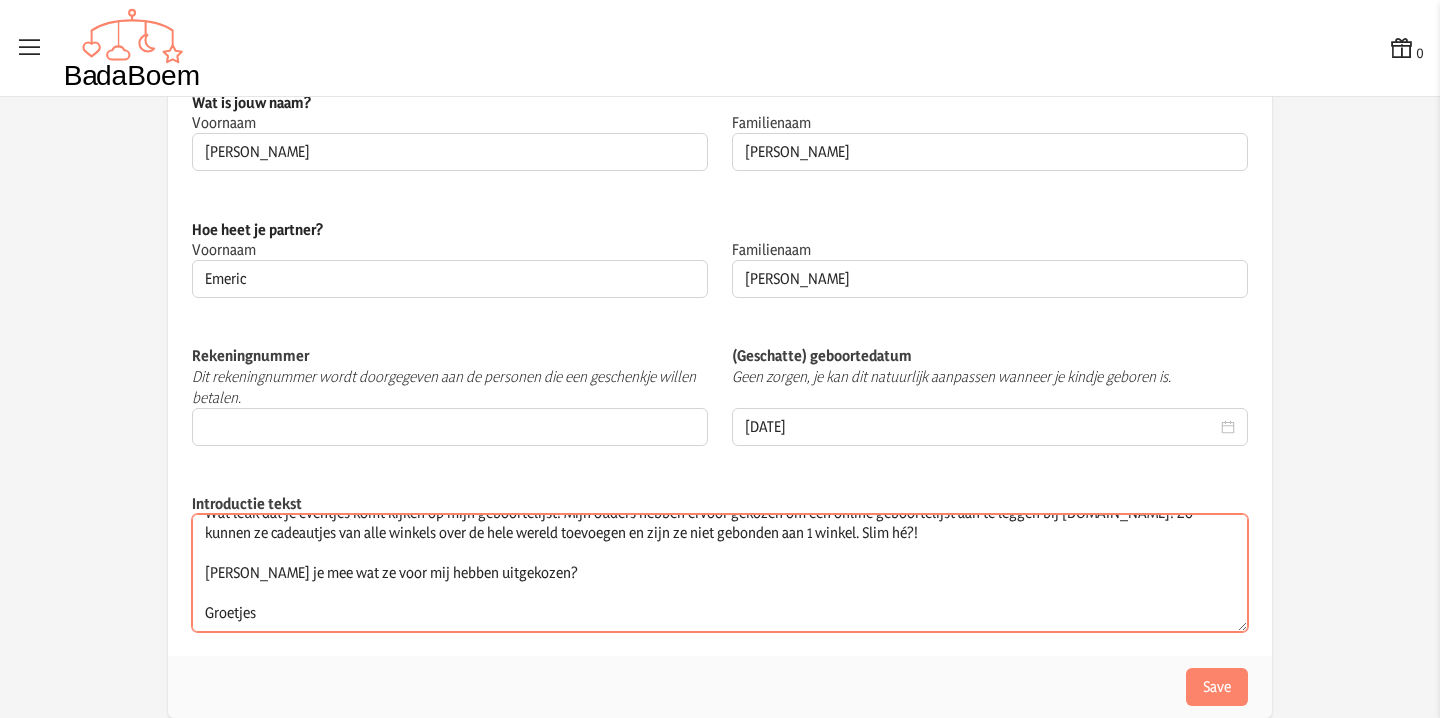 scroll, scrollTop: 0, scrollLeft: 0, axis: both 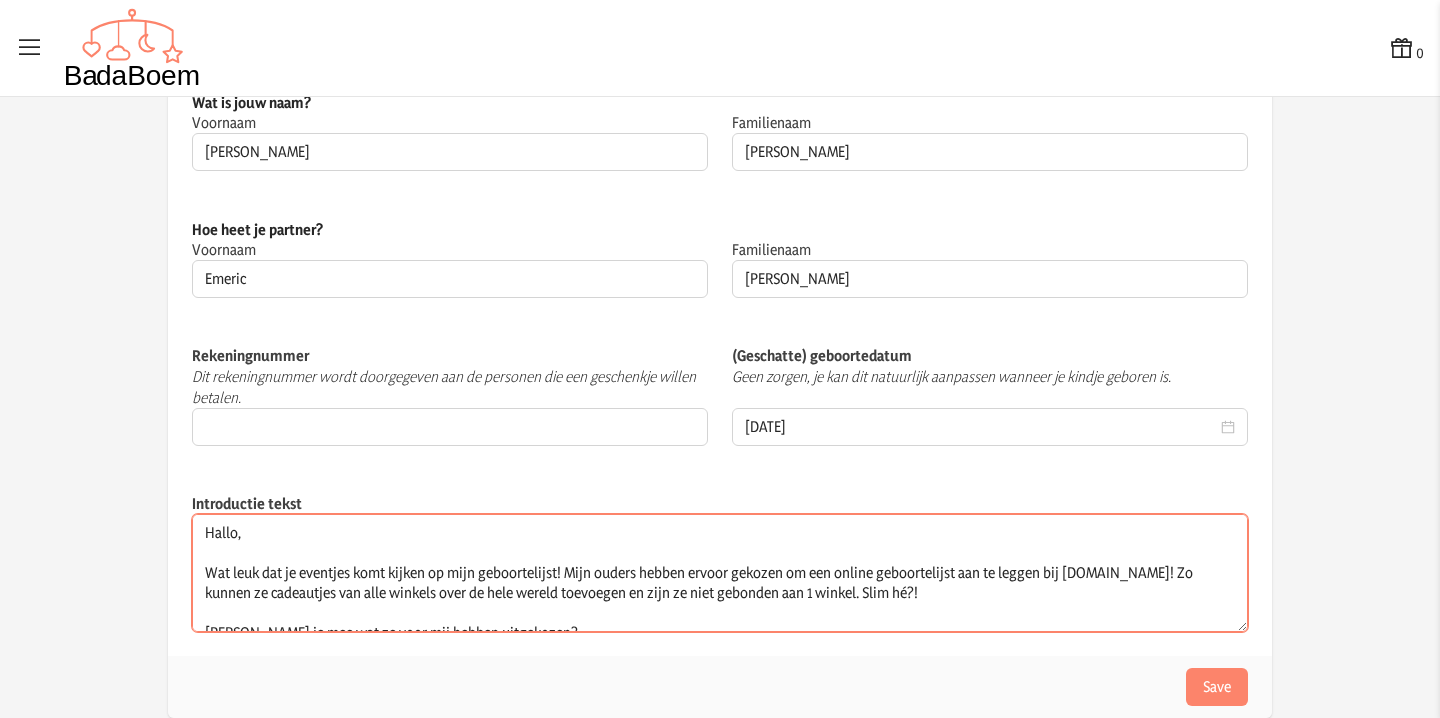 drag, startPoint x: 288, startPoint y: 617, endPoint x: 215, endPoint y: 493, distance: 143.89232 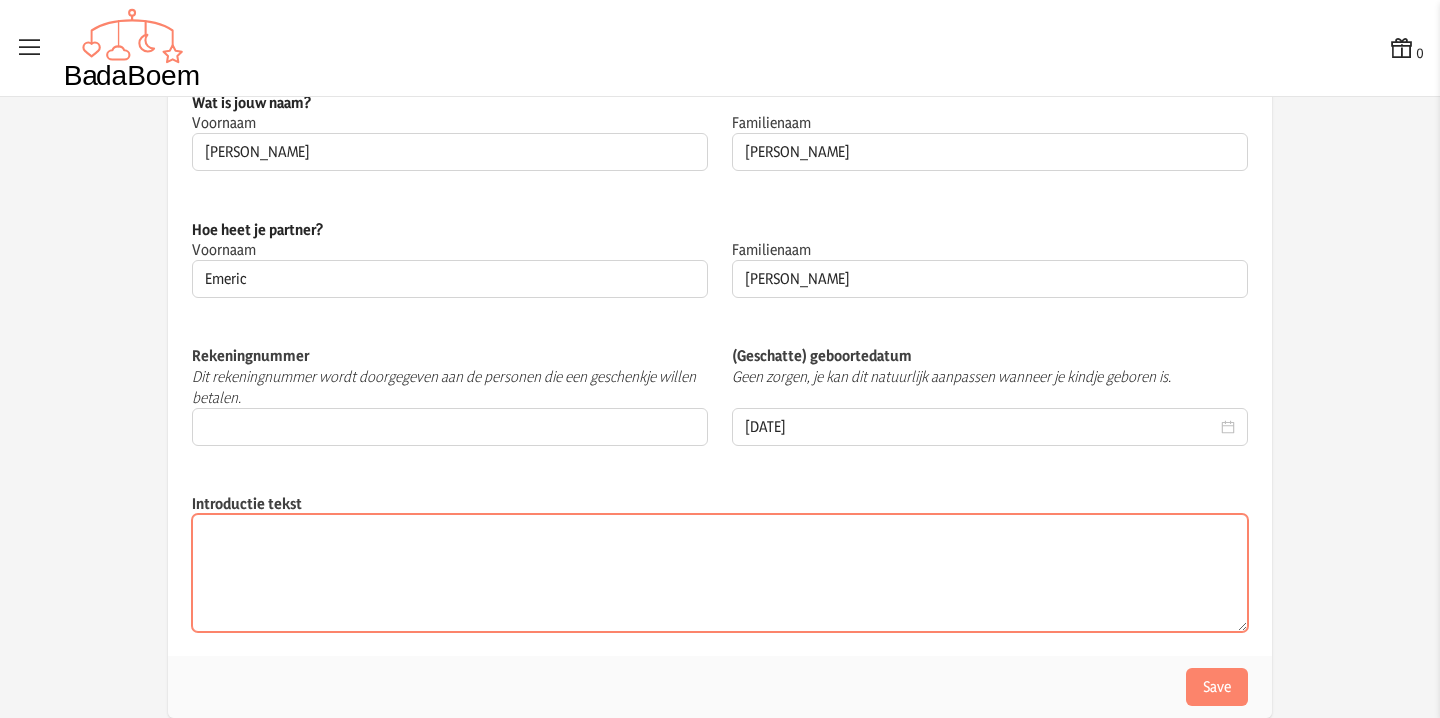 paste on "Op [datum invullen] mochten we met veel liefde en geluk onze dochter [naam invullen] verwelkomen 💕
Ze stelt het goed en wij genieten met volle teugen van onze eerste momenten samen.
Voor wie graag iets wil bijdragen aan haar eerste avonturen, staat onze geboortelijst vanaf nu open. Alvast heel erg bedankt voor alle lieve berichtjes, bezoekjes en gebaren – we voelen ons echt gedragen door zoveel warmte." 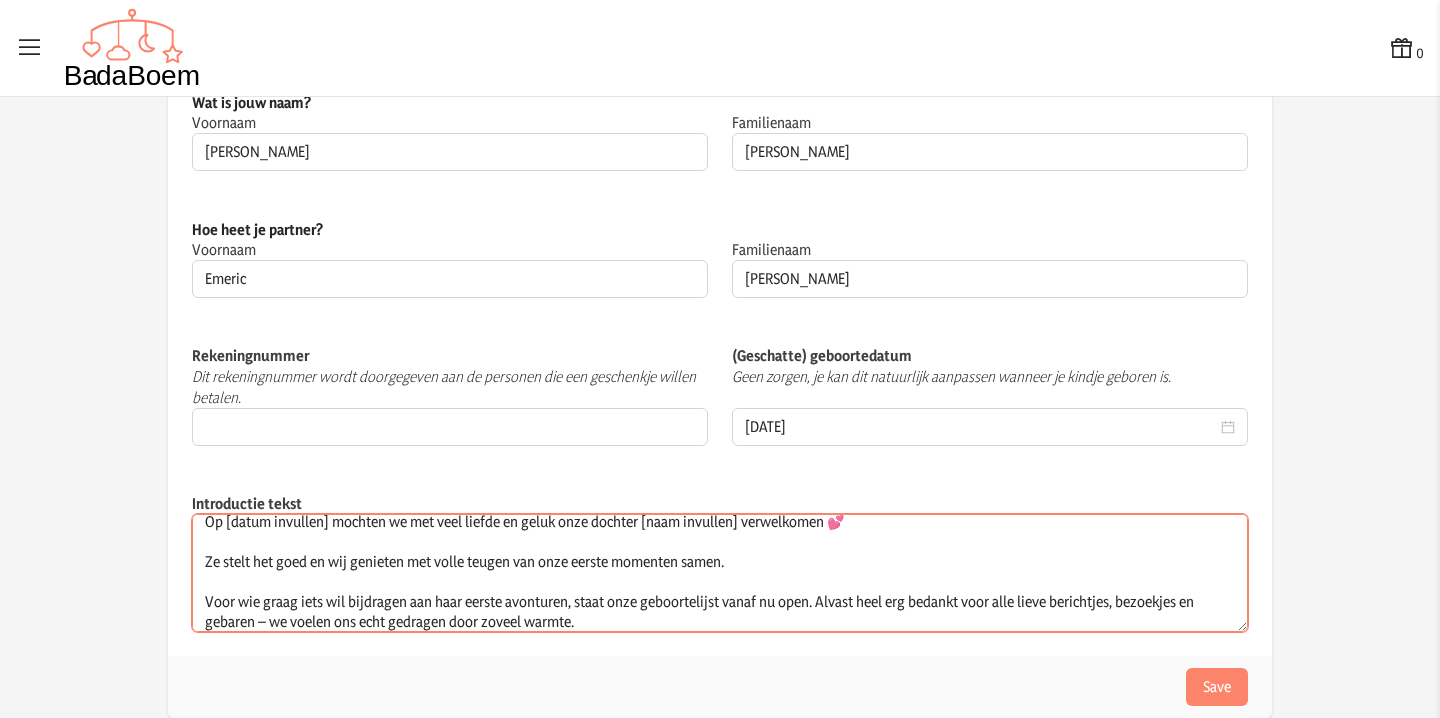scroll, scrollTop: 0, scrollLeft: 0, axis: both 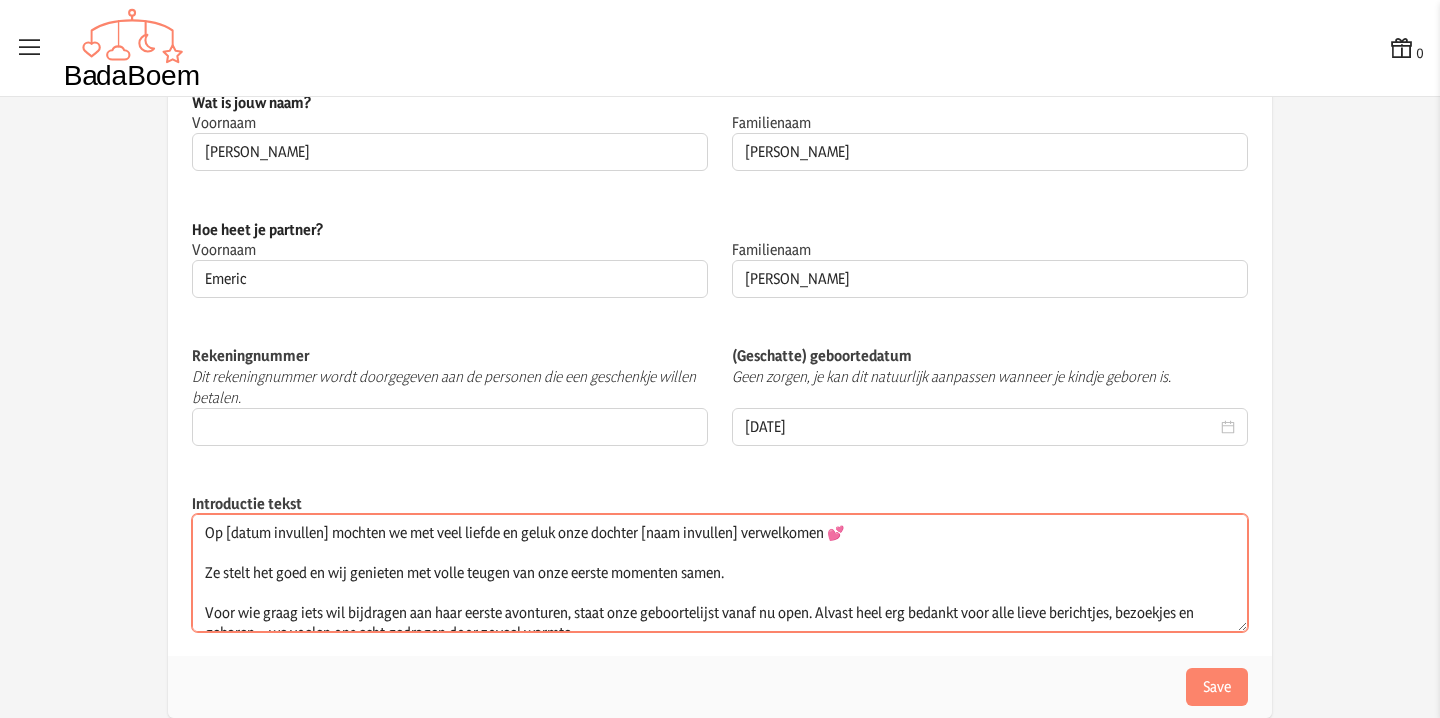 click on "Op [datum invullen] mochten we met veel liefde en geluk onze dochter [naam invullen] verwelkomen 💕
Ze stelt het goed en wij genieten met volle teugen van onze eerste momenten samen.
Voor wie graag iets wil bijdragen aan haar eerste avonturen, staat onze geboortelijst vanaf nu open. Alvast heel erg bedankt voor alle lieve berichtjes, bezoekjes en gebaren – we voelen ons echt gedragen door zoveel warmte." at bounding box center (720, 573) 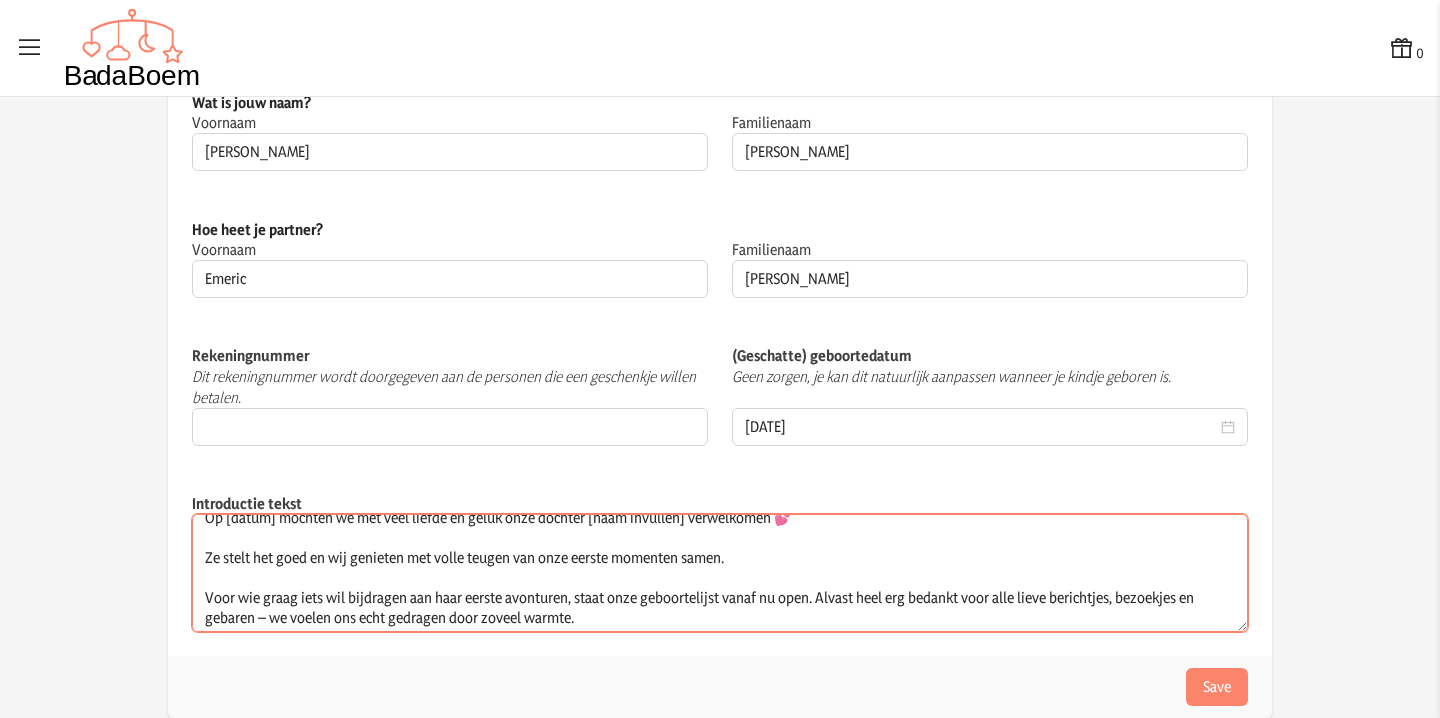 scroll, scrollTop: 20, scrollLeft: 0, axis: vertical 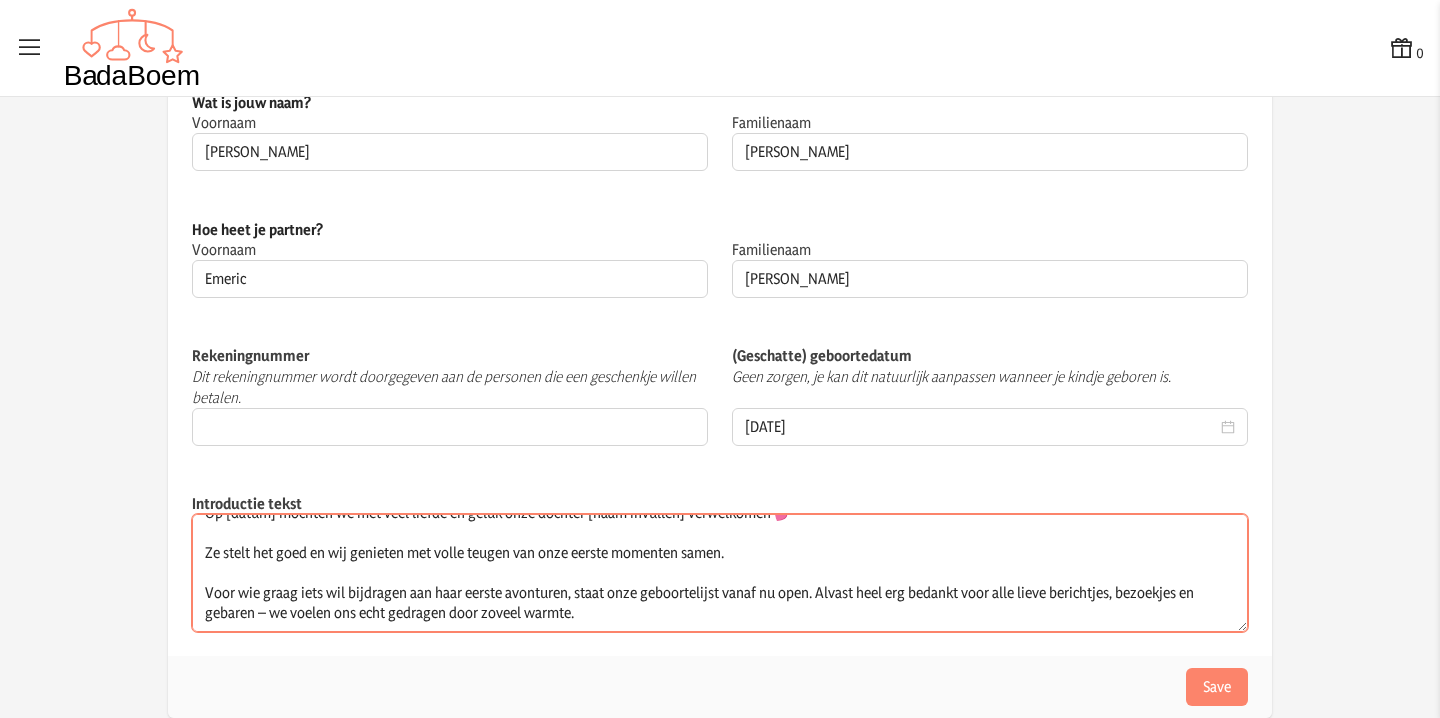 click on "Op [datum] mochten we met veel liefde en geluk onze dochter [naam invullen] verwelkomen 💕
Ze stelt het goed en wij genieten met volle teugen van onze eerste momenten samen.
Voor wie graag iets wil bijdragen aan haar eerste avonturen, staat onze geboortelijst vanaf nu open. Alvast heel erg bedankt voor alle lieve berichtjes, bezoekjes en gebaren – we voelen ons echt gedragen door zoveel warmte." at bounding box center [720, 573] 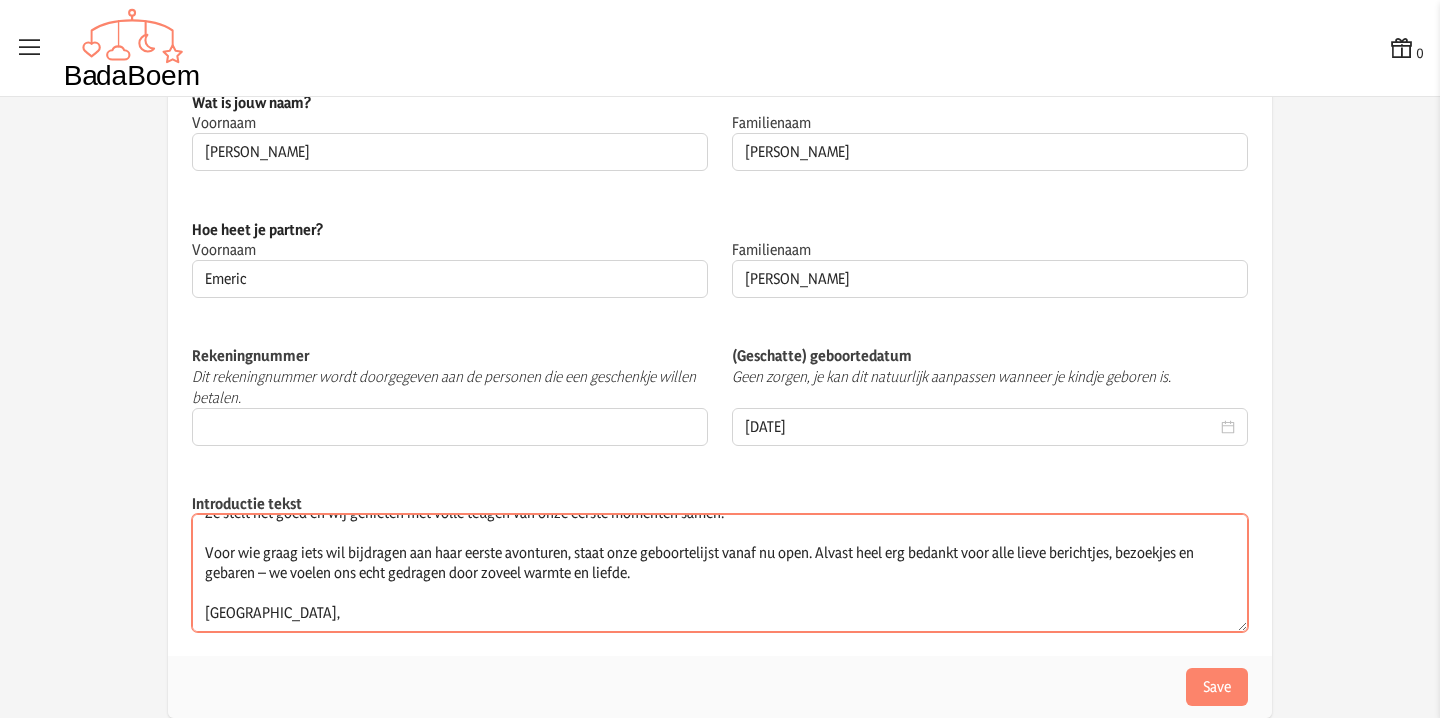 scroll, scrollTop: 91, scrollLeft: 0, axis: vertical 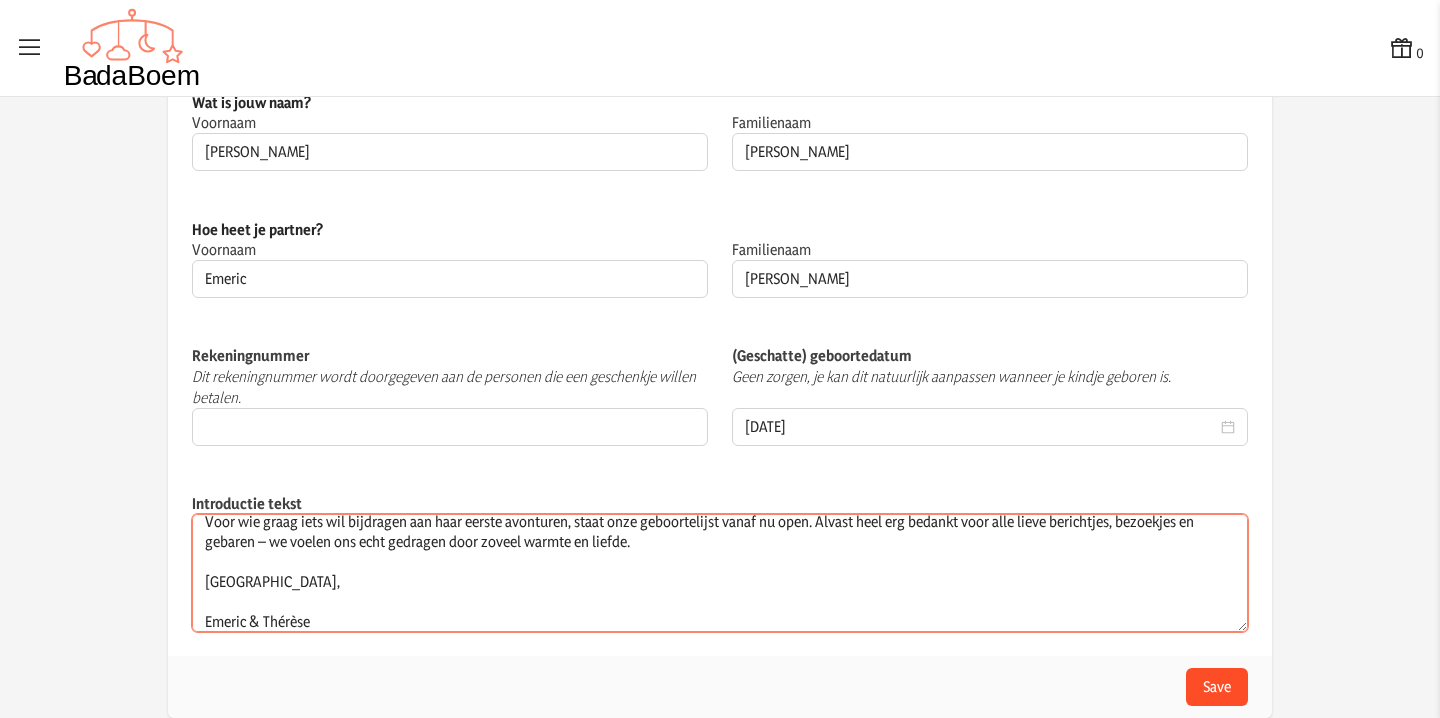type on "Op [datum] mochten we met veel liefde en geluk onze dochter [naam invullen] verwelkomen 💕
Ze stelt het goed en wij genieten met volle teugen van onze eerste momenten samen.
Voor wie graag iets wil bijdragen aan haar eerste avonturen, staat onze geboortelijst vanaf nu open. Alvast heel erg bedankt voor alle lieve berichtjes, bezoekjes en gebaren – we voelen ons echt gedragen door zoveel warmte en liefde.
Liefs,
Emeric & Thérèse" 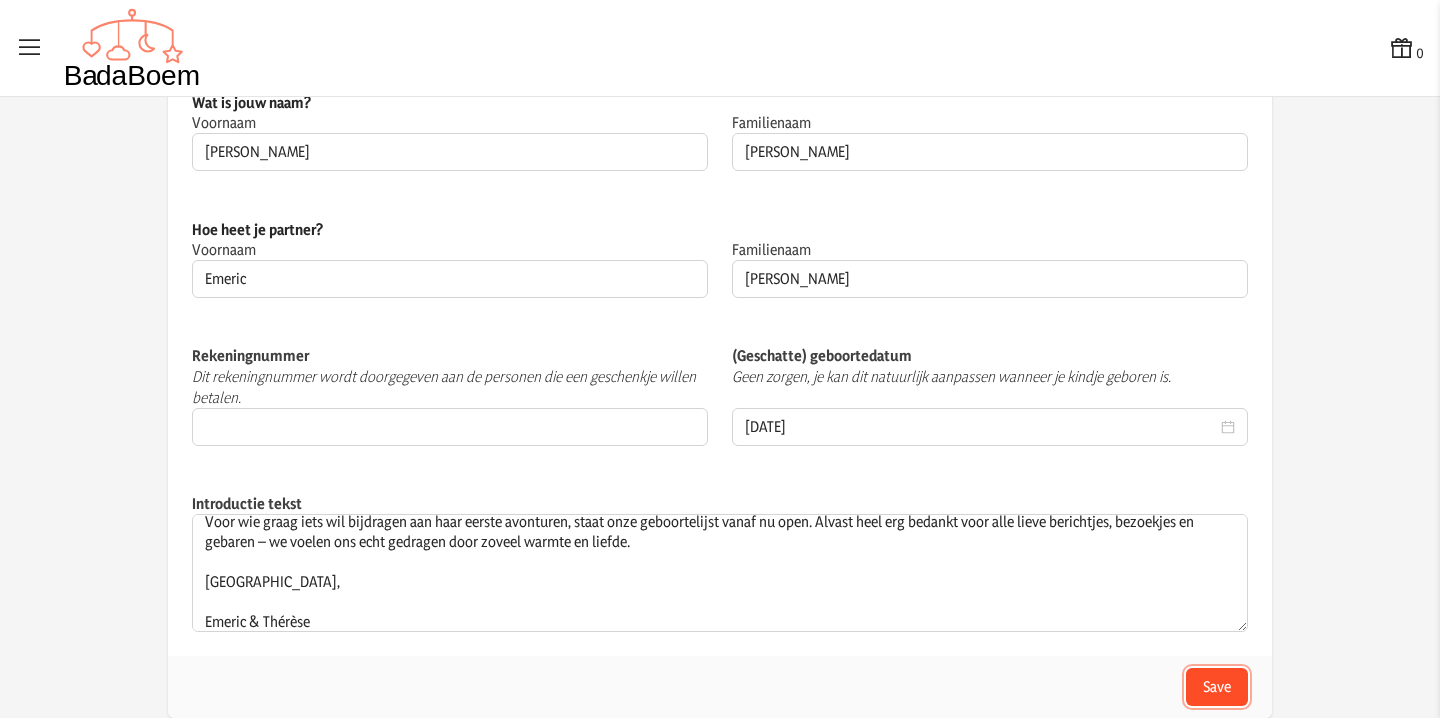 click on "Save" 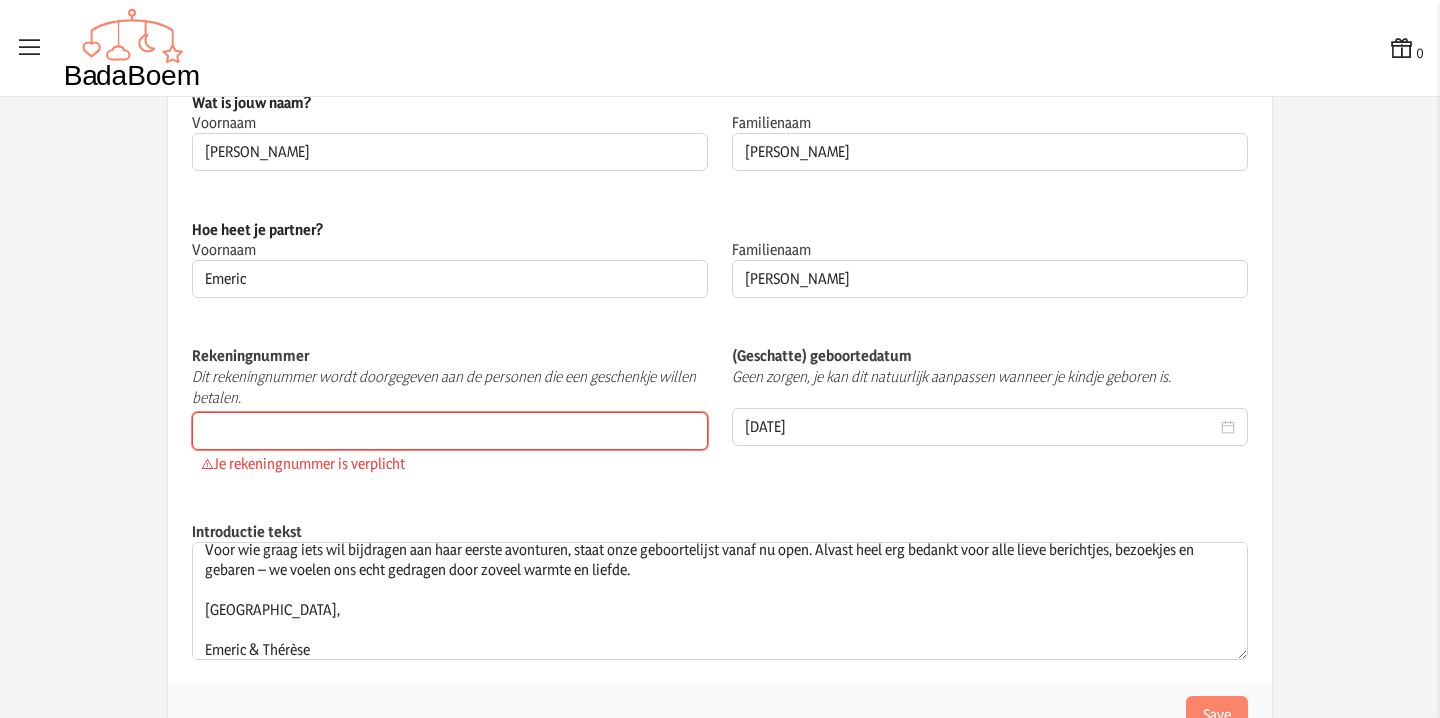 click on "Rekeningnummer" at bounding box center (450, 431) 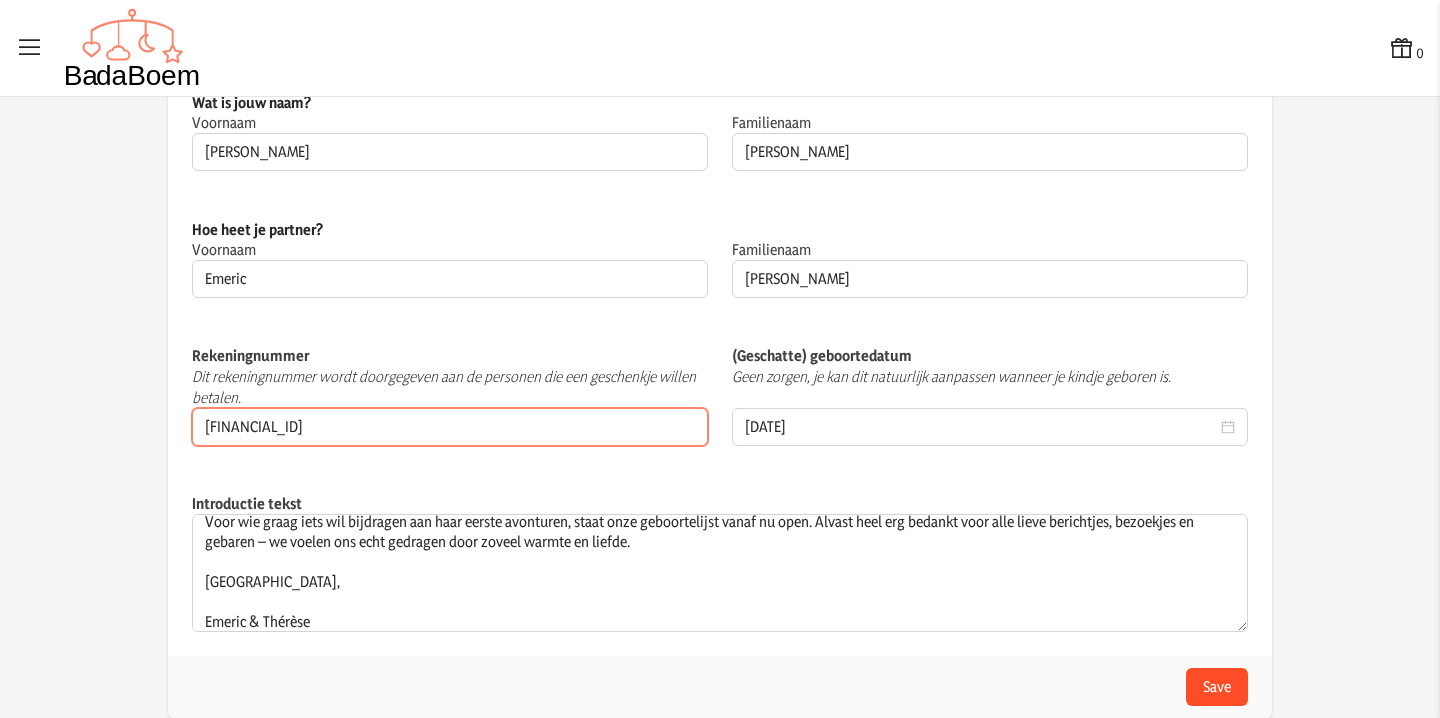 type on "BE16001702231374" 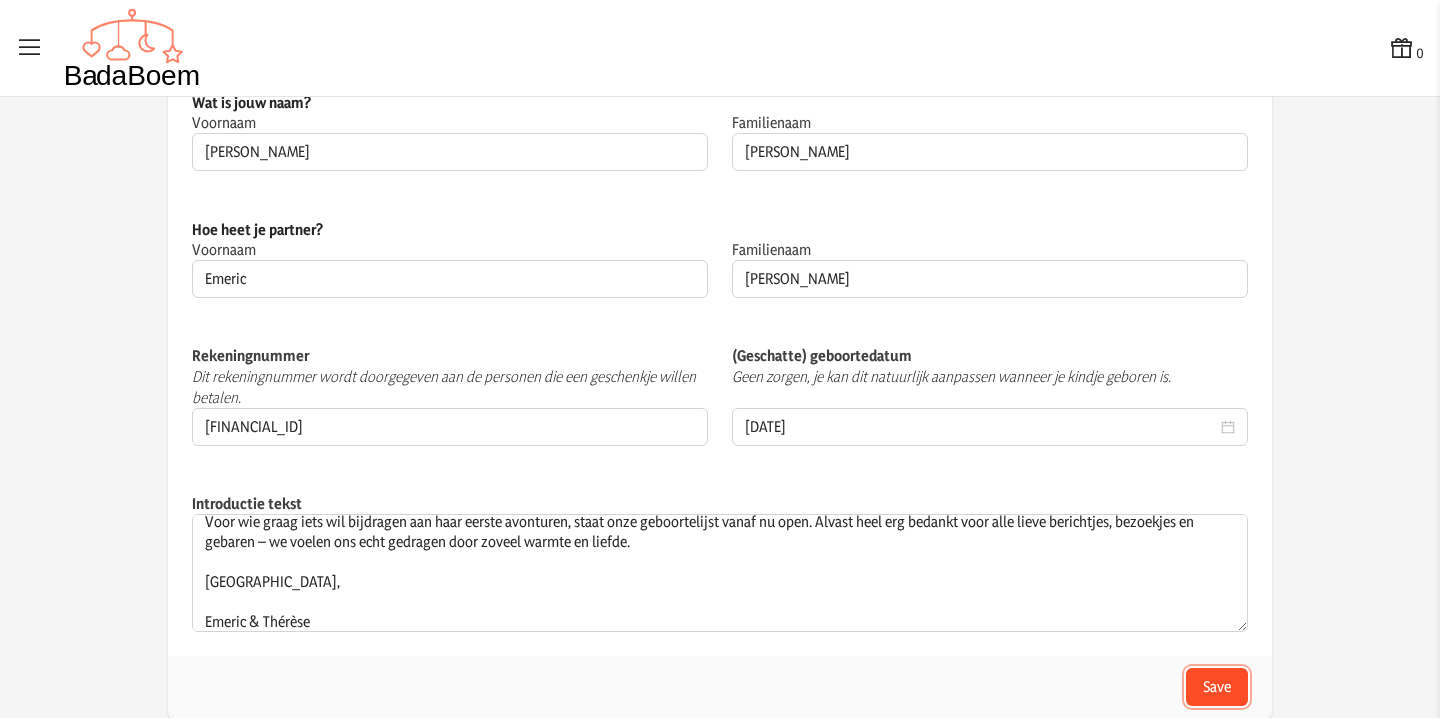click on "Save" 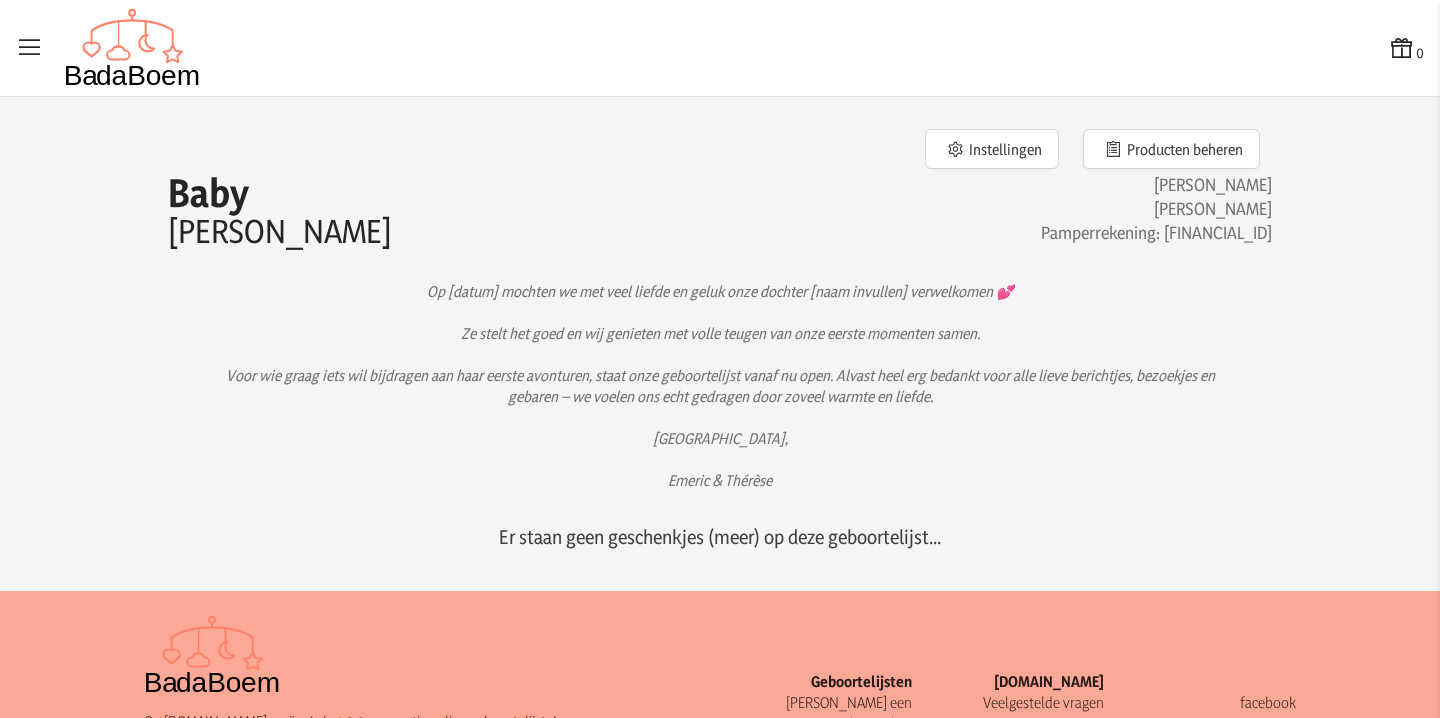 scroll, scrollTop: 14, scrollLeft: 0, axis: vertical 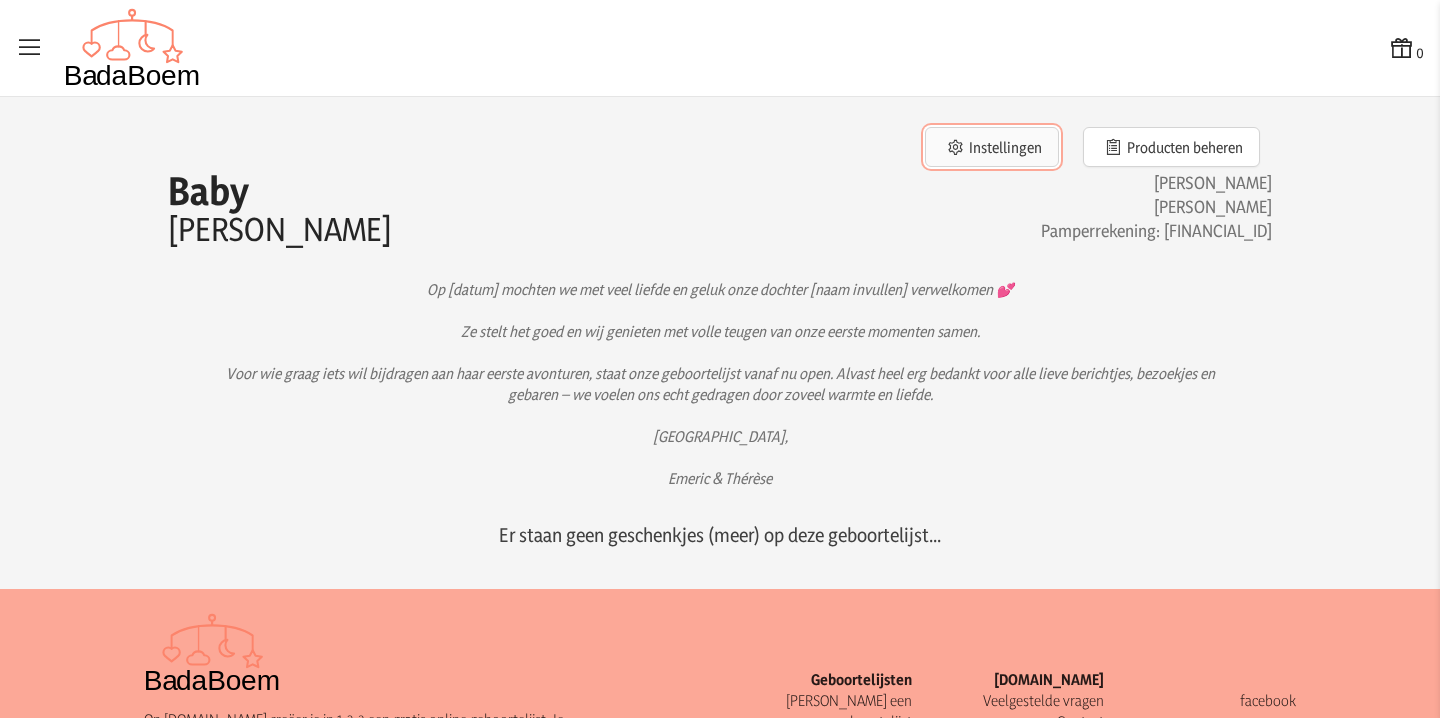 click on "Instellingen" 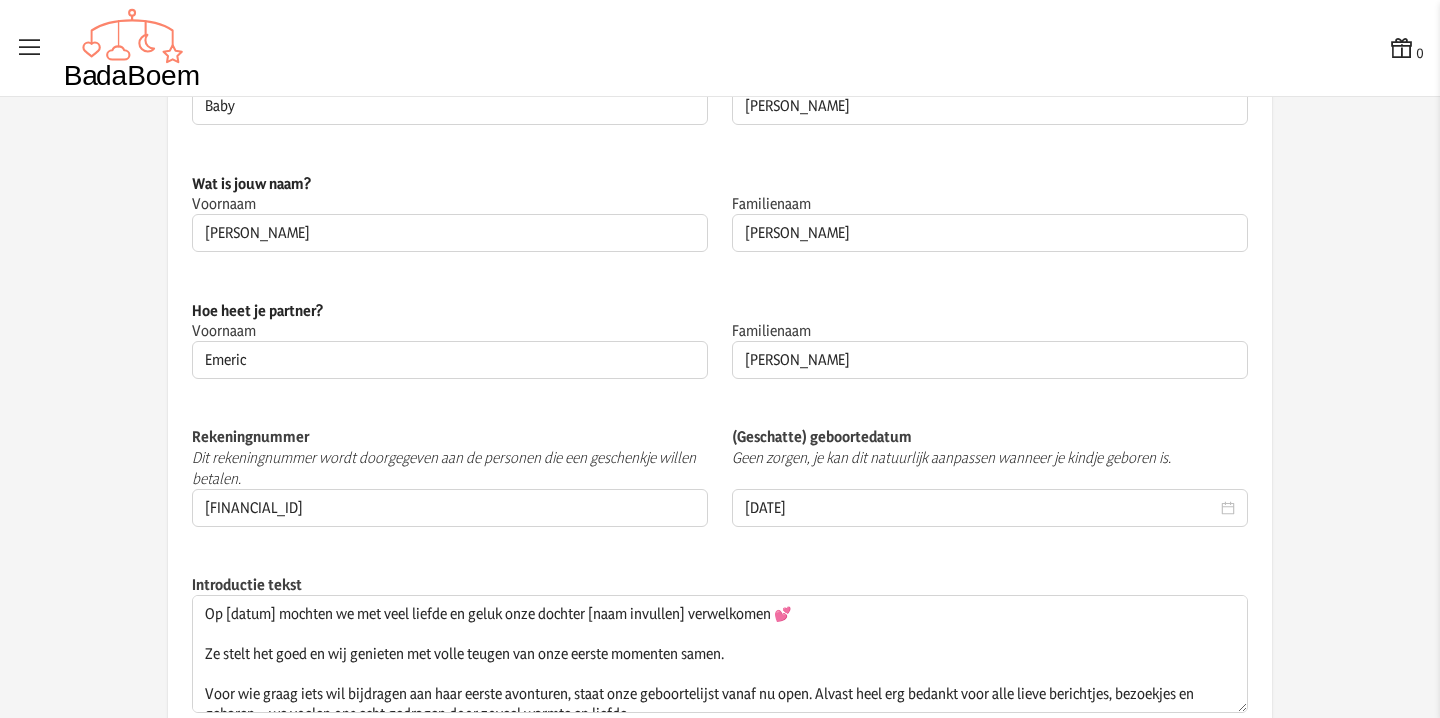 scroll, scrollTop: 193, scrollLeft: 0, axis: vertical 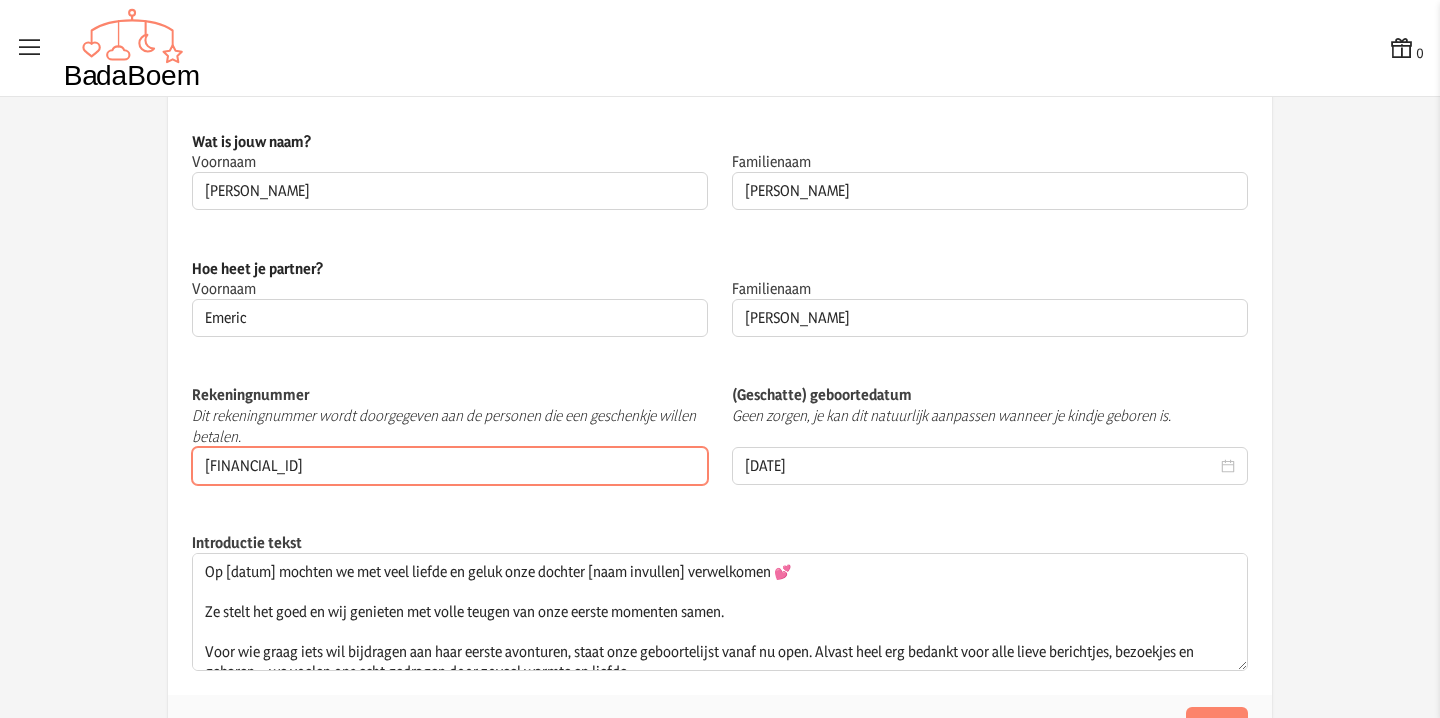 drag, startPoint x: 449, startPoint y: 469, endPoint x: 137, endPoint y: 464, distance: 312.04007 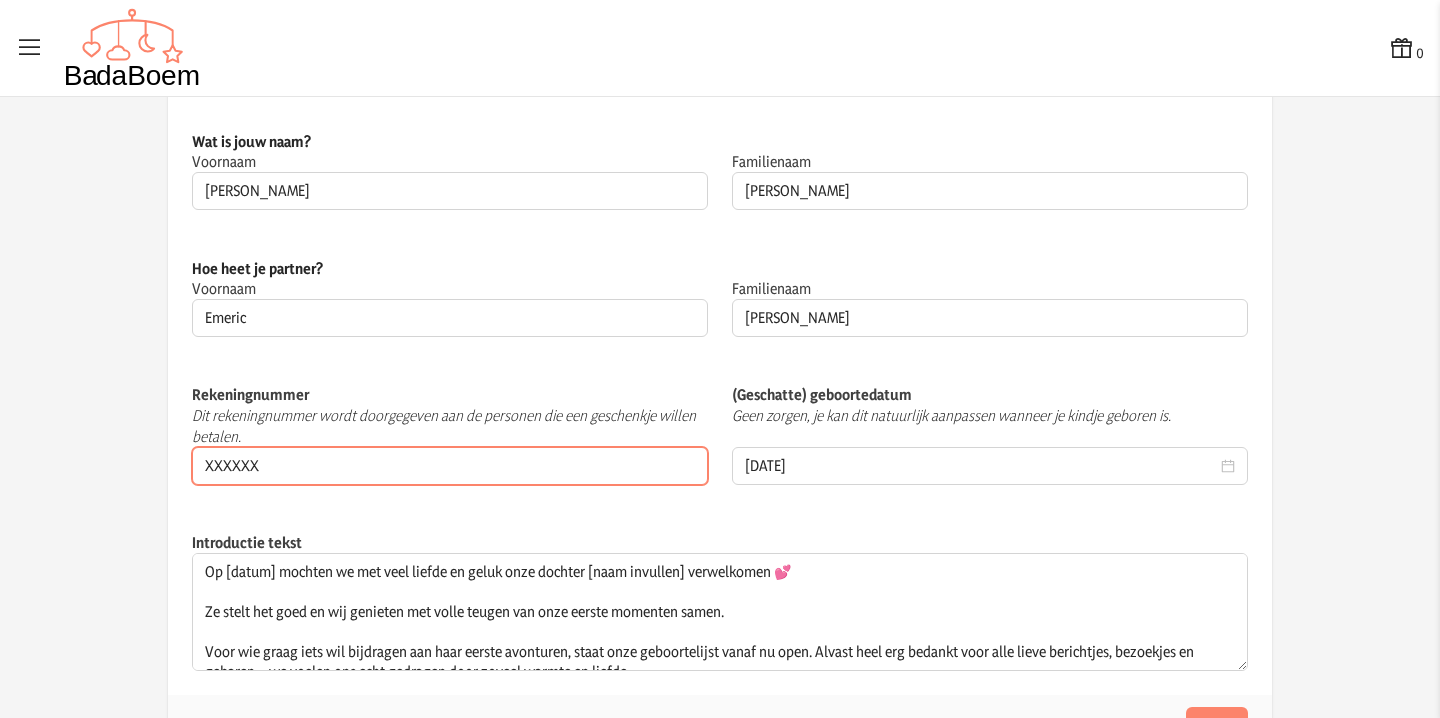 scroll, scrollTop: 232, scrollLeft: 0, axis: vertical 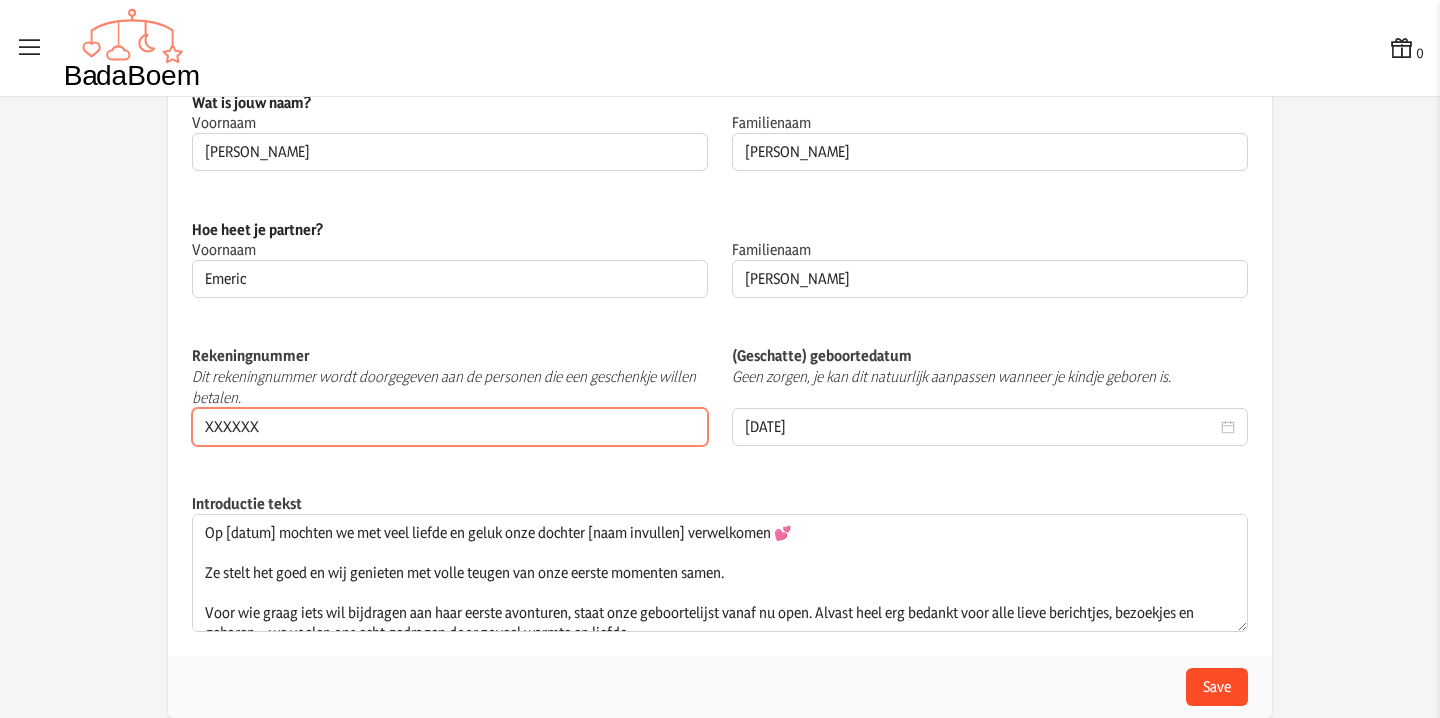 type on "XXXXXX" 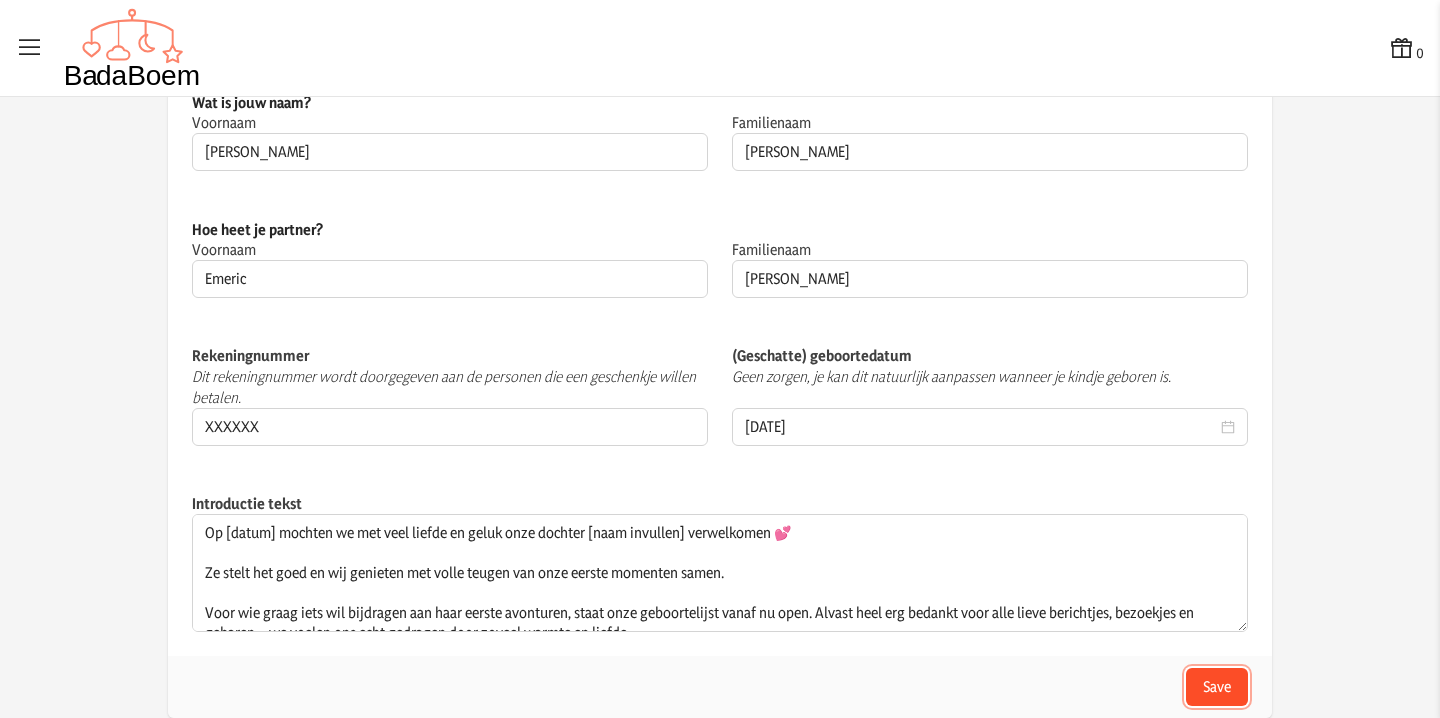 click on "Save" 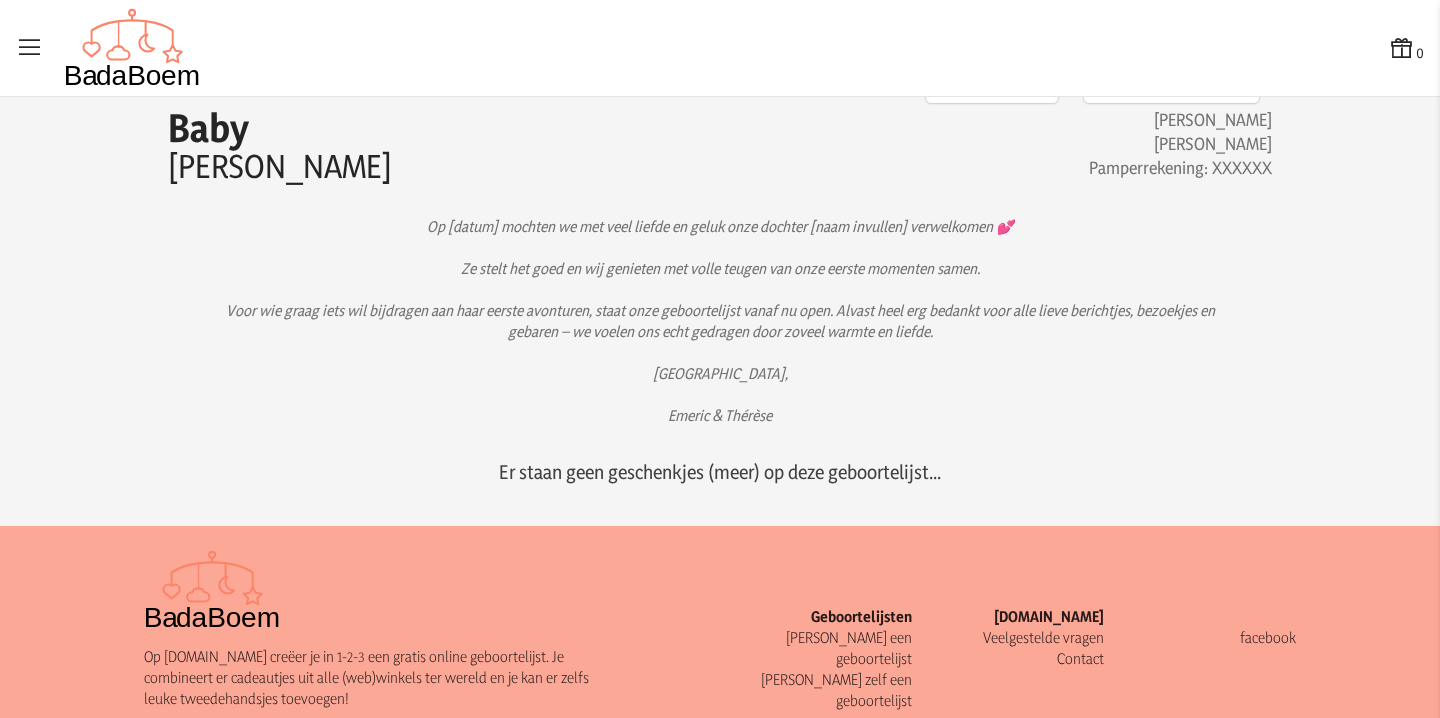 scroll, scrollTop: 0, scrollLeft: 0, axis: both 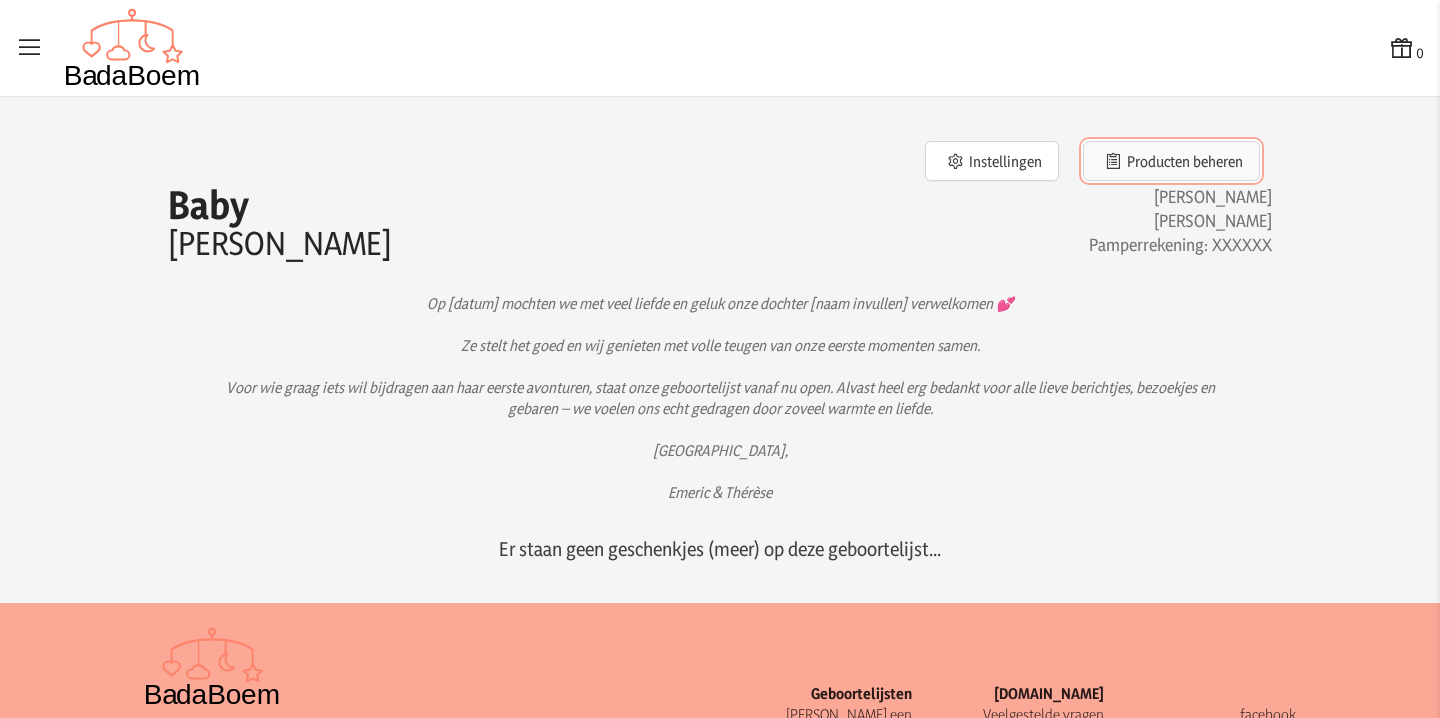 click on "Producten beheren" 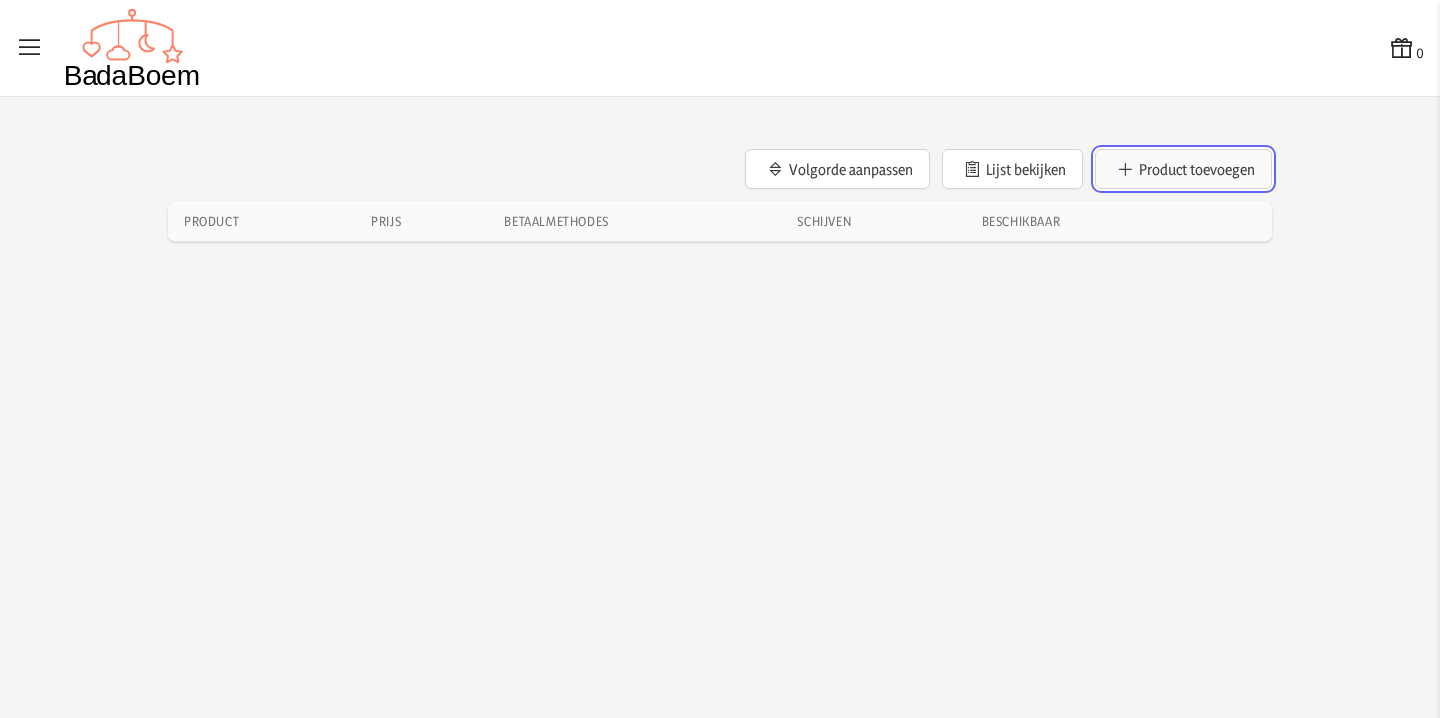 click 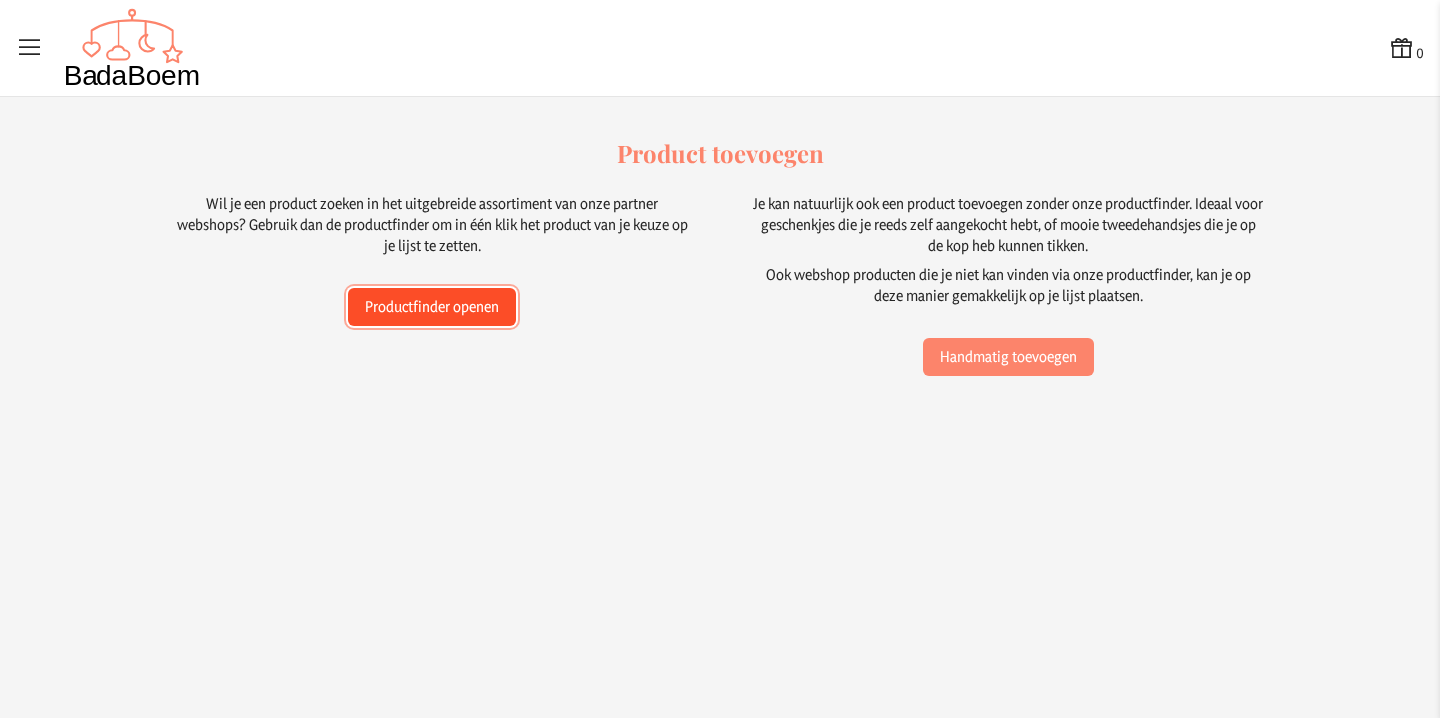 click on "Productfinder openen" 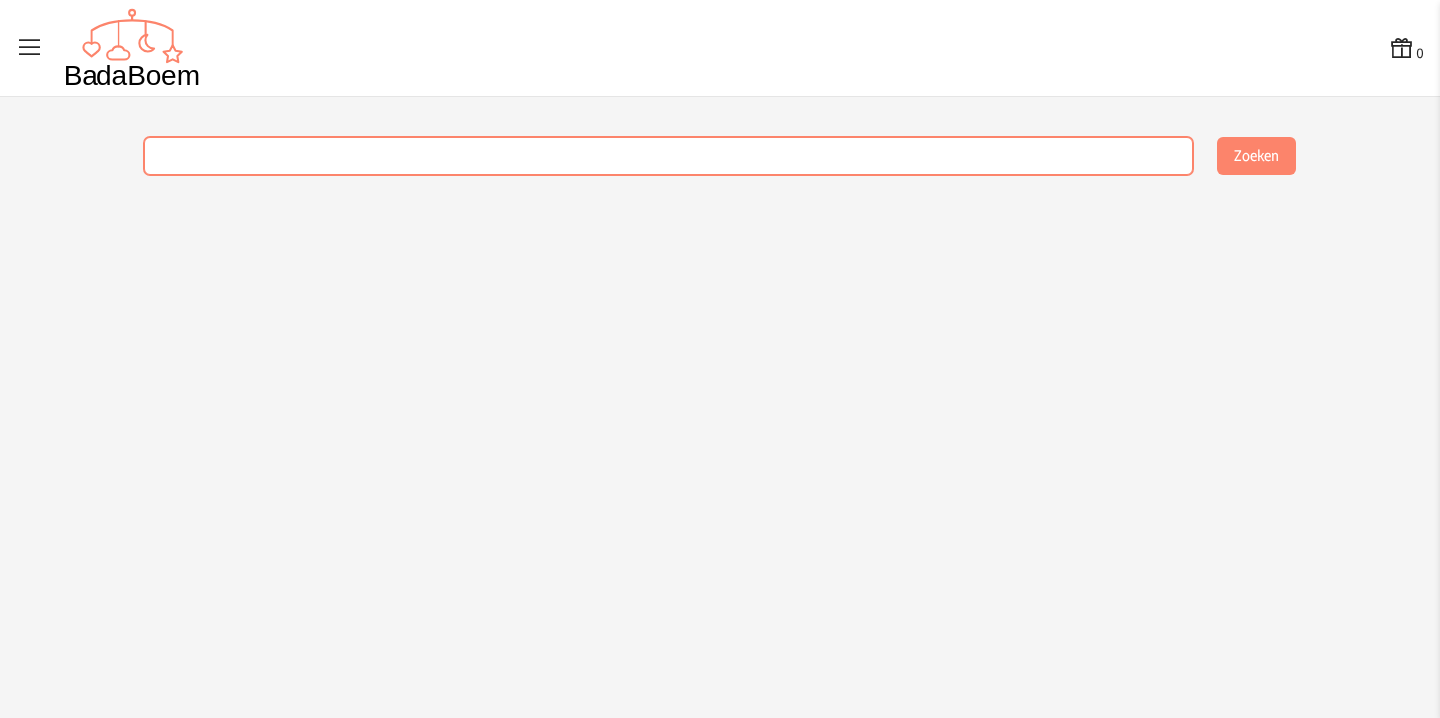 click at bounding box center [668, 156] 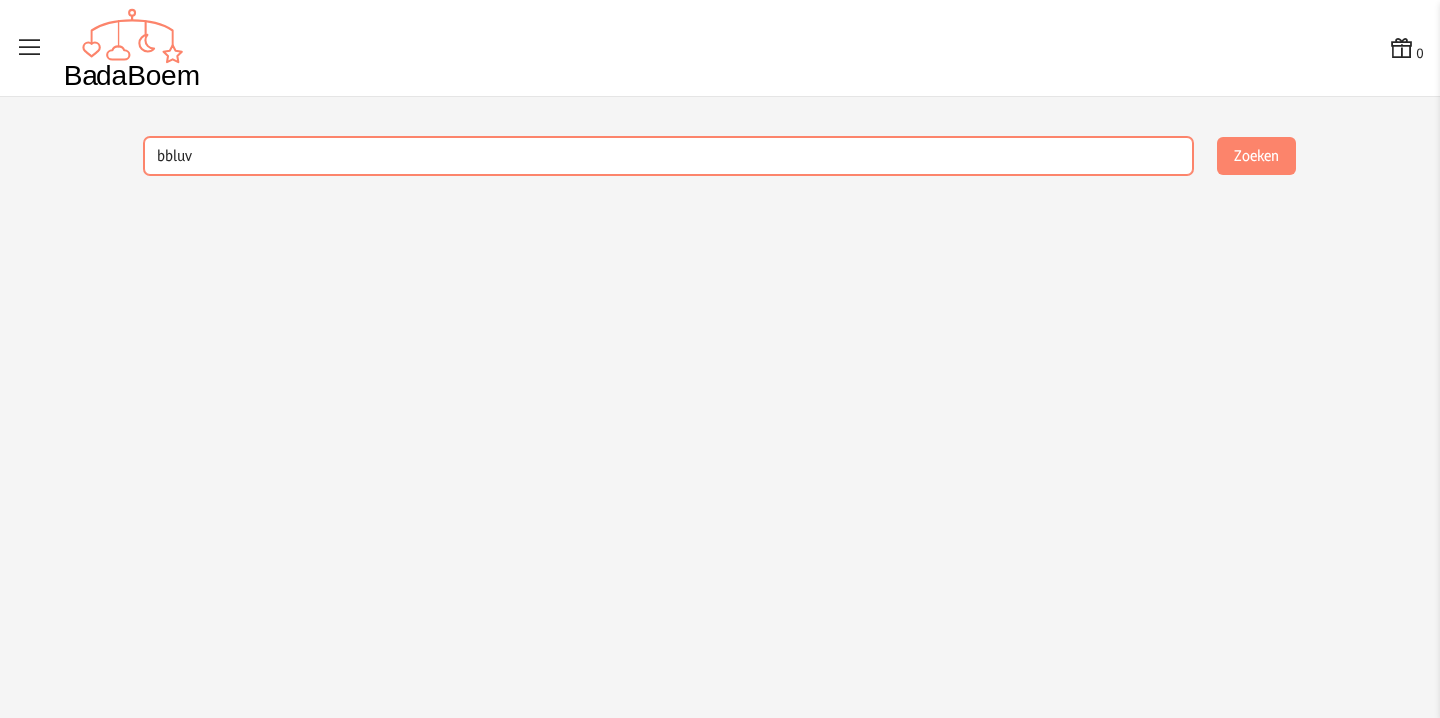 click on "Zoeken" 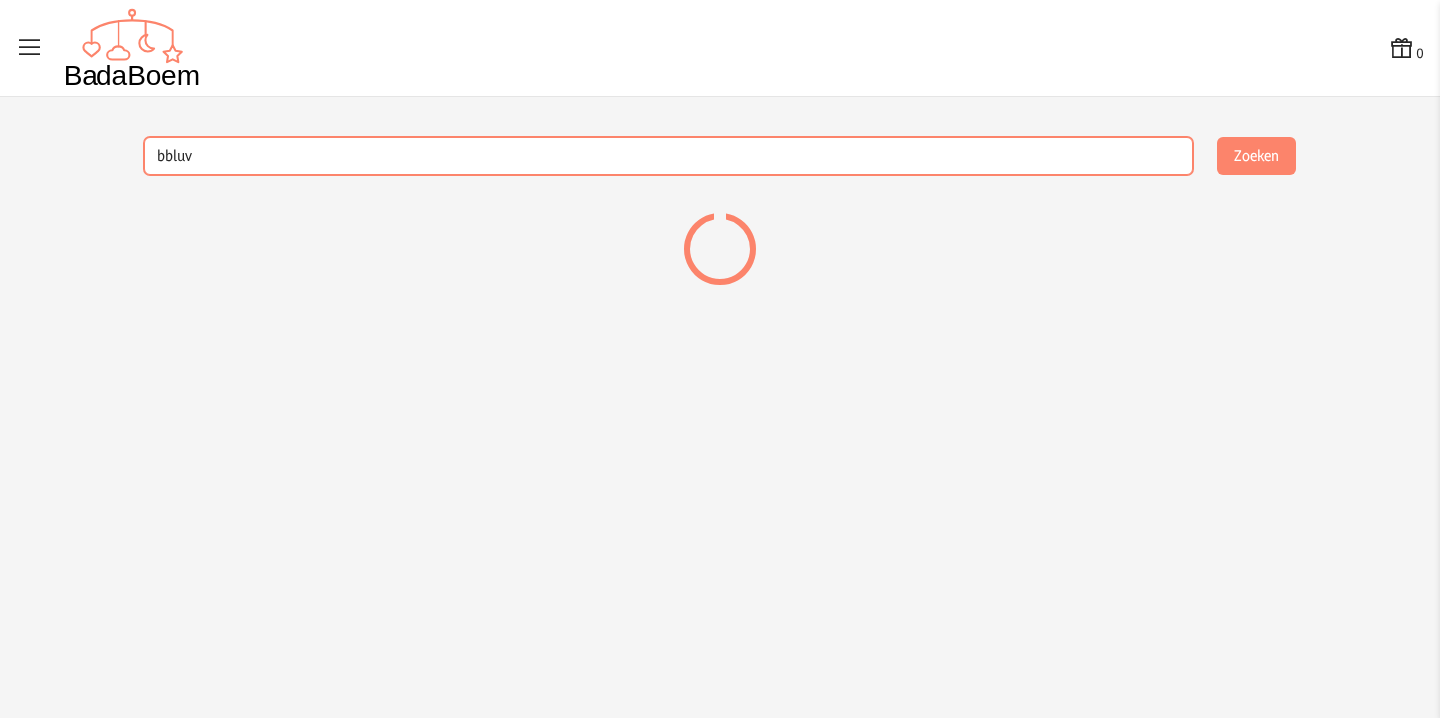click on "bbluv" at bounding box center (668, 156) 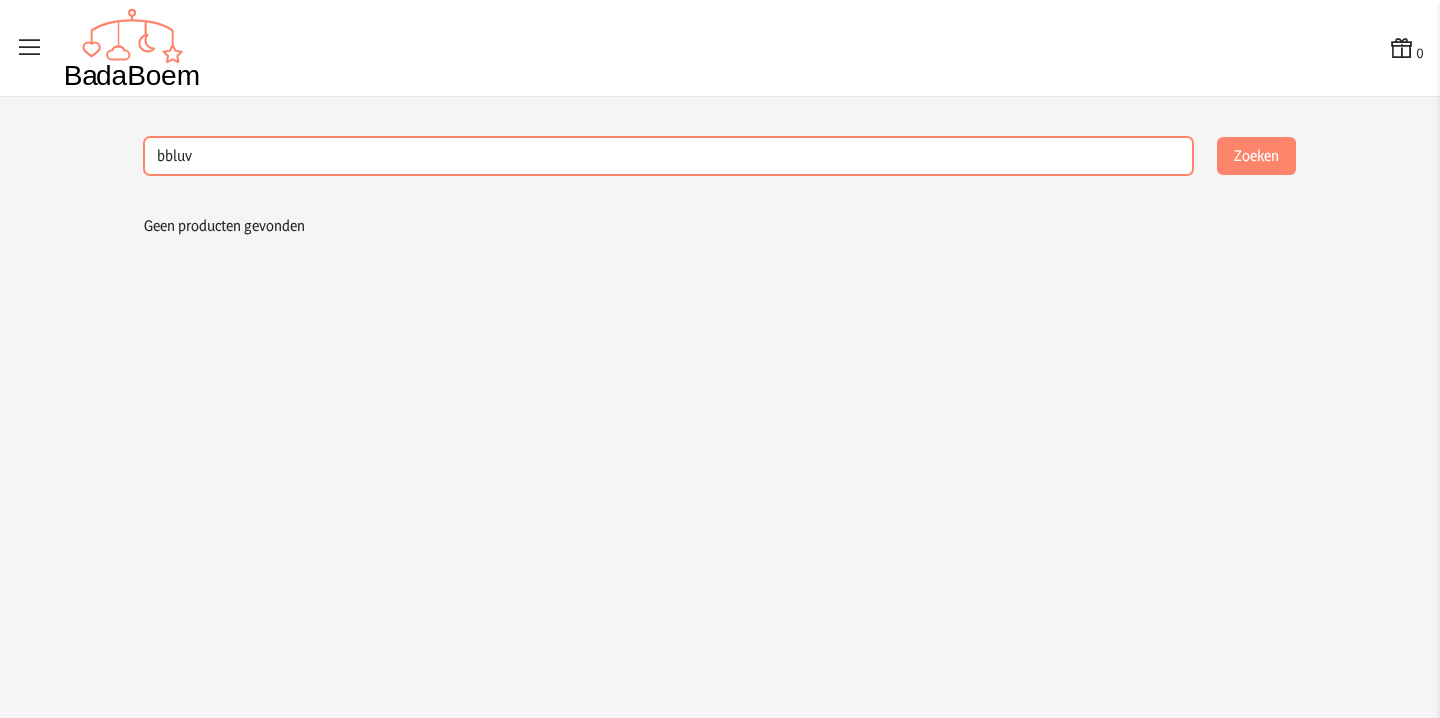 click on "bbluv" at bounding box center (668, 156) 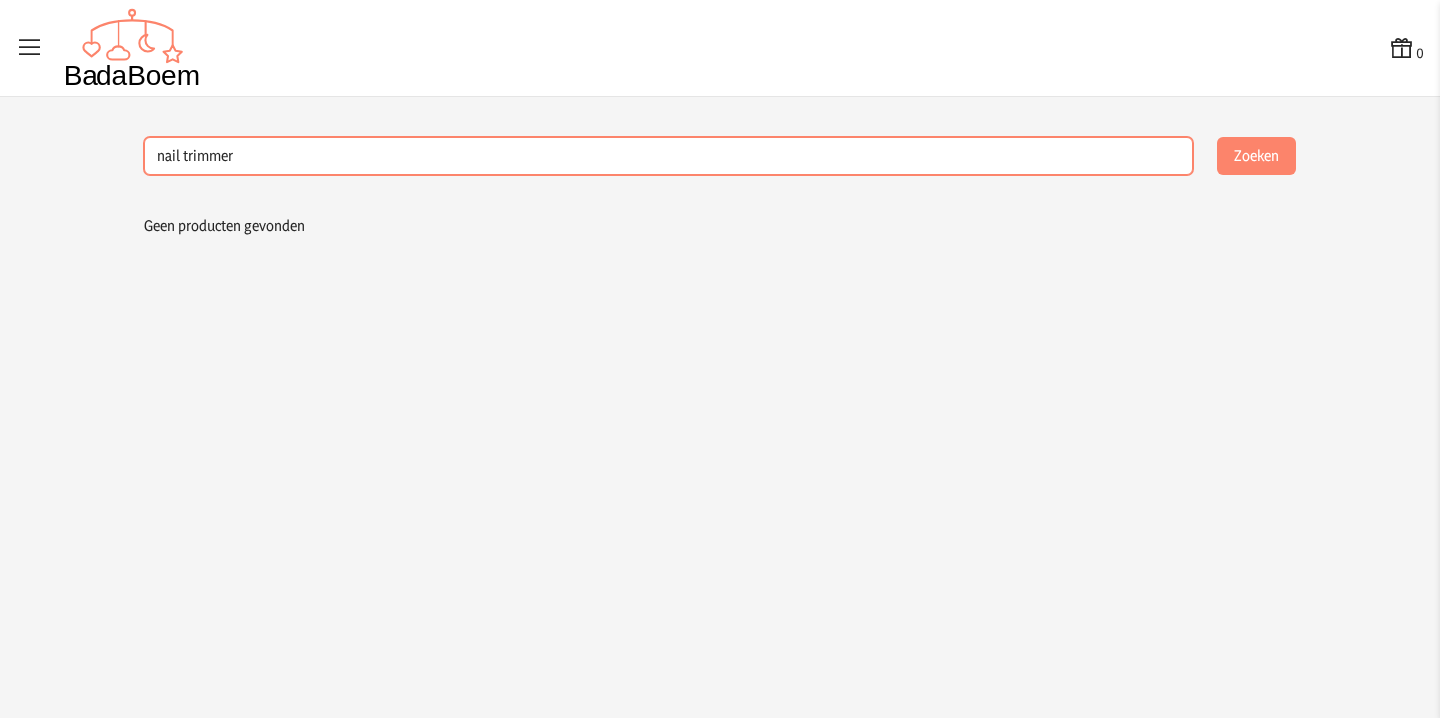 click on "Zoeken" 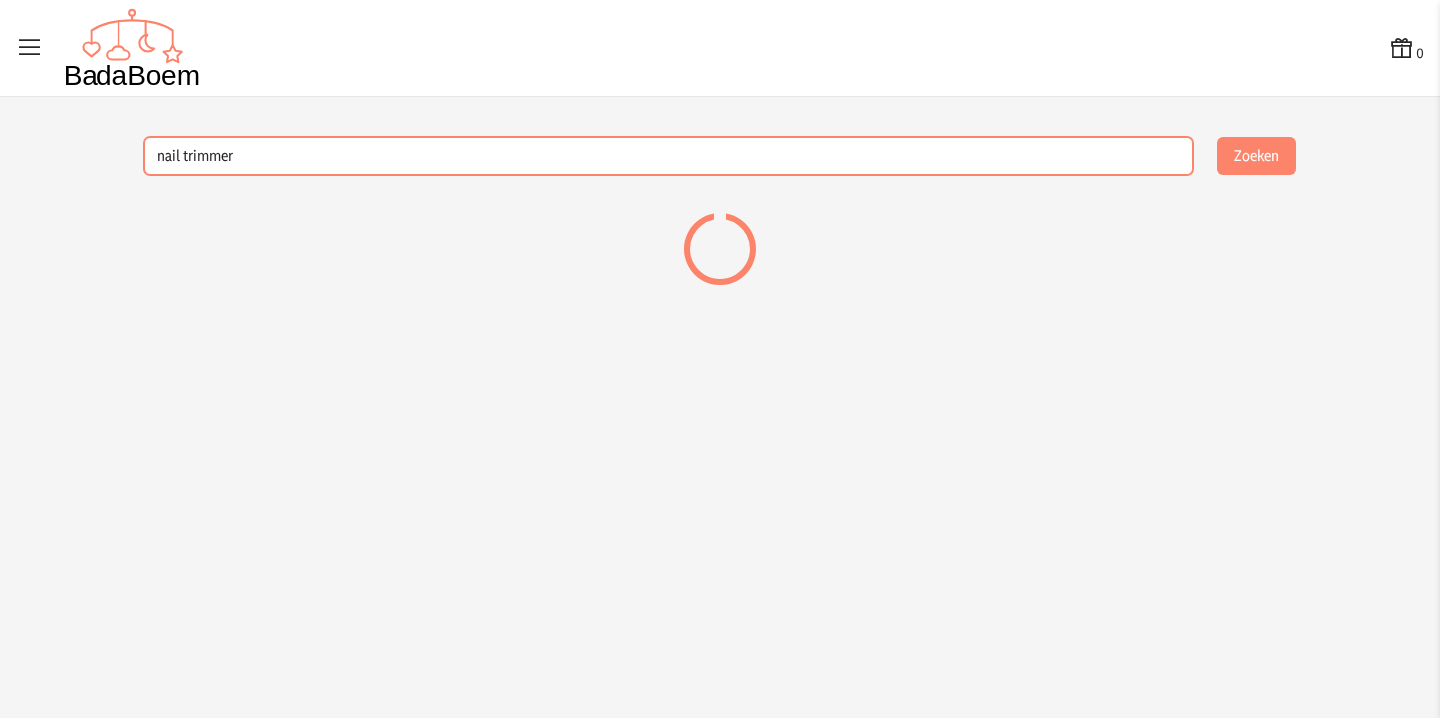 click on "nail trimmer" at bounding box center (668, 156) 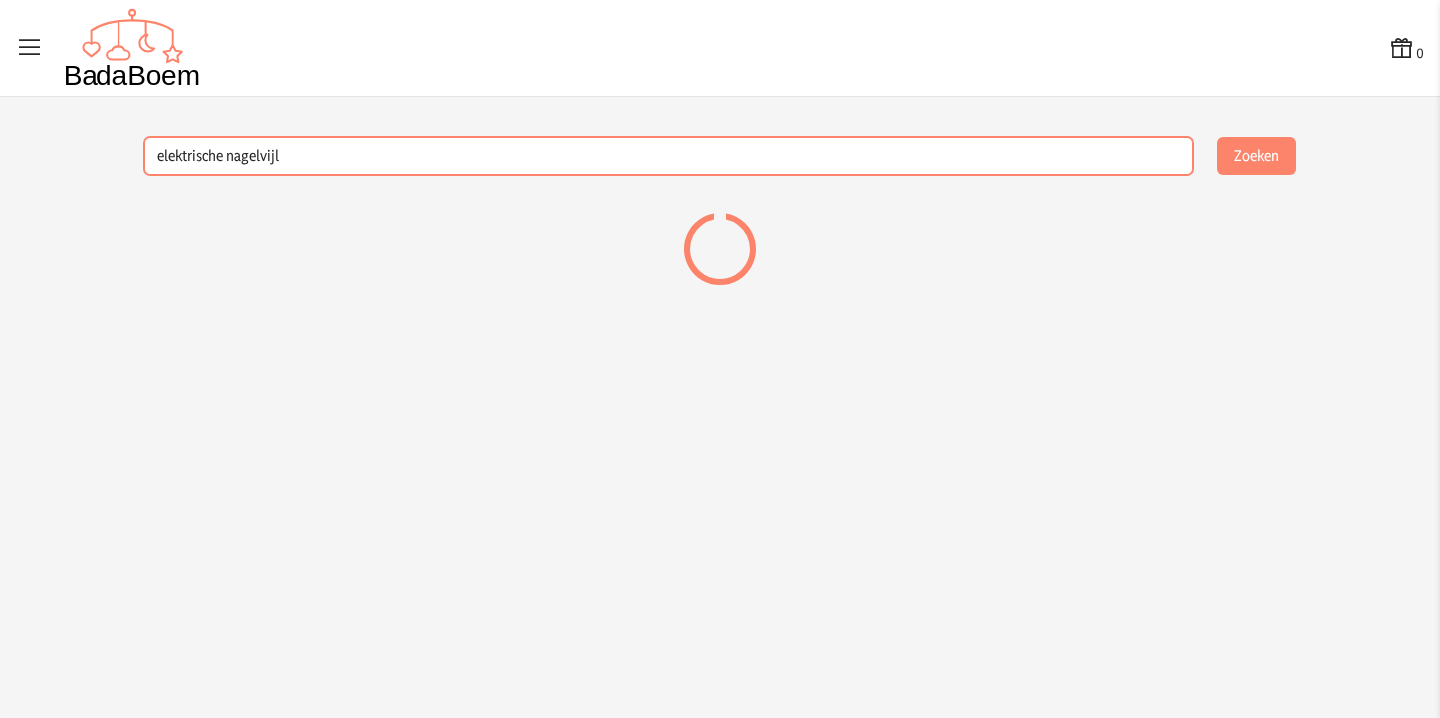 type on "elektrische nagelvijl" 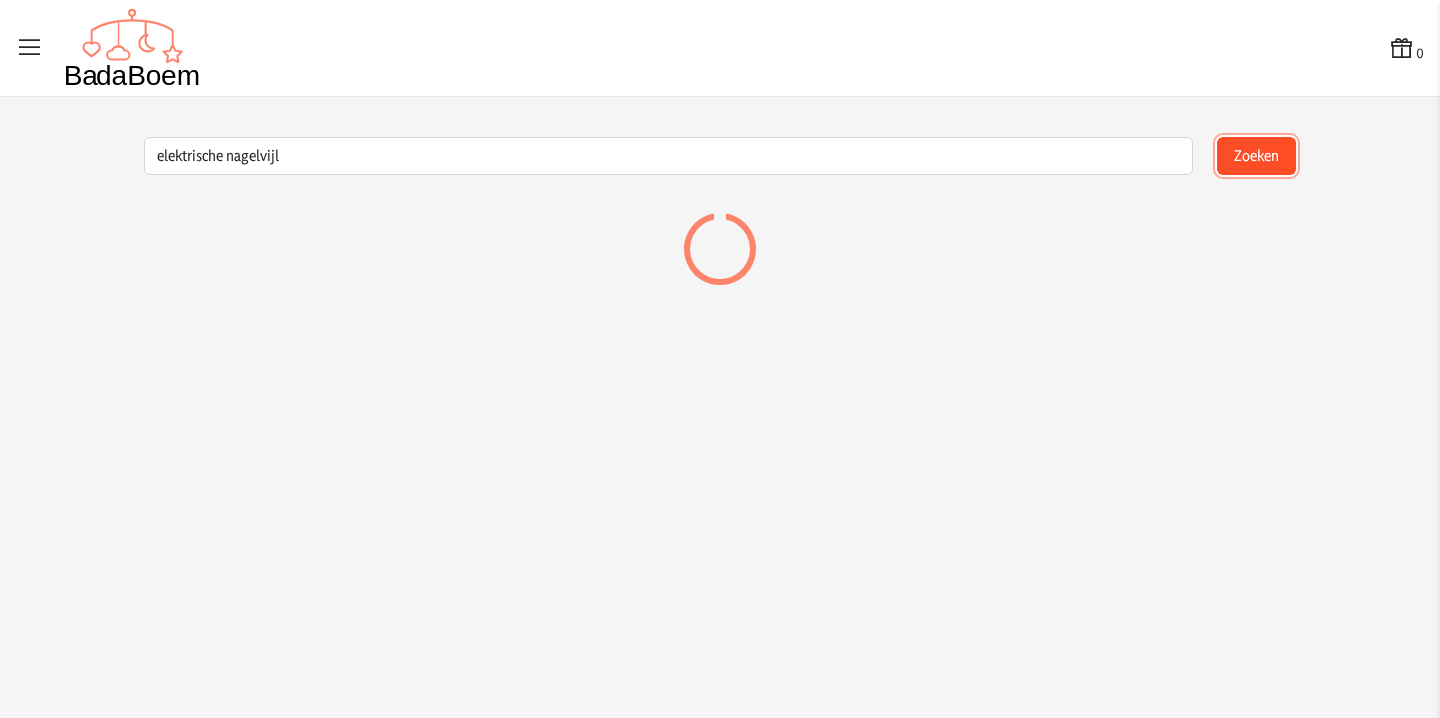 click on "Zoeken" 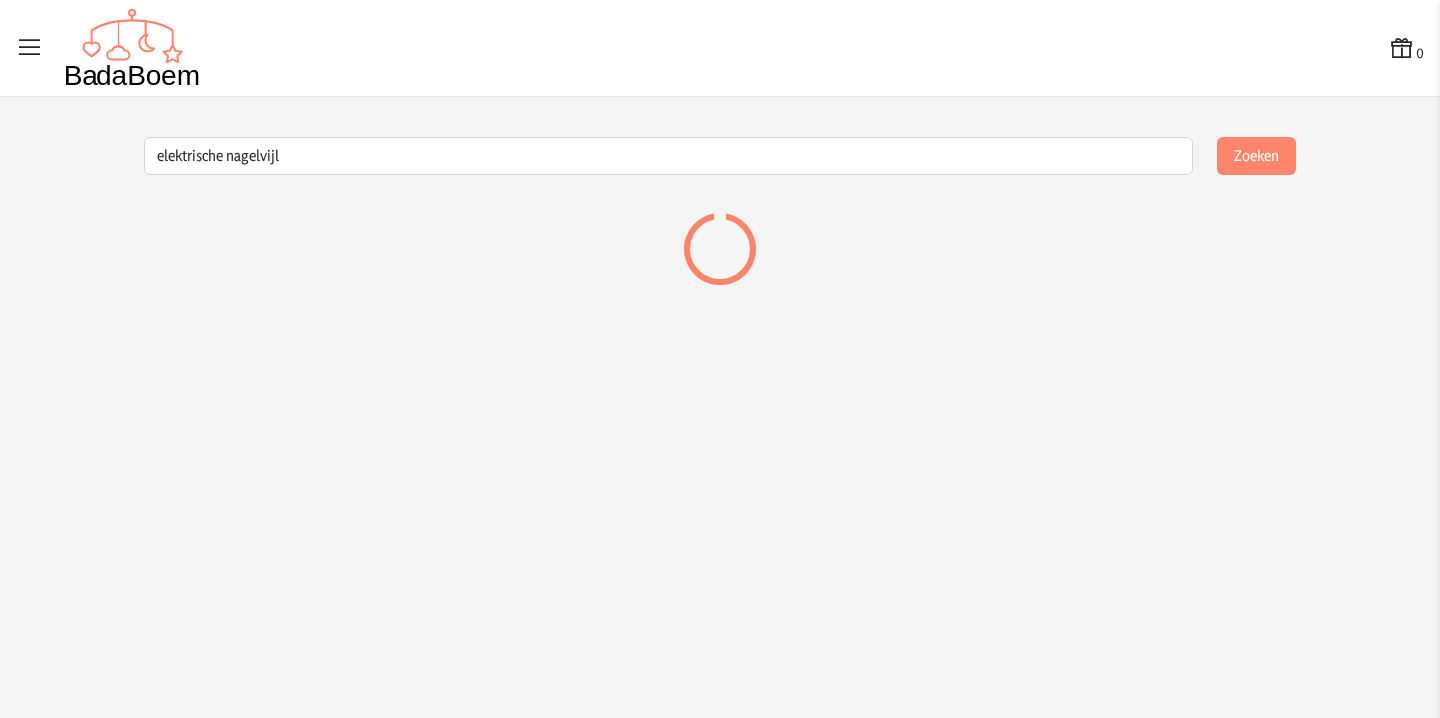 click at bounding box center (30, 48) 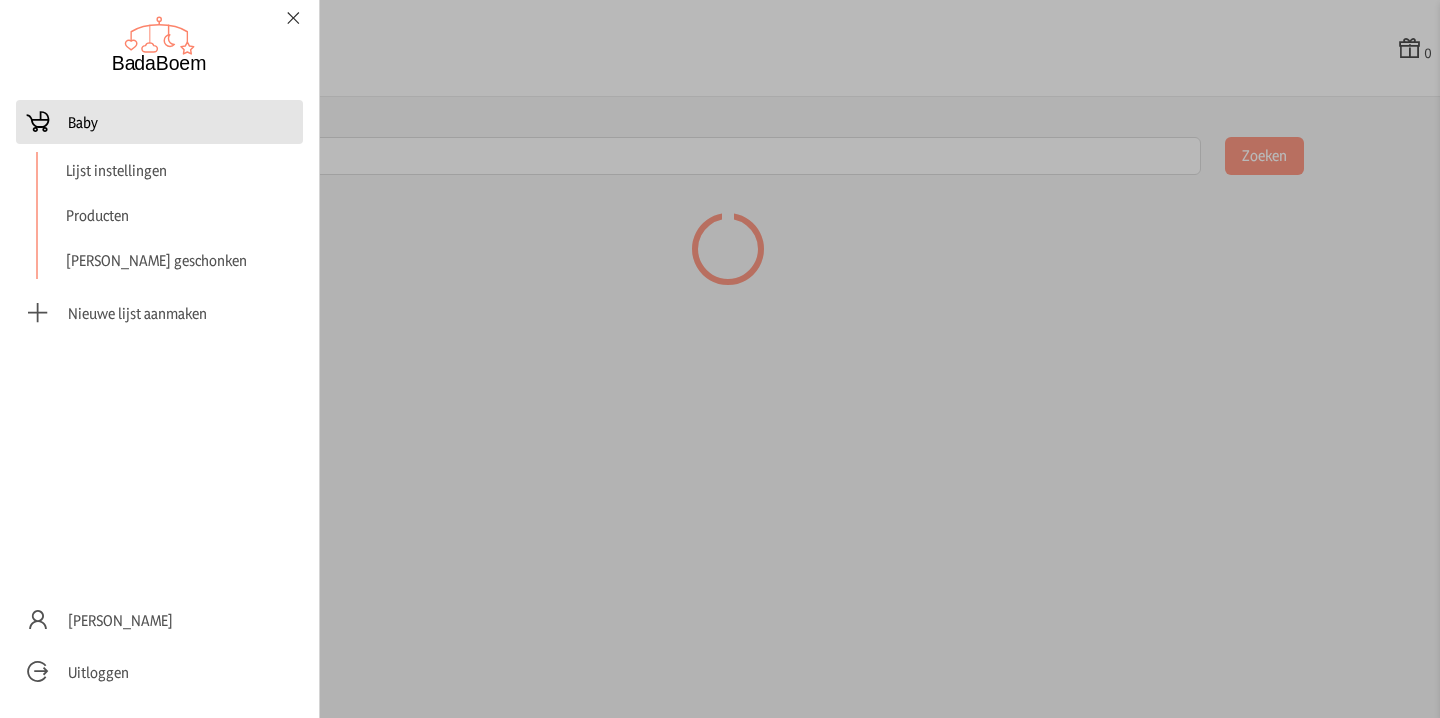 click on "Baby" at bounding box center [83, 122] 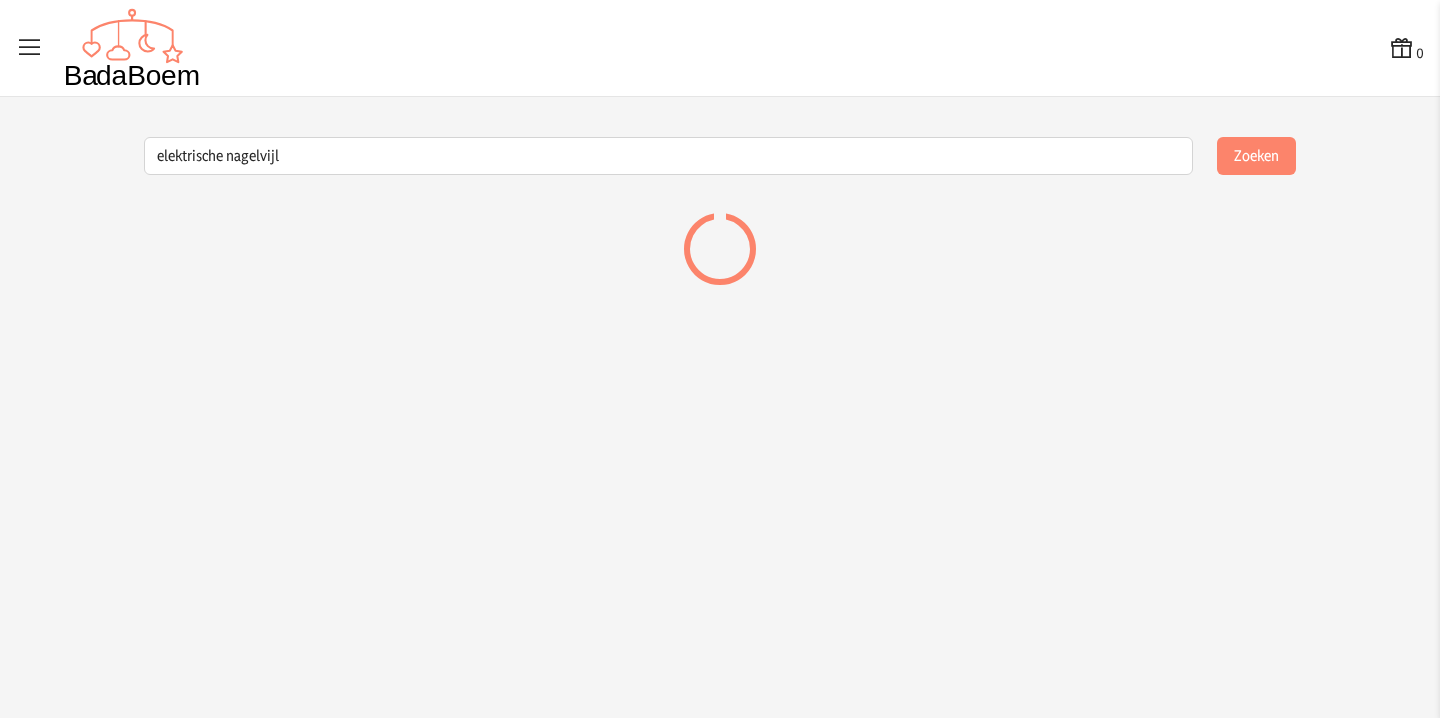 checkbox on "false" 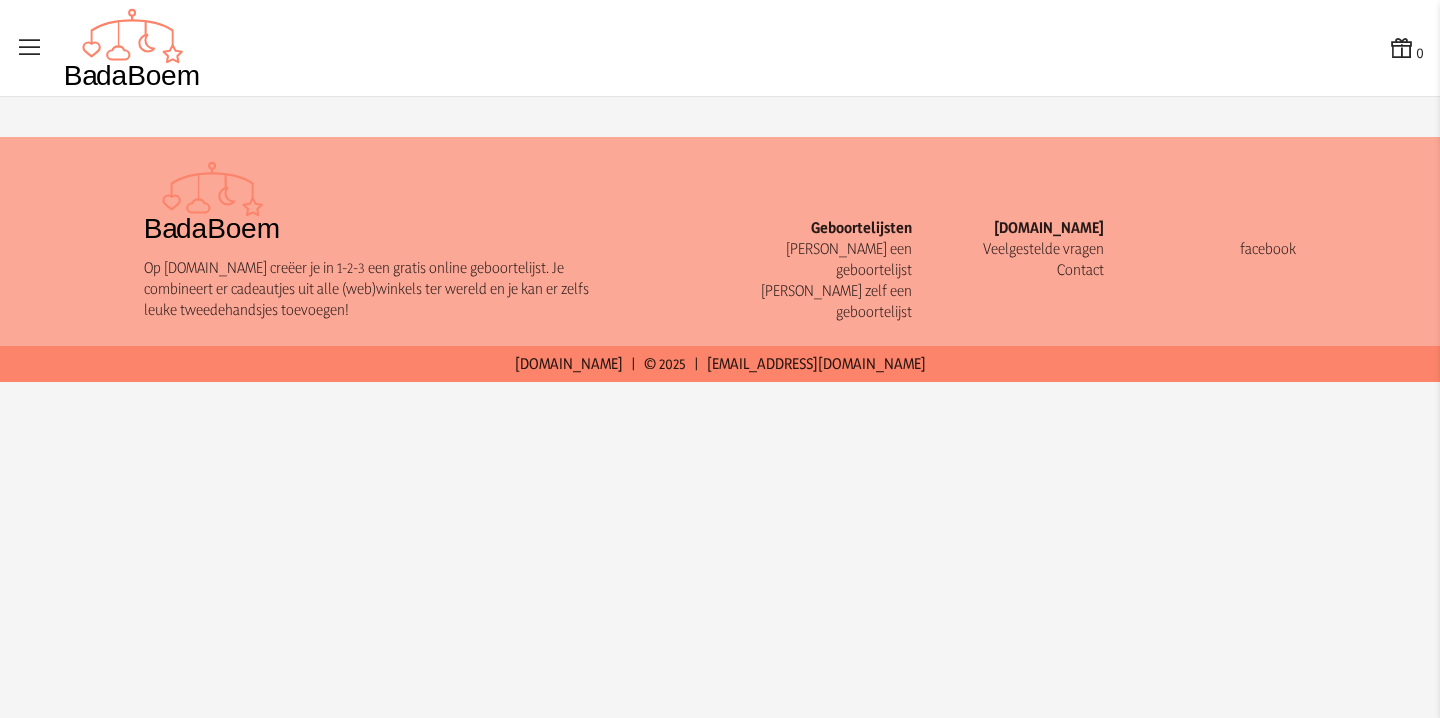 scroll, scrollTop: 0, scrollLeft: 0, axis: both 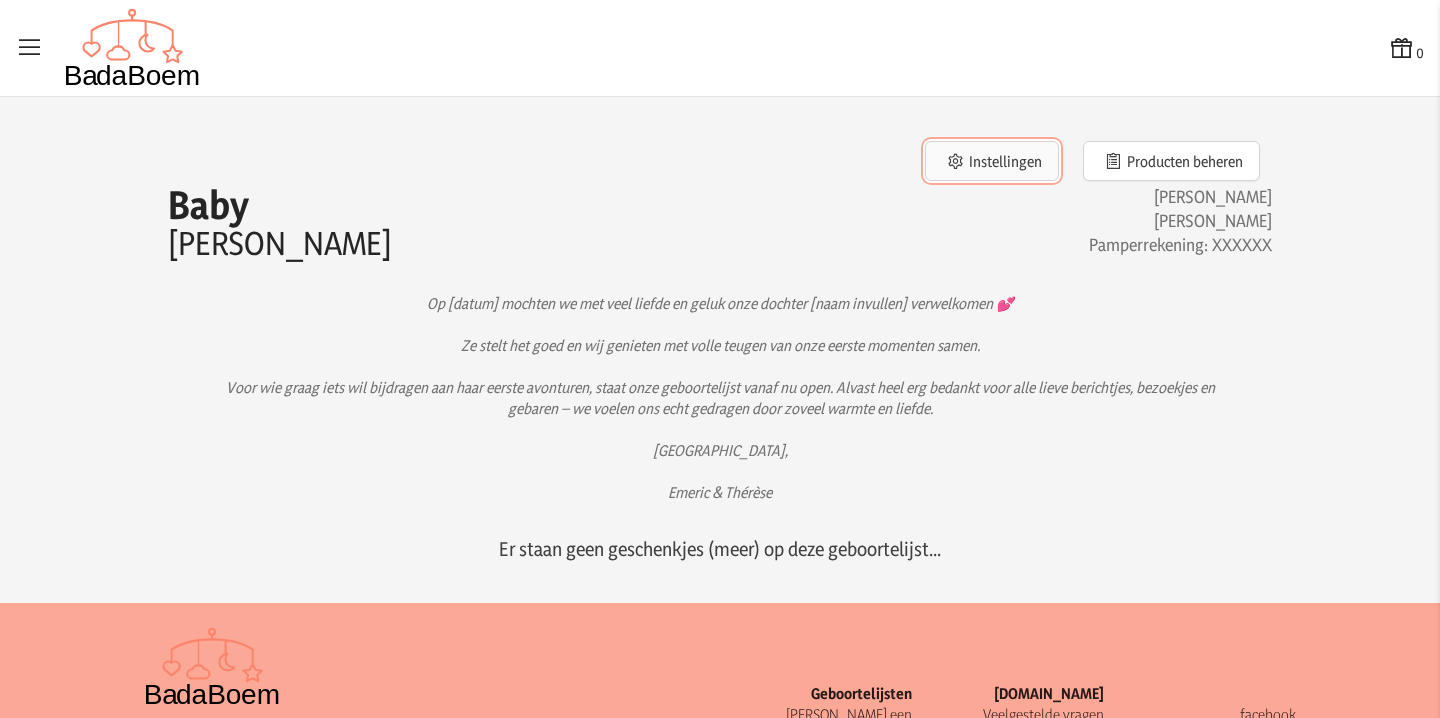 click on "Instellingen" 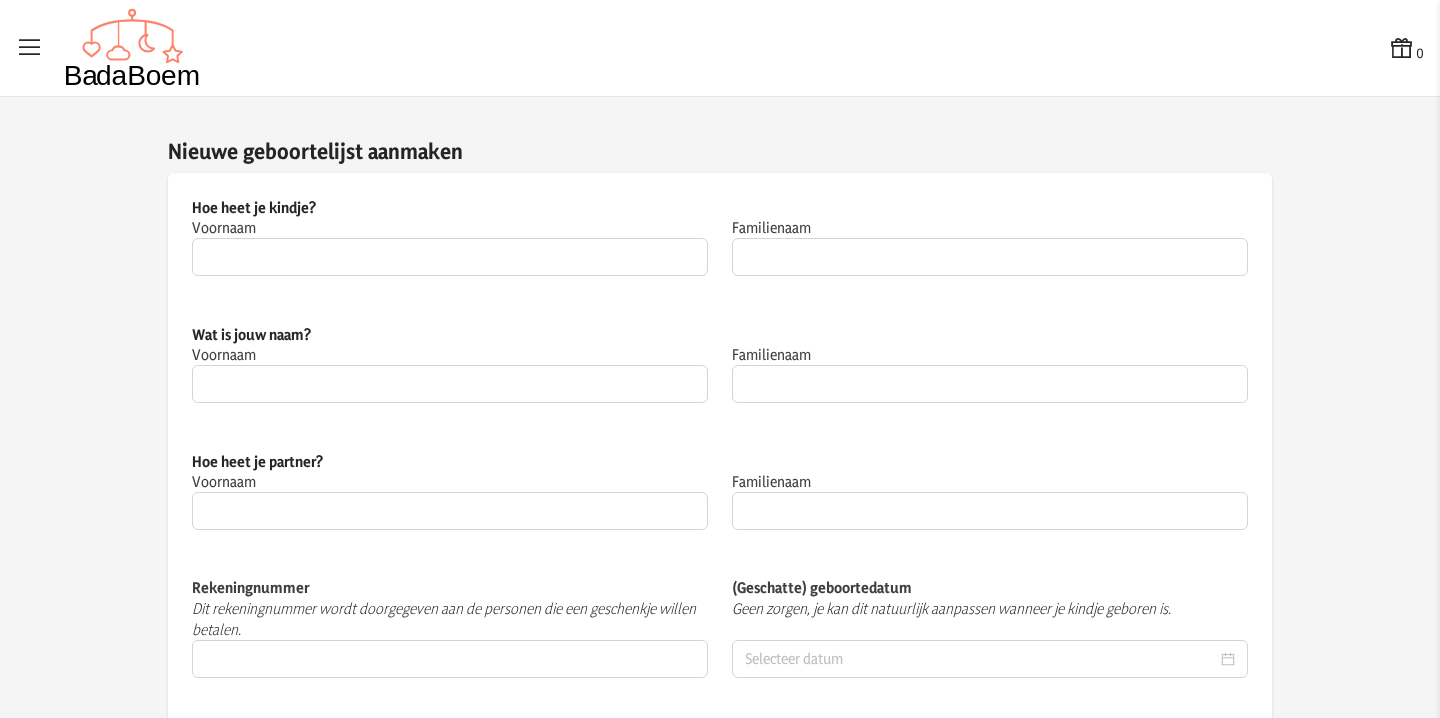 type on "Baby" 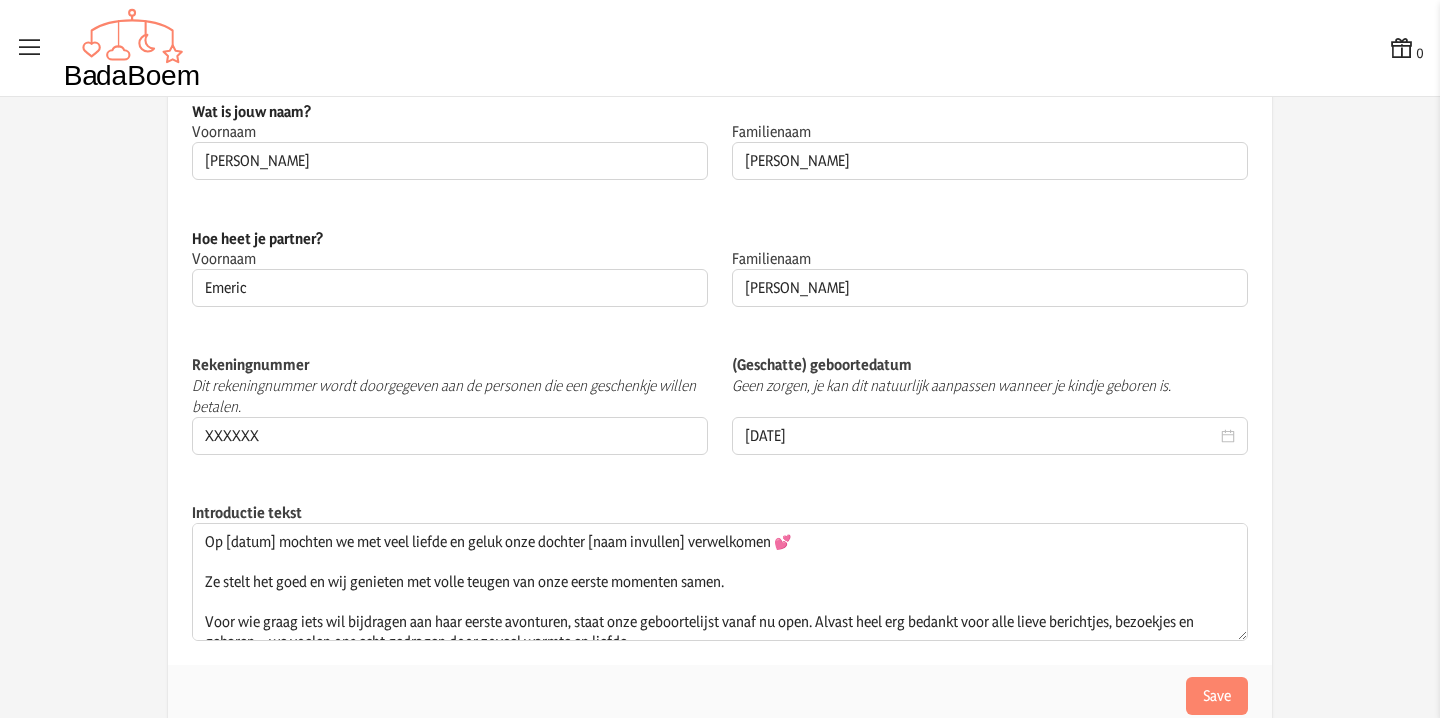 scroll, scrollTop: 232, scrollLeft: 0, axis: vertical 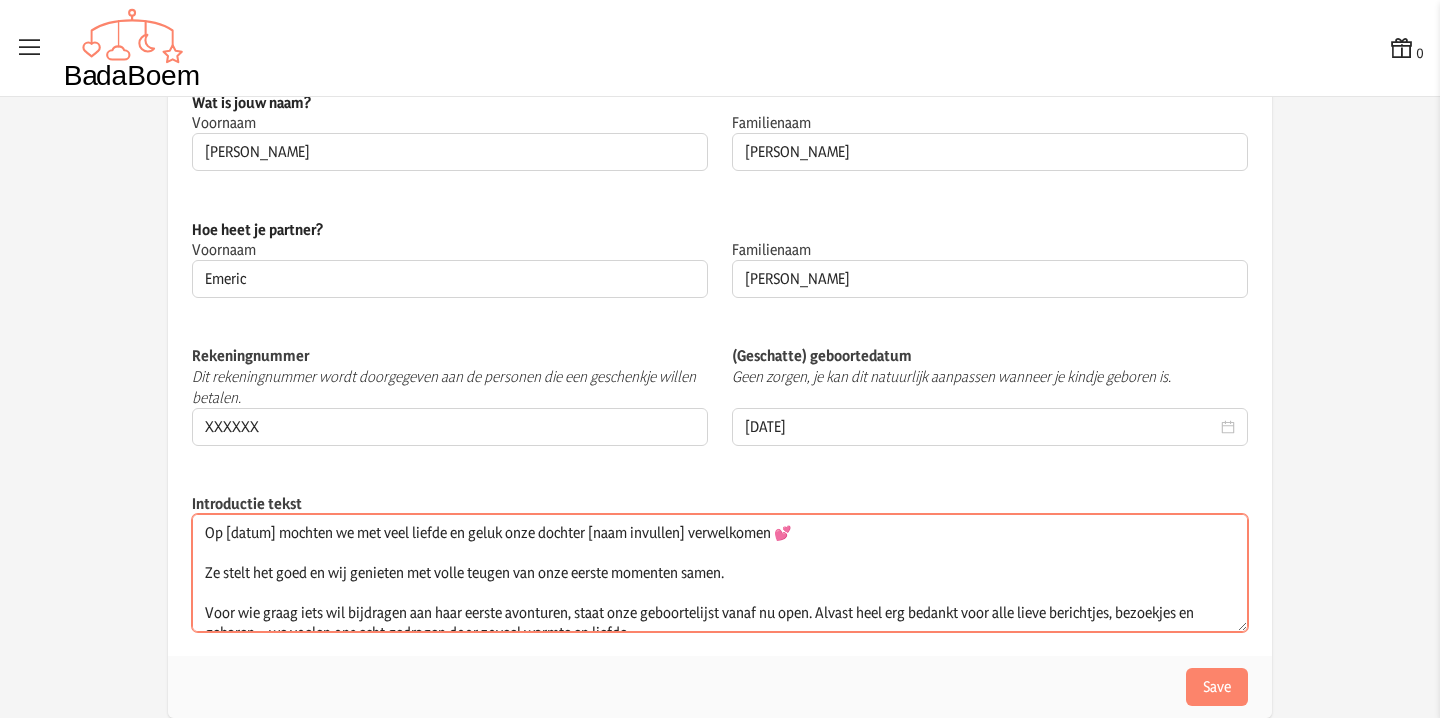 click on "Op [datum] mochten we met veel liefde en geluk onze dochter [naam invullen] verwelkomen 💕
Ze stelt het goed en wij genieten met volle teugen van onze eerste momenten samen.
Voor wie graag iets wil bijdragen aan haar eerste avonturen, staat onze geboortelijst vanaf nu open. Alvast heel erg bedankt voor alle lieve berichtjes, bezoekjes en gebaren – we voelen ons echt gedragen door zoveel warmte en liefde.
Liefs,
Emeric & Thérèse" at bounding box center [720, 573] 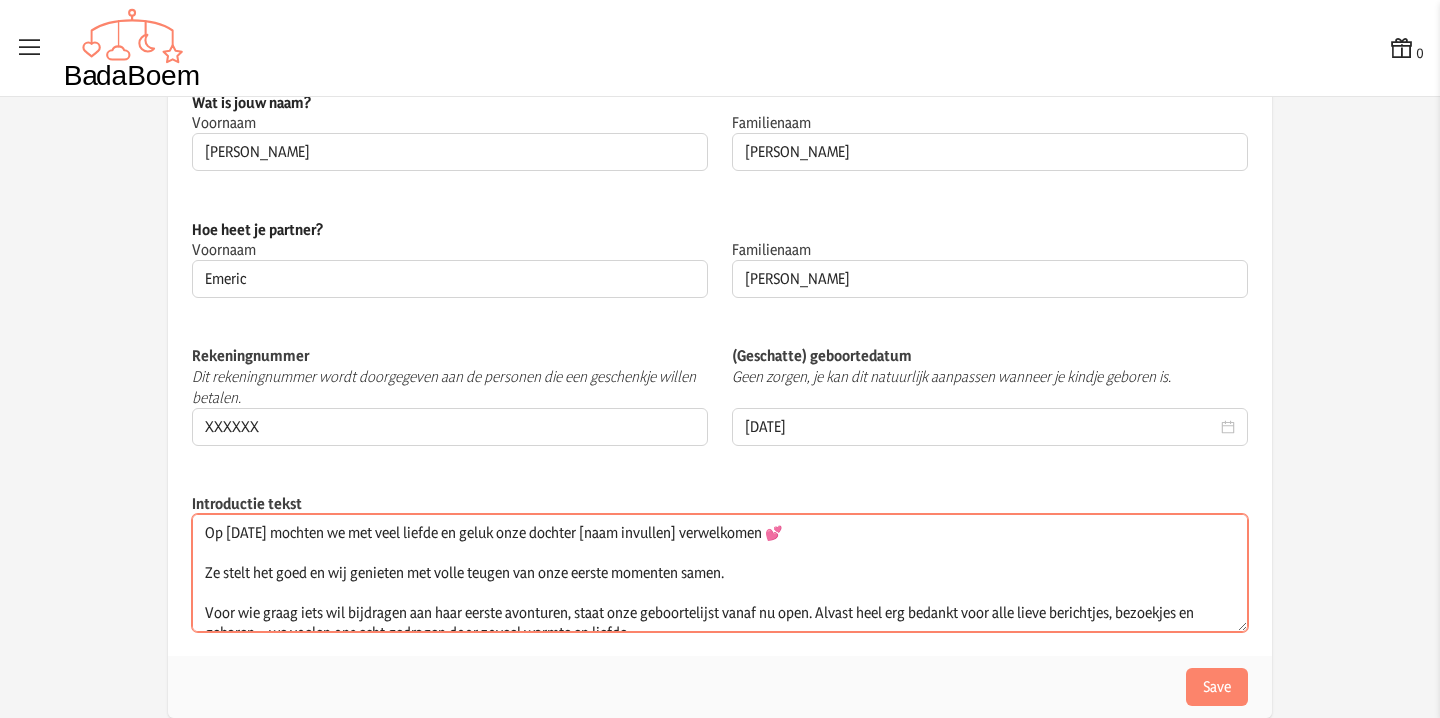 click on "Op 14 oktober mochten we met veel liefde en geluk onze dochter [naam invullen] verwelkomen 💕
Ze stelt het goed en wij genieten met volle teugen van onze eerste momenten samen.
Voor wie graag iets wil bijdragen aan haar eerste avonturen, staat onze geboortelijst vanaf nu open. Alvast heel erg bedankt voor alle lieve berichtjes, bezoekjes en gebaren – we voelen ons echt gedragen door zoveel warmte en liefde.
Liefs,
Emeric & Thérèse" at bounding box center [720, 573] 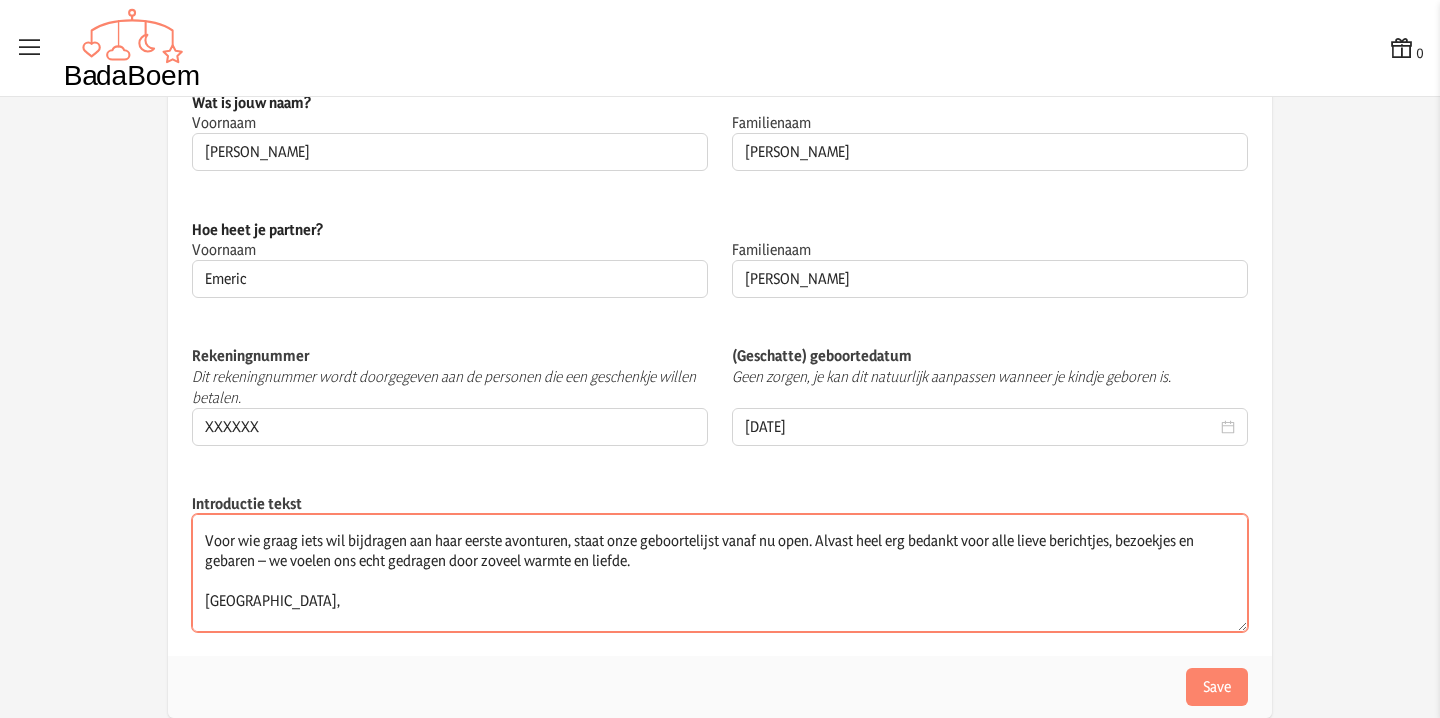 scroll, scrollTop: 69, scrollLeft: 0, axis: vertical 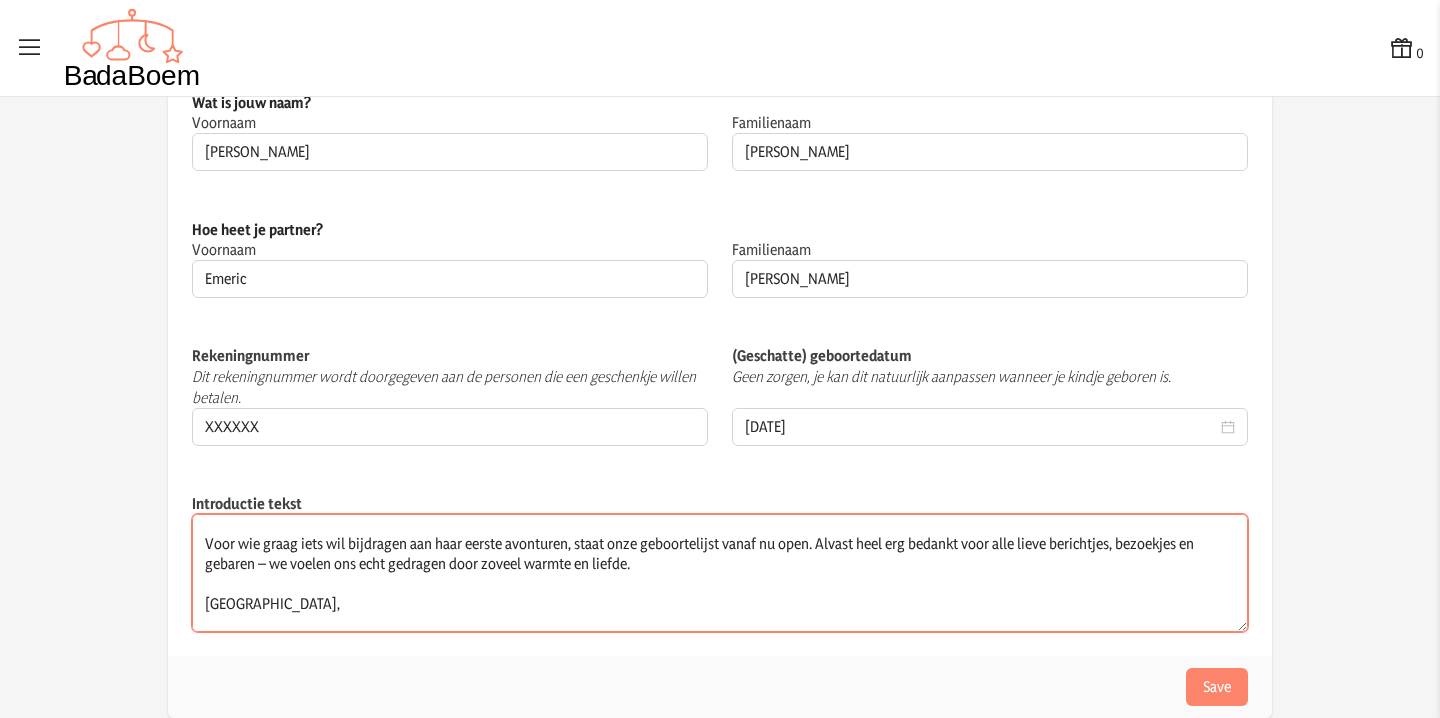 click on "Op 14 oktober mochten we met veel liefde en geluk onze dochter Salomé verwelkomen 💕
Ze stelt het goed en wij genieten met volle teugen van onze eerste momenten samen.
Voor wie graag iets wil bijdragen aan haar eerste avonturen, staat onze geboortelijst vanaf nu open. Alvast heel erg bedankt voor alle lieve berichtjes, bezoekjes en gebaren – we voelen ons echt gedragen door zoveel warmte en liefde.
Liefs,
Emeric & Thérèse" at bounding box center [720, 573] 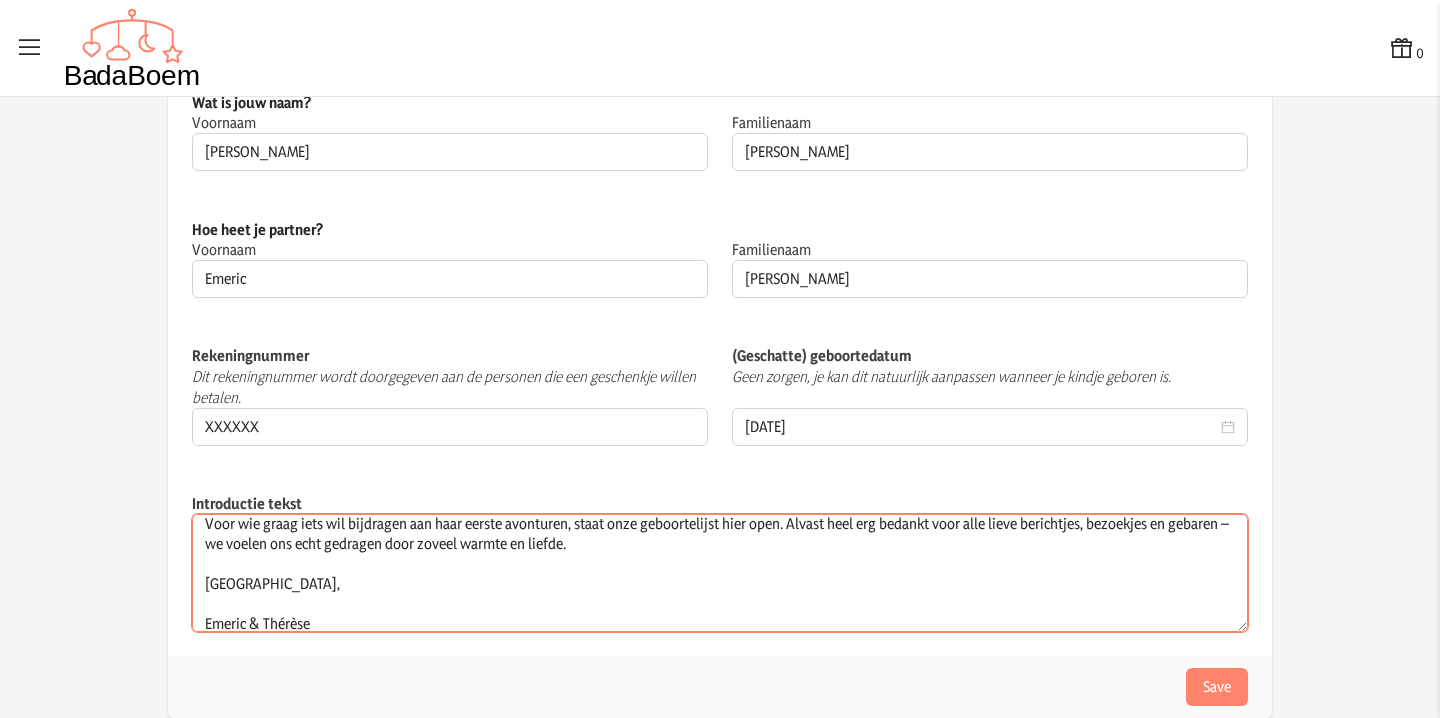 scroll, scrollTop: 100, scrollLeft: 0, axis: vertical 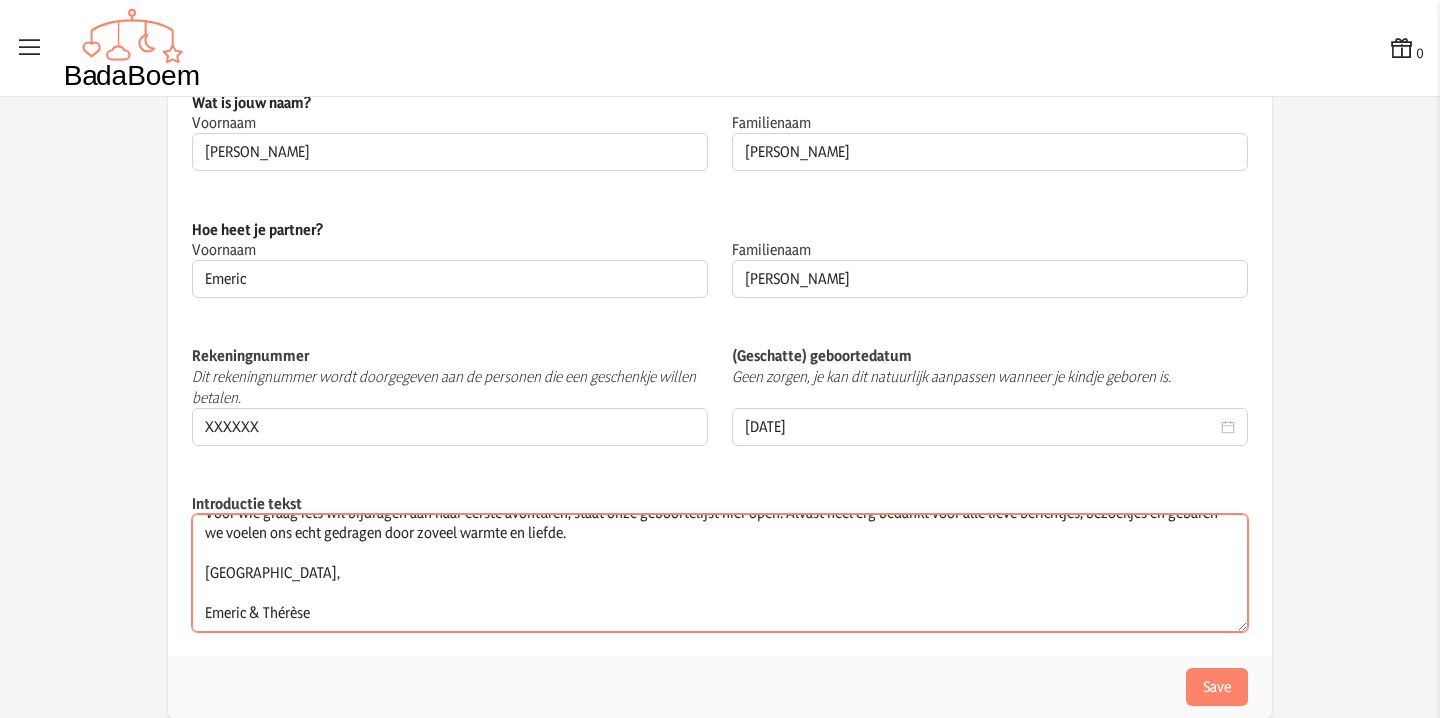 click on "Op 14 oktober mochten we met veel liefde en geluk onze dochter Salomé verwelkomen 💕
Ze stelt het goed en wij genieten met volle teugen van onze eerste momenten samen.
Voor wie graag iets wil bijdragen aan haar eerste avonturen, staat onze geboortelijst hier open. Alvast heel erg bedankt voor alle lieve berichtjes, bezoekjes en gebaren – we voelen ons echt gedragen door zoveel warmte en liefde.
Liefs,
Emeric & Thérèse" at bounding box center [720, 573] 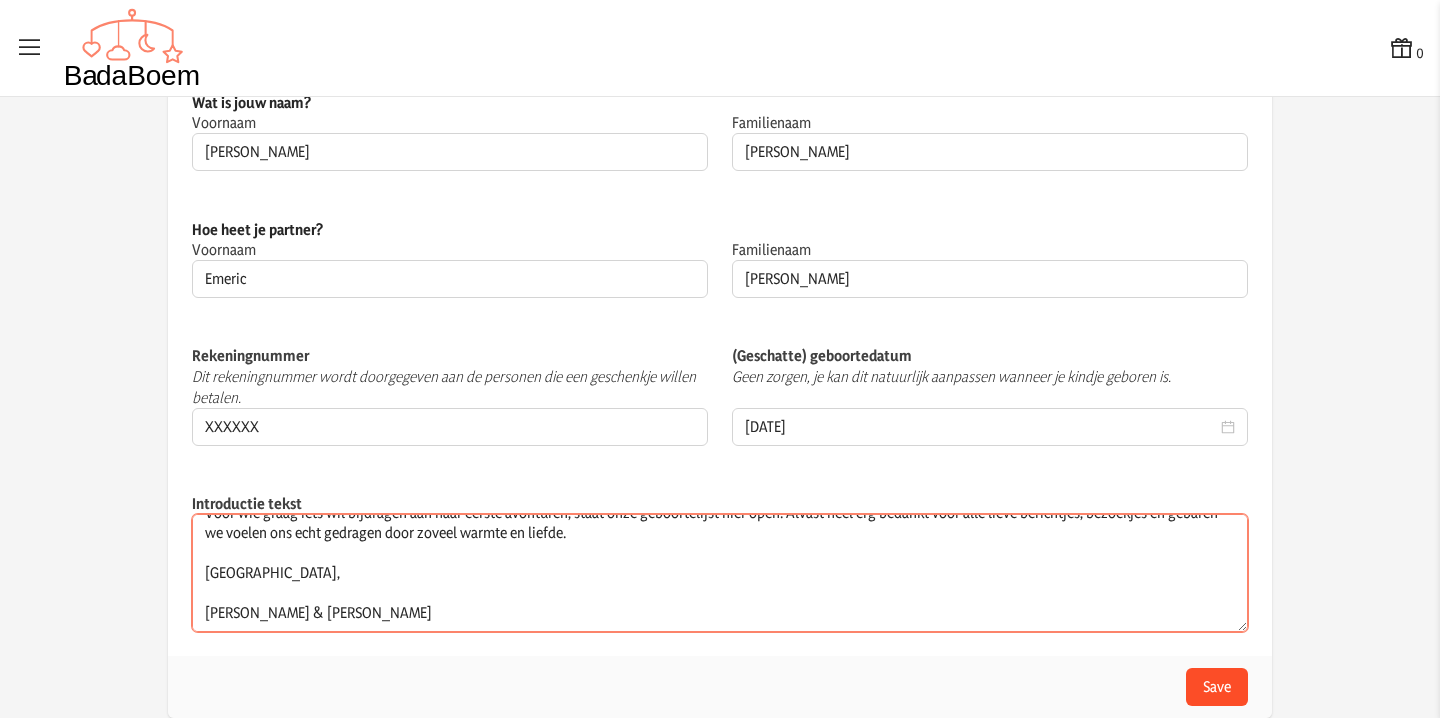 type on "Op 14 oktober mochten we met veel liefde en geluk onze dochter Salomé verwelkomen 💕
Ze stelt het goed en wij genieten met volle teugen van onze eerste momenten samen.
Voor wie graag iets wil bijdragen aan haar eerste avonturen, staat onze geboortelijst hier open. Alvast heel erg bedankt voor alle lieve berichtjes, bezoekjes en gebaren – we voelen ons echt gedragen door zoveel warmte en liefde.
Liefs,
Emeric, Thérèse & Sally" 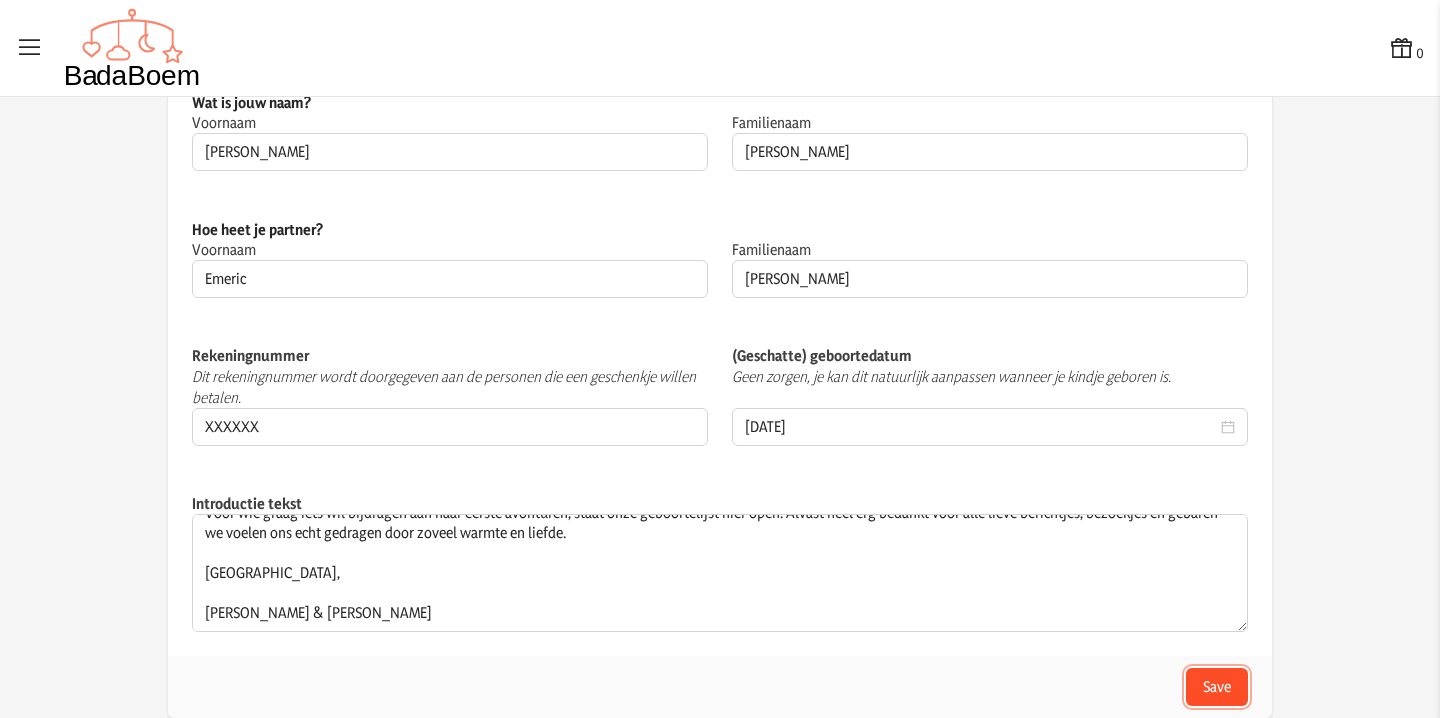 click on "Save" 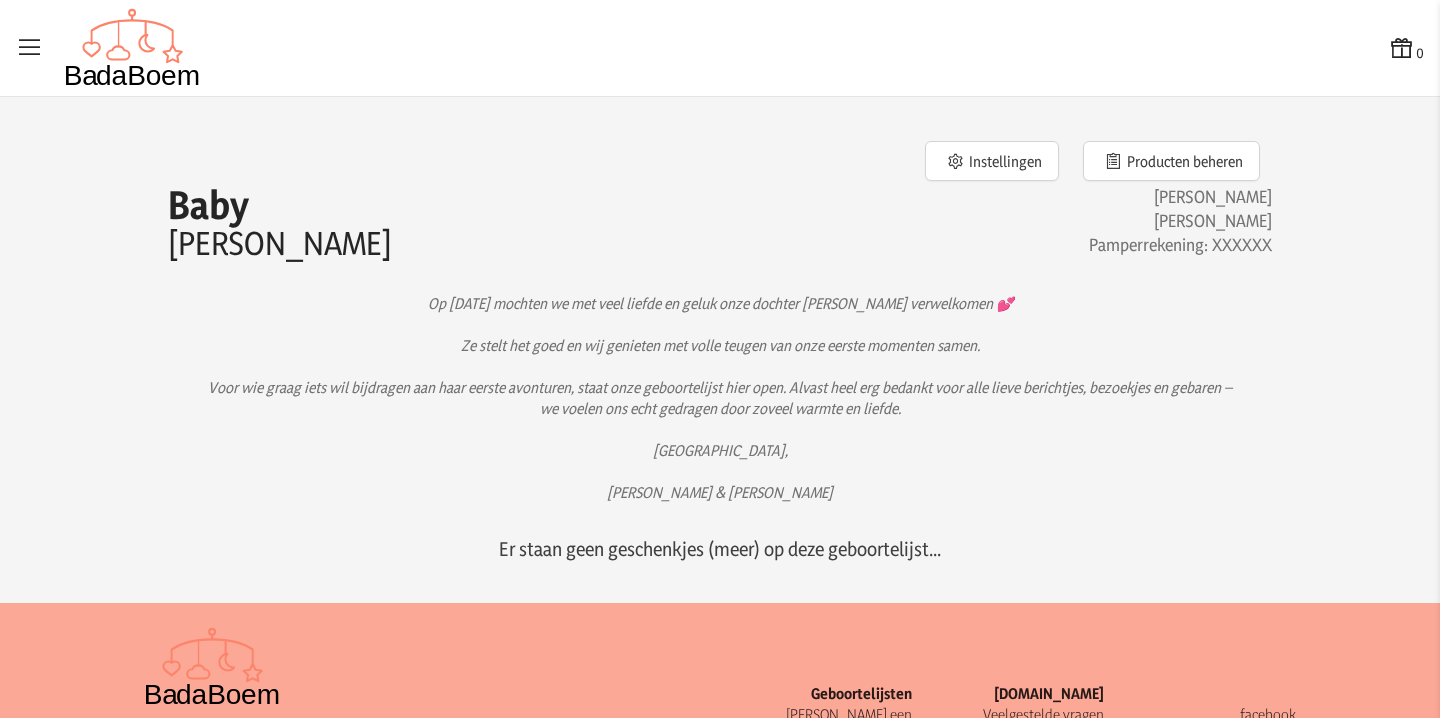 scroll, scrollTop: 7, scrollLeft: 0, axis: vertical 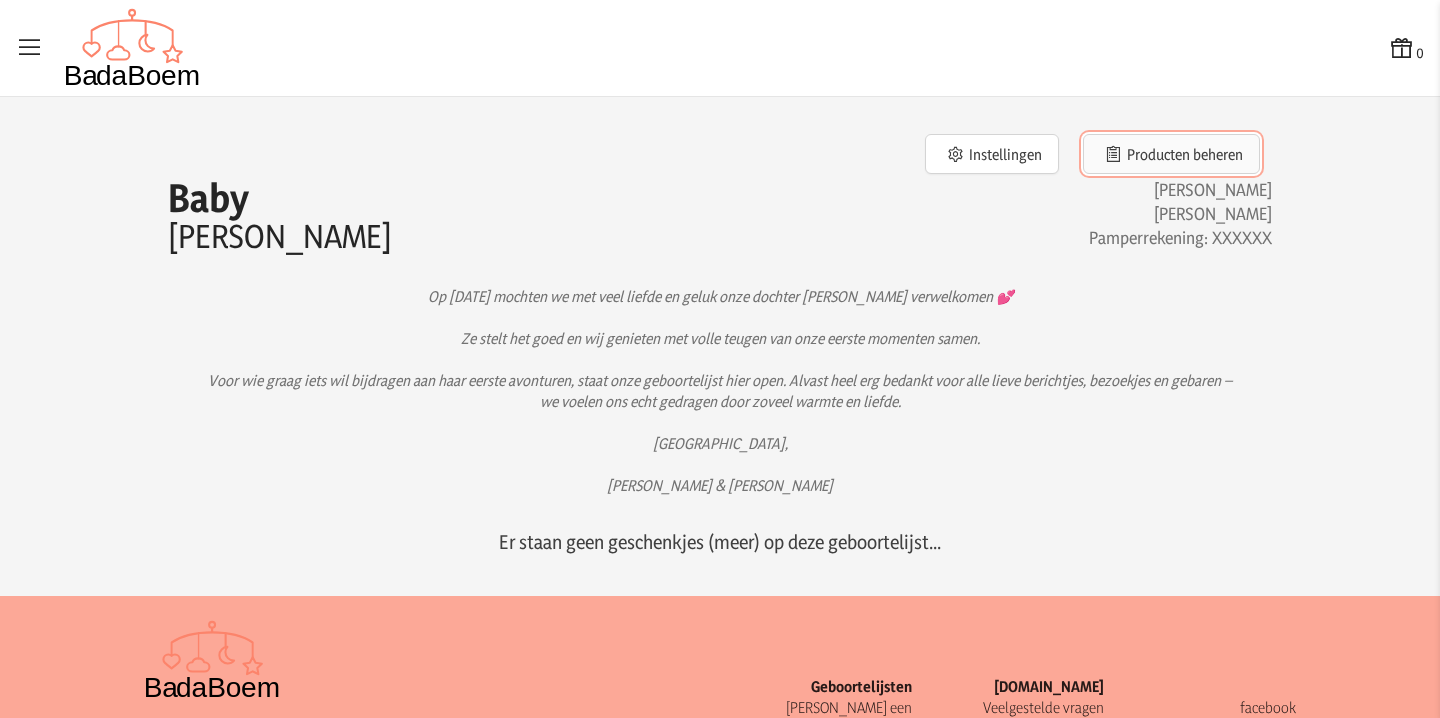 click on "Producten beheren" 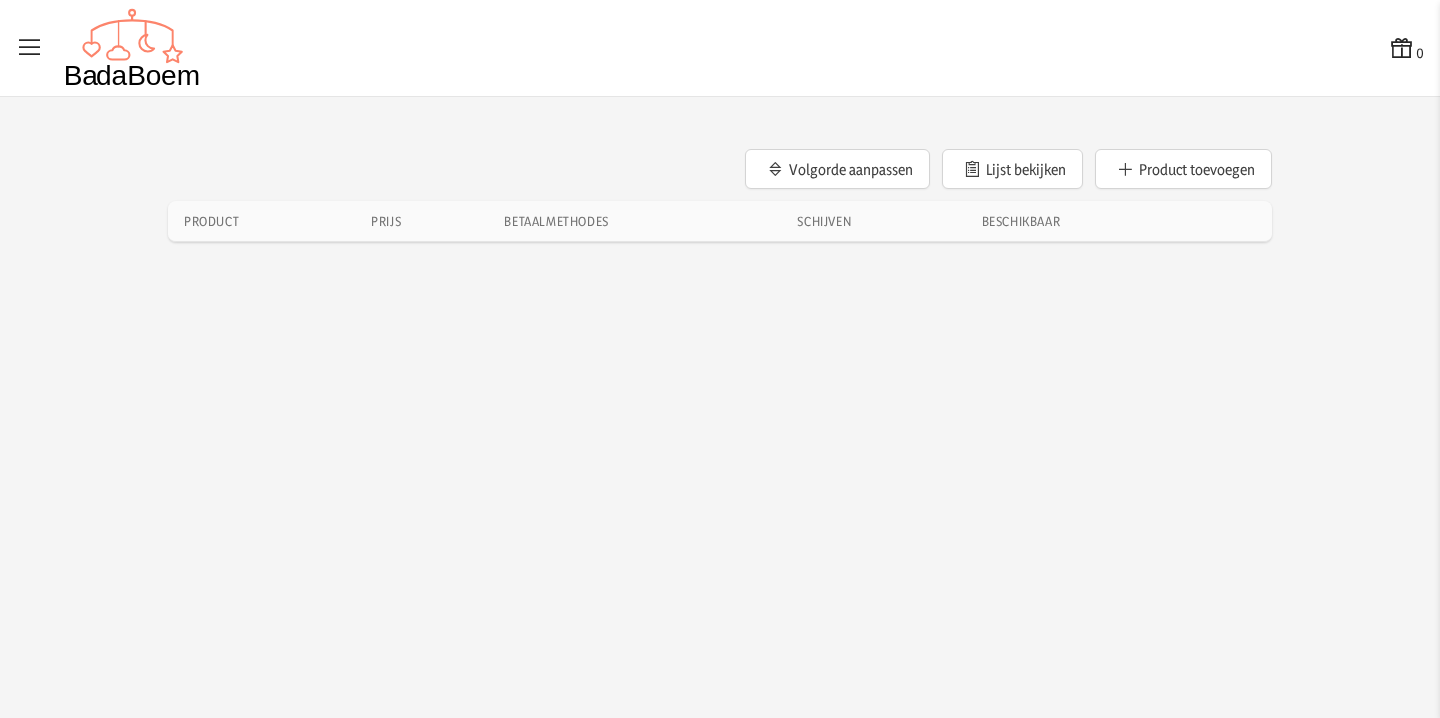 scroll, scrollTop: 0, scrollLeft: 0, axis: both 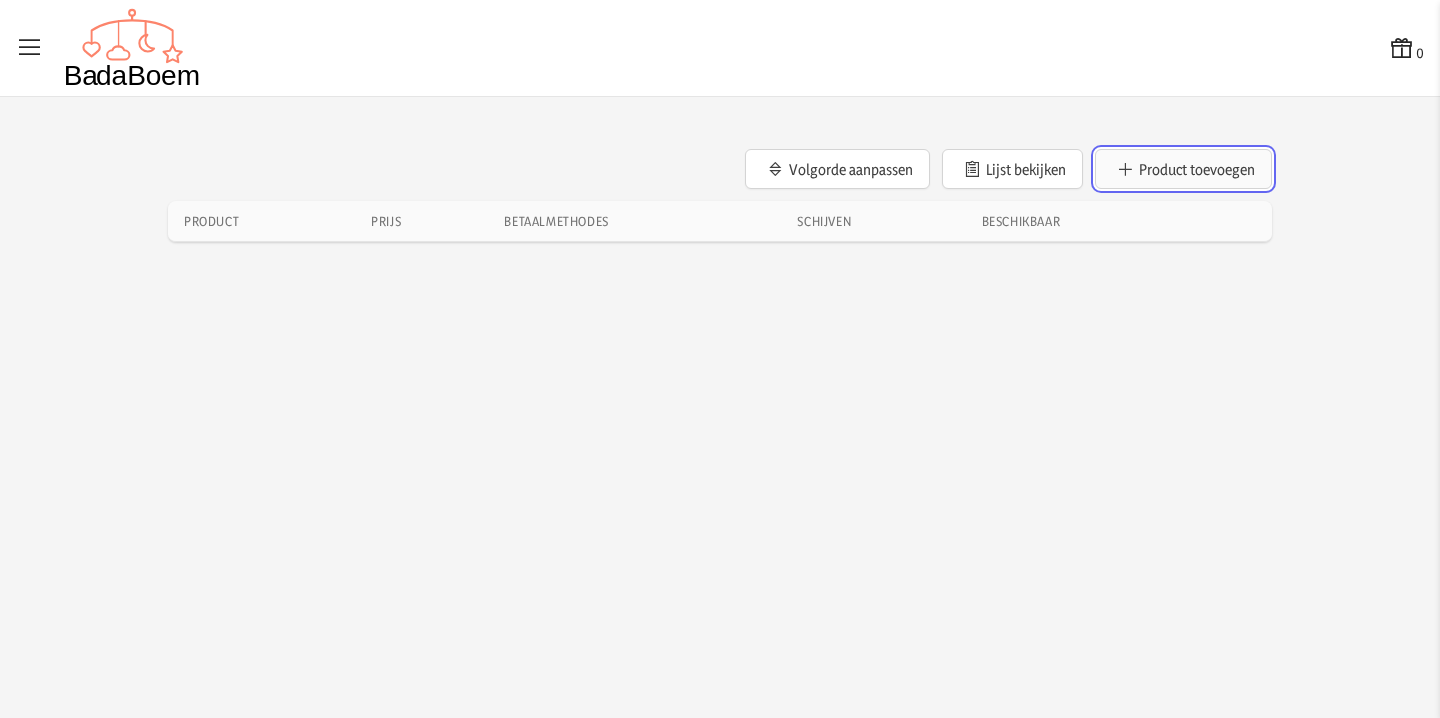 click on "Product toevoegen" 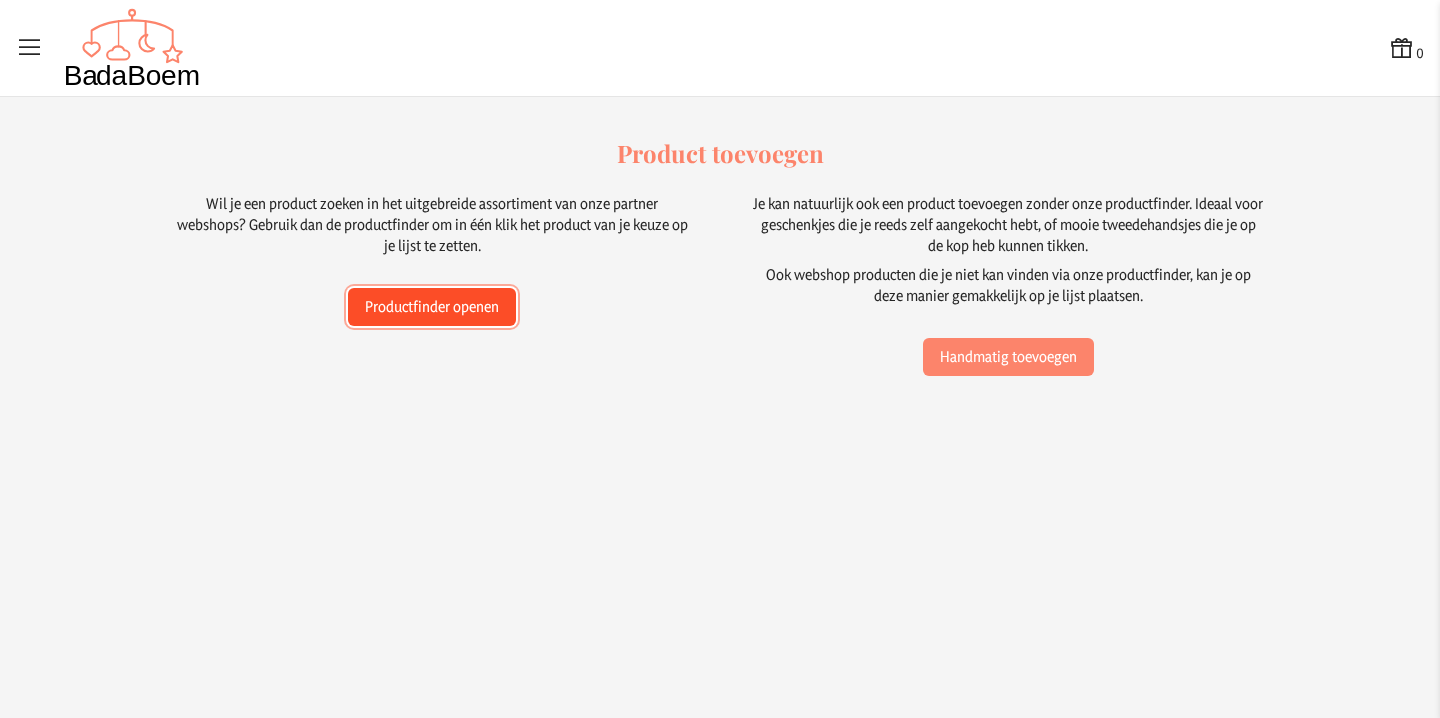 click on "Productfinder openen" 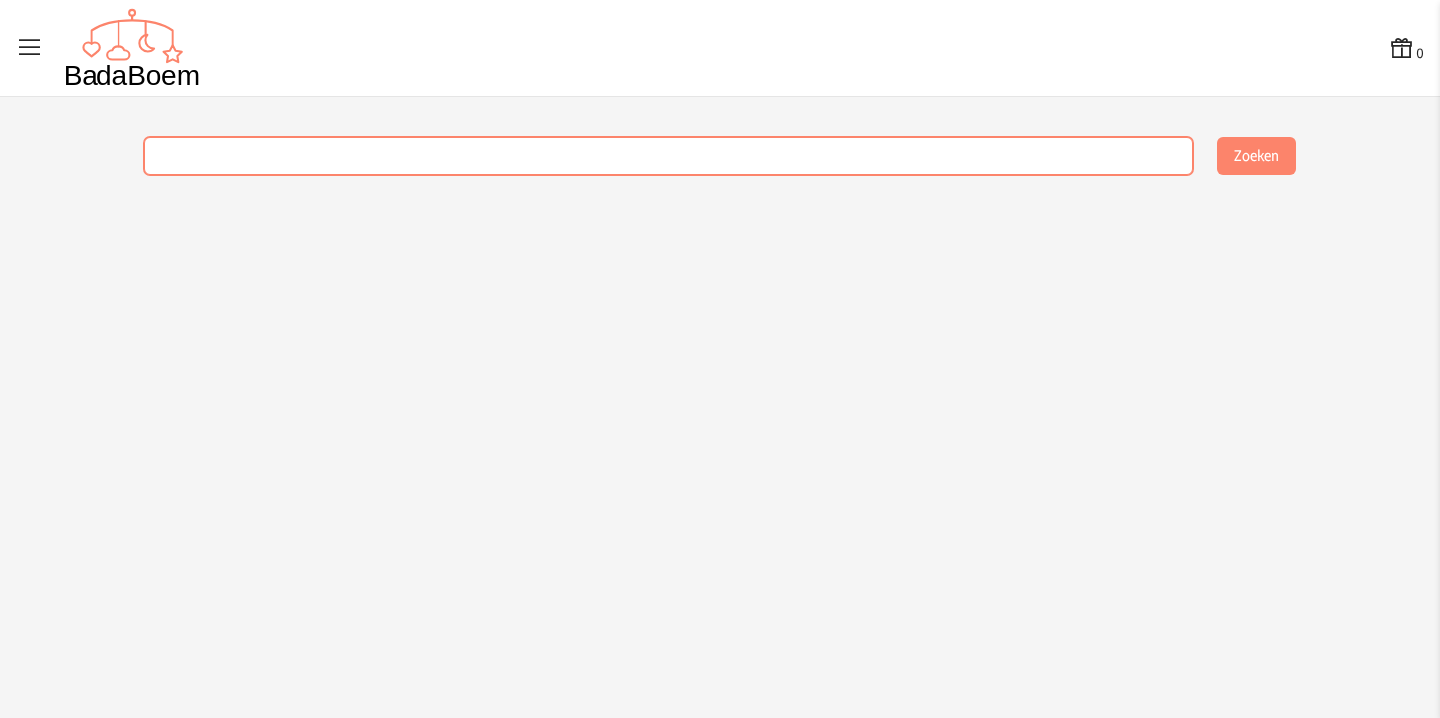 click at bounding box center (668, 156) 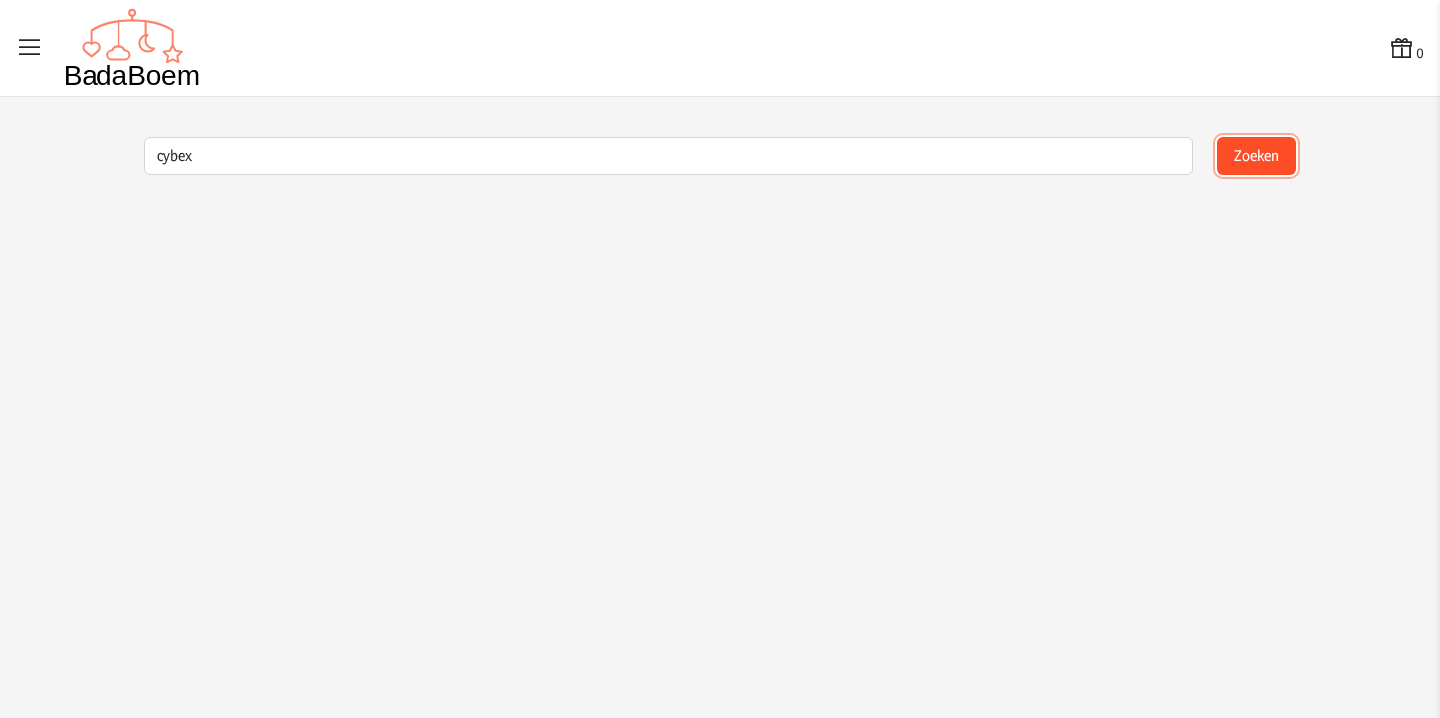click on "Zoeken" 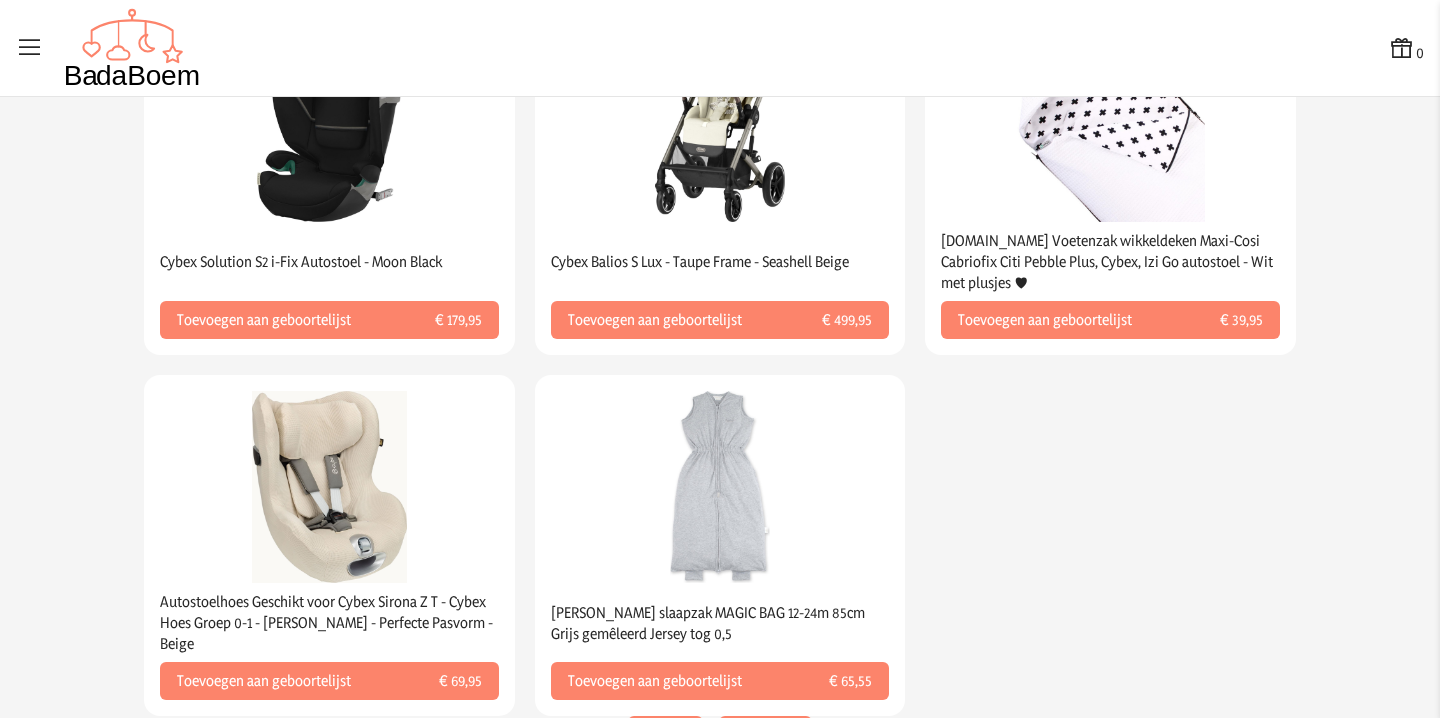scroll, scrollTop: 2040, scrollLeft: 0, axis: vertical 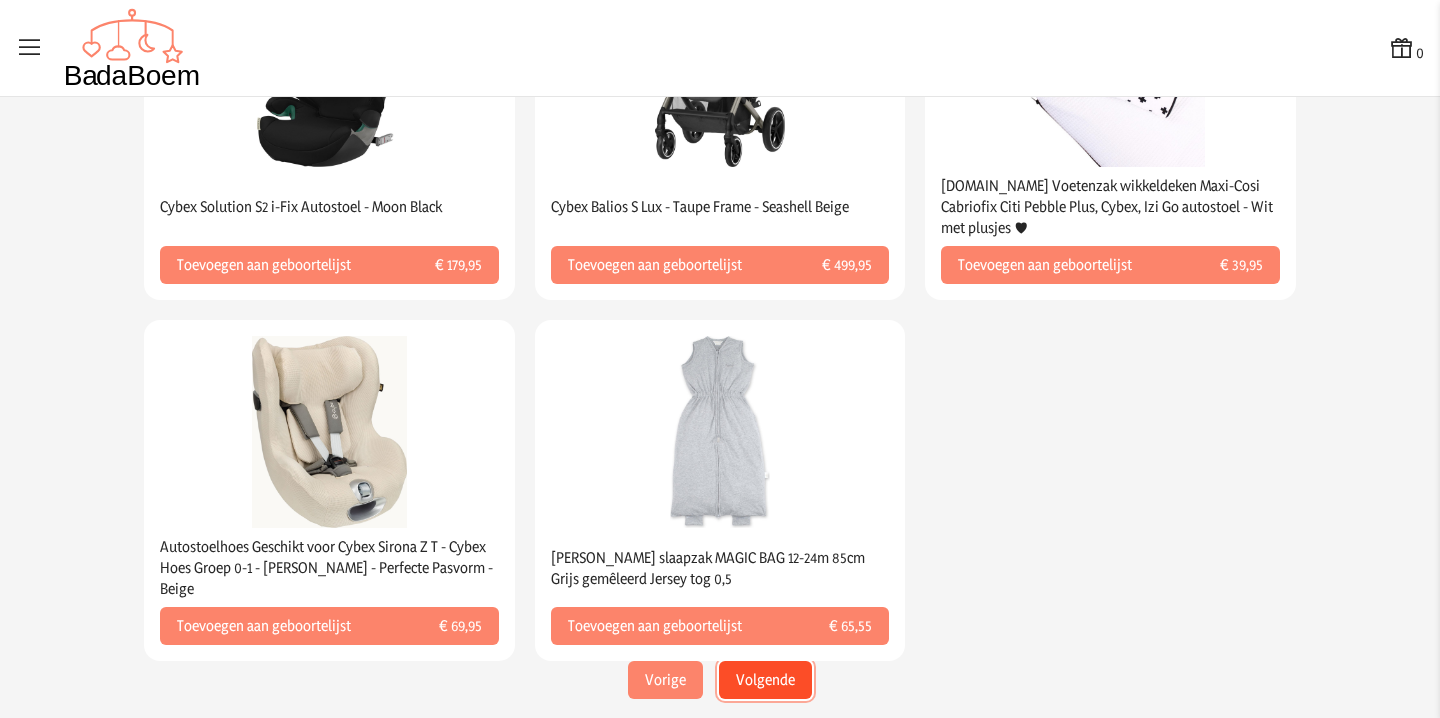 click on "Volgende" 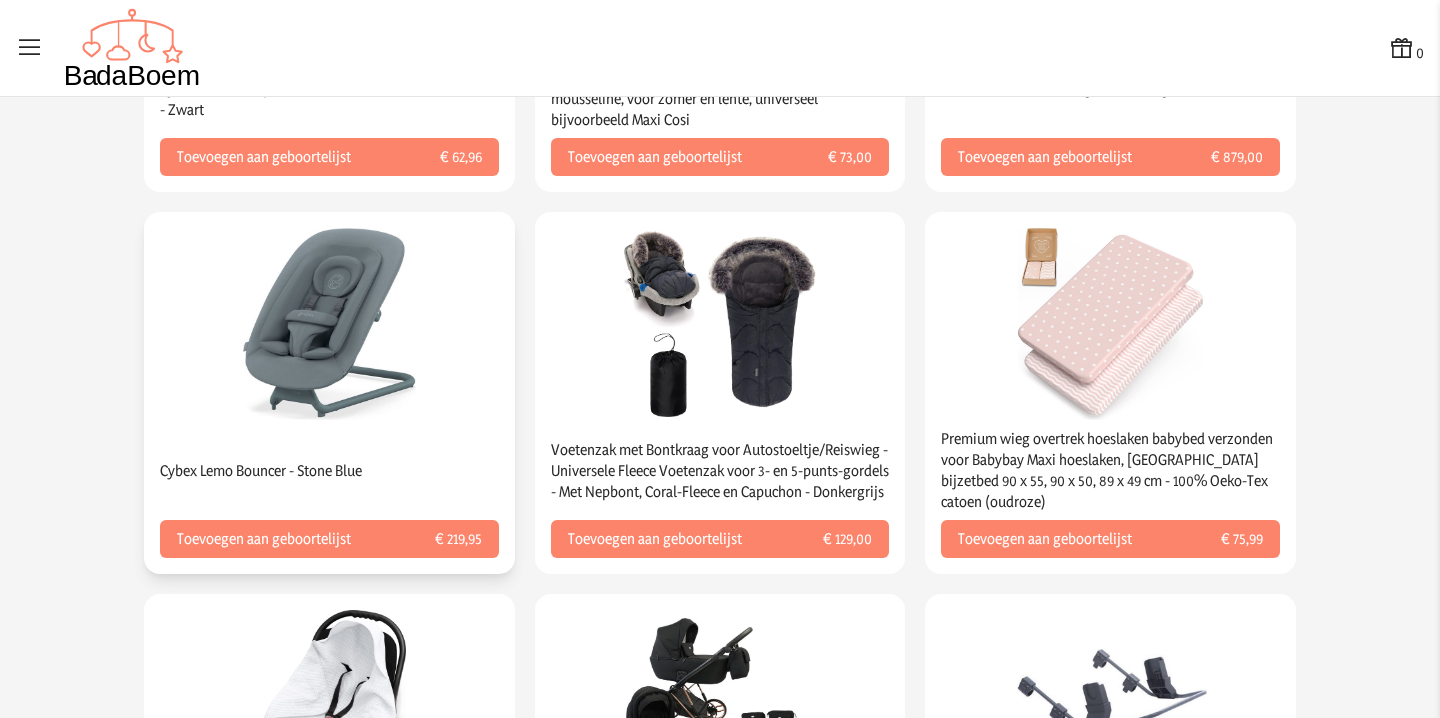 scroll, scrollTop: 2082, scrollLeft: 0, axis: vertical 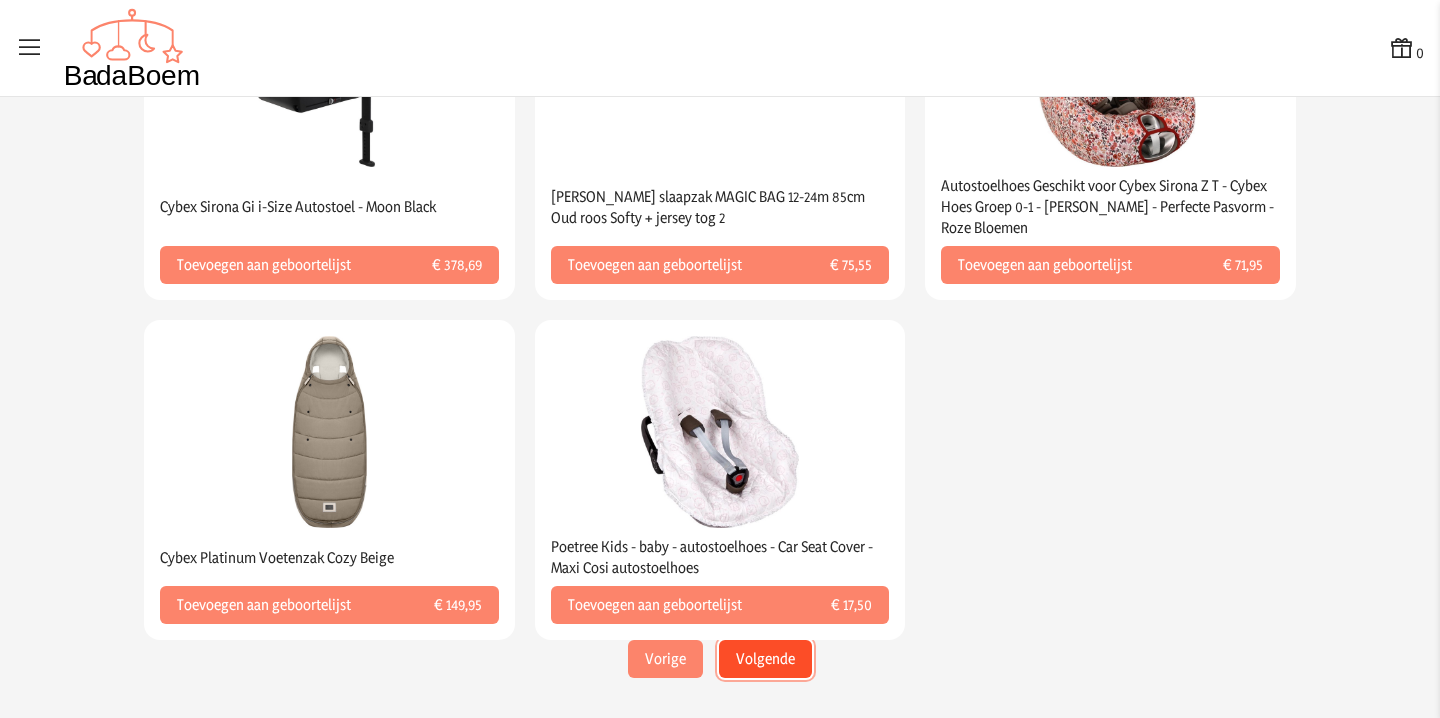 click on "Volgende" 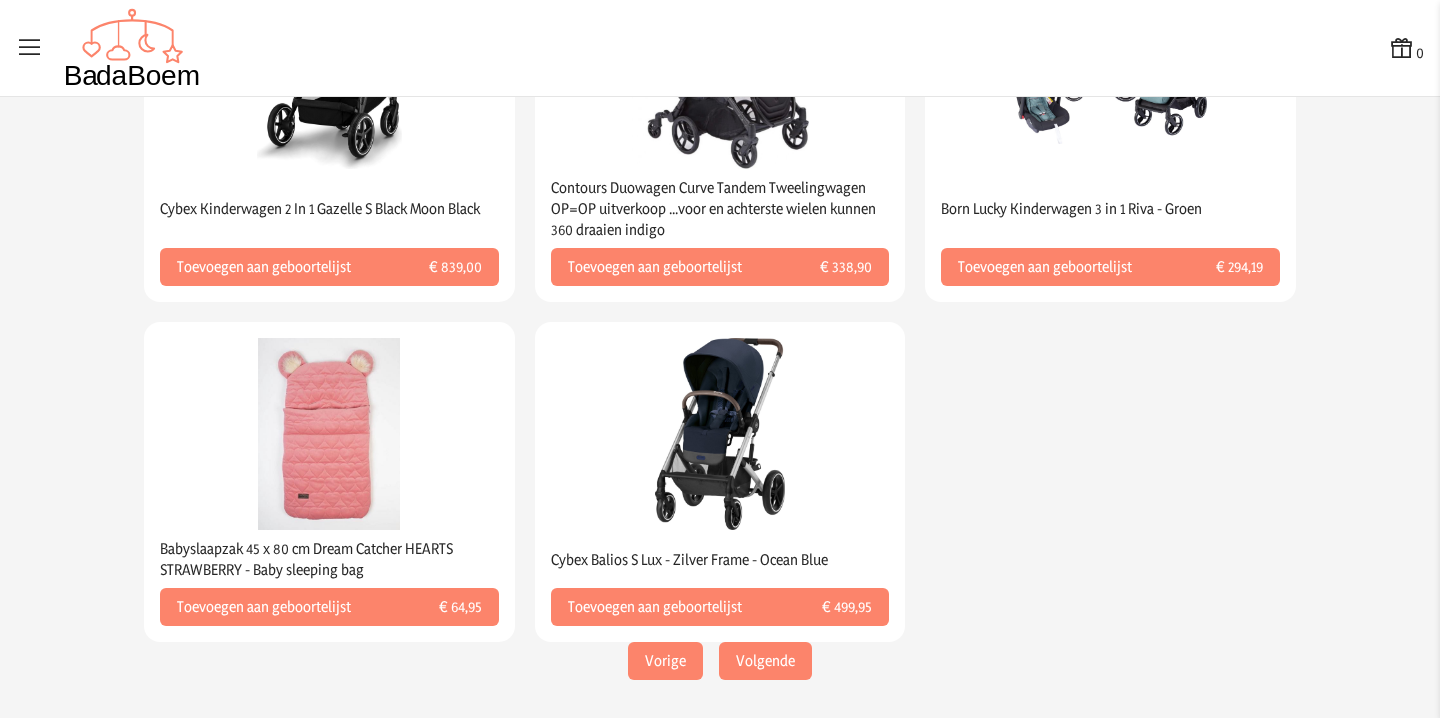 scroll, scrollTop: 1977, scrollLeft: 0, axis: vertical 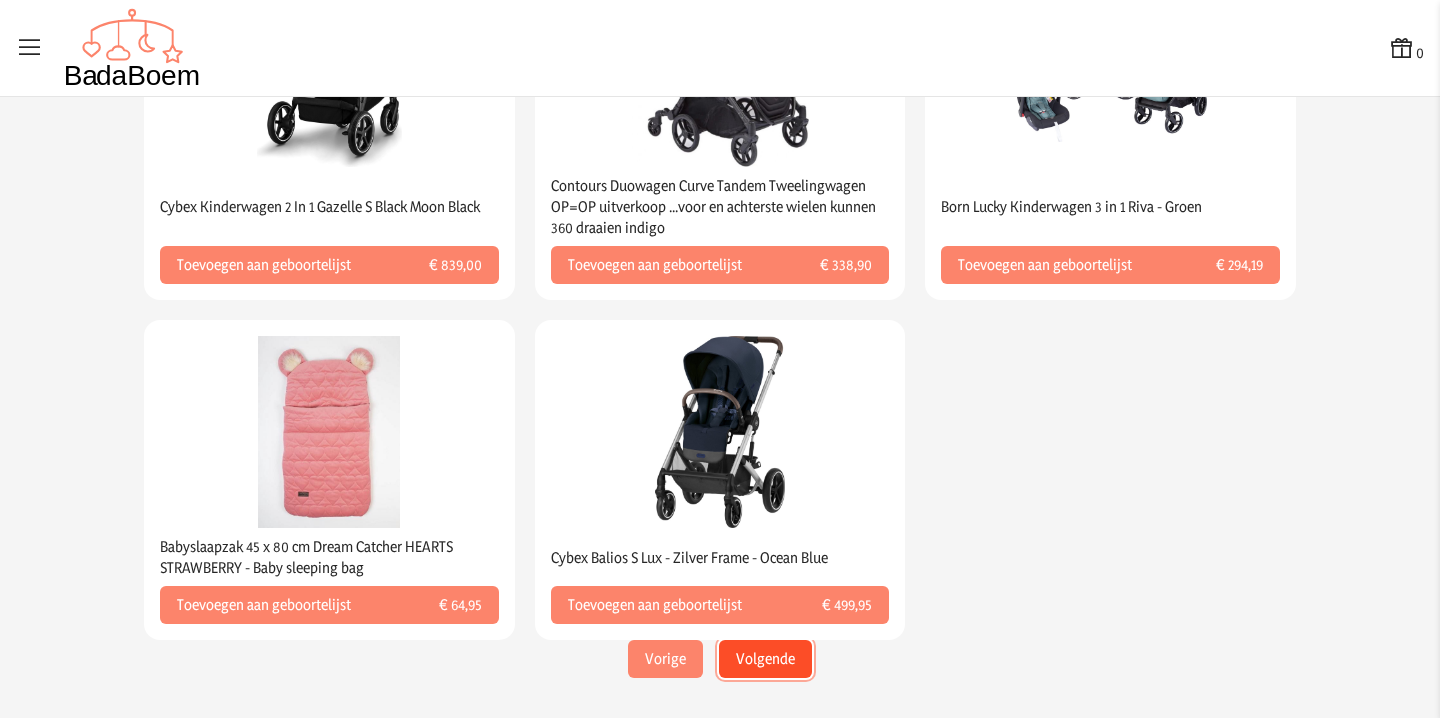 click on "Volgende" 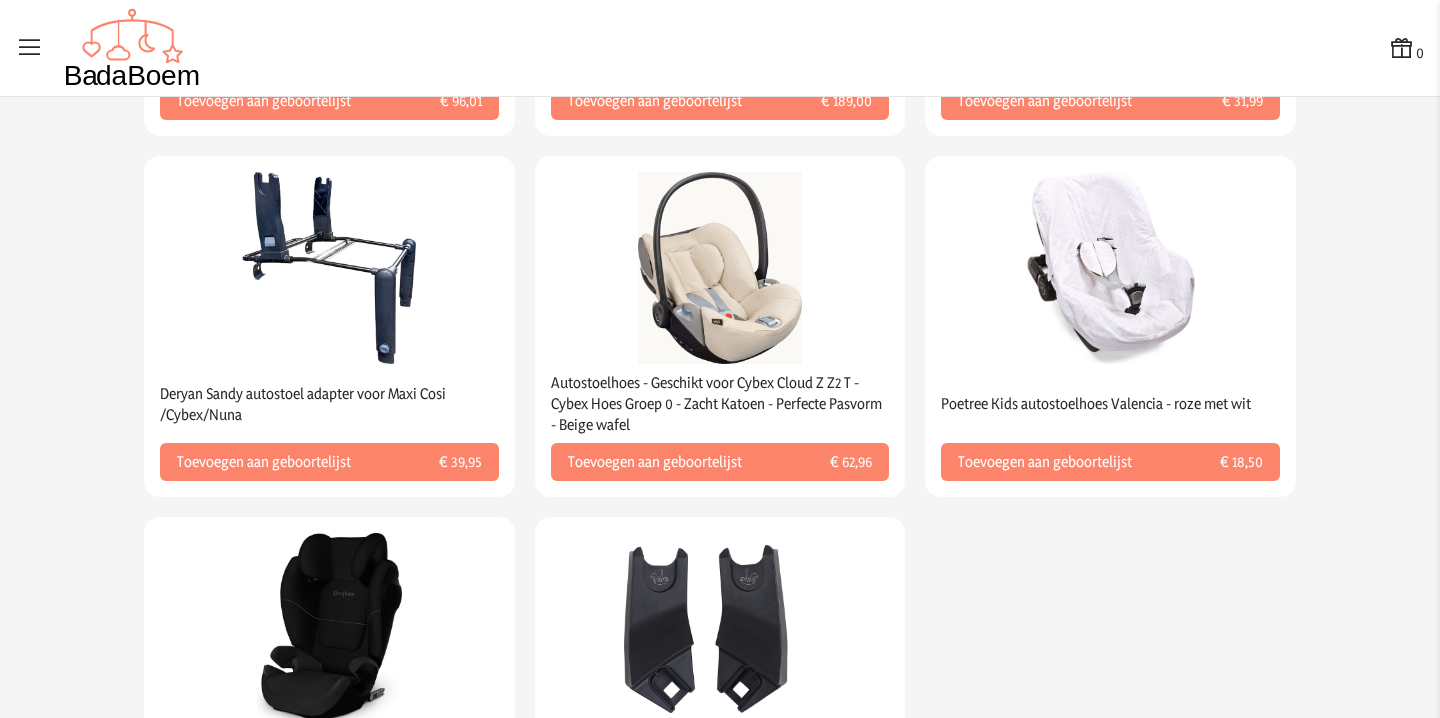 scroll, scrollTop: 2040, scrollLeft: 0, axis: vertical 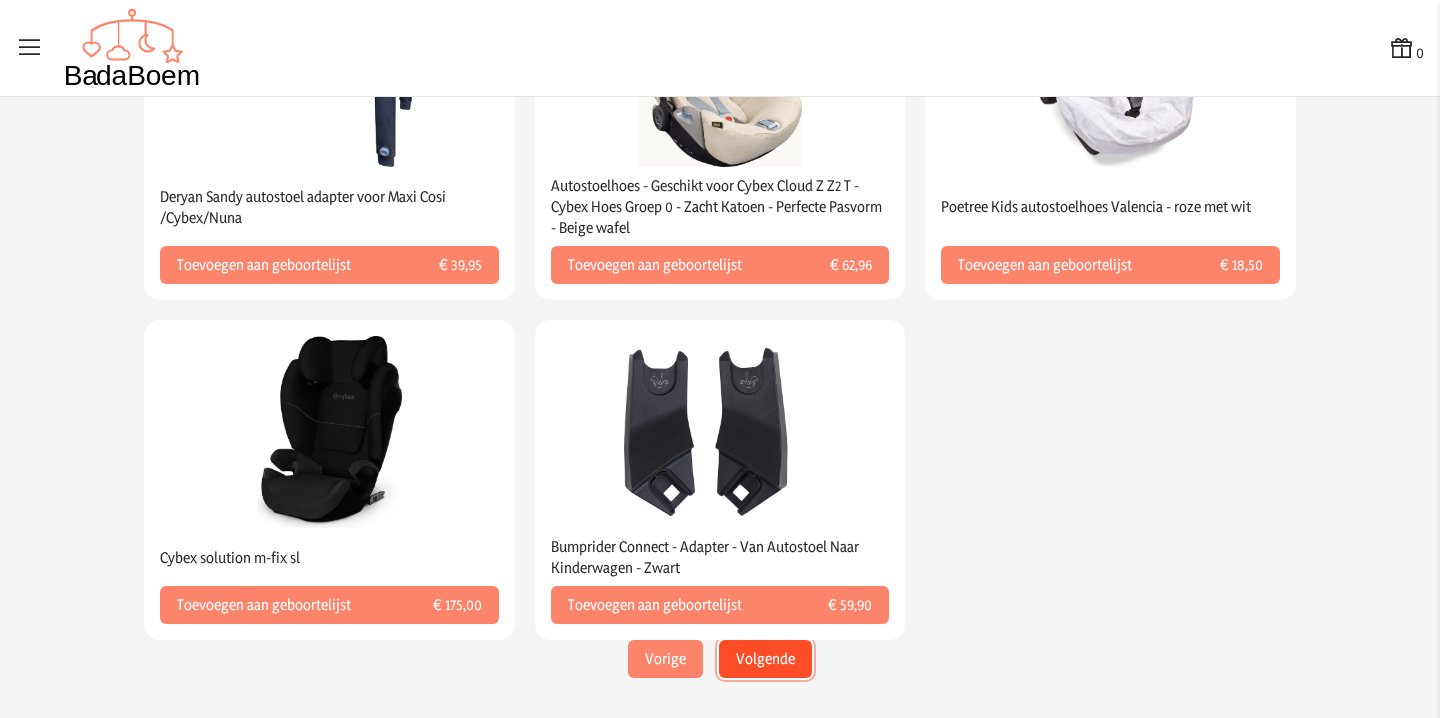 click on "Volgende" 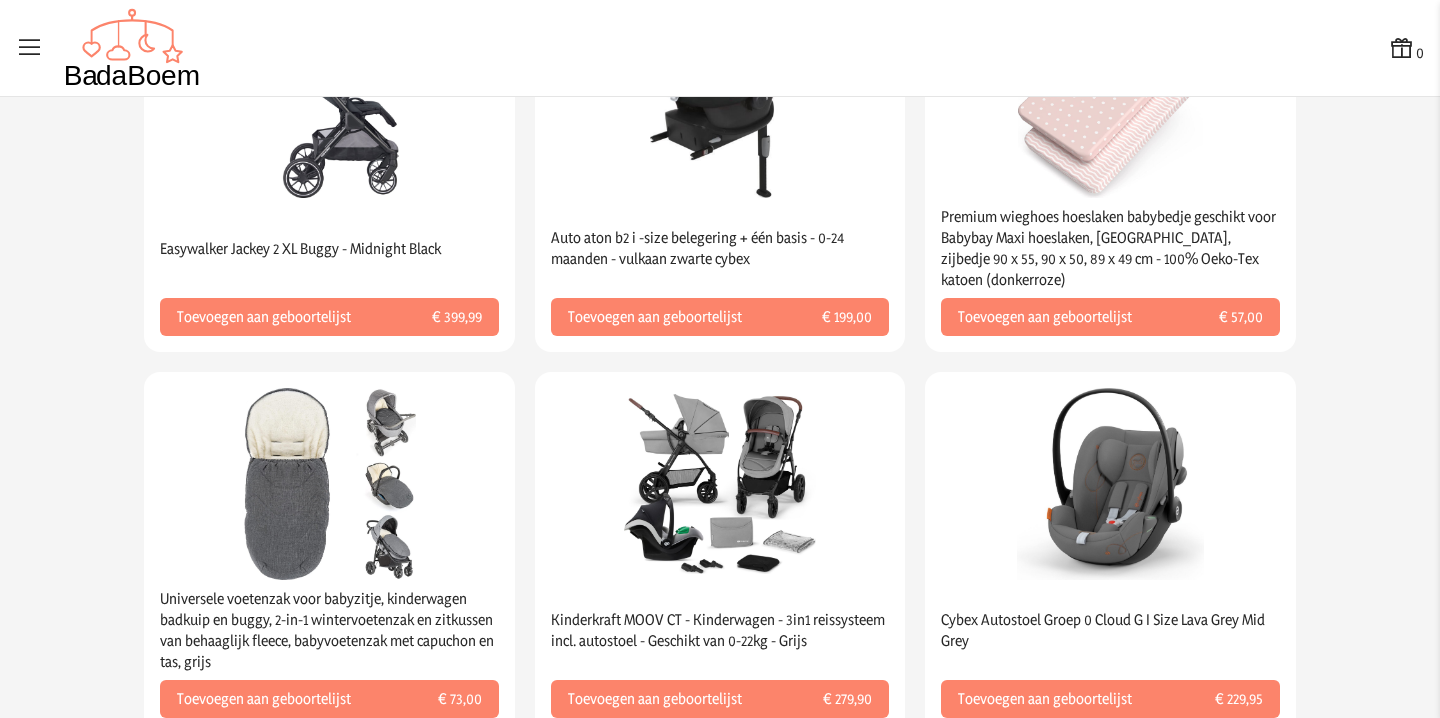 scroll, scrollTop: 1269, scrollLeft: 0, axis: vertical 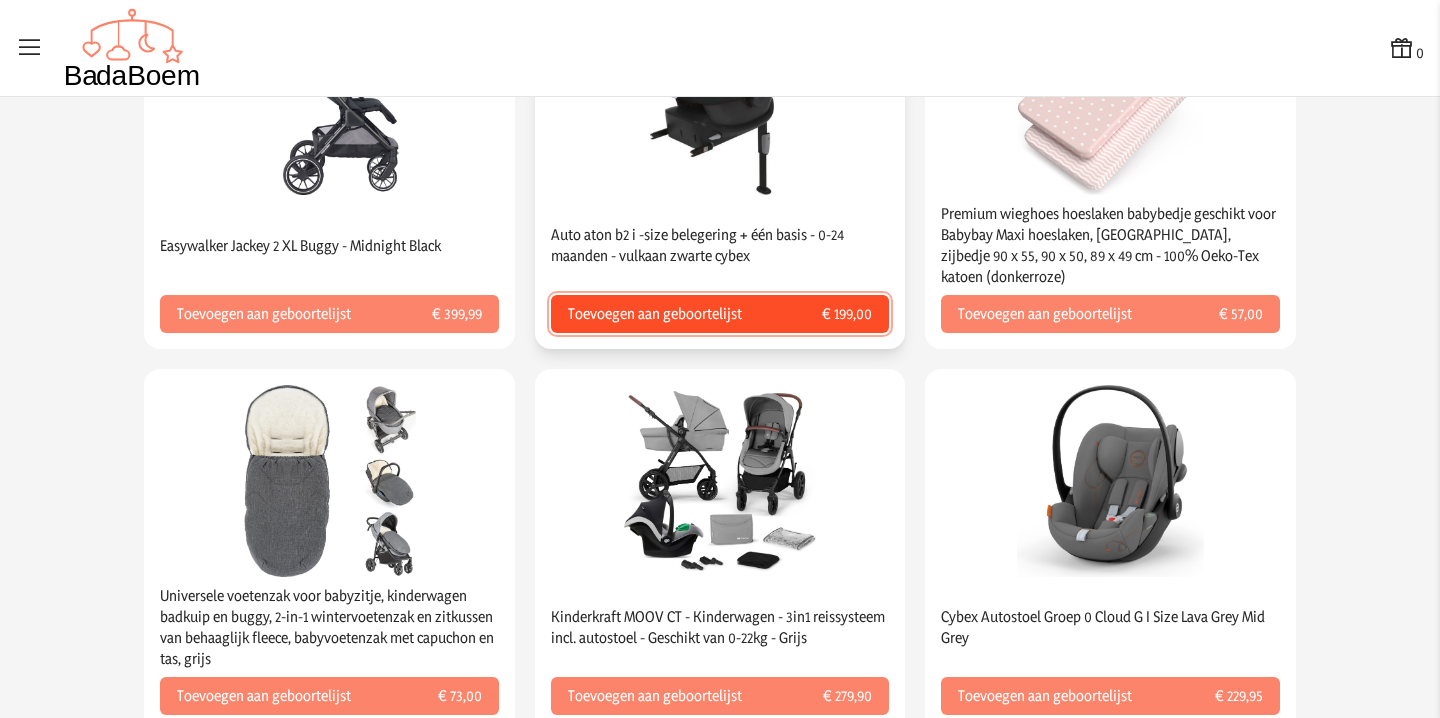 click on "€ 199,00" 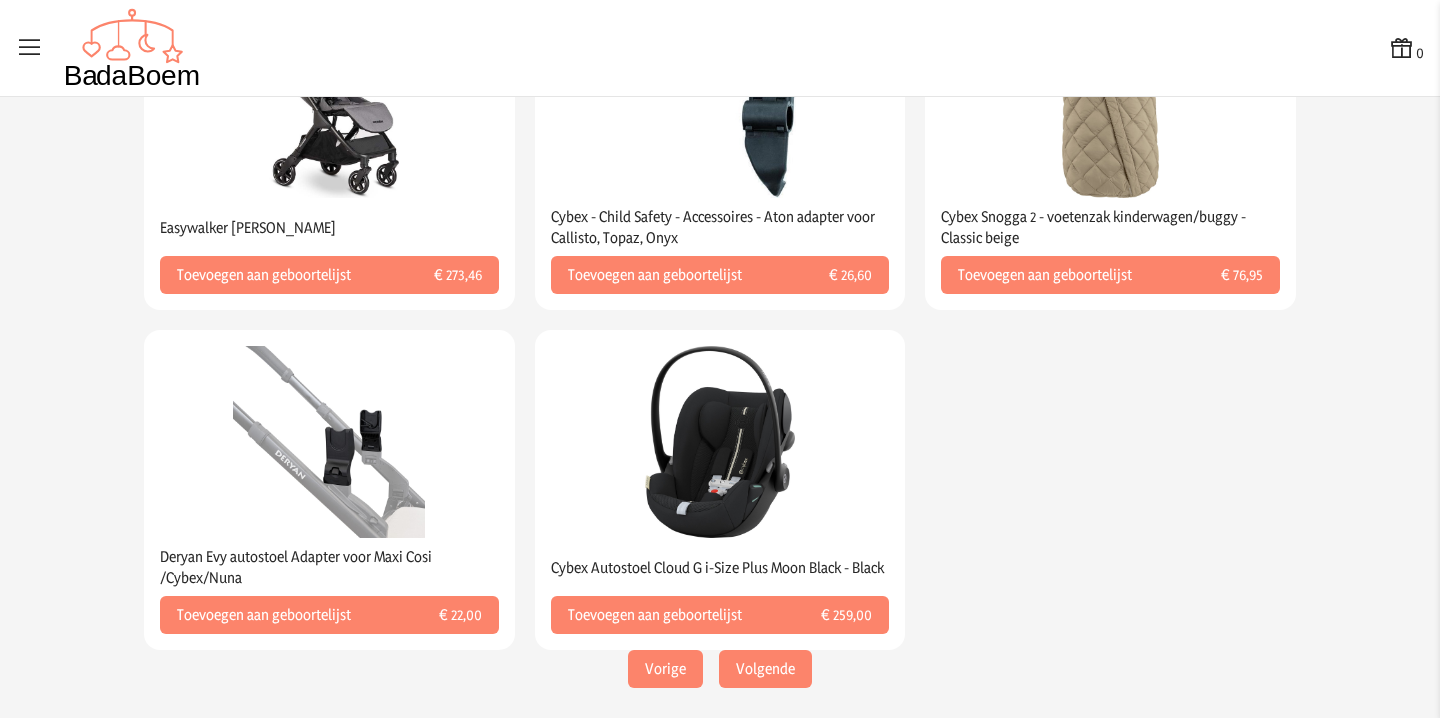 scroll, scrollTop: 2040, scrollLeft: 0, axis: vertical 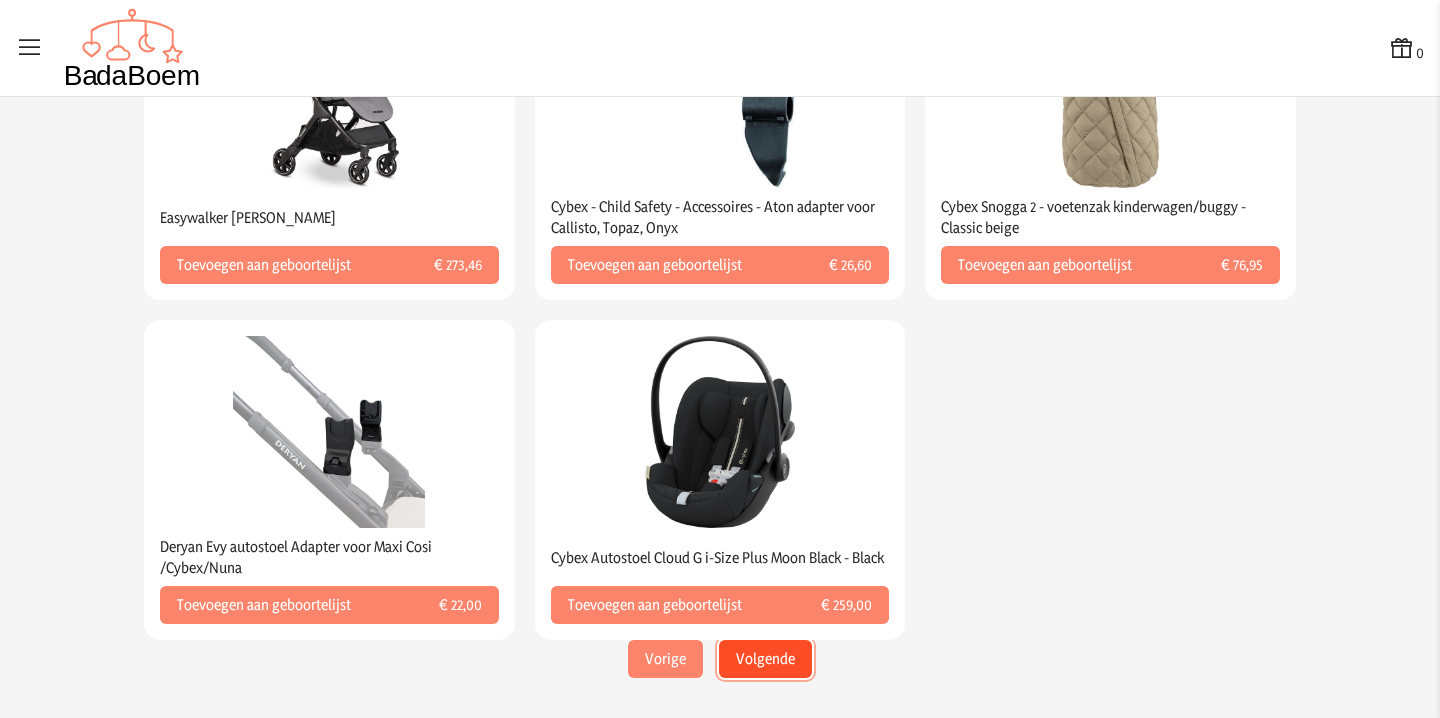 click on "Volgende" 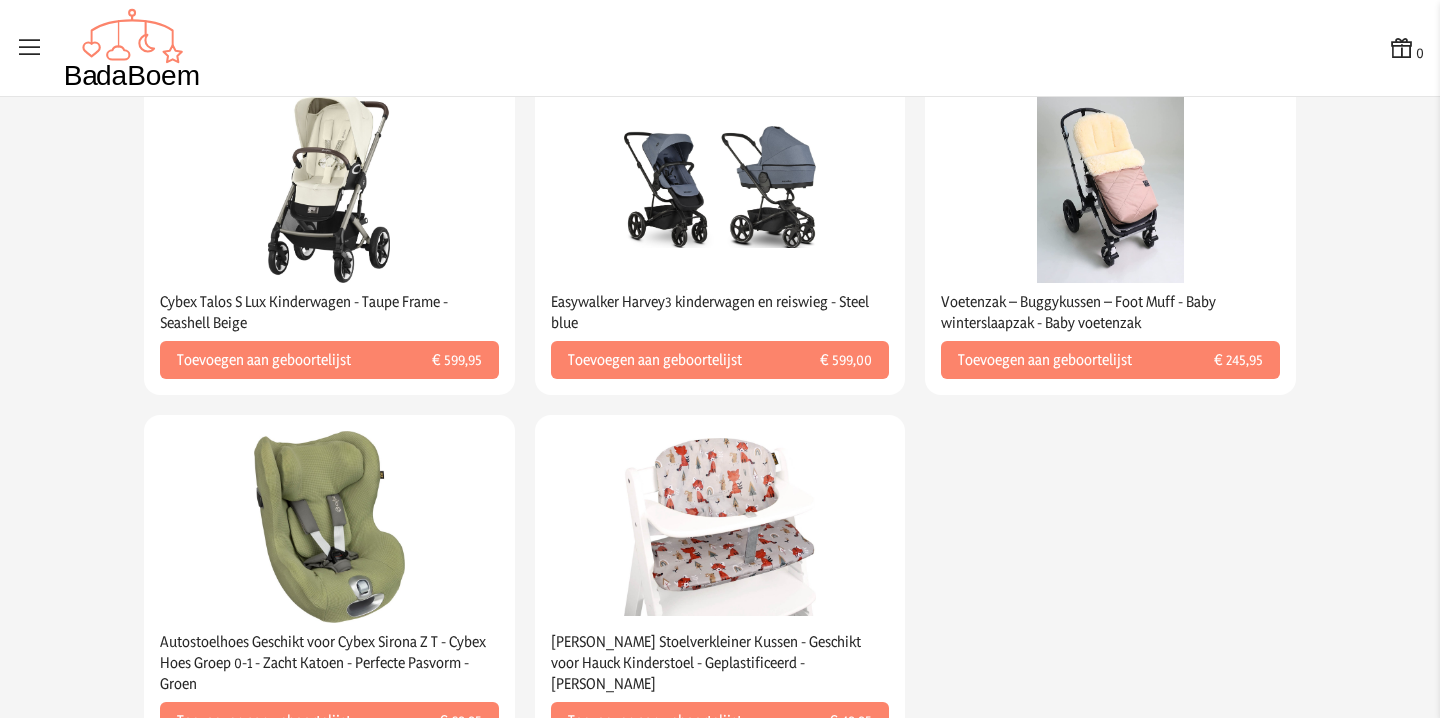 scroll, scrollTop: 2061, scrollLeft: 0, axis: vertical 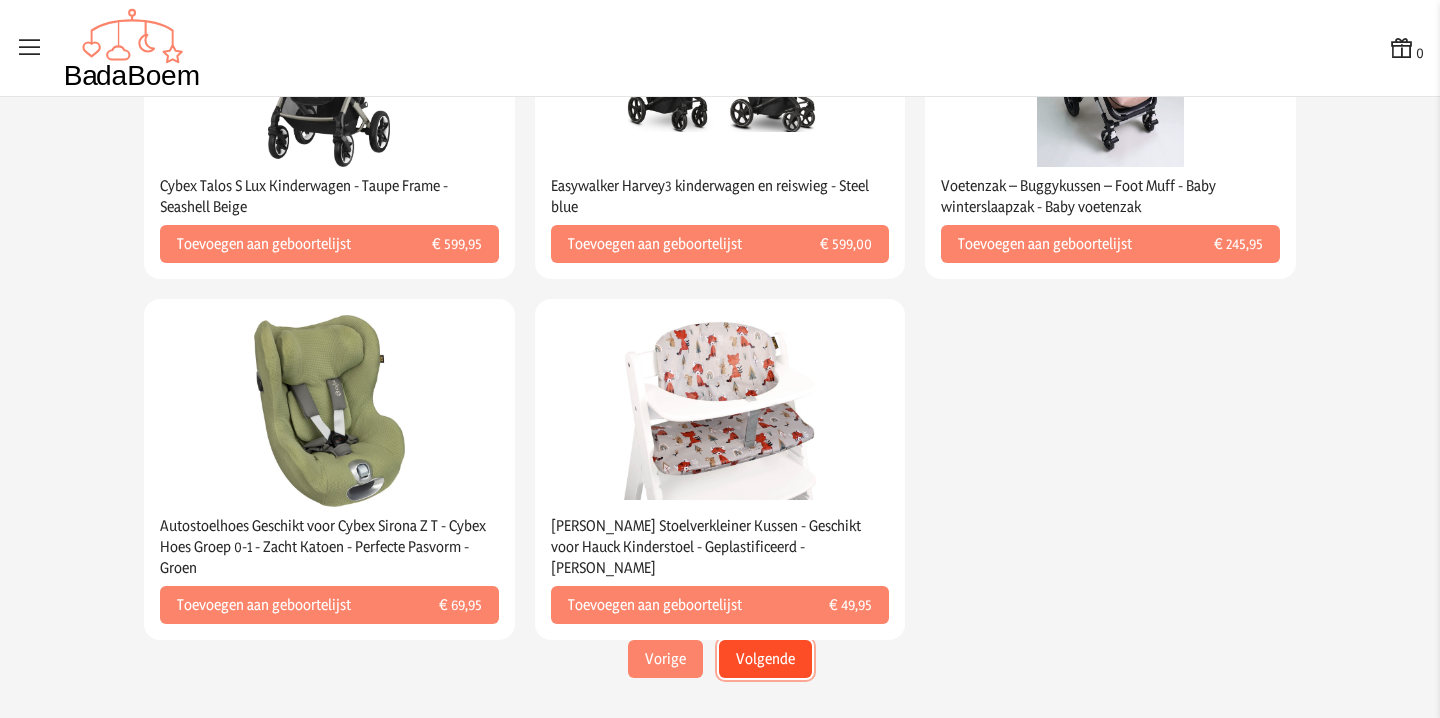 click on "Volgende" 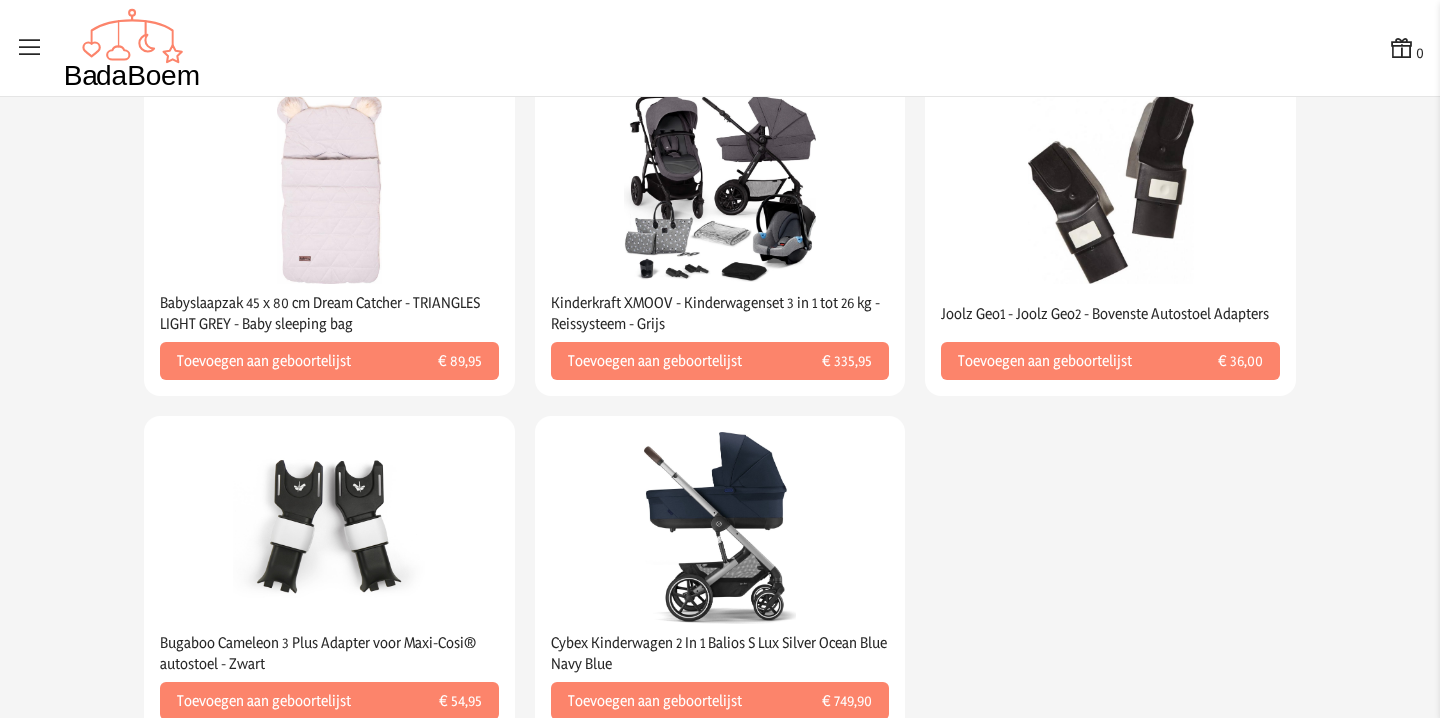 scroll, scrollTop: 2082, scrollLeft: 0, axis: vertical 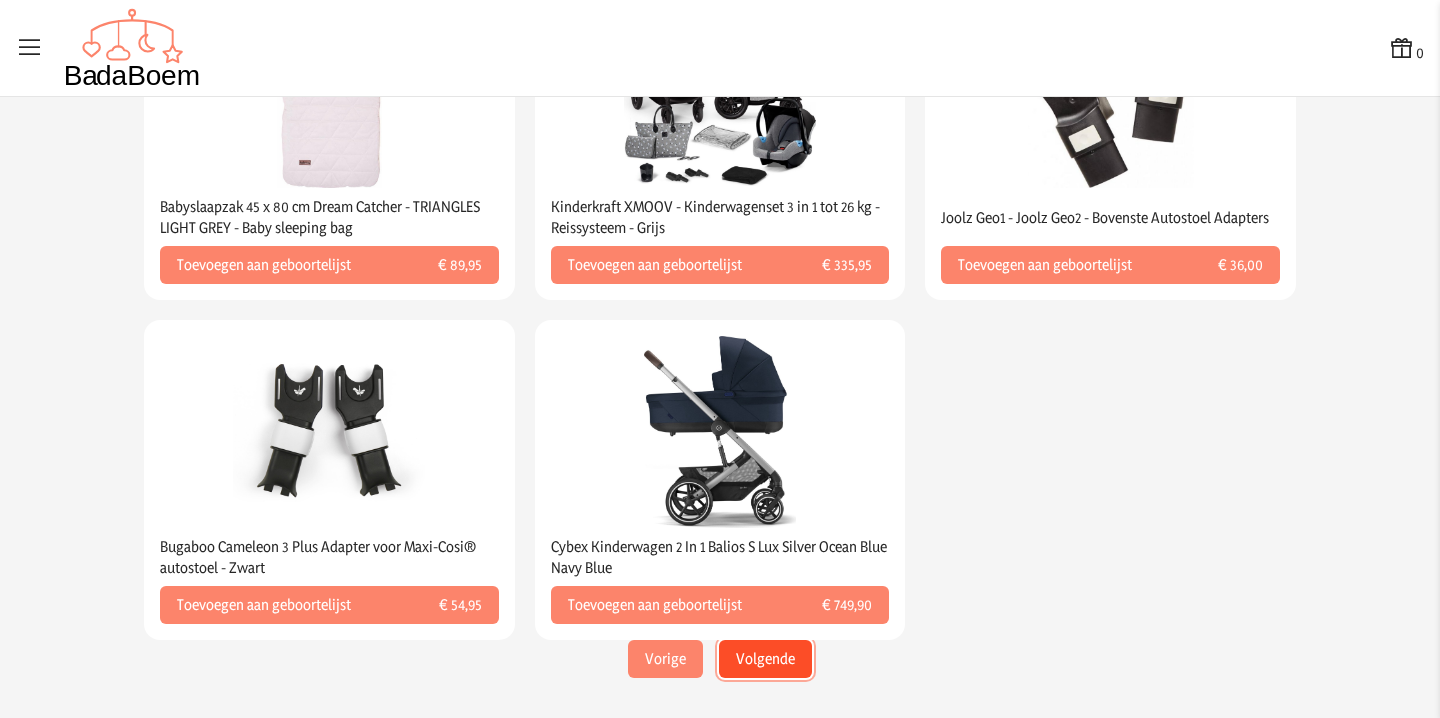 click on "Volgende" 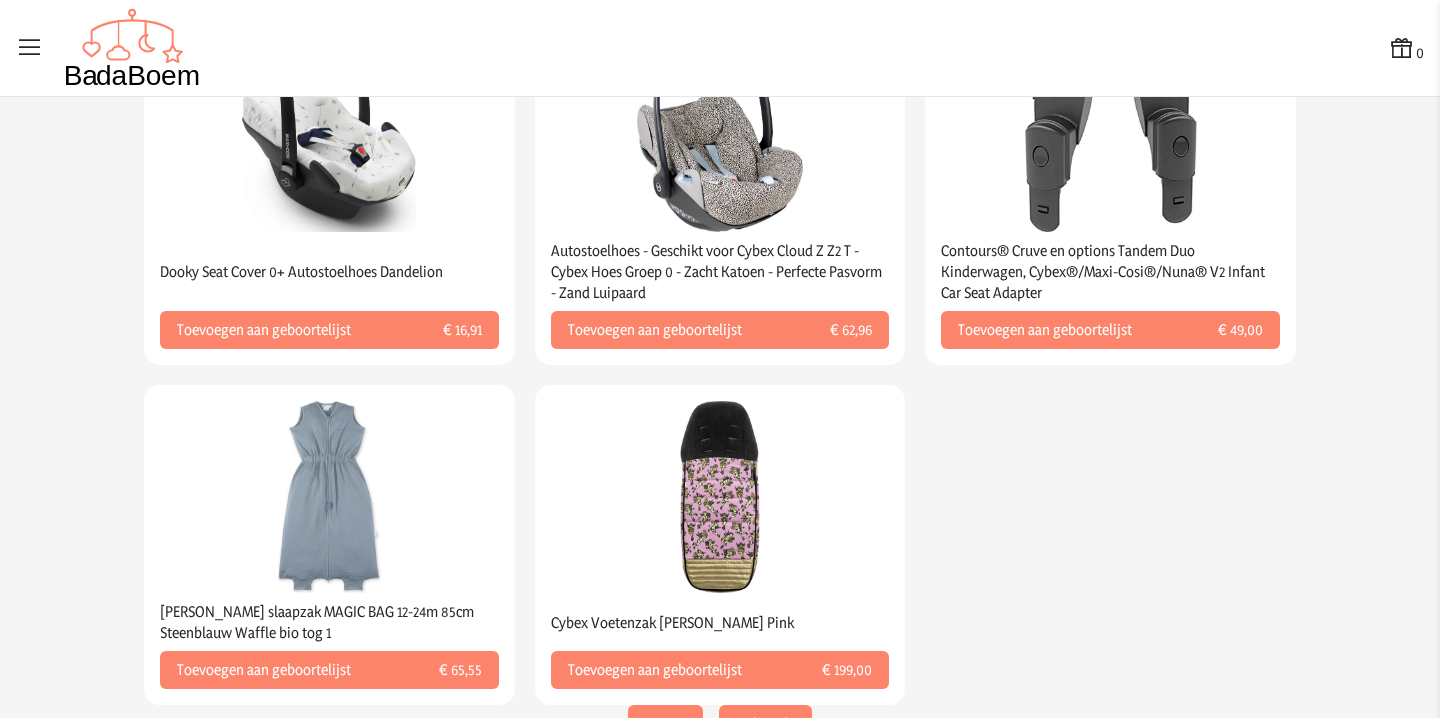 scroll, scrollTop: 2040, scrollLeft: 0, axis: vertical 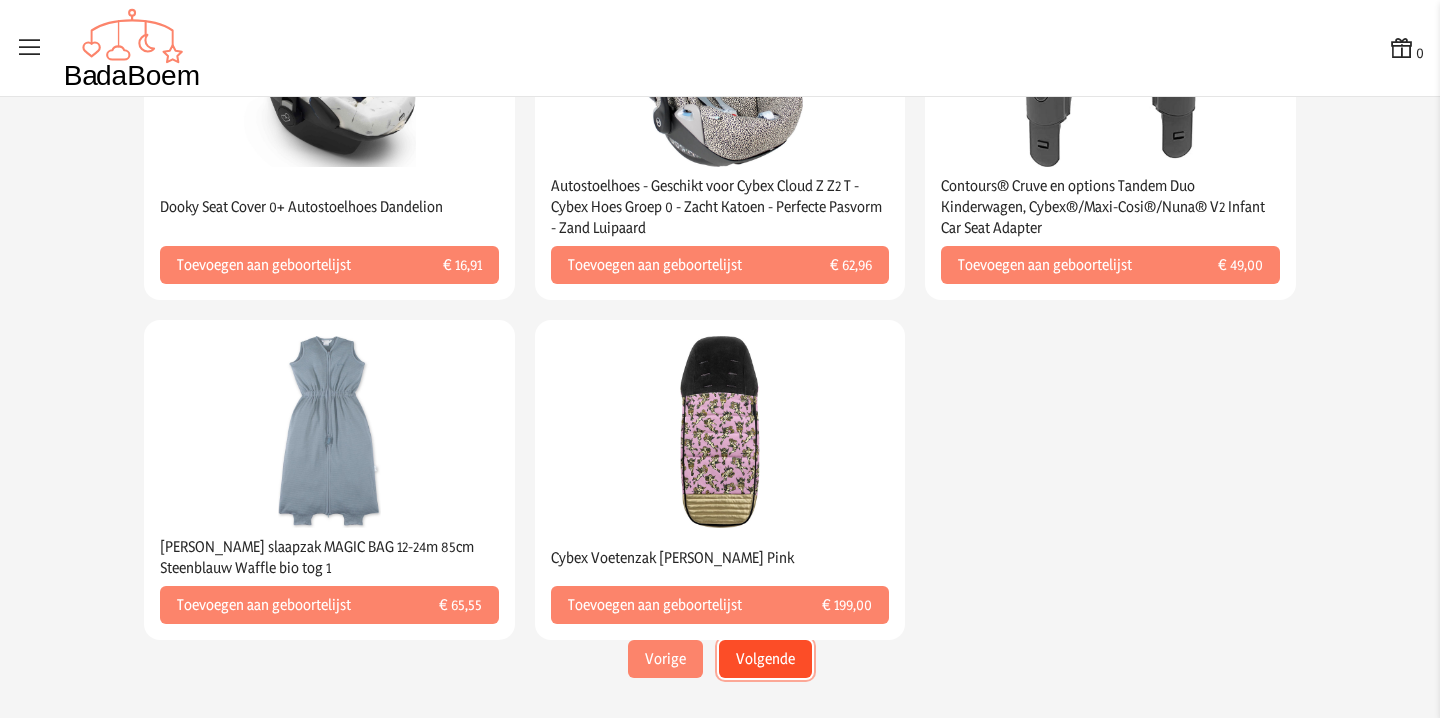 click on "Volgende" 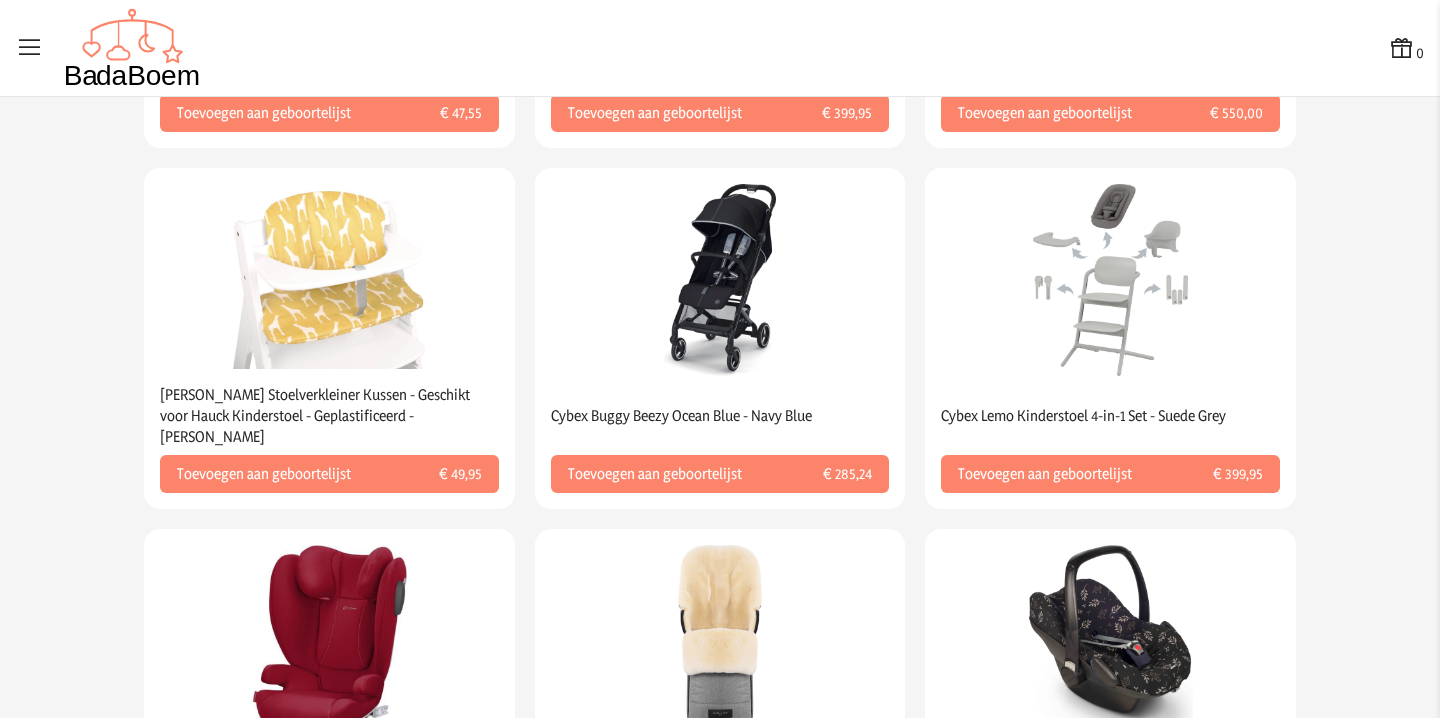 scroll, scrollTop: 369, scrollLeft: 0, axis: vertical 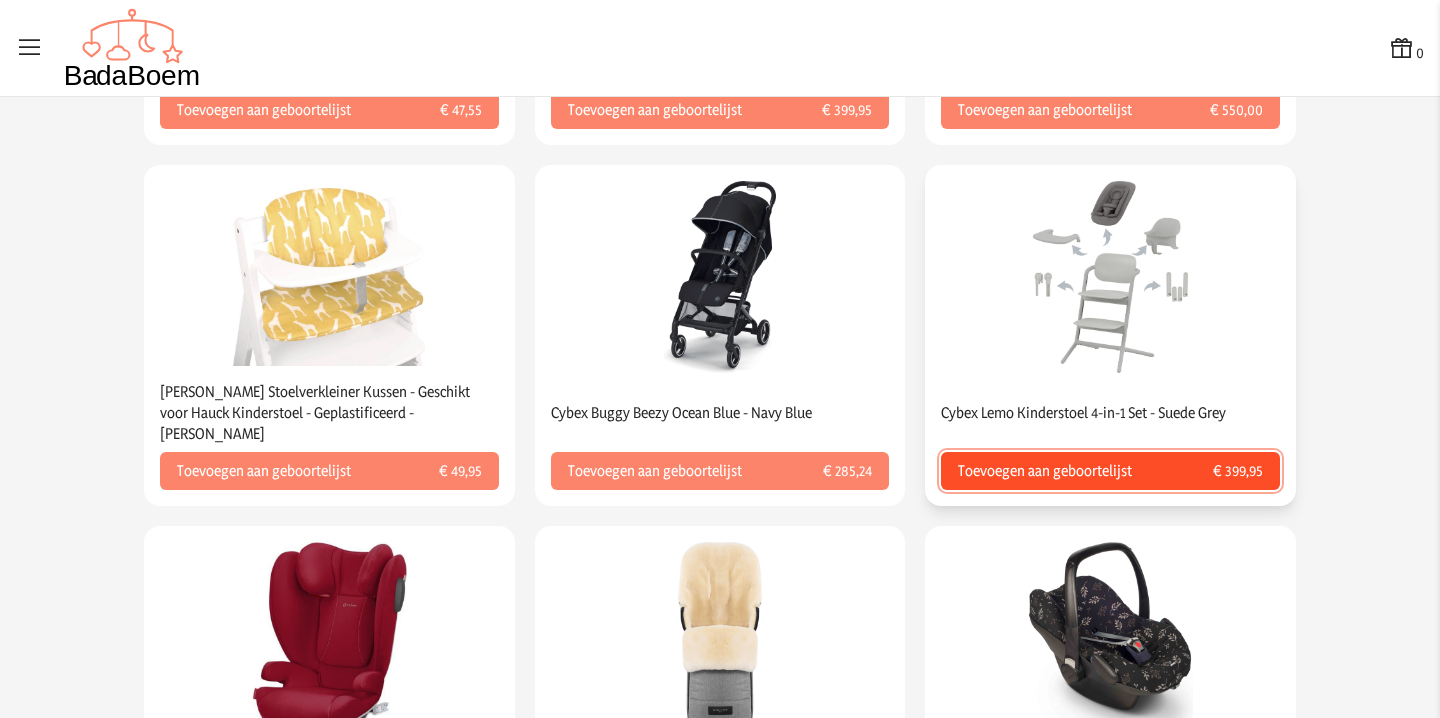 click on "€ 399,95" 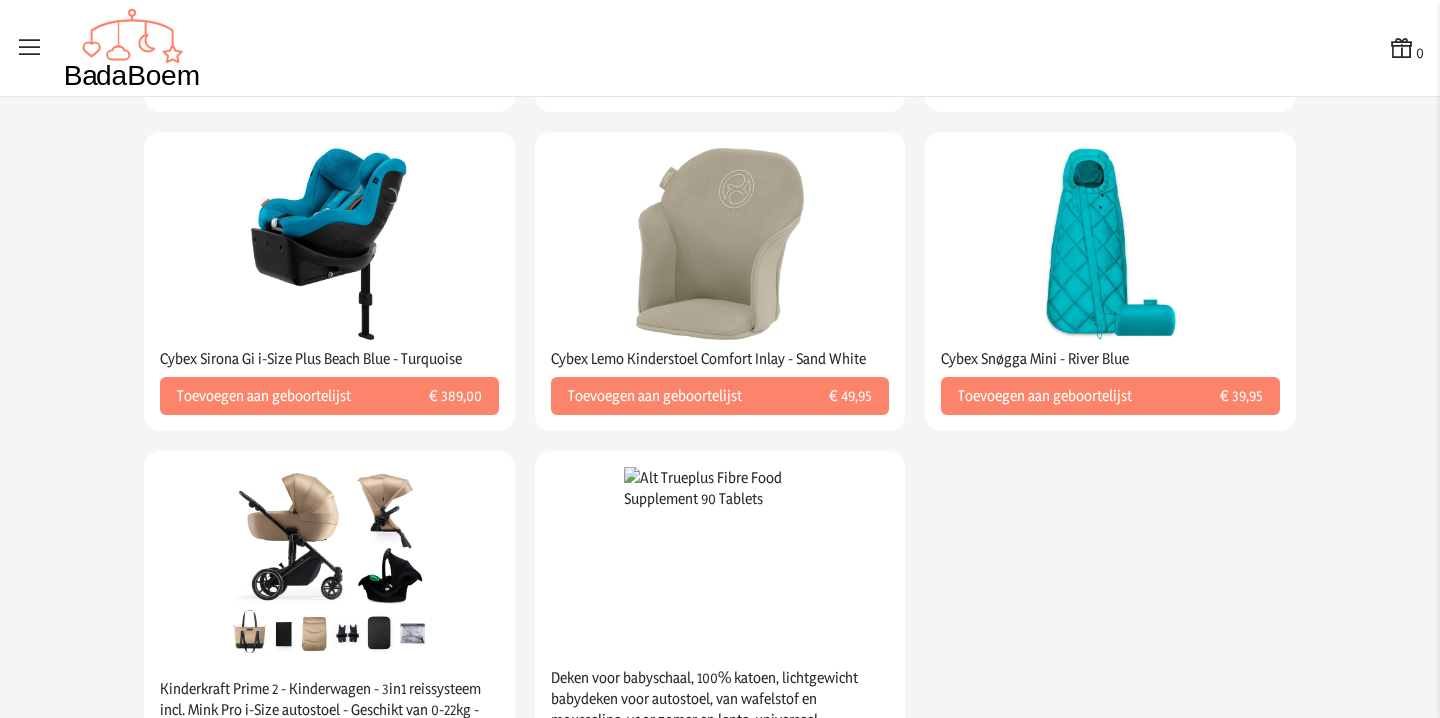 scroll, scrollTop: 1977, scrollLeft: 0, axis: vertical 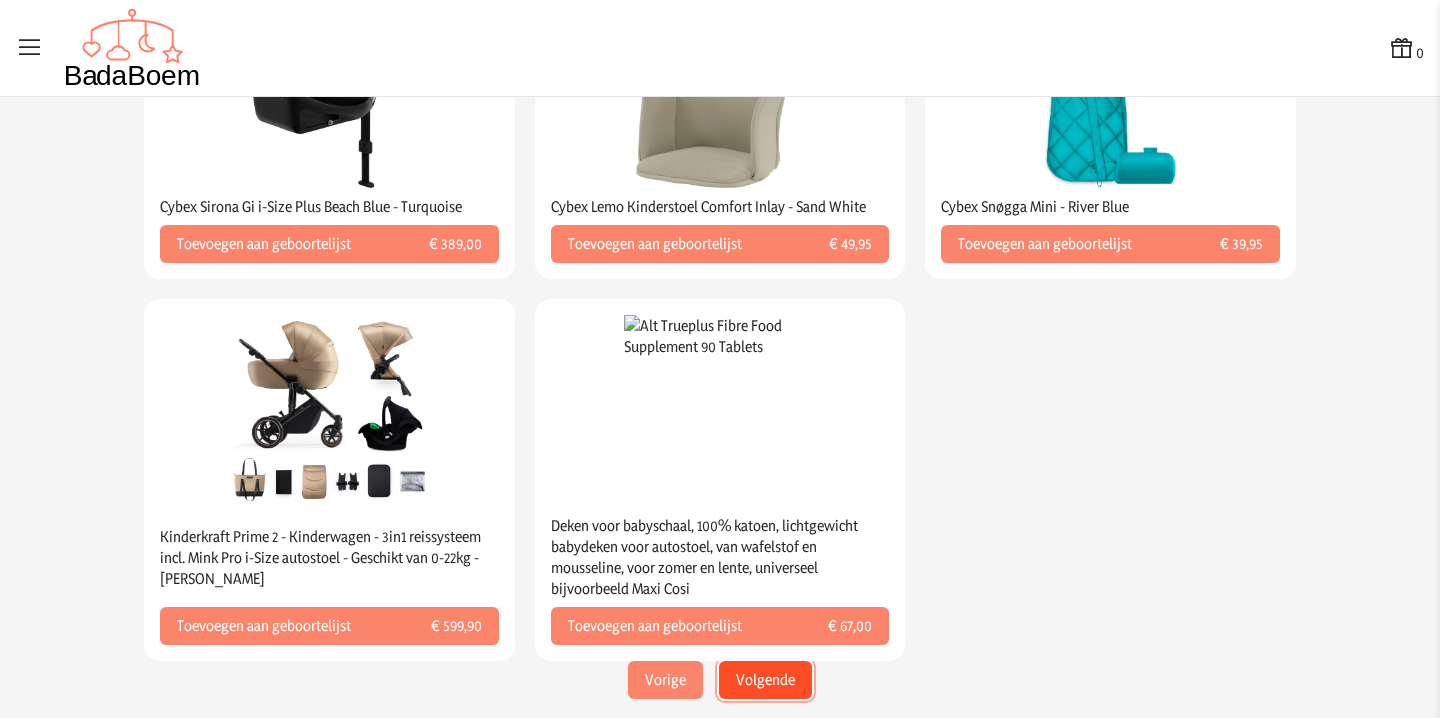 click on "Volgende" 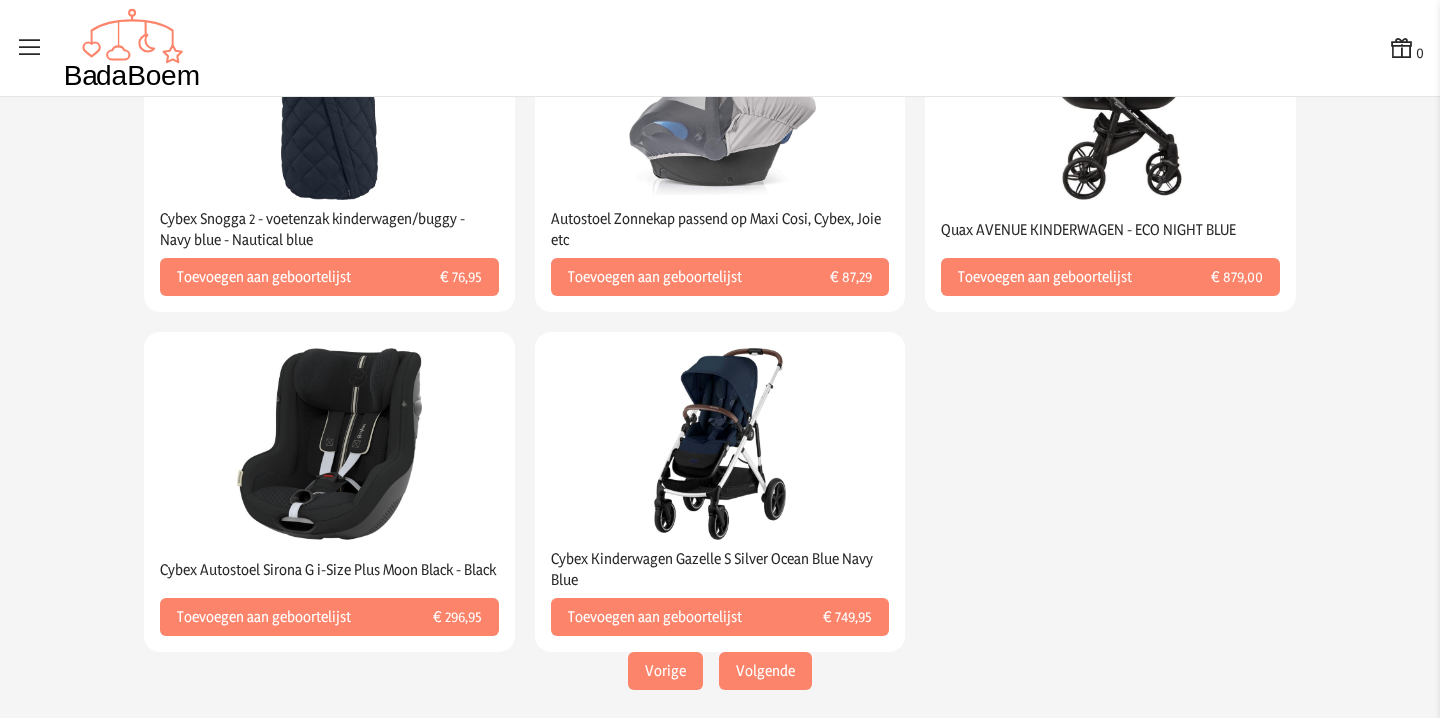 scroll, scrollTop: 1914, scrollLeft: 0, axis: vertical 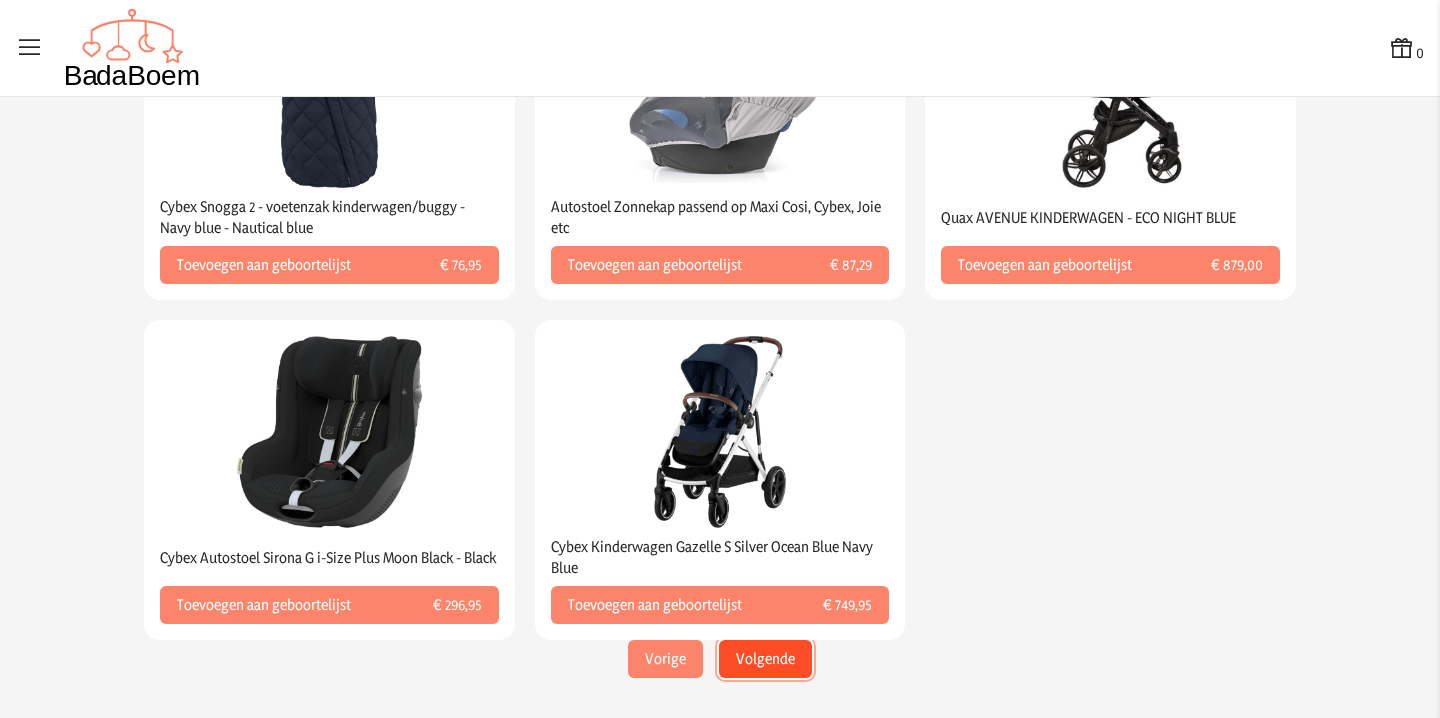 click on "Volgende" 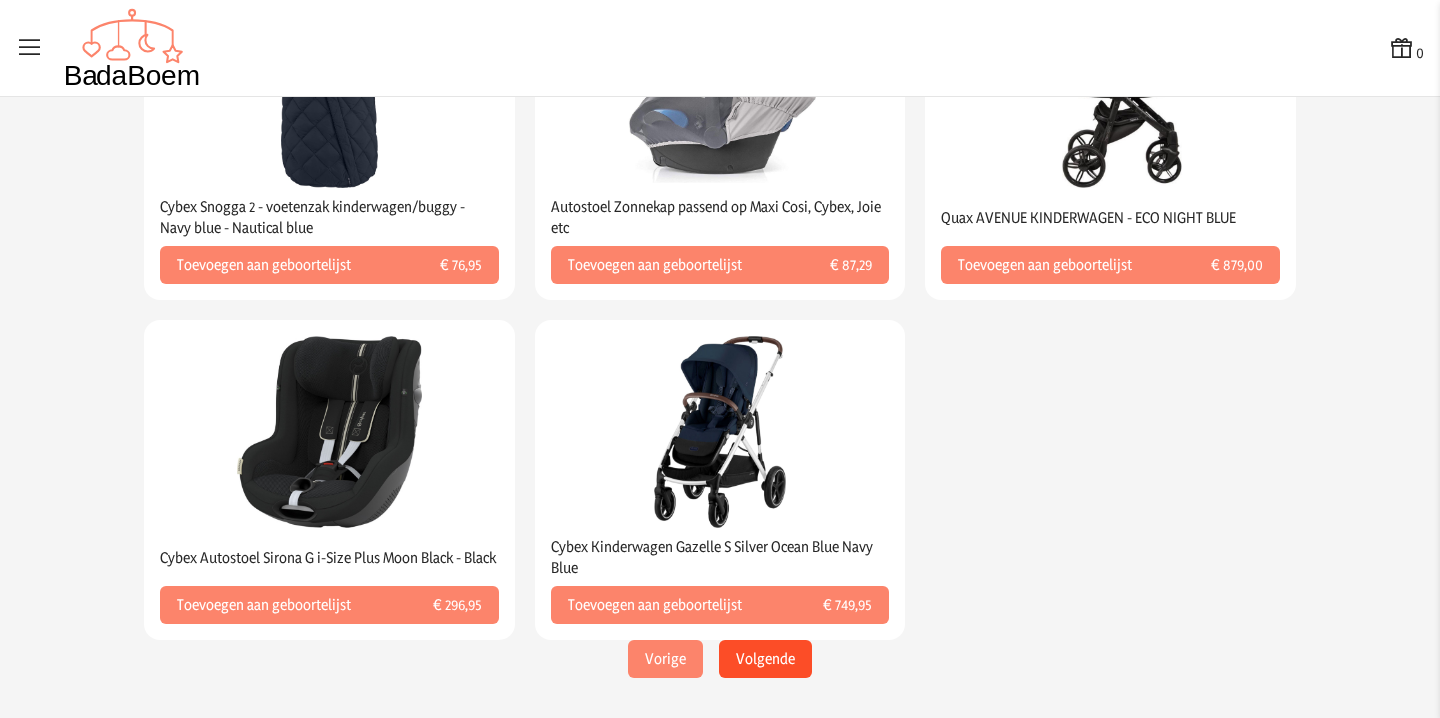 scroll, scrollTop: 0, scrollLeft: 0, axis: both 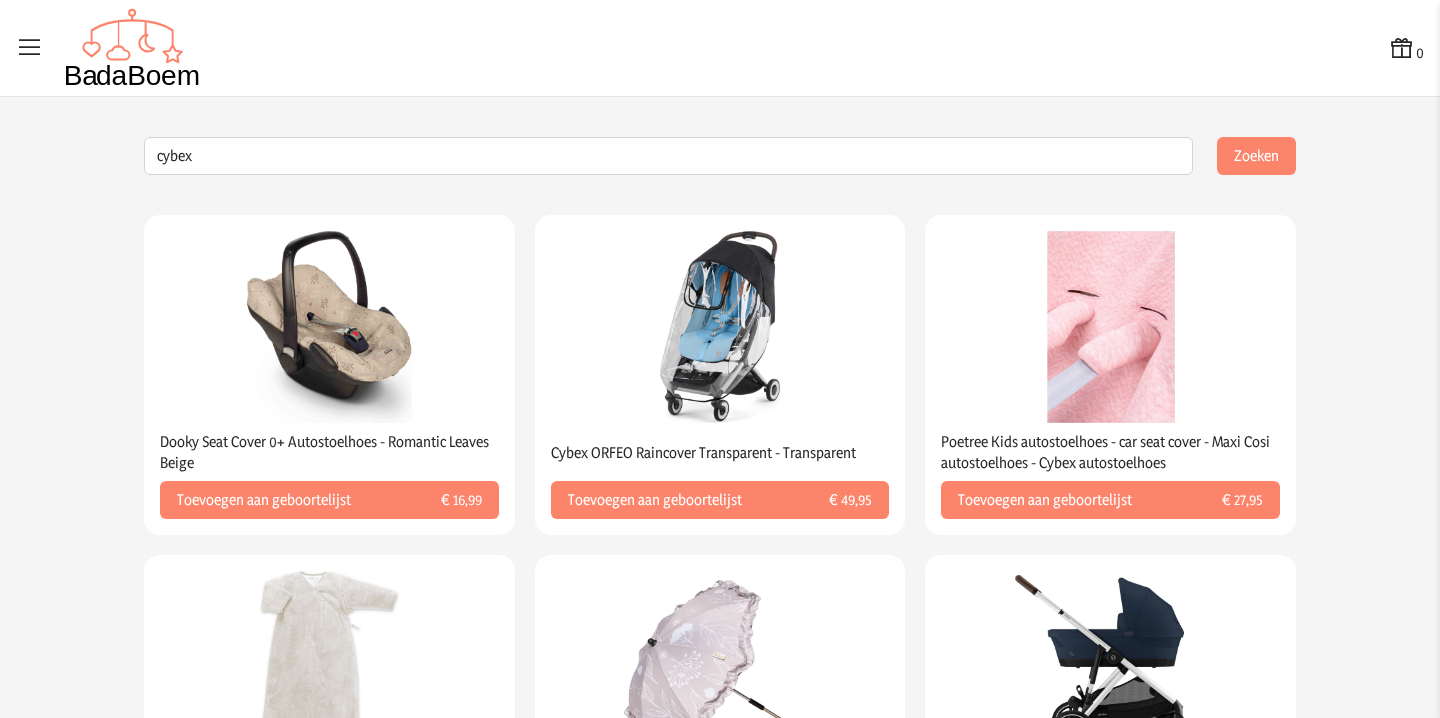 click on "0   0  cybex Zoeken Reeds op je lijst Dooky Seat Cover 0+ Autostoelhoes - Romantic Leaves Beige Toevoegen aan geboortelijst € 16,99 Reeds op je lijst Cybex ORFEO Raincover Transparent - Transparent Toevoegen aan geboortelijst € 49,95 Reeds op je lijst Poetree Kids autostoelhoes - car seat cover - Maxi Cosi autostoelhoes - Cybex autostoelhoes Toevoegen aan geboortelijst € 27,95 Reeds op je lijst BEMINI slaapzak MAGIC BAG® Maat 4-12 m - 70cm - 4 seasons Tog 2.5 Toevoegen aan geboortelijst € 63,55 Reeds op je lijst Bellasol - Parasol kinderwagen/buggy universeel - Speciale UV-werende coating - Roze met ruffle - 1 jaar garantie Toevoegen aan geboortelijst € 56,95 Reeds op je lijst Cybex Kinderwagen 2 In 1 Gazelle S Silver Ocean Blue Navy Blue Toevoegen aan geboortelijst € 989,90 Reeds op je lijst Cybex Reiswieg Gazelle S Cot Sky Blue - Mid Blue Toevoegen aan geboortelijst € 239,95 Reeds op je lijst Cybex Lemo Kinderstoel 3-in-1 Set - Suede Grey Toevoegen aan geboortelijst € 299,95 Vorige" at bounding box center (720, 359) 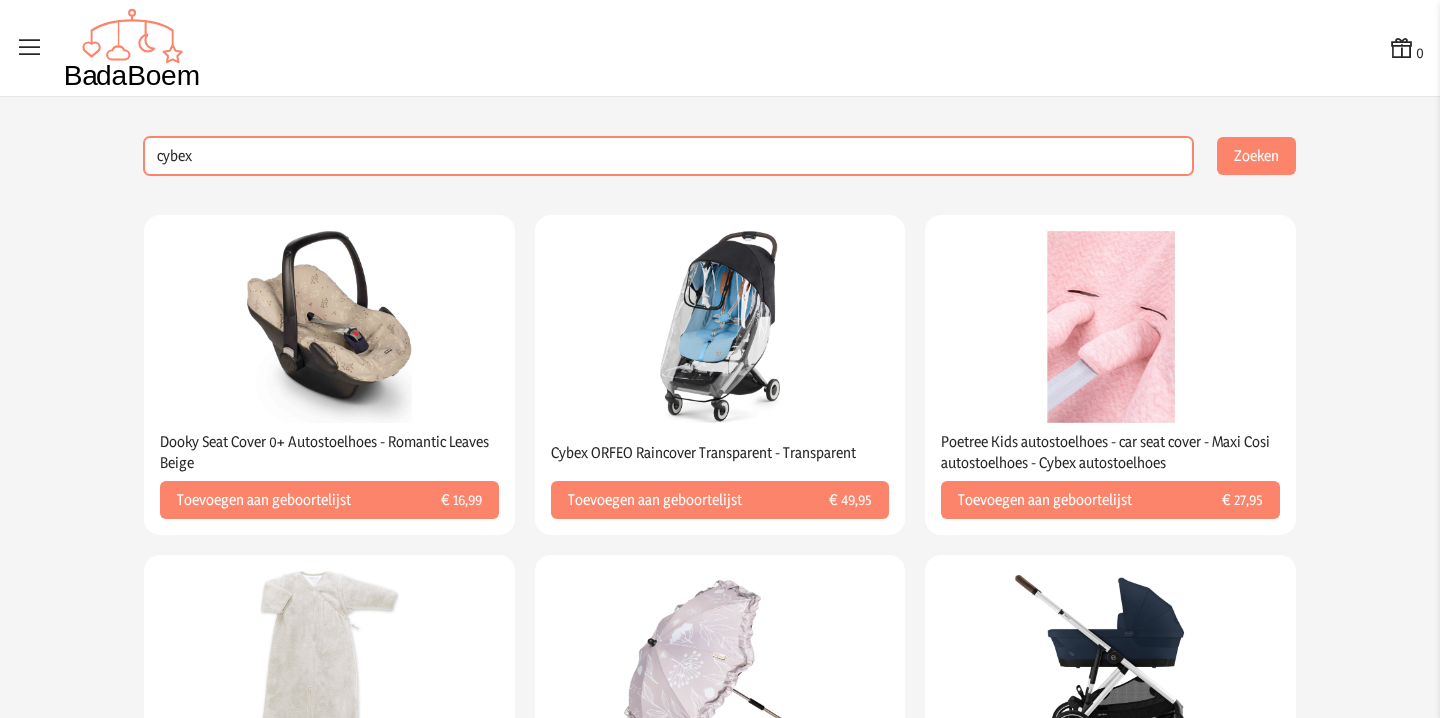 click on "cybex" at bounding box center (668, 156) 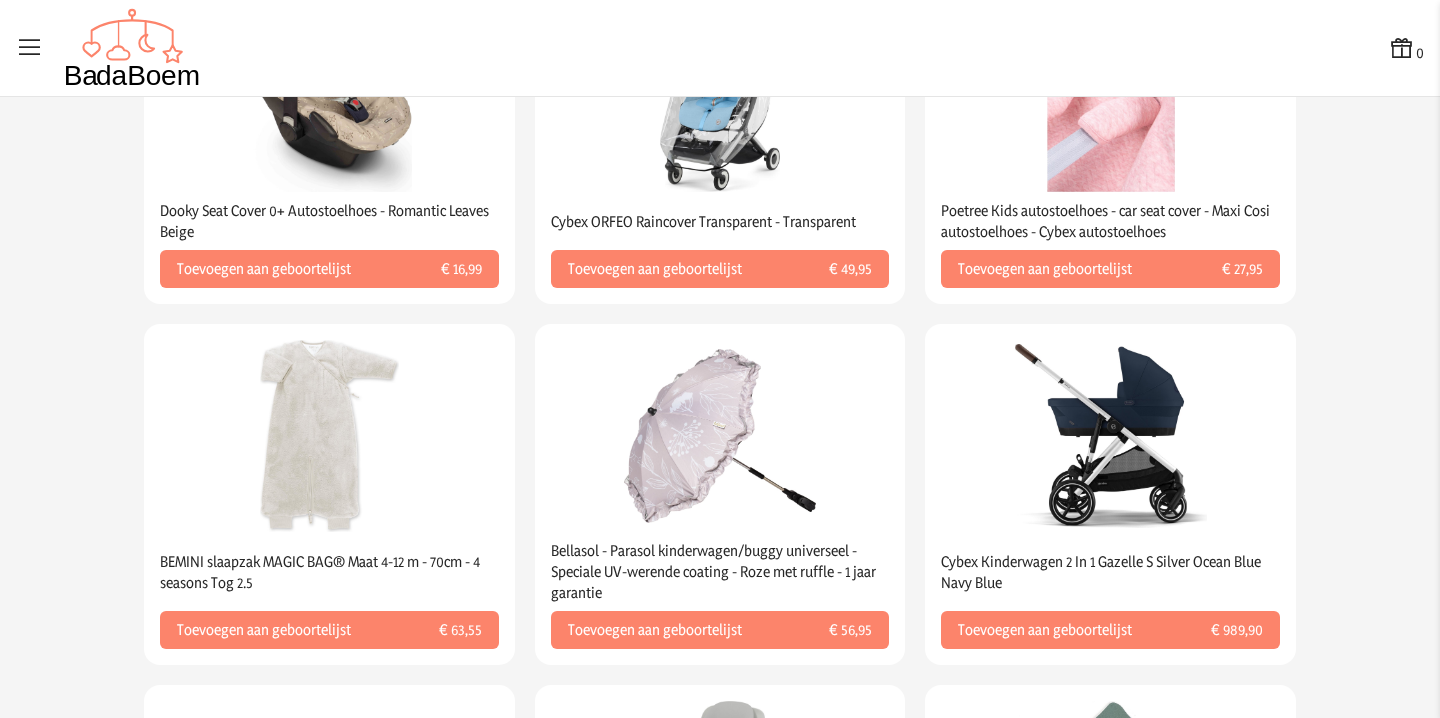 scroll, scrollTop: 234, scrollLeft: 0, axis: vertical 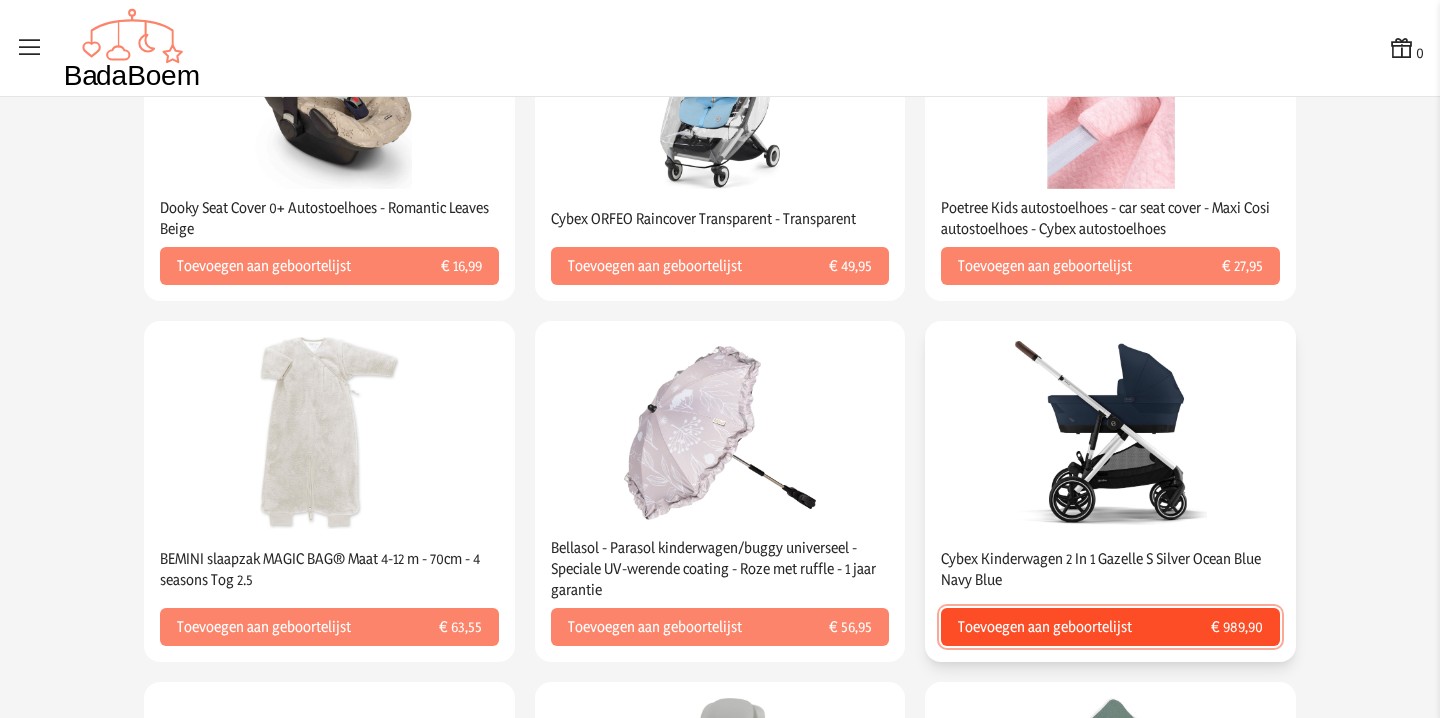 click on "€ 989,90" 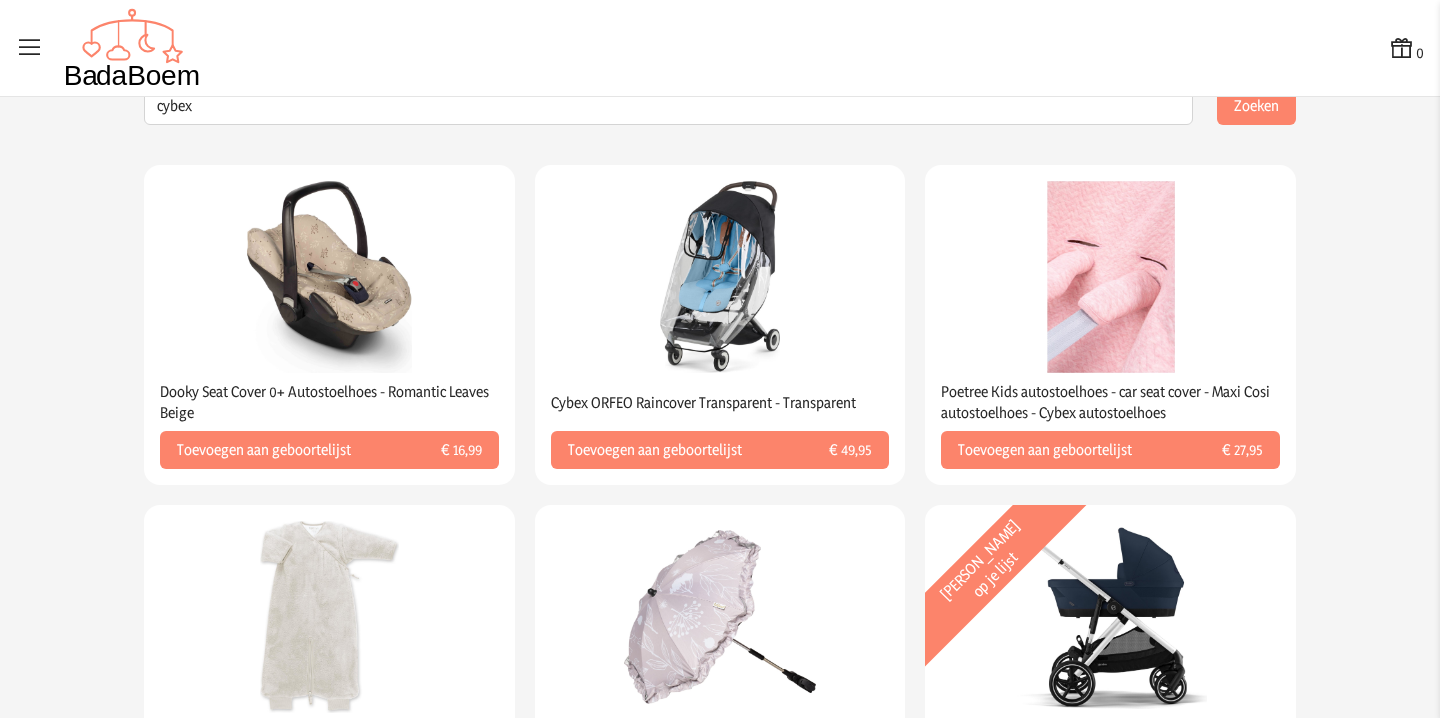 scroll, scrollTop: 0, scrollLeft: 0, axis: both 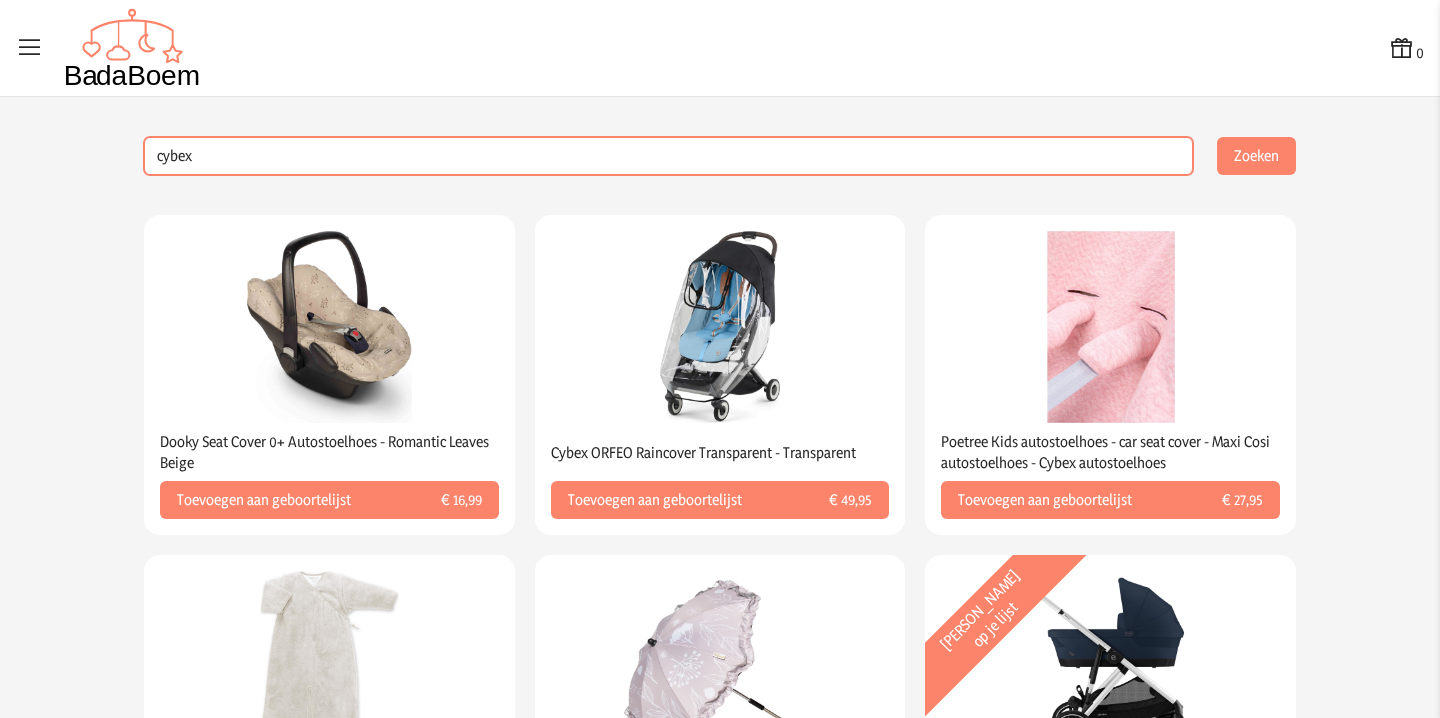 drag, startPoint x: 326, startPoint y: 157, endPoint x: 26, endPoint y: 154, distance: 300.015 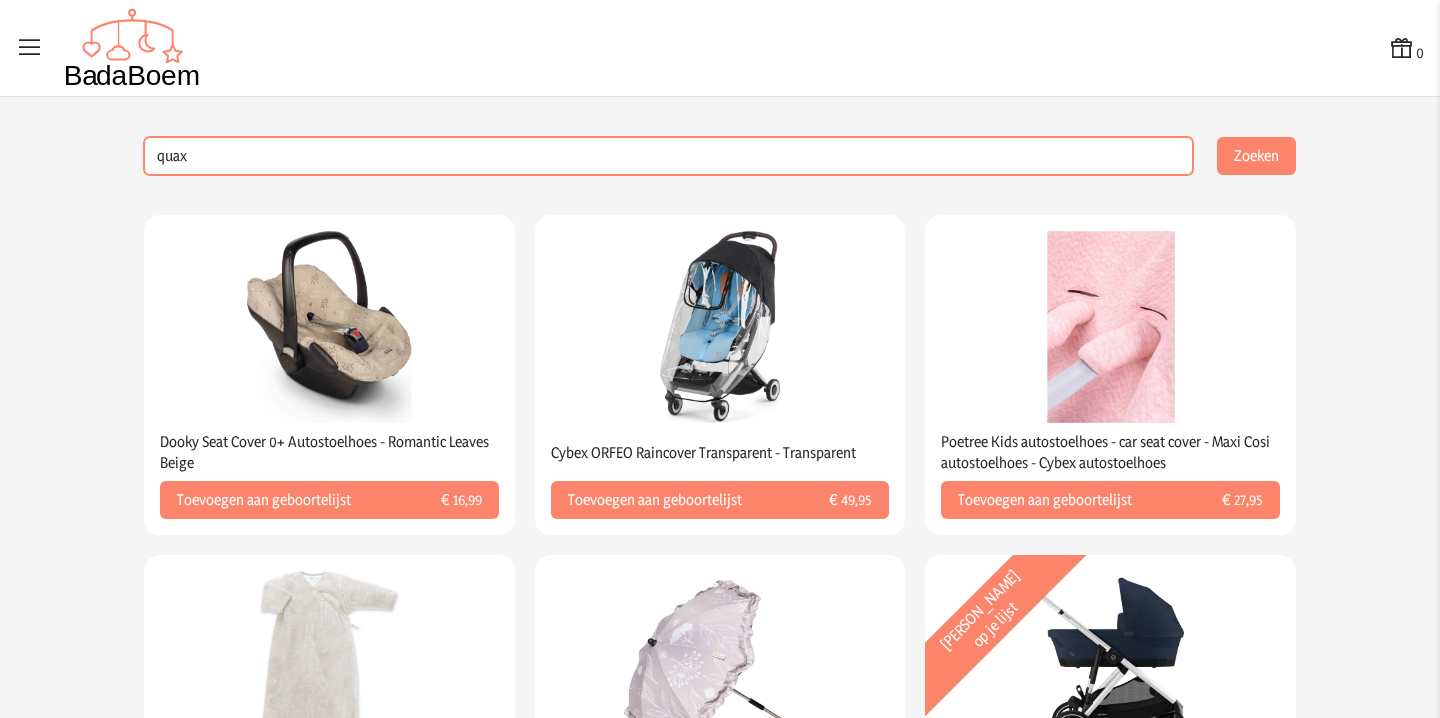 click on "Zoeken" 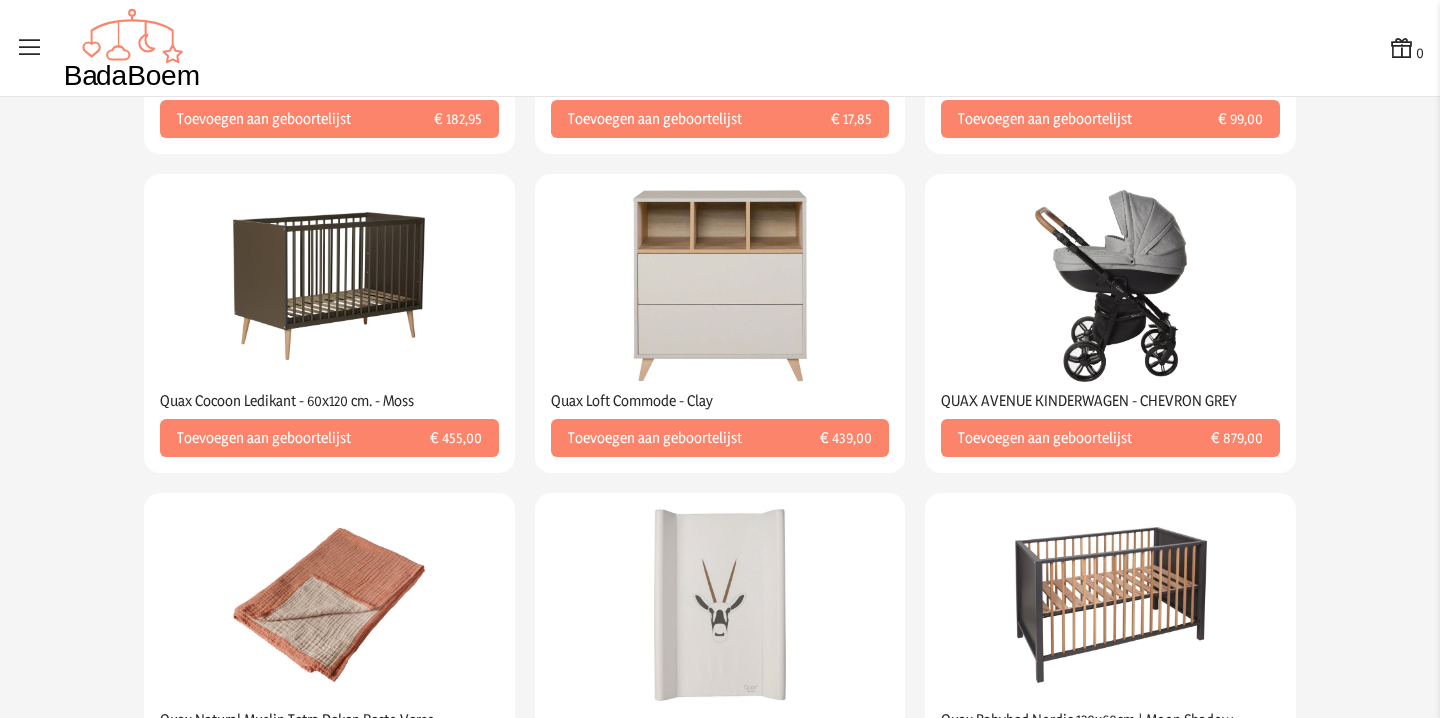 scroll, scrollTop: 361, scrollLeft: 0, axis: vertical 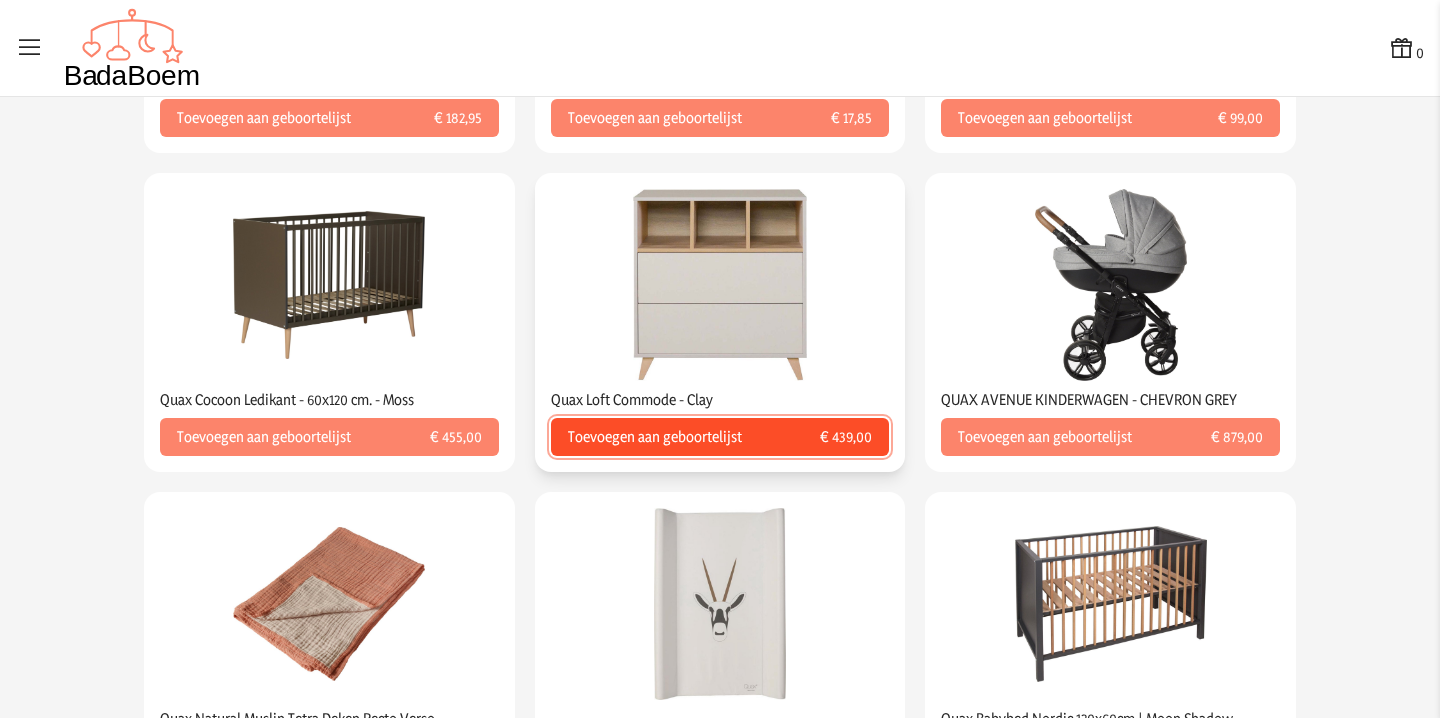 click on "Toevoegen aan geboortelijst" 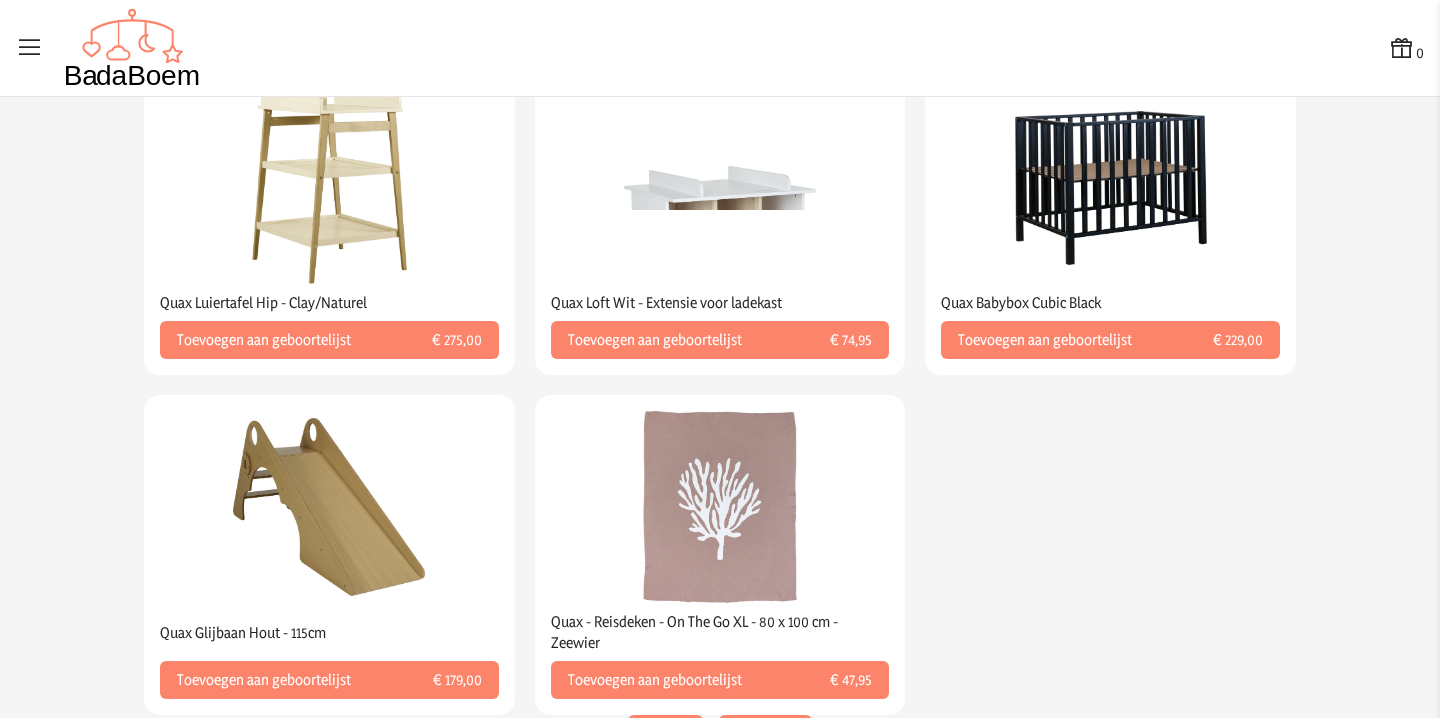 scroll, scrollTop: 1851, scrollLeft: 0, axis: vertical 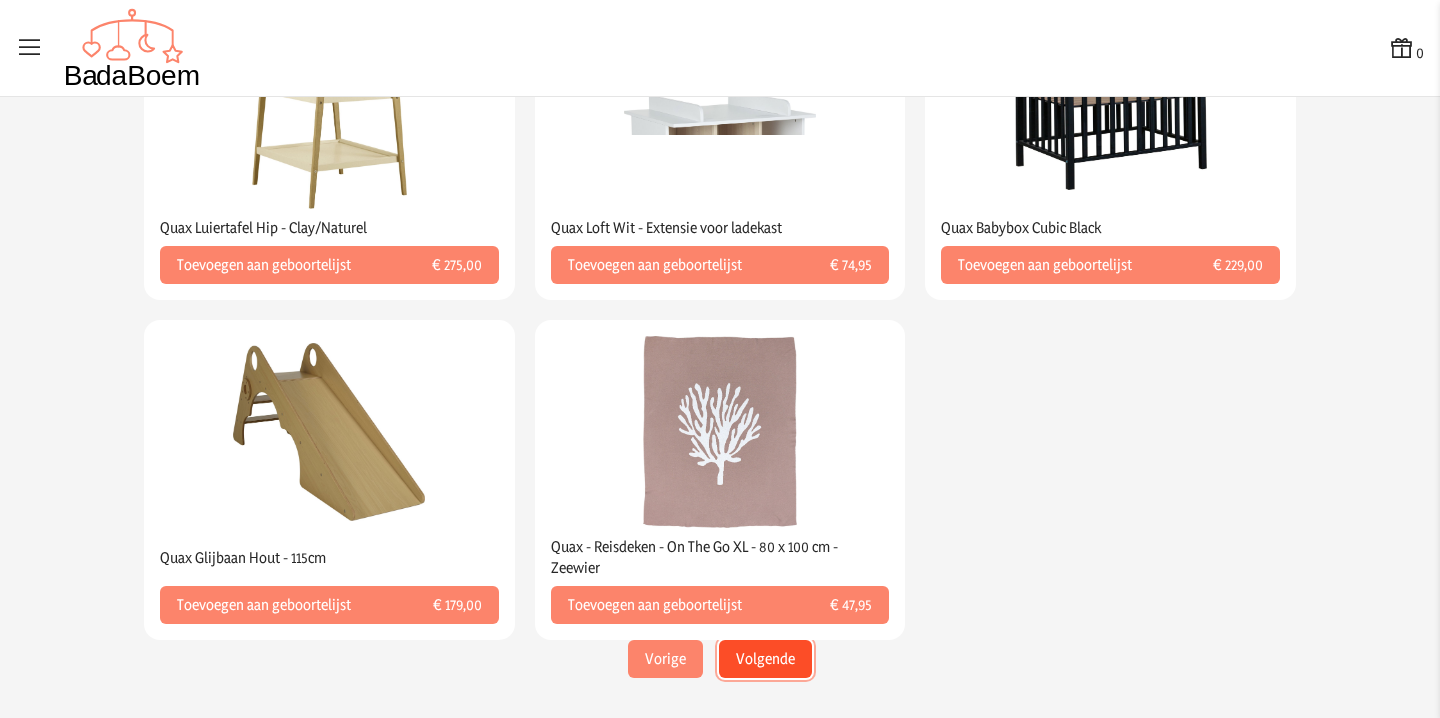 click on "Volgende" 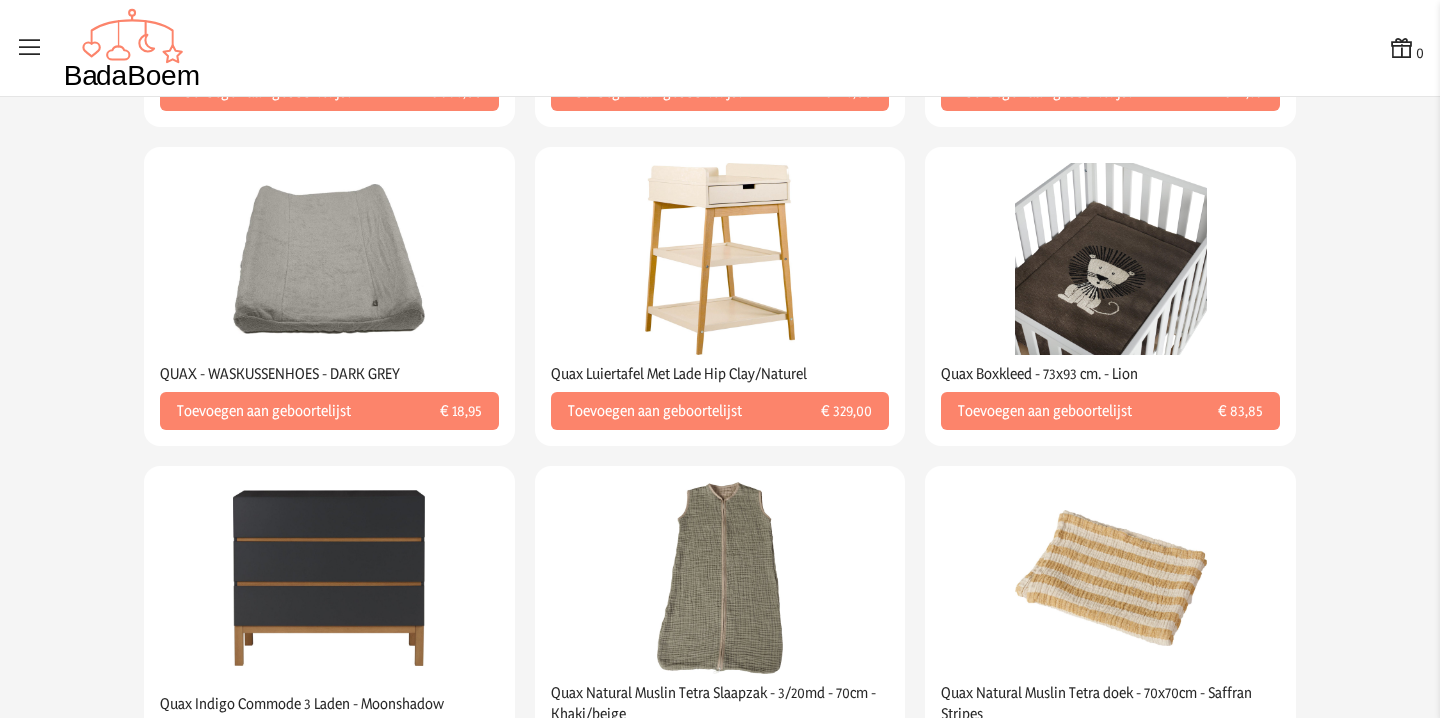 scroll, scrollTop: 707, scrollLeft: 0, axis: vertical 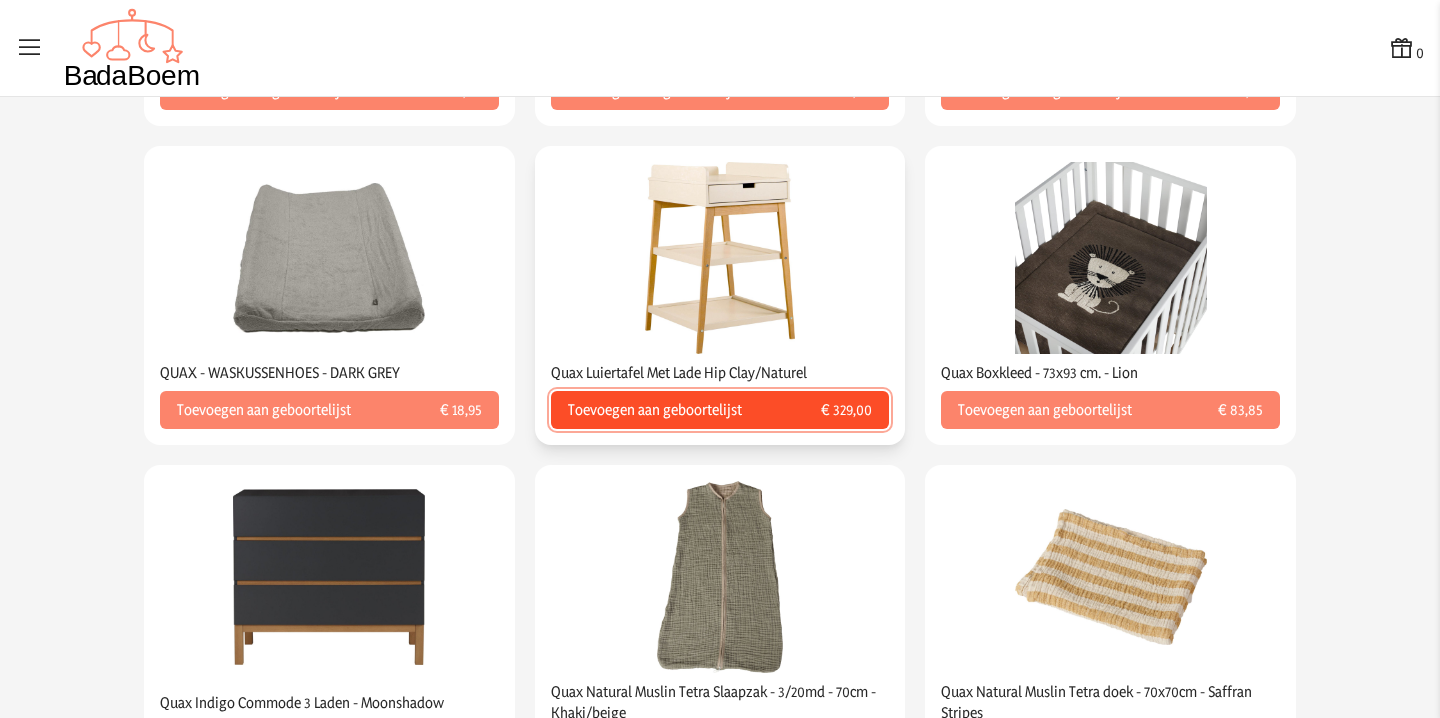 click on "€ 329,00" 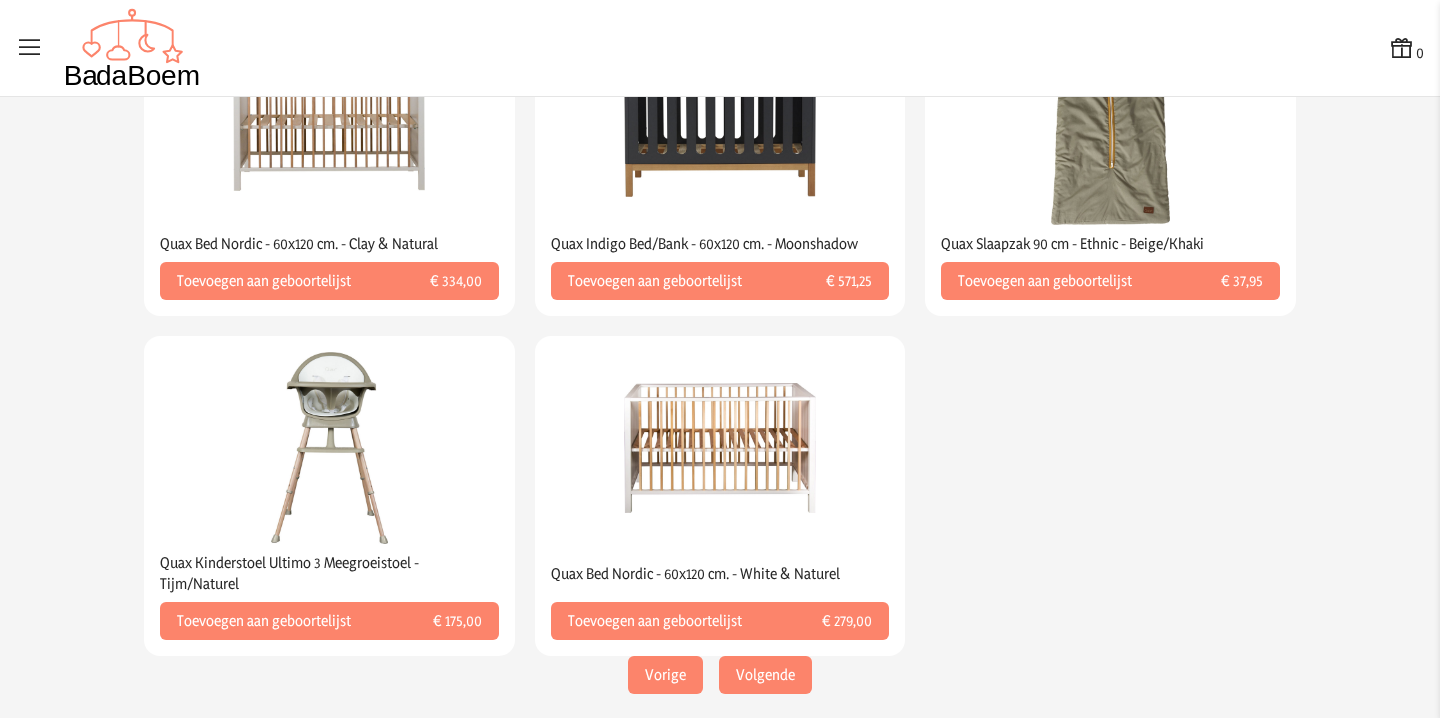 scroll, scrollTop: 1830, scrollLeft: 0, axis: vertical 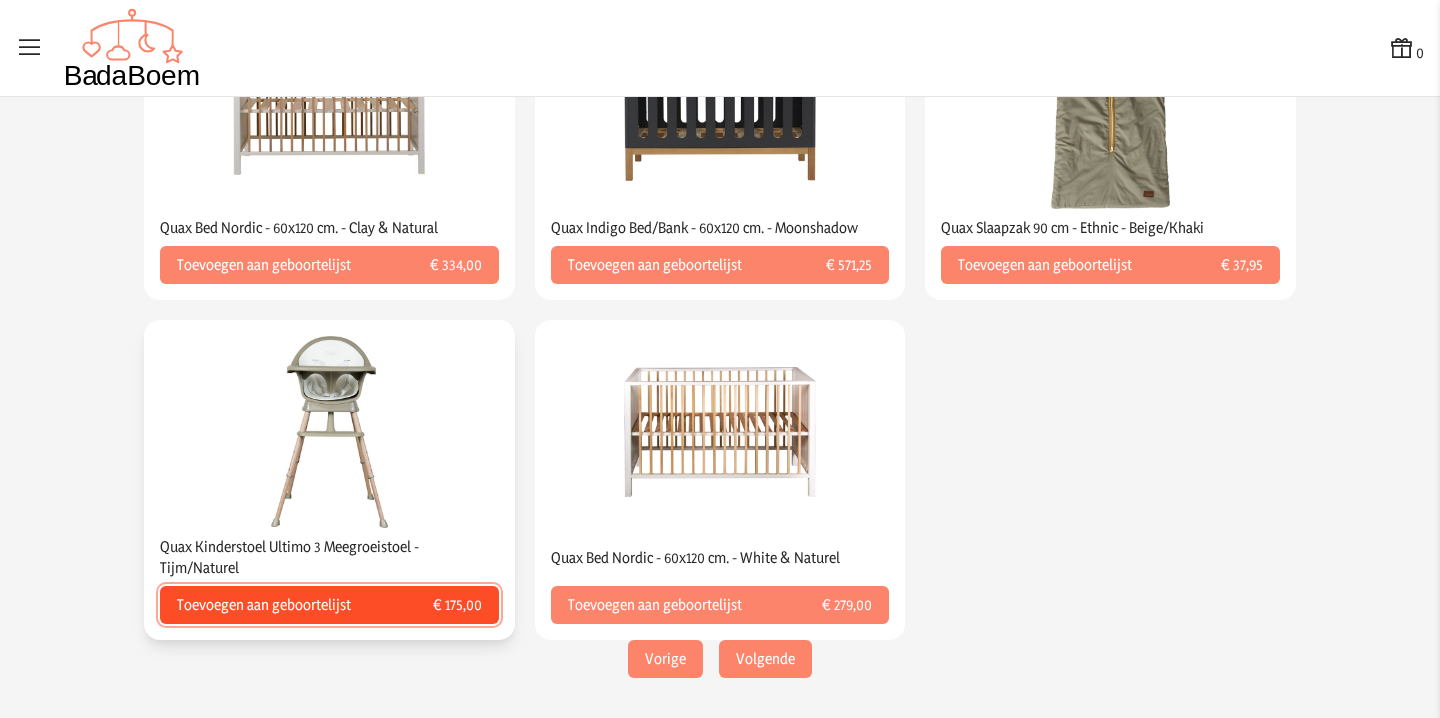 click on "Toevoegen aan geboortelijst" 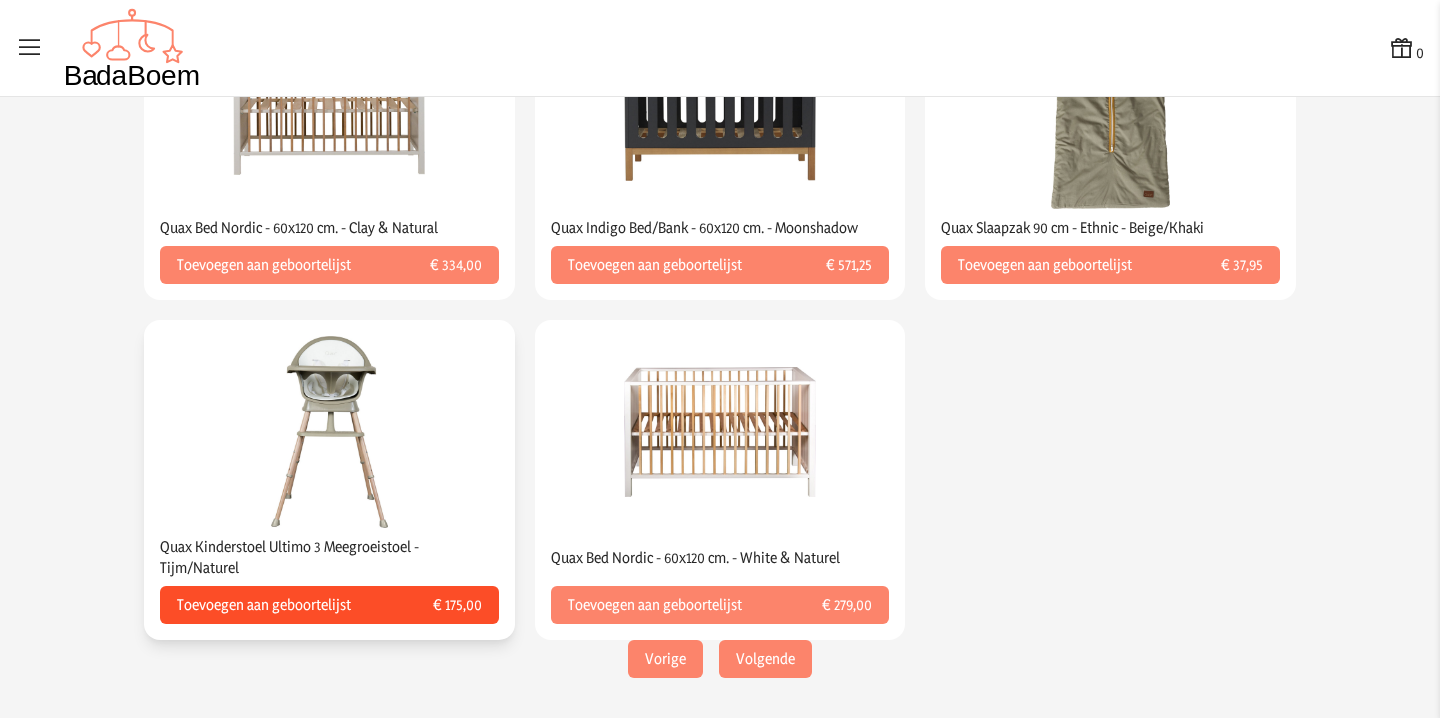 scroll, scrollTop: 1809, scrollLeft: 0, axis: vertical 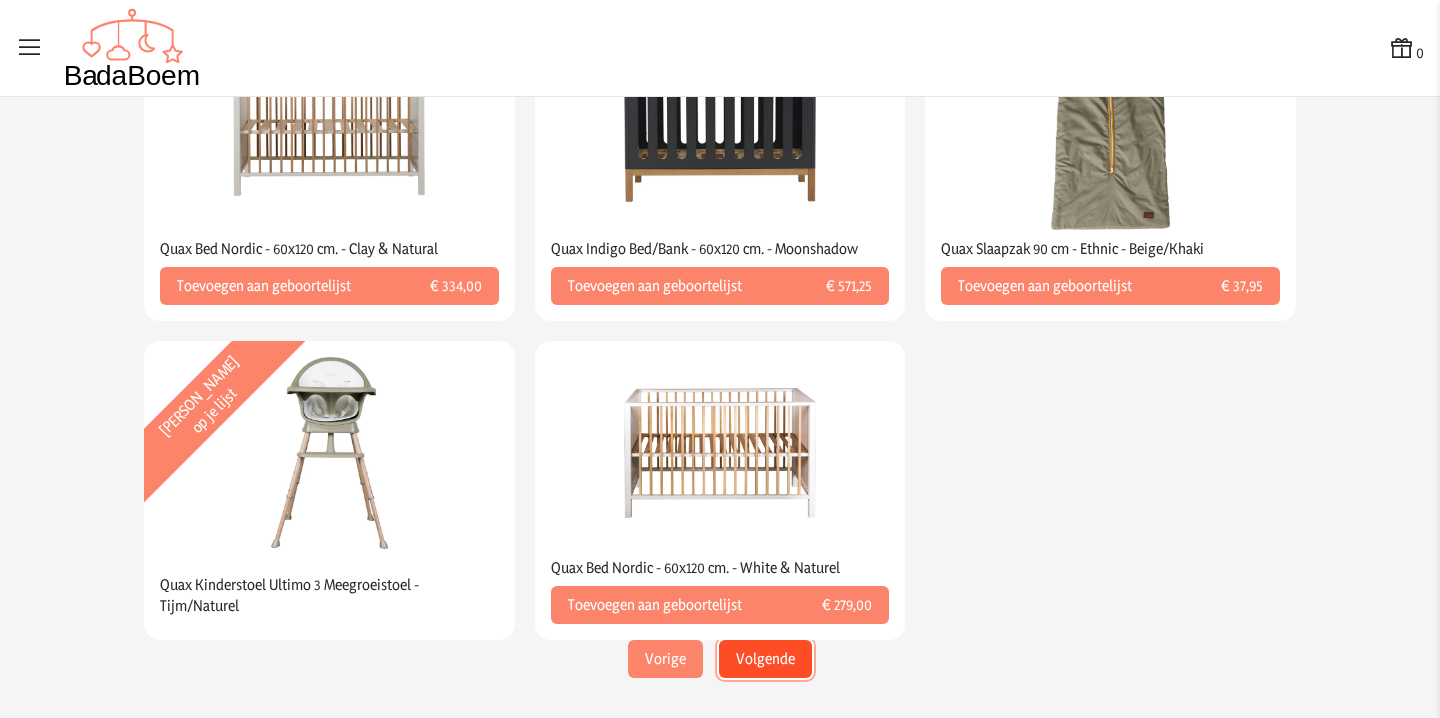 click on "Volgende" 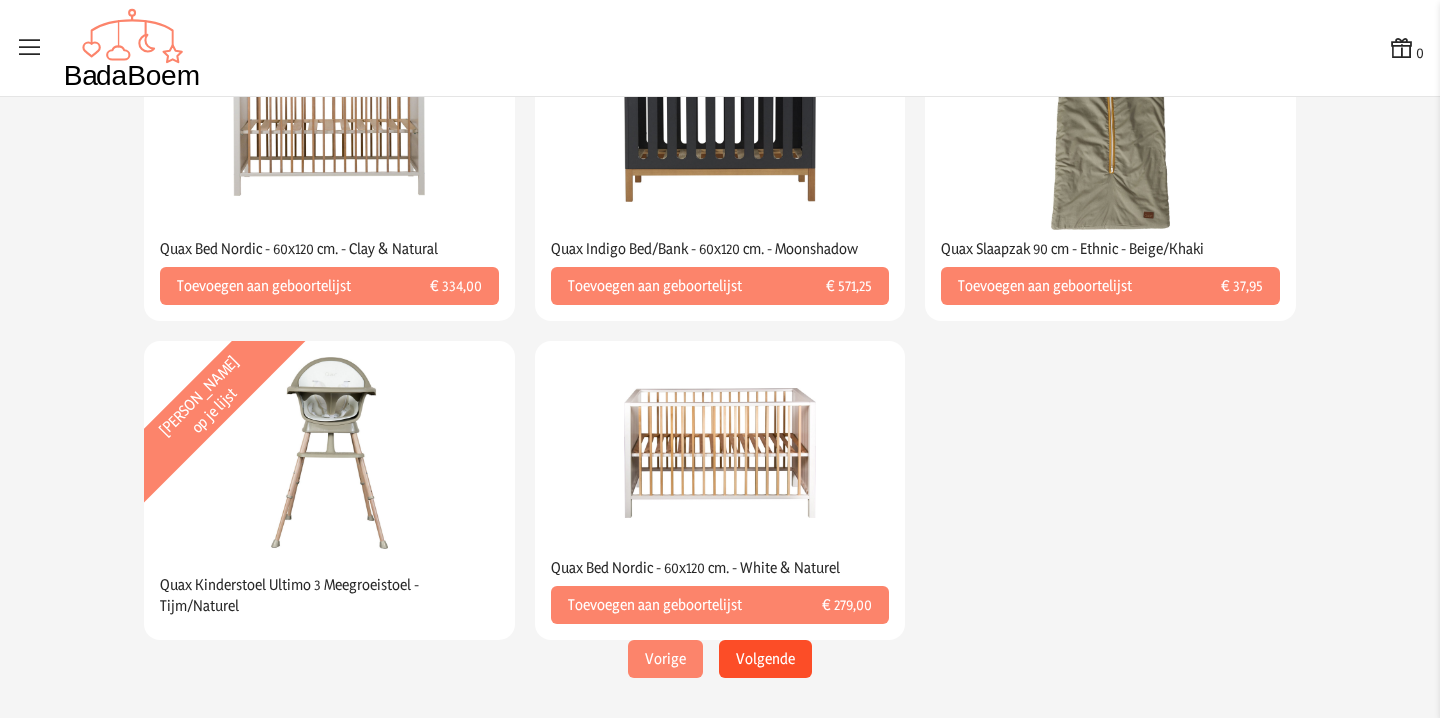 scroll, scrollTop: 0, scrollLeft: 0, axis: both 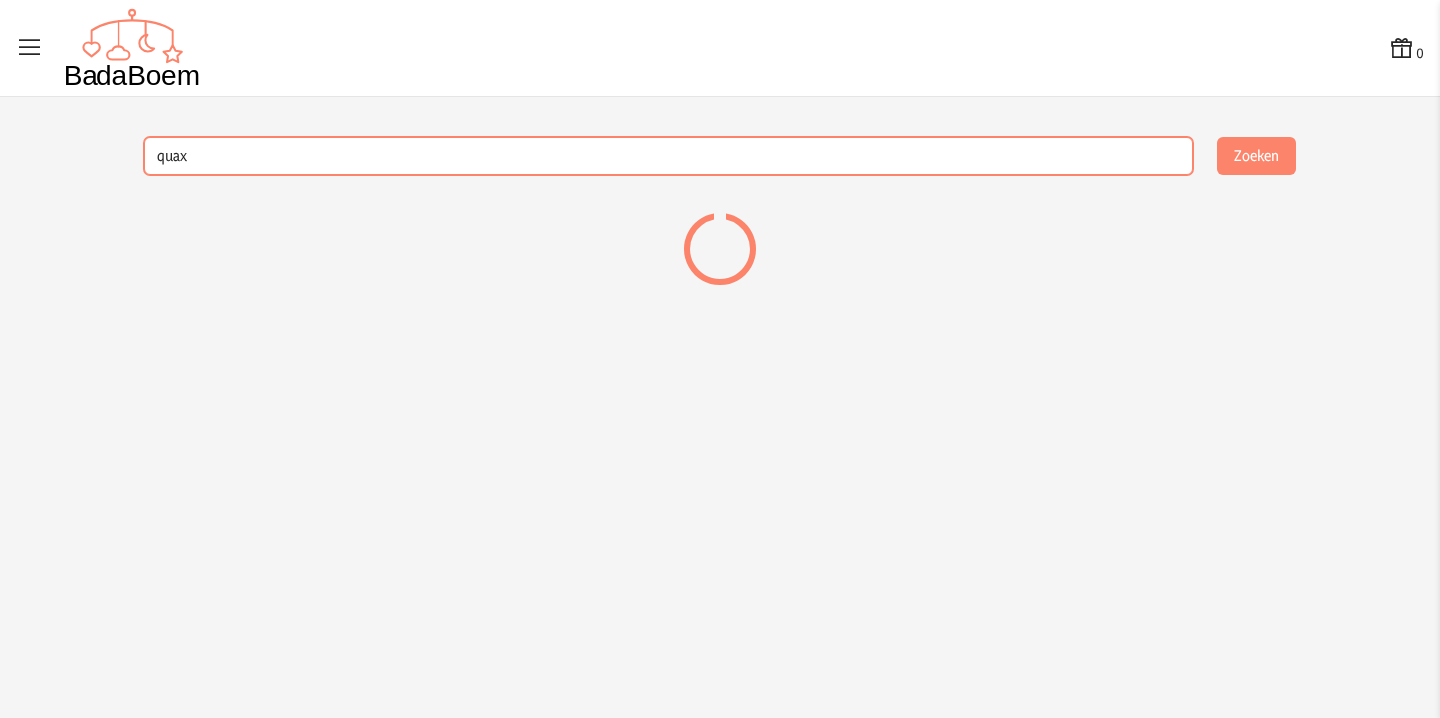 click on "quax" at bounding box center (668, 156) 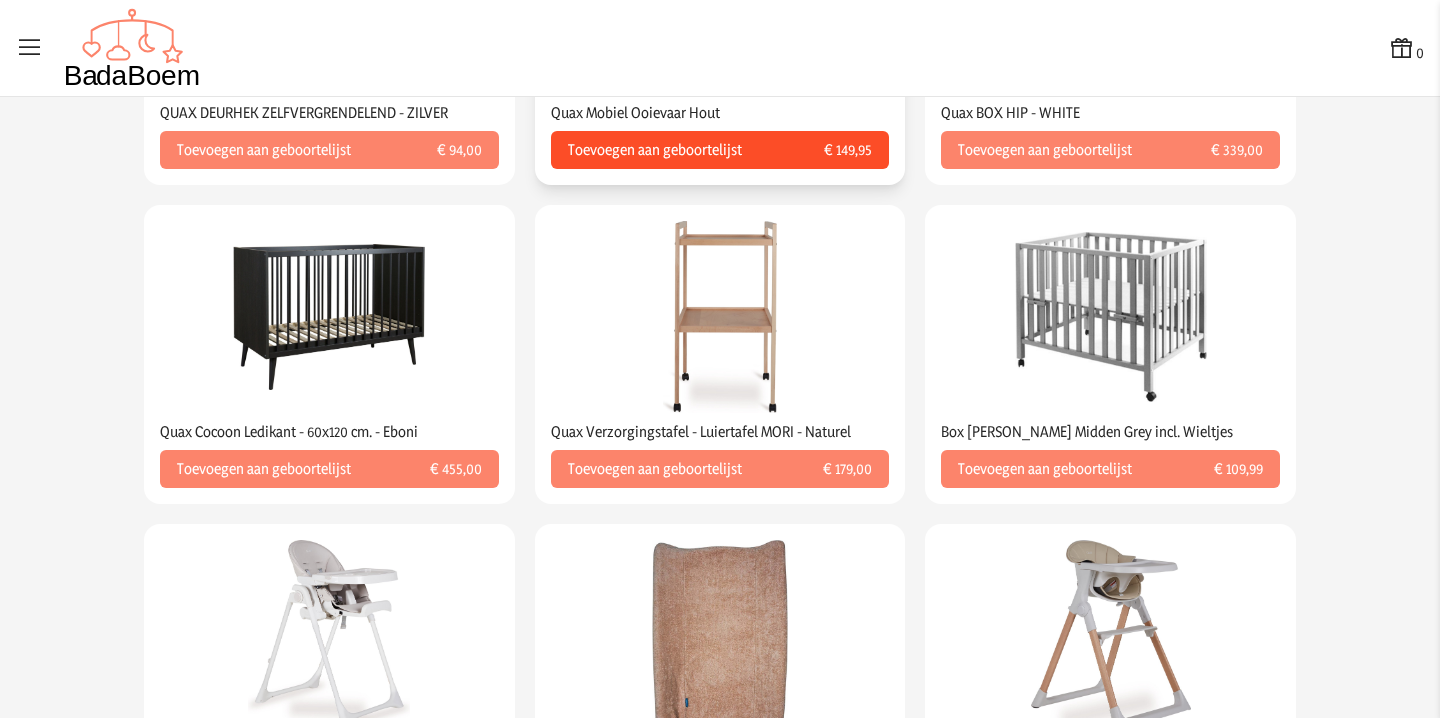scroll, scrollTop: 0, scrollLeft: 0, axis: both 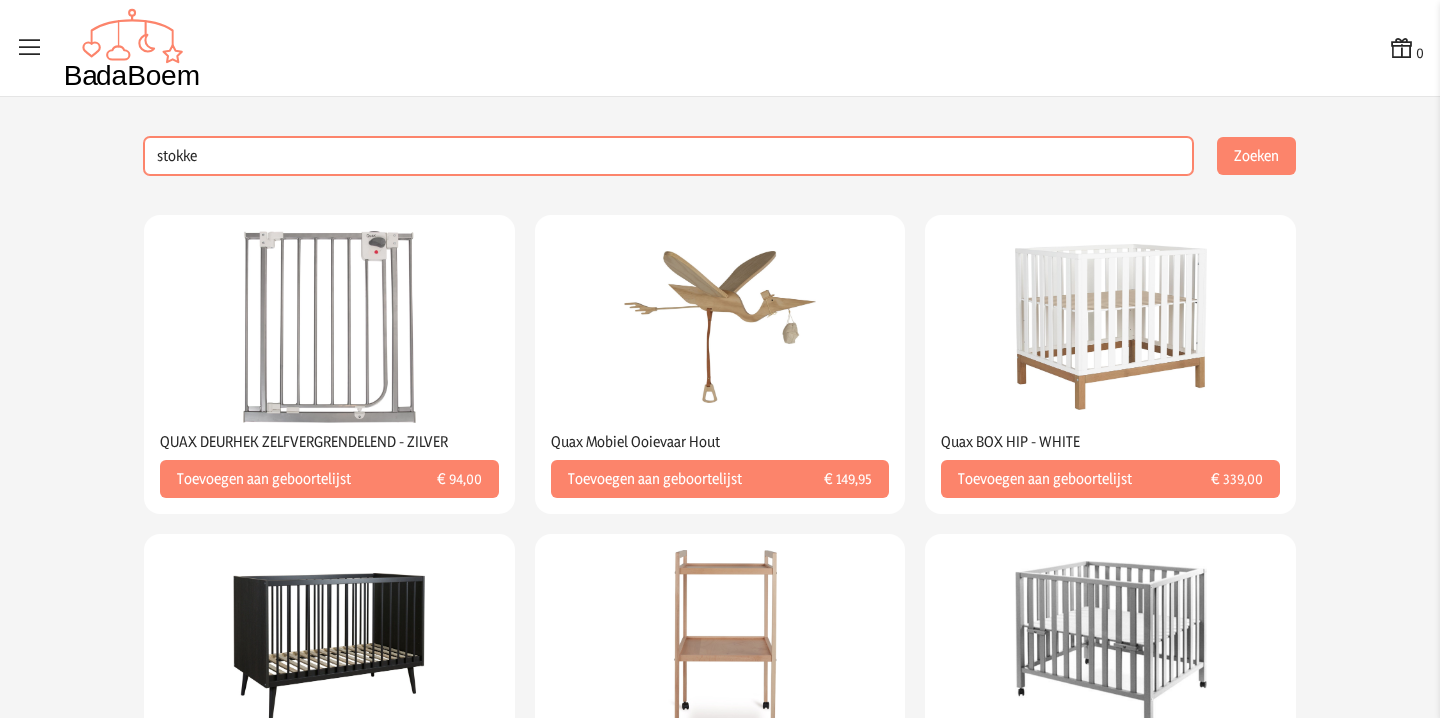 click on "stokke" at bounding box center (668, 156) 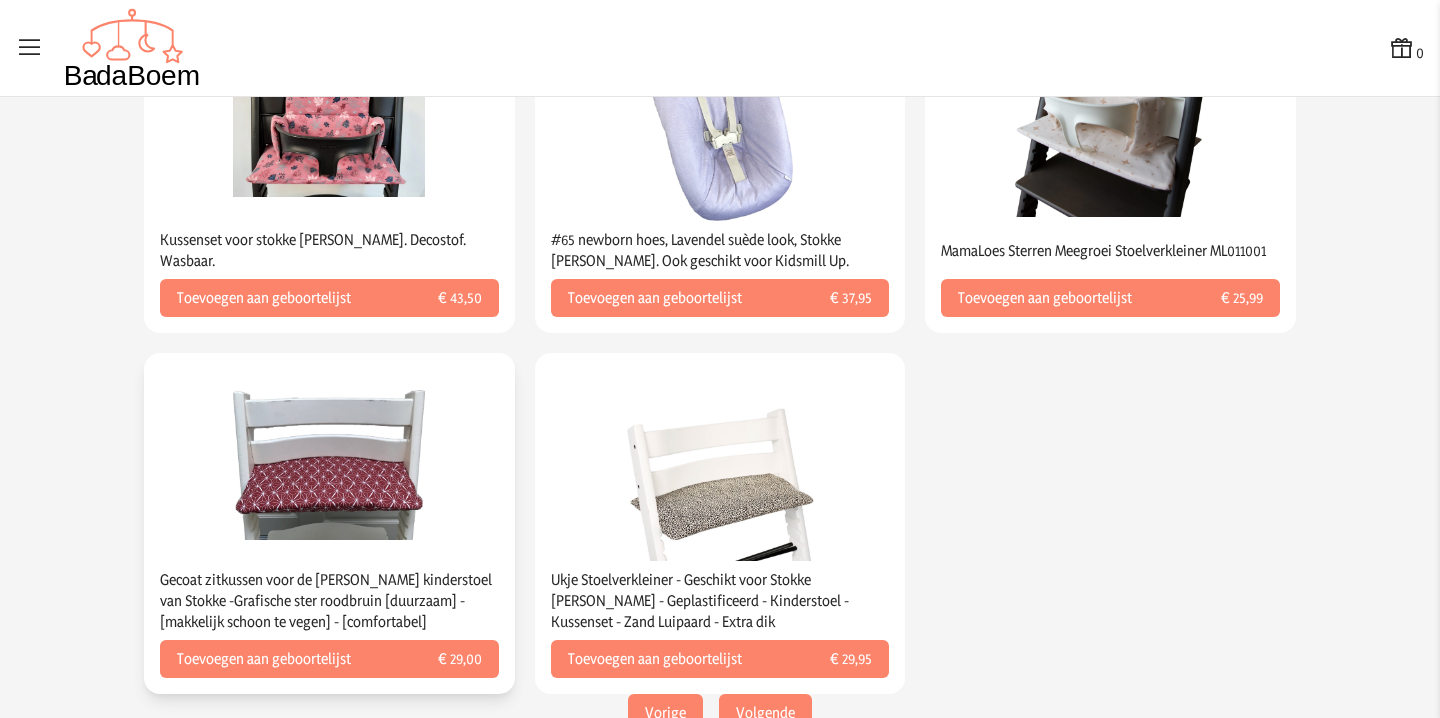 scroll, scrollTop: 2103, scrollLeft: 0, axis: vertical 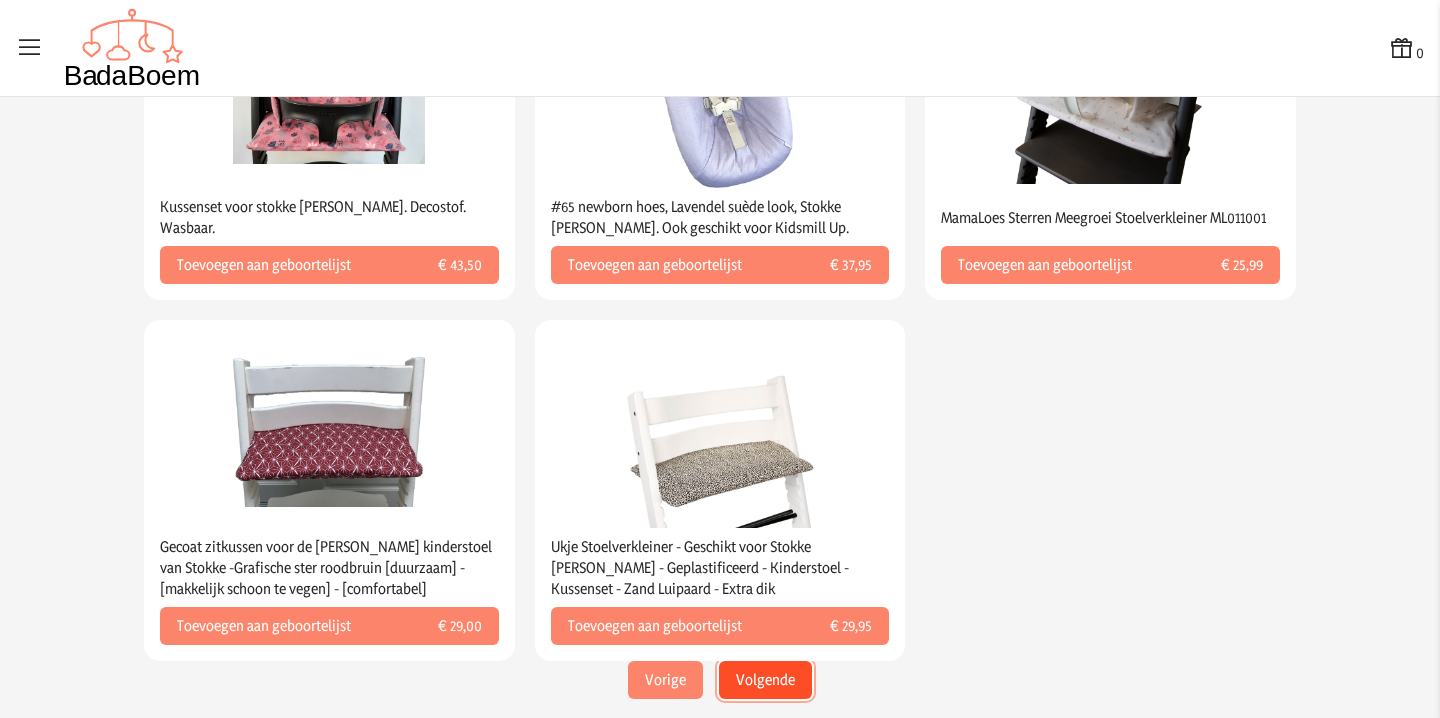 click on "Volgende" 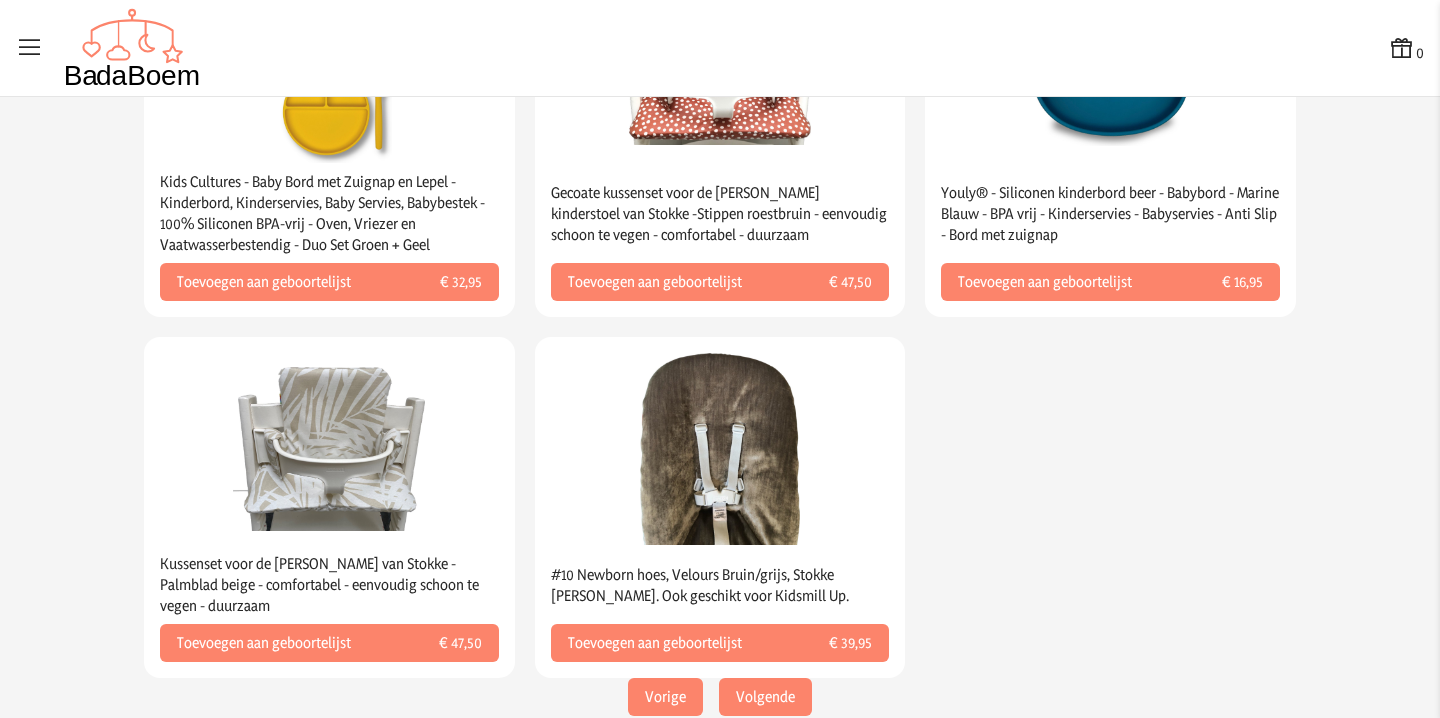 scroll, scrollTop: 2061, scrollLeft: 0, axis: vertical 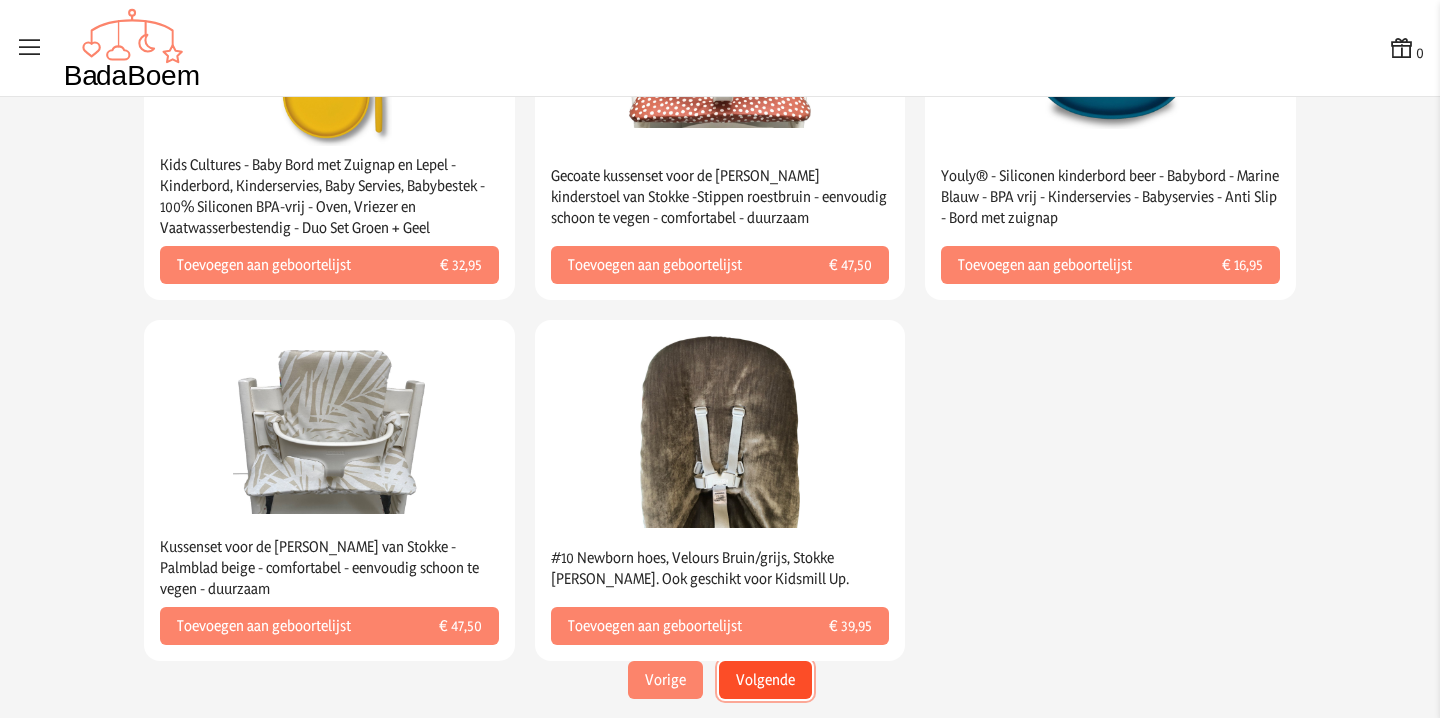 click on "Volgende" 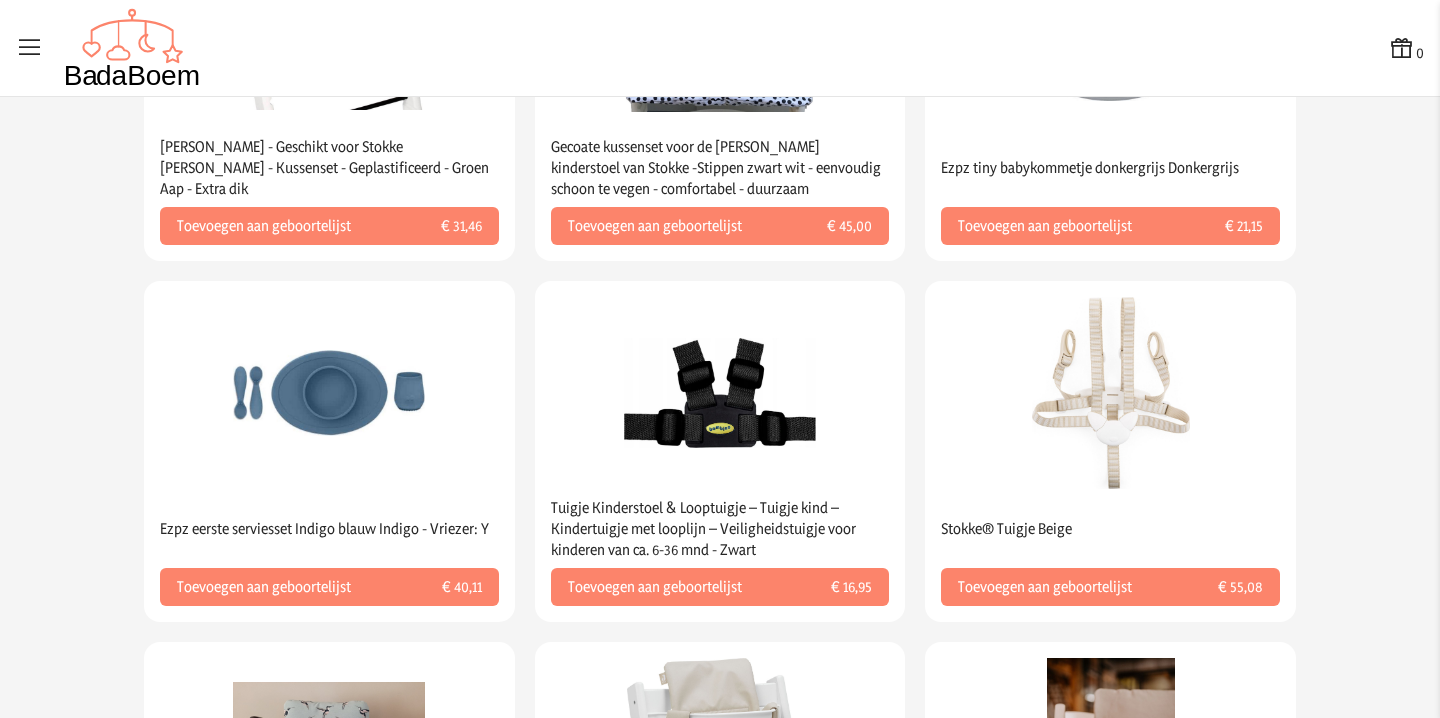 scroll, scrollTop: 0, scrollLeft: 0, axis: both 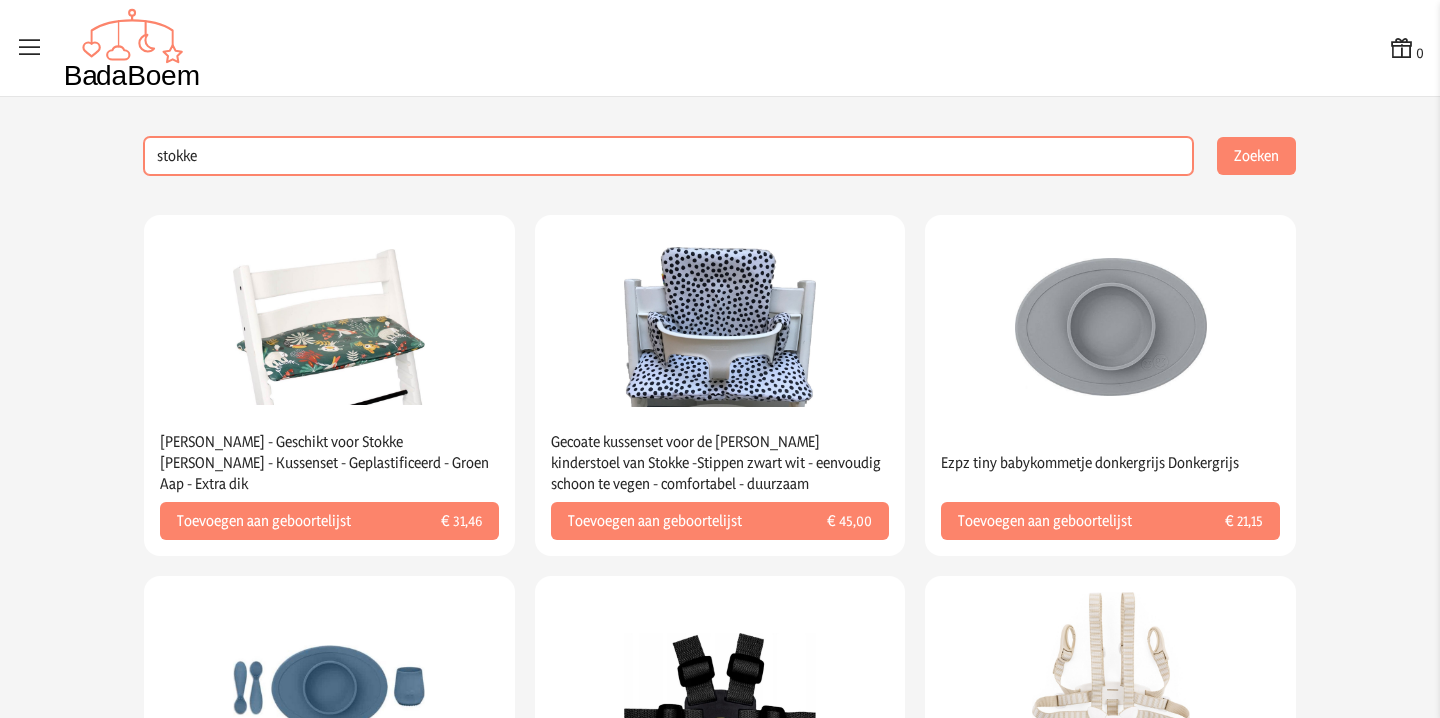 click on "stokke" at bounding box center [668, 156] 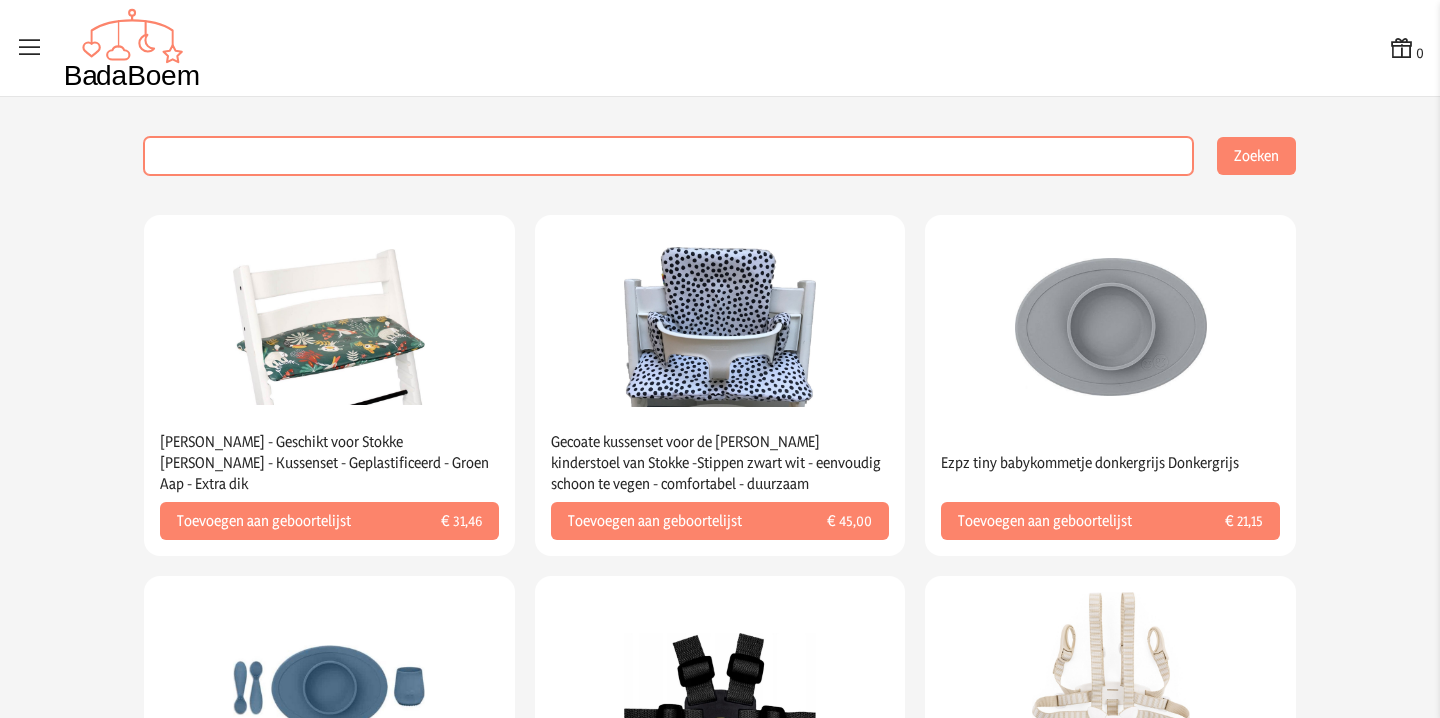 type 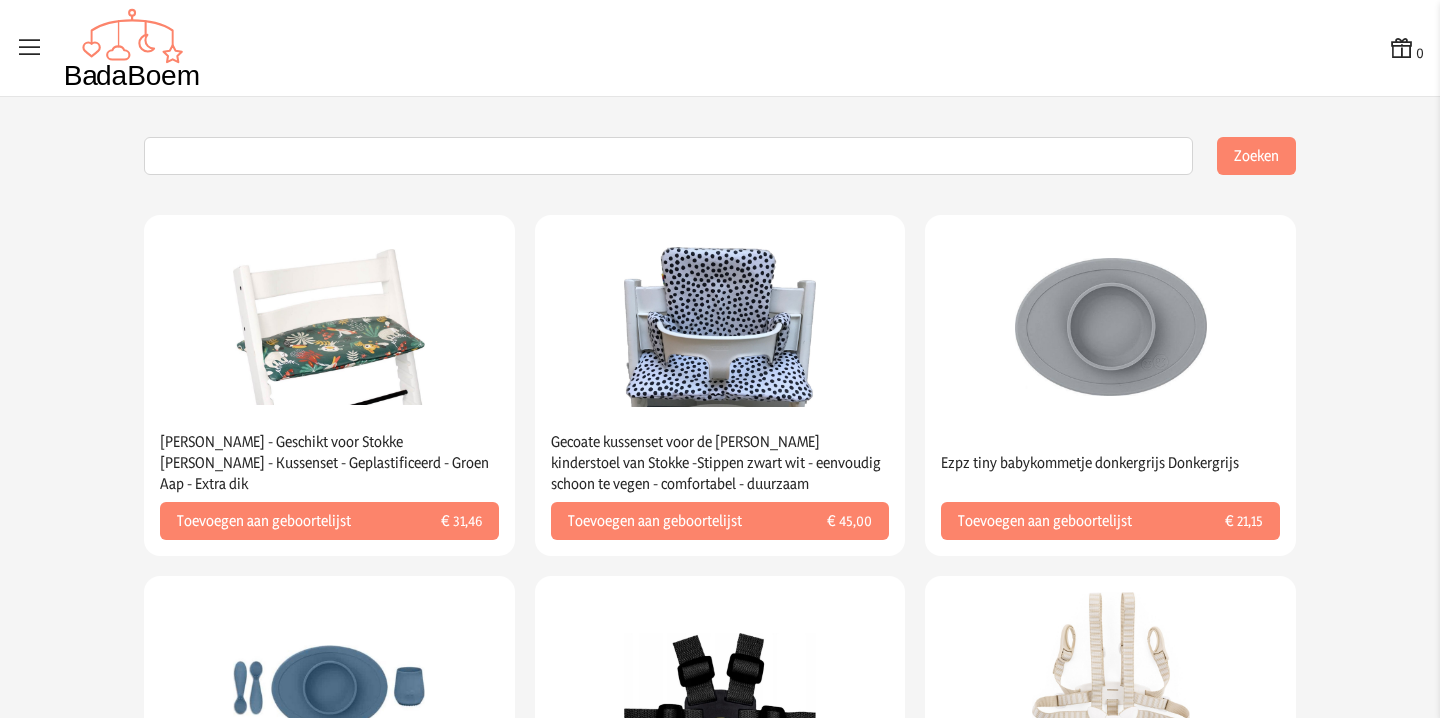 click at bounding box center (30, 48) 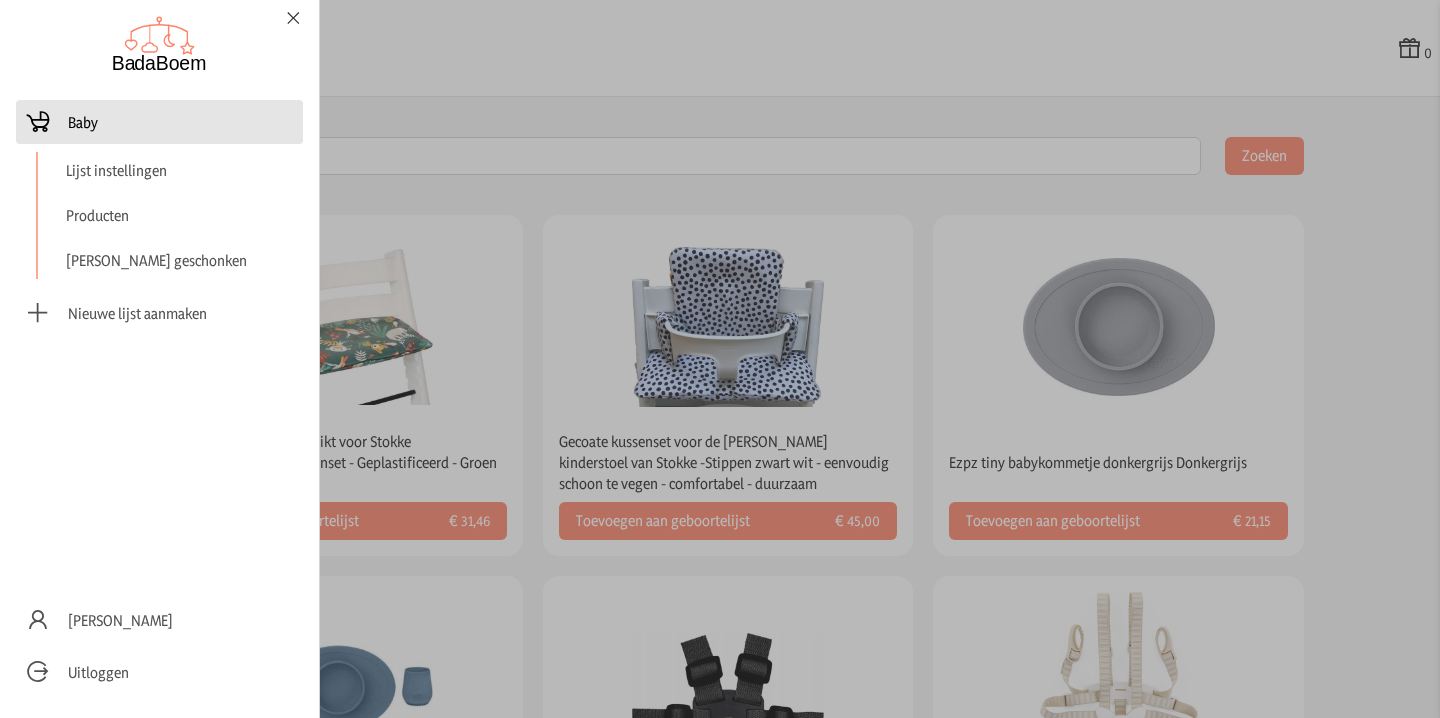 click on "Baby" at bounding box center (83, 122) 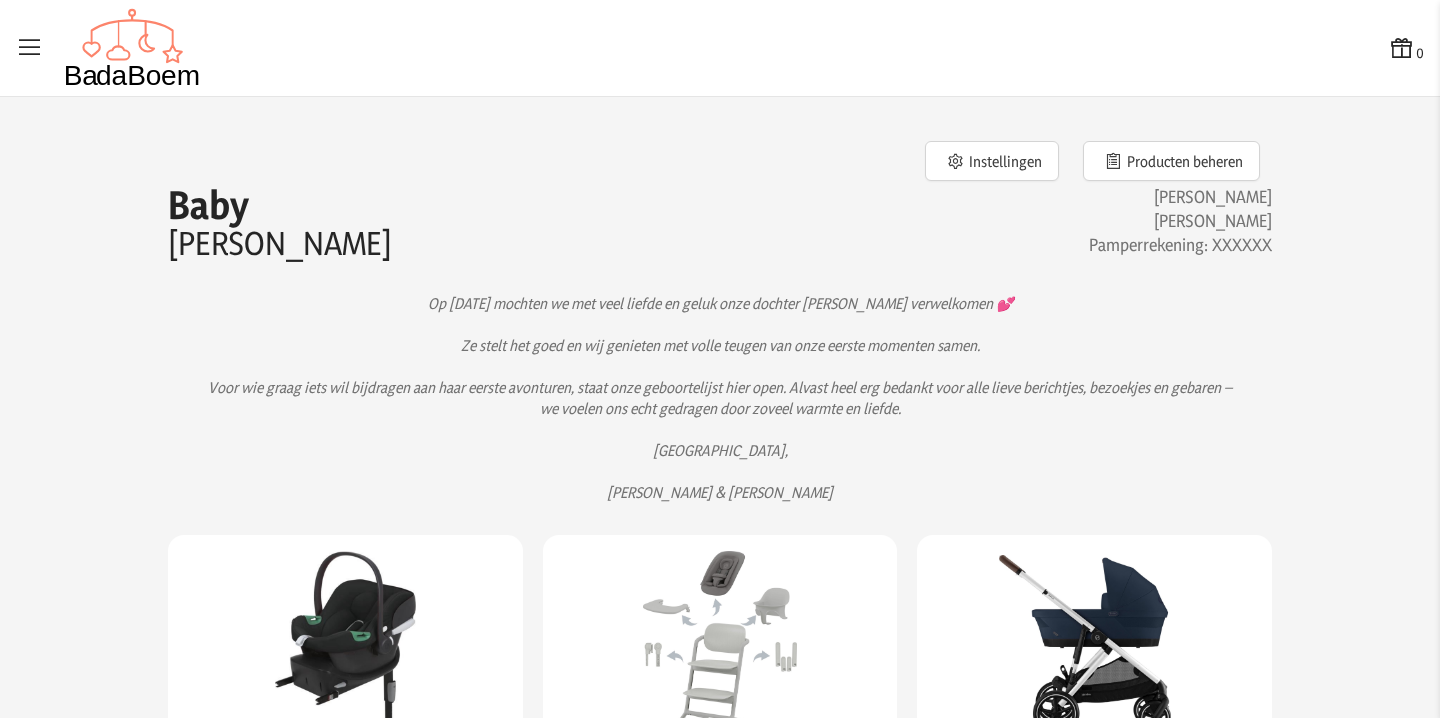 scroll, scrollTop: 0, scrollLeft: 0, axis: both 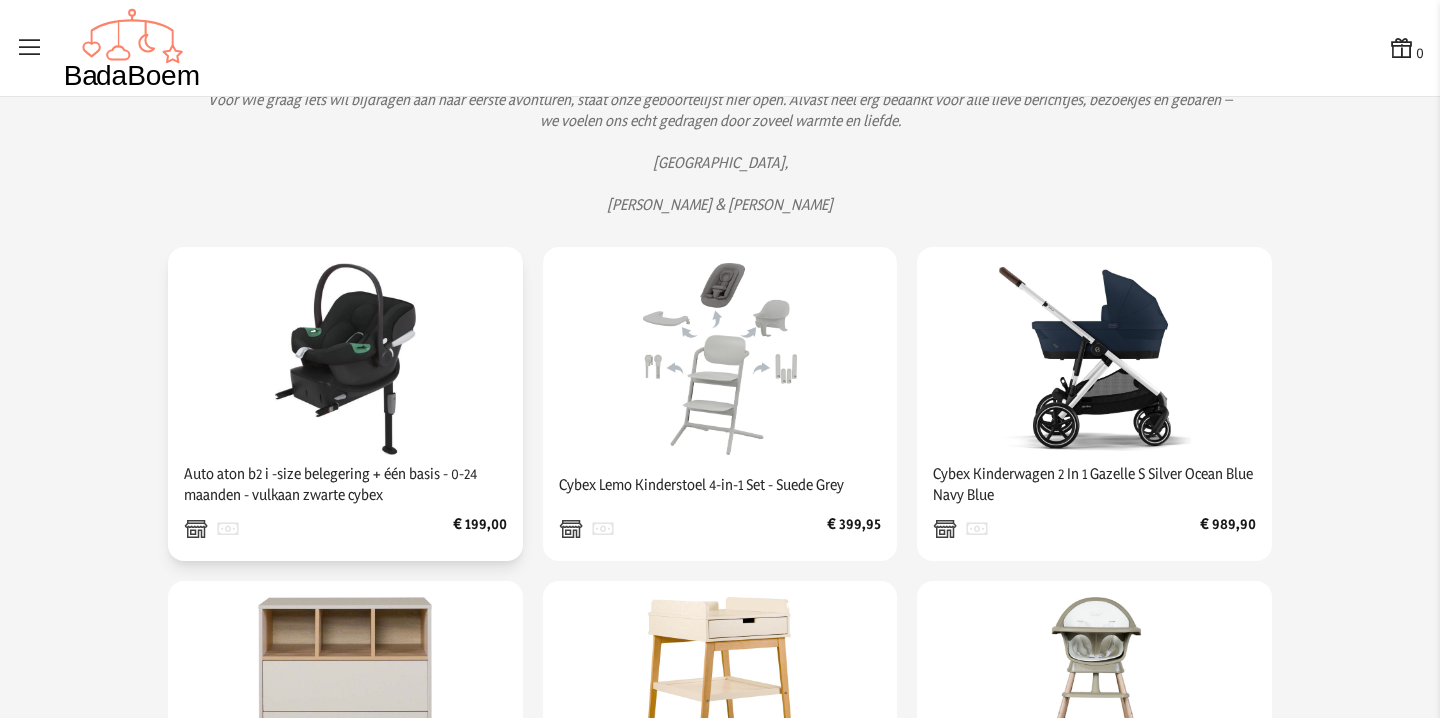 click 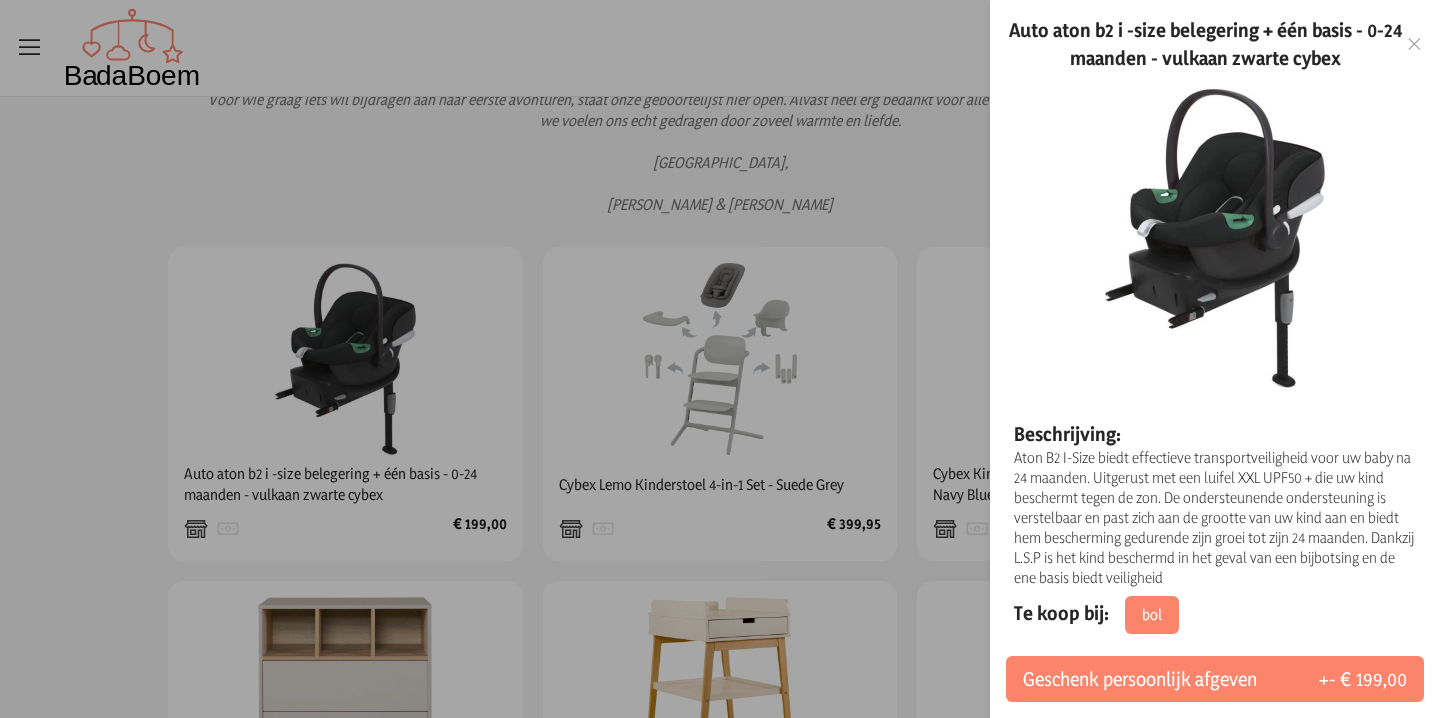 scroll, scrollTop: 2, scrollLeft: 0, axis: vertical 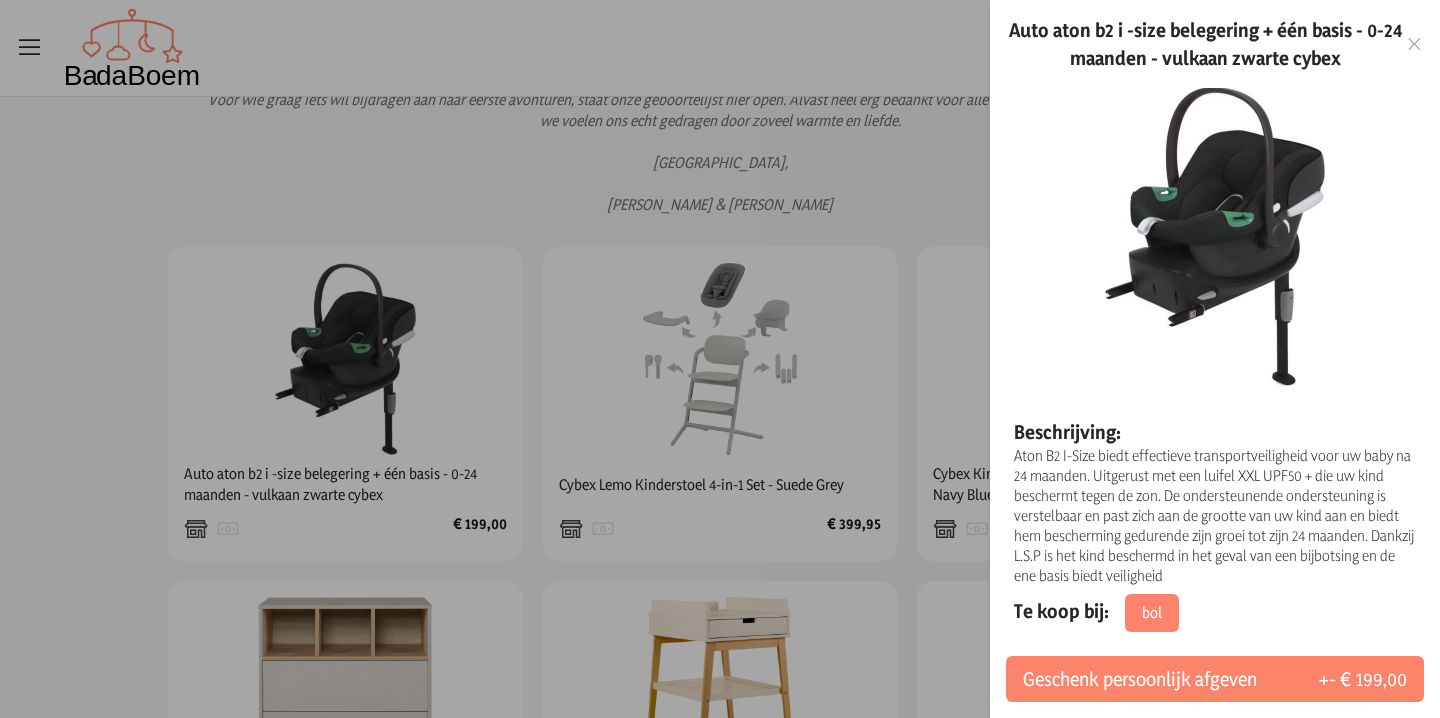 click at bounding box center (720, 359) 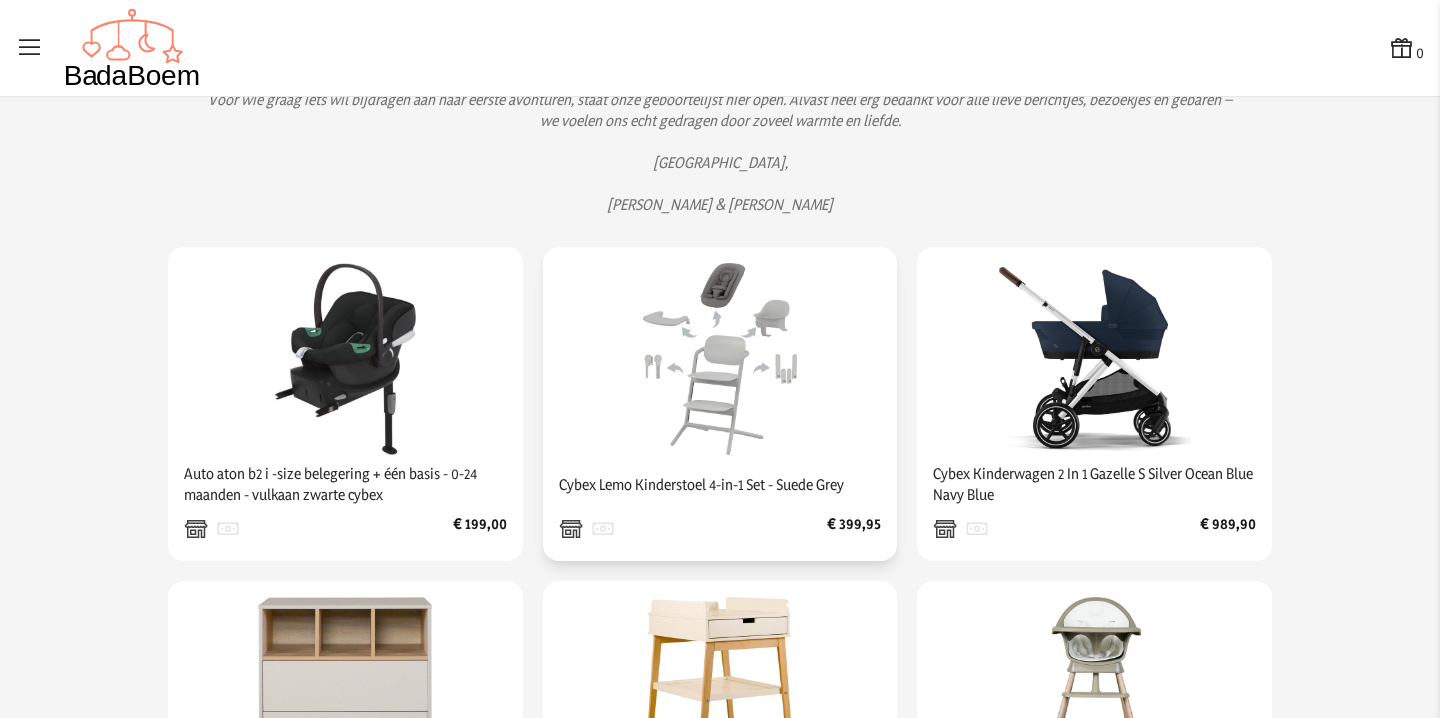click 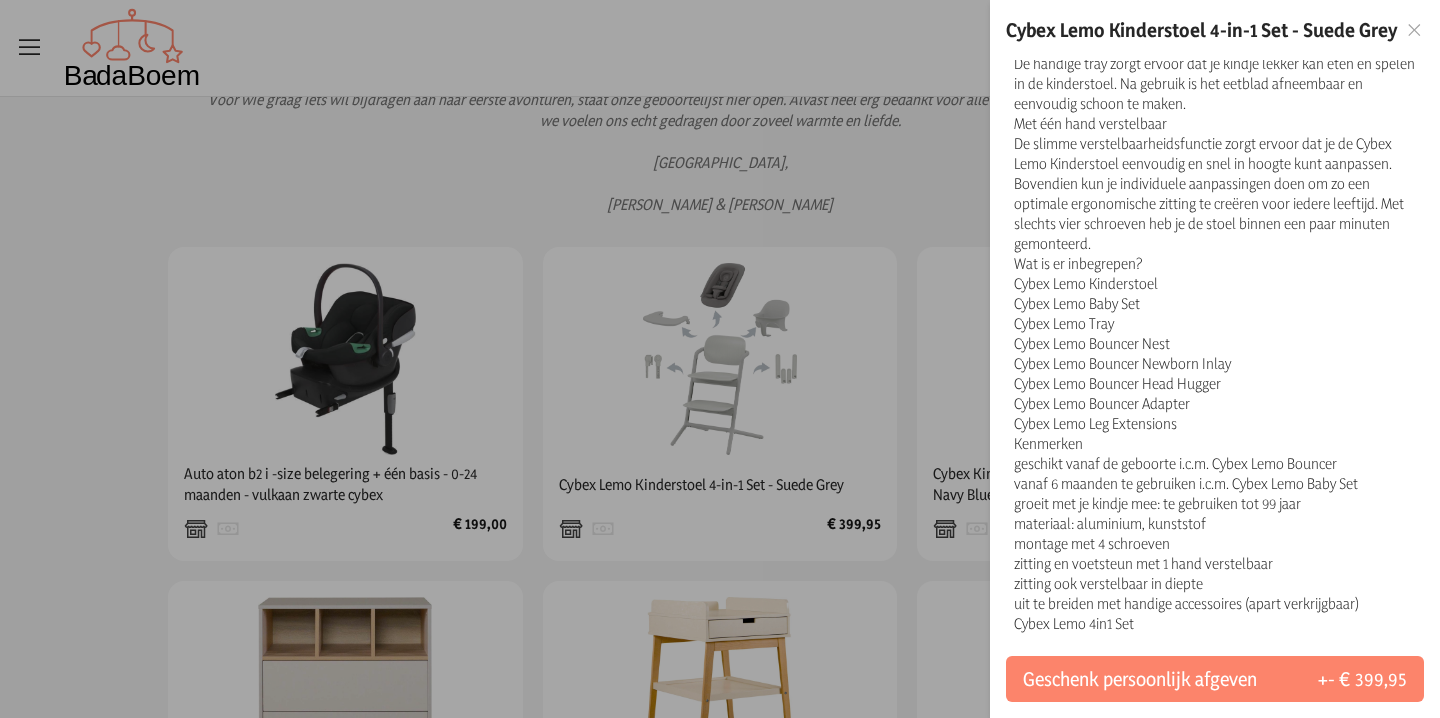 scroll, scrollTop: 654, scrollLeft: 0, axis: vertical 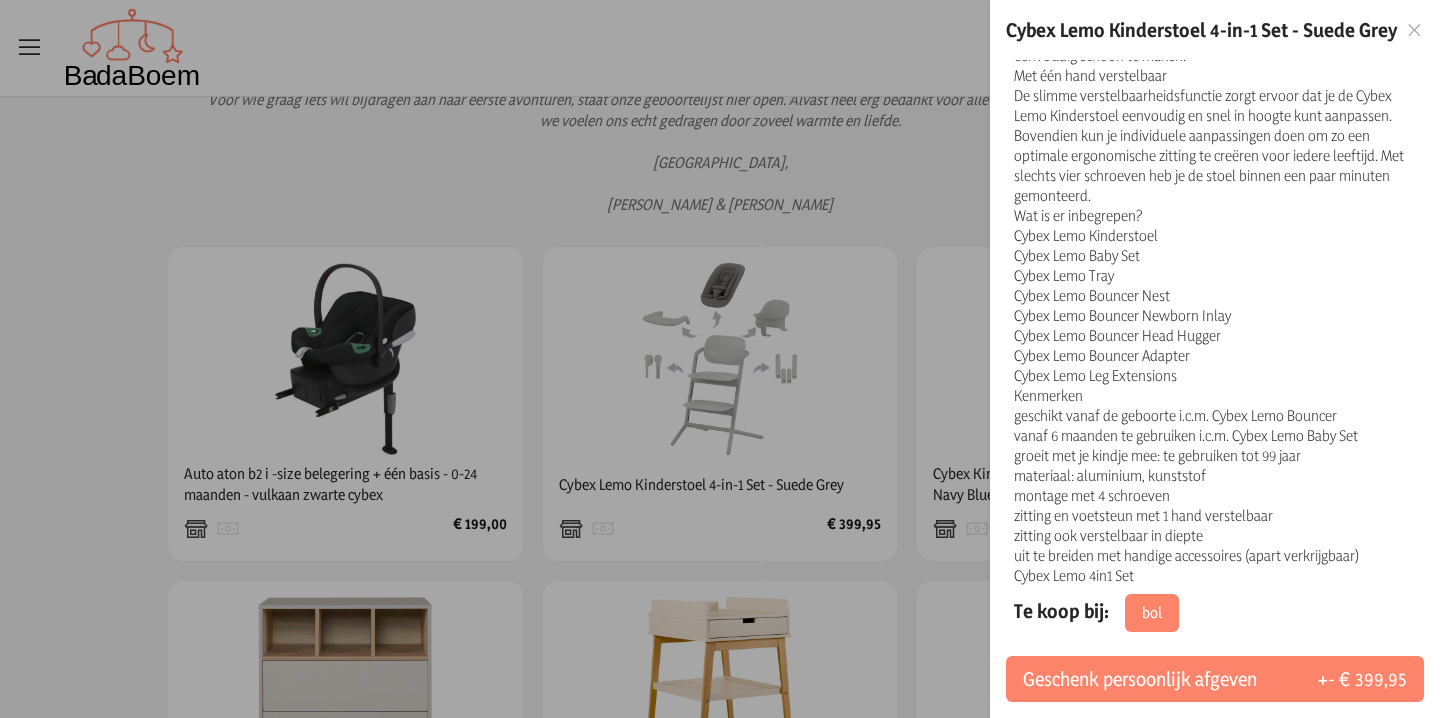 click at bounding box center [720, 359] 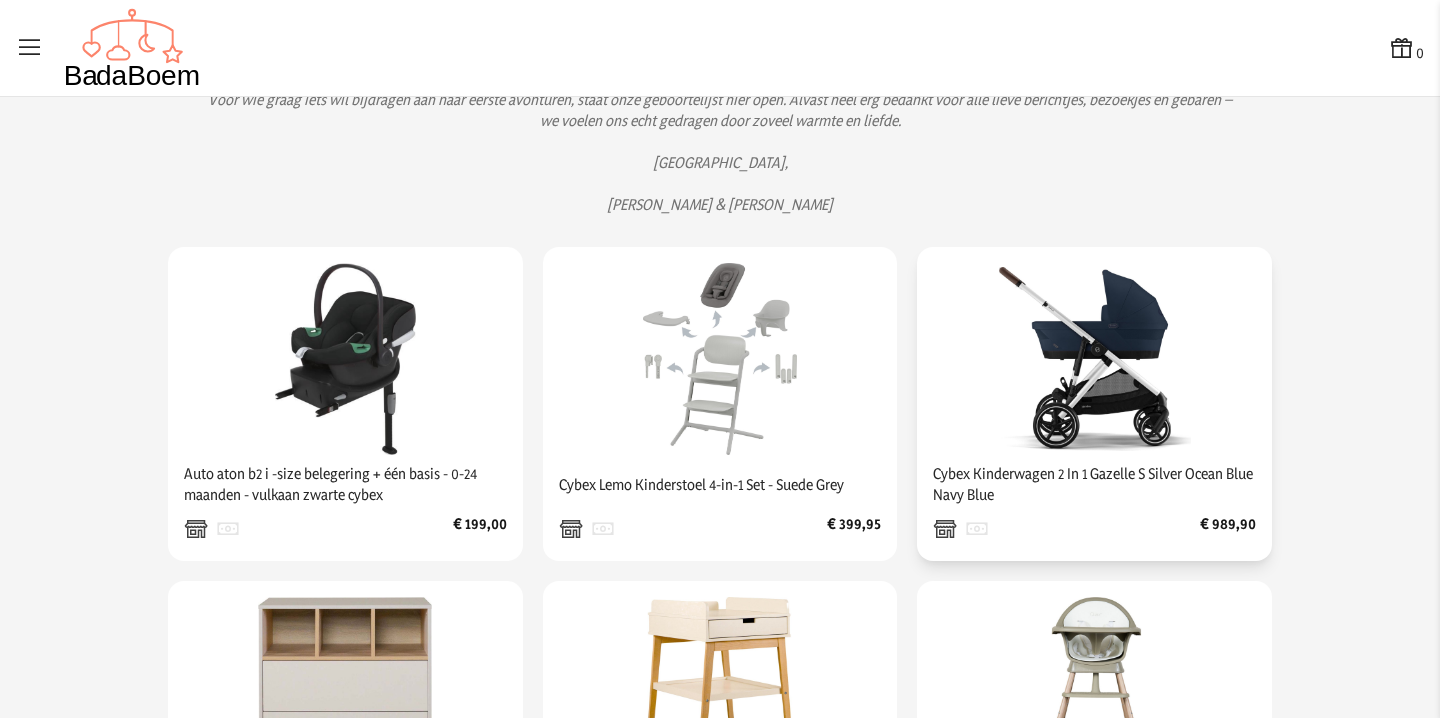 click 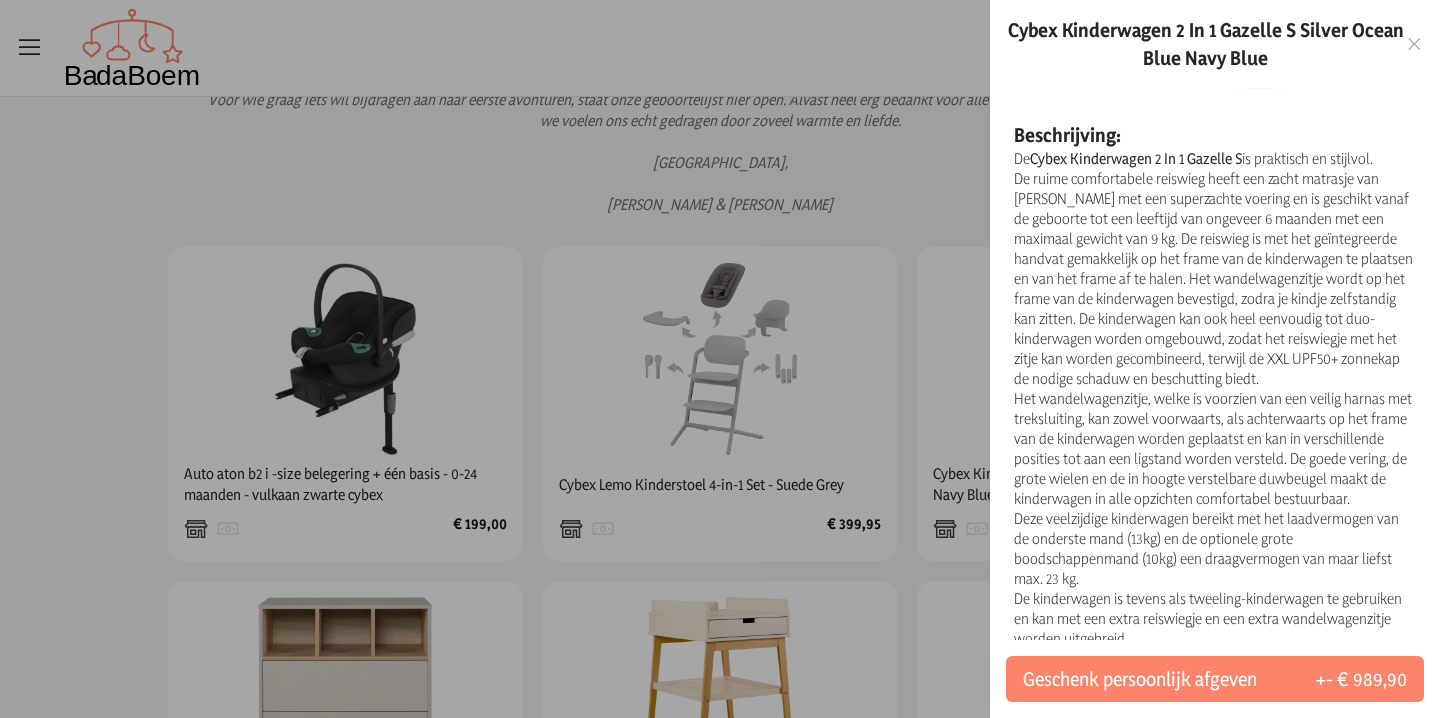 scroll, scrollTop: 922, scrollLeft: 0, axis: vertical 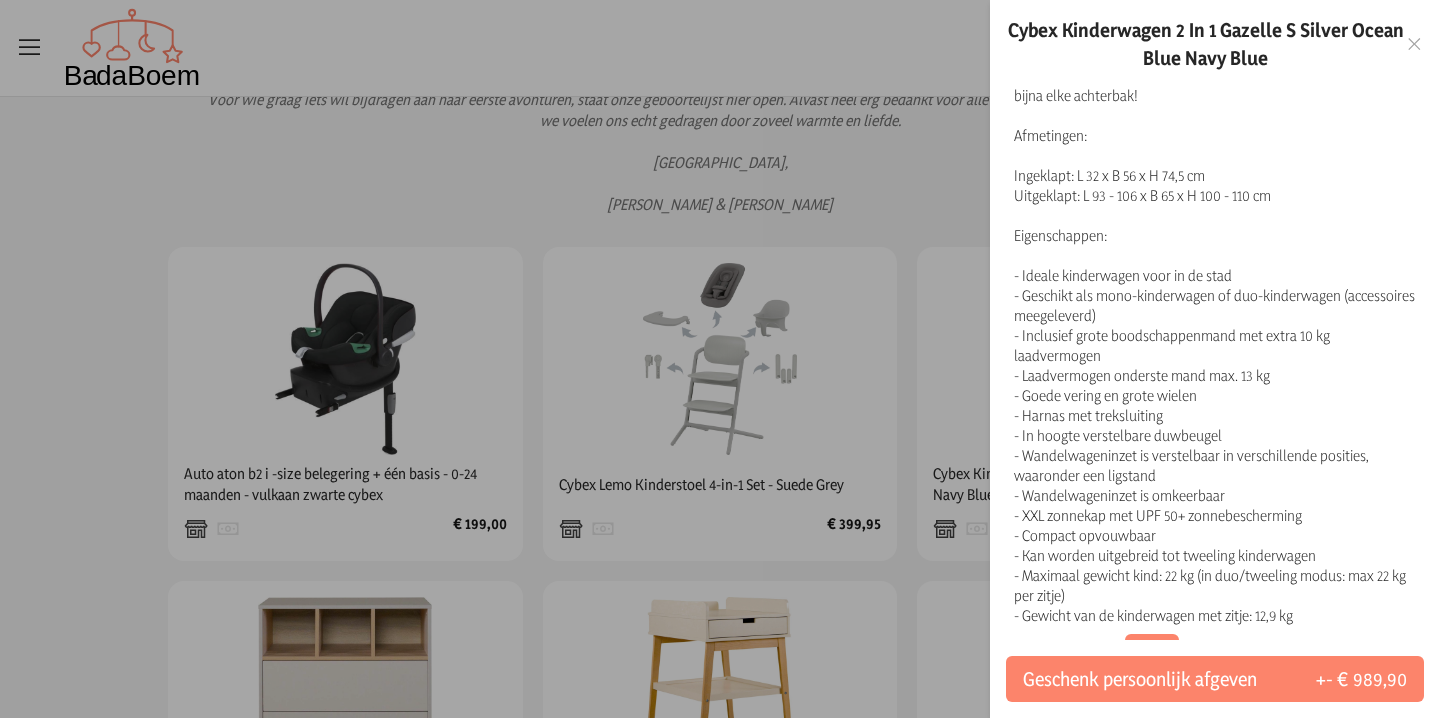 click at bounding box center (720, 359) 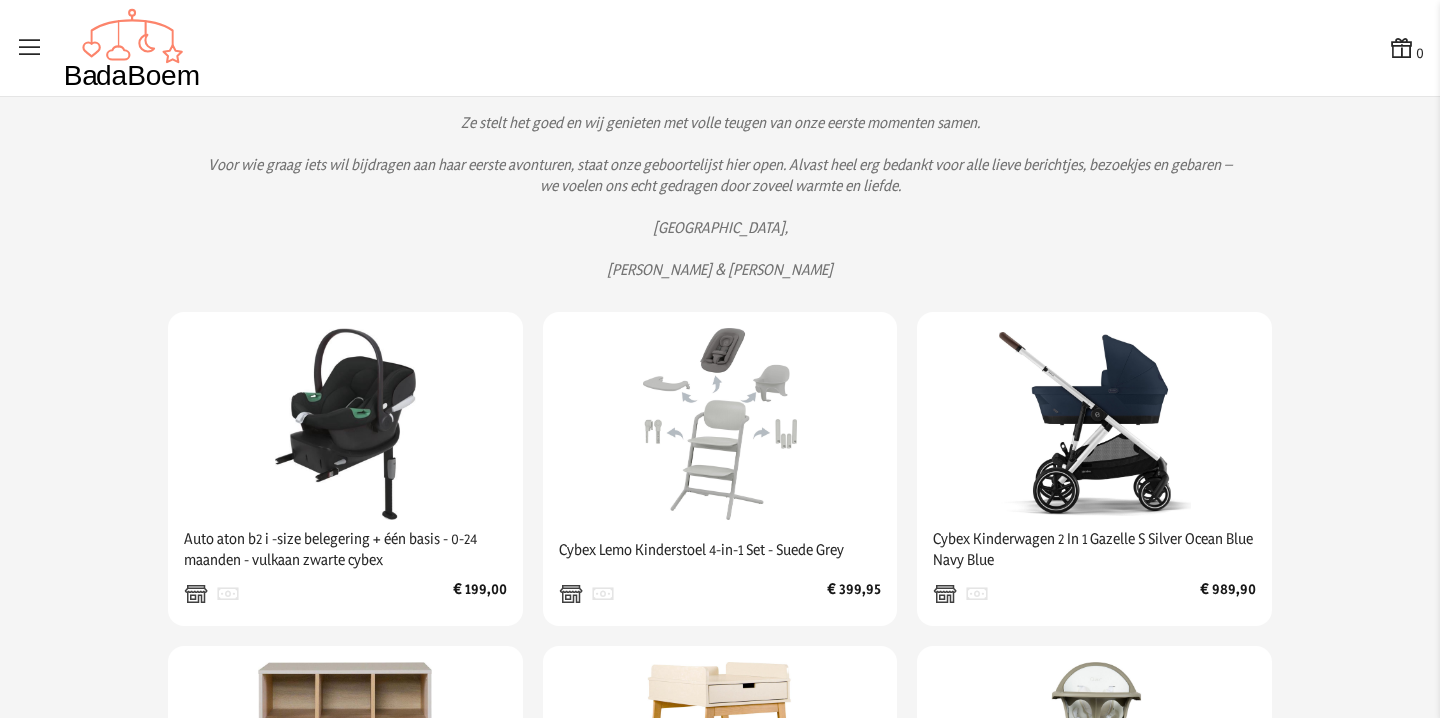 scroll, scrollTop: 225, scrollLeft: 0, axis: vertical 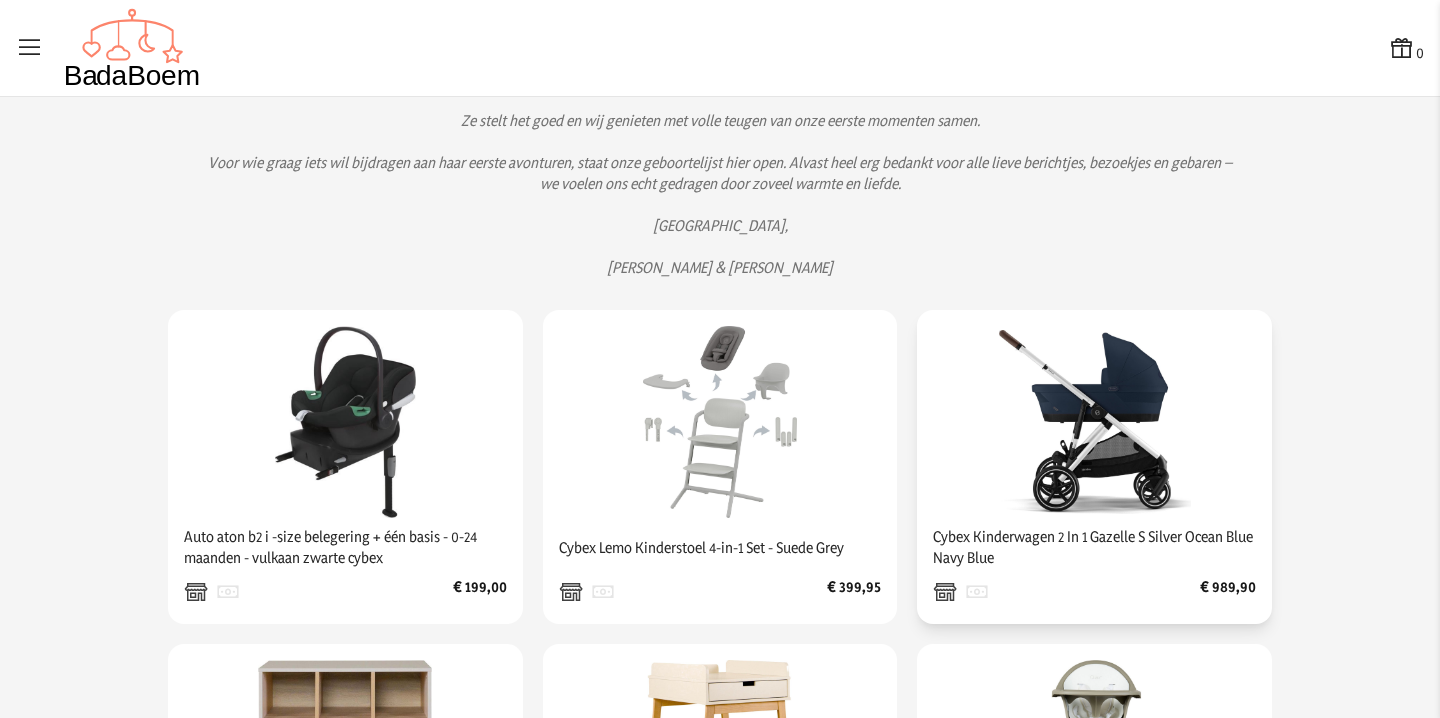 click 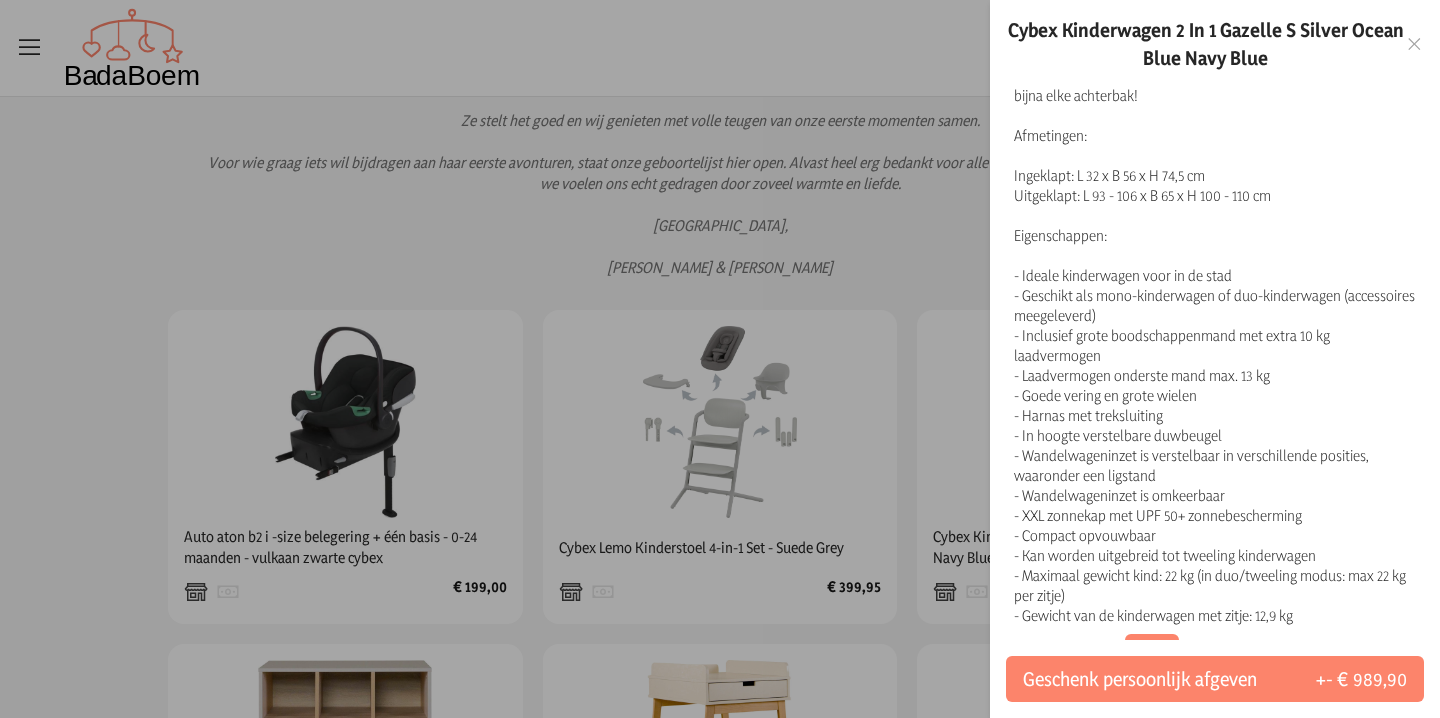 click at bounding box center [720, 359] 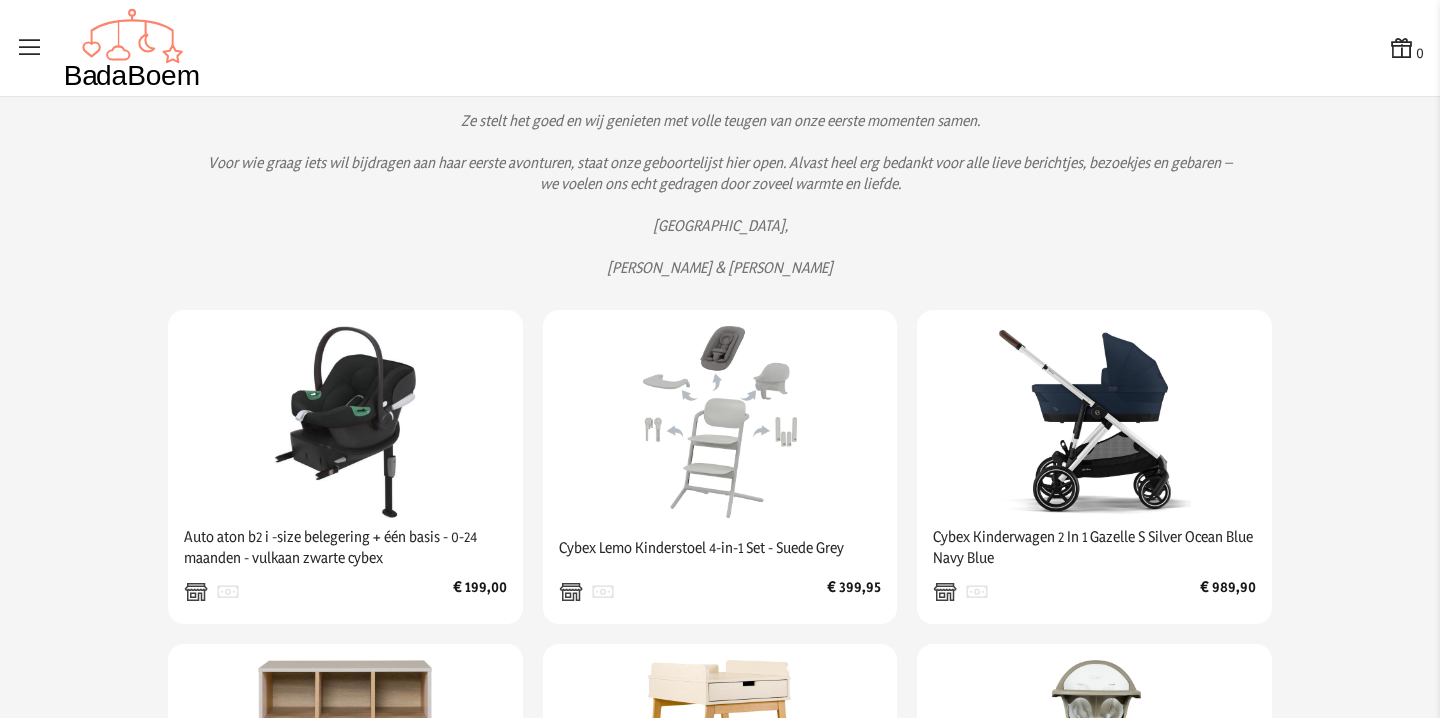scroll, scrollTop: 0, scrollLeft: 0, axis: both 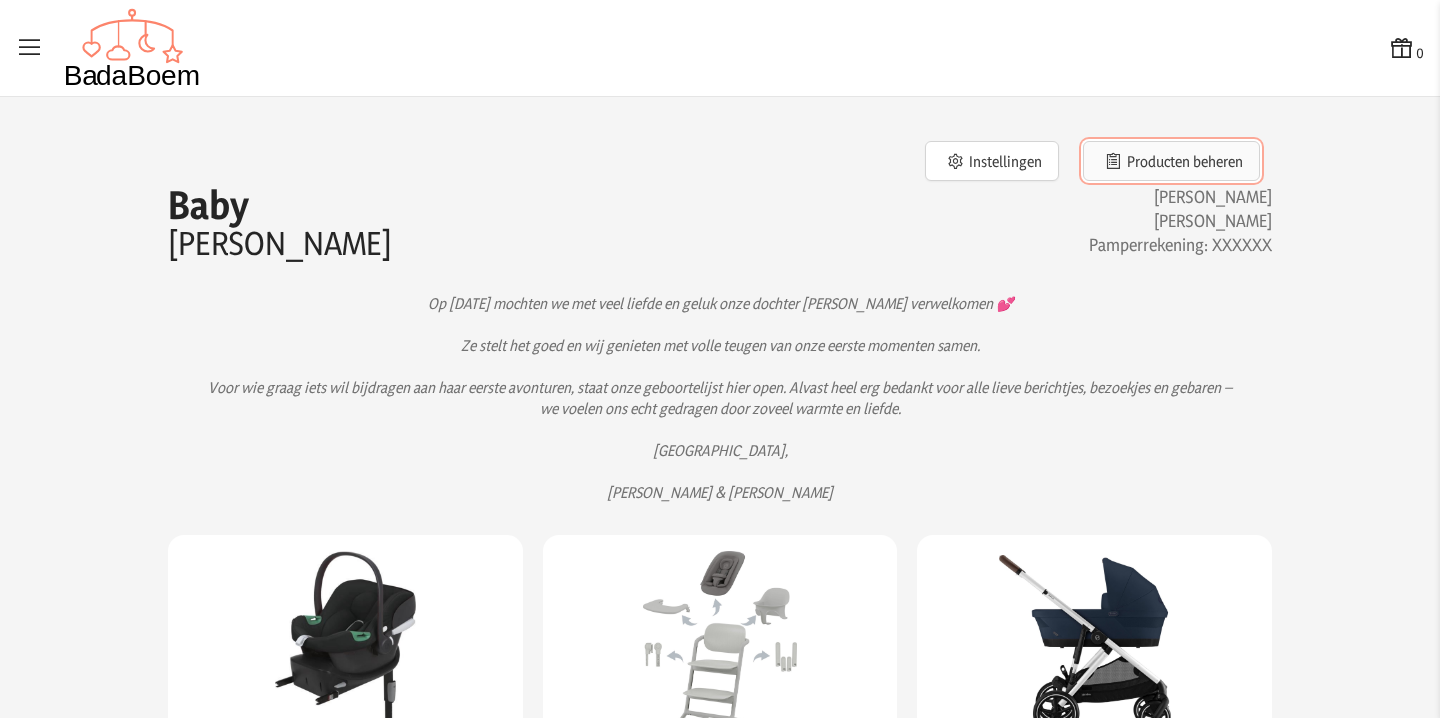 click on "Producten beheren" 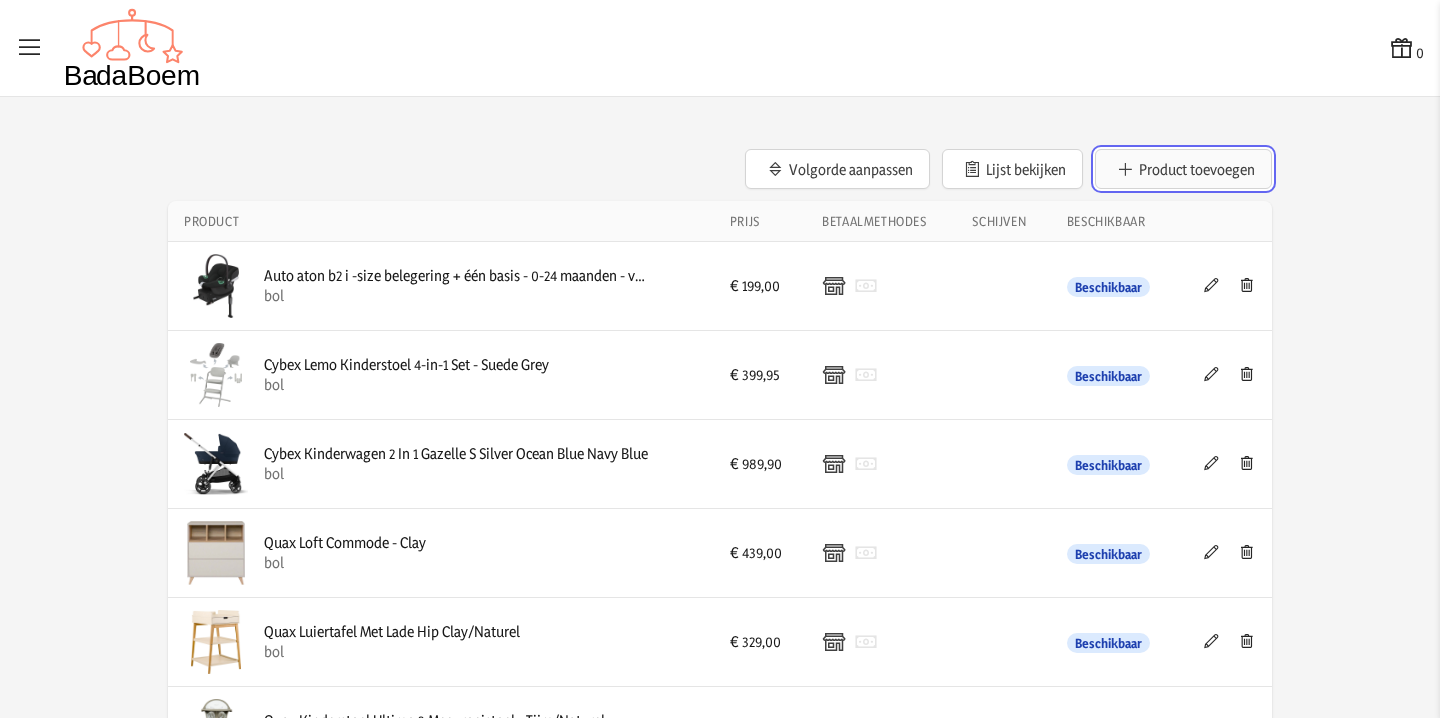 click on "Product toevoegen" 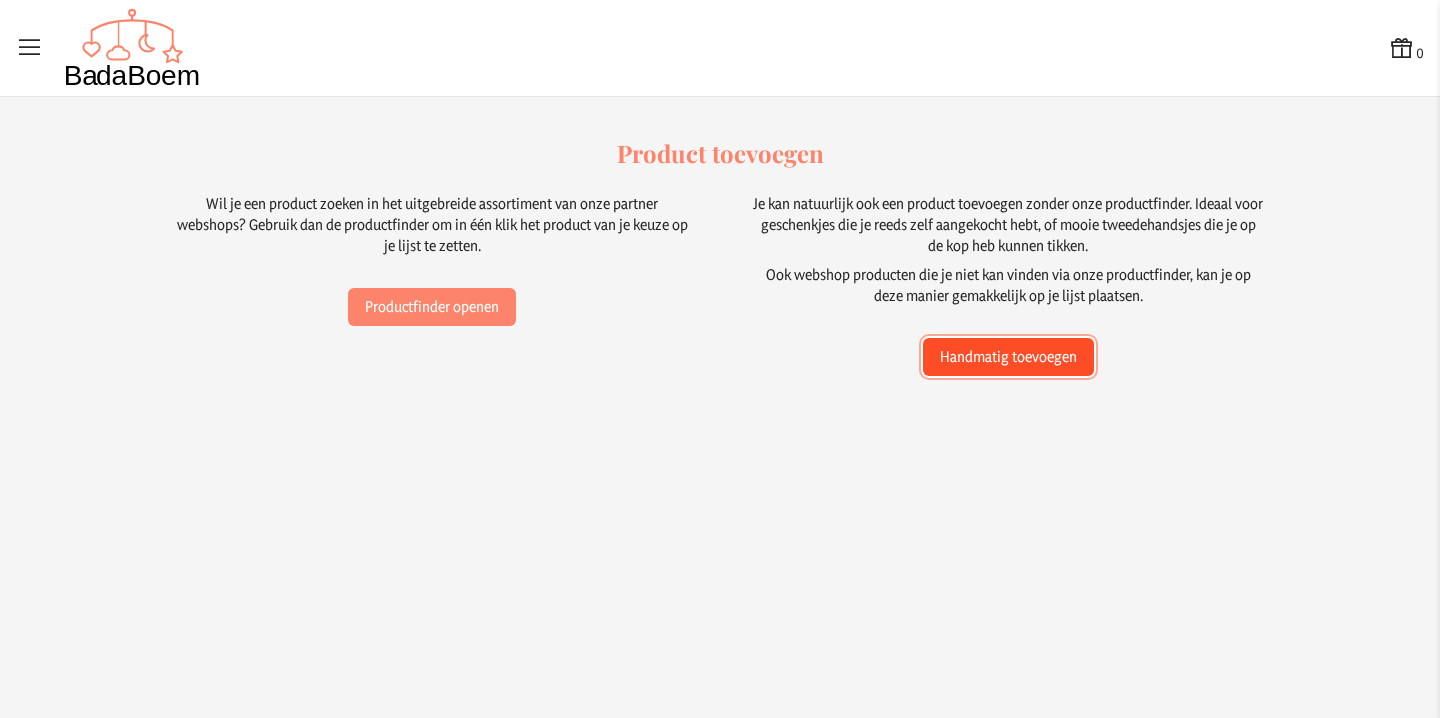 click on "Handmatig toevoegen" 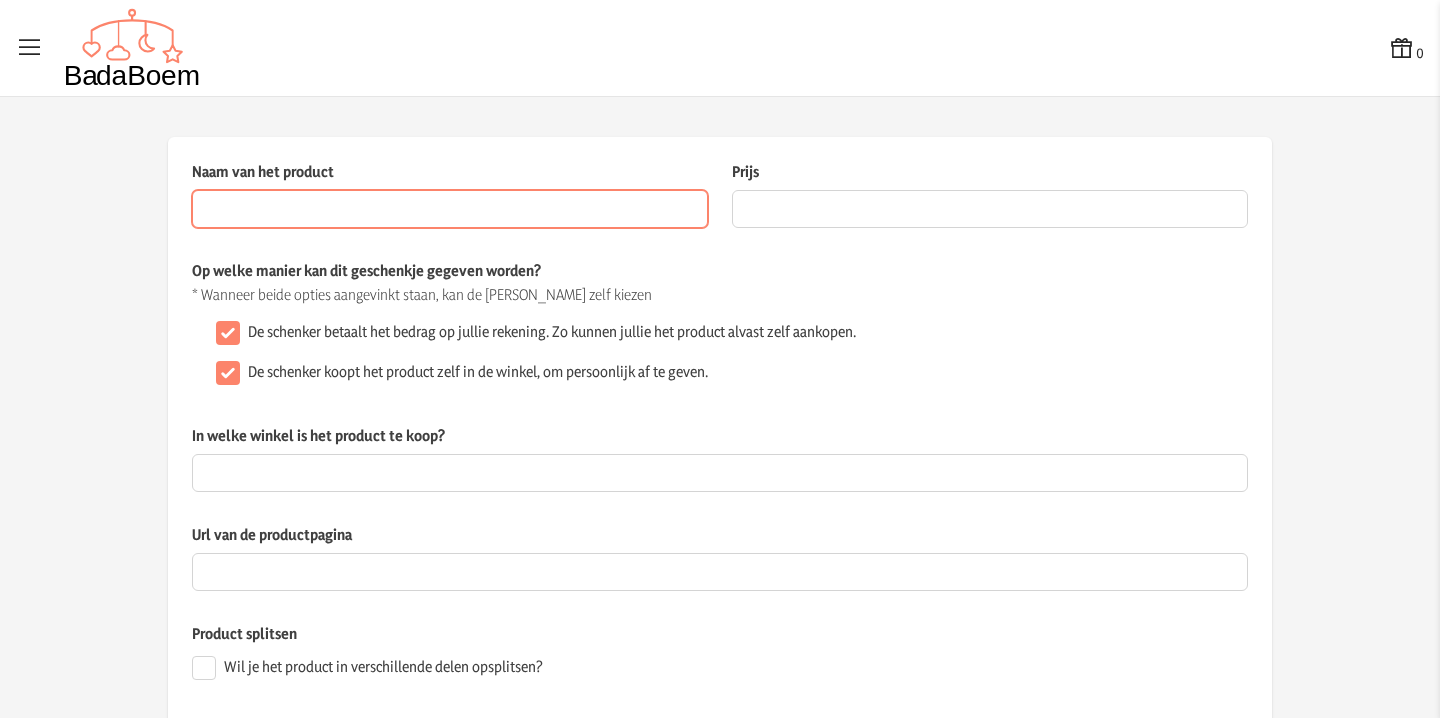 click on "Naam van het product" at bounding box center (450, 209) 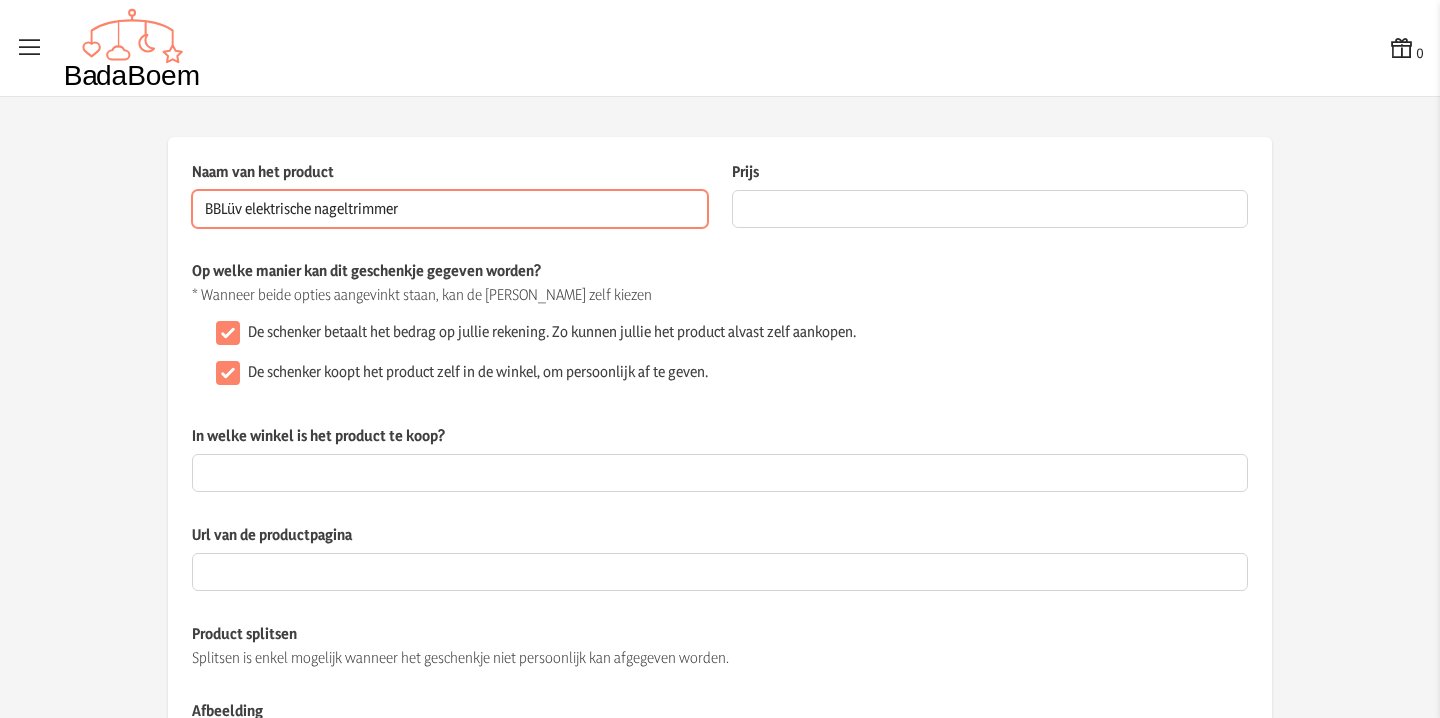 type on "BBLüv elektrische nageltrimmer" 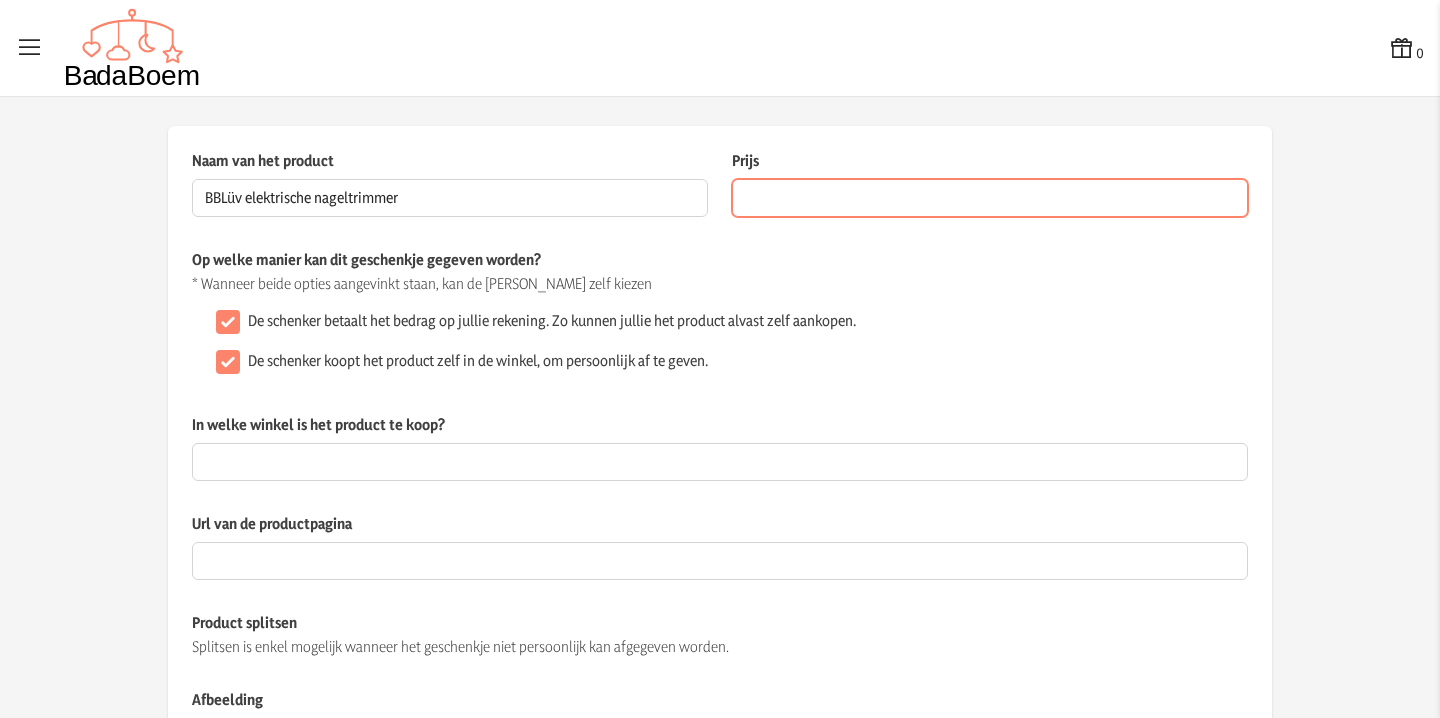 scroll, scrollTop: 17, scrollLeft: 0, axis: vertical 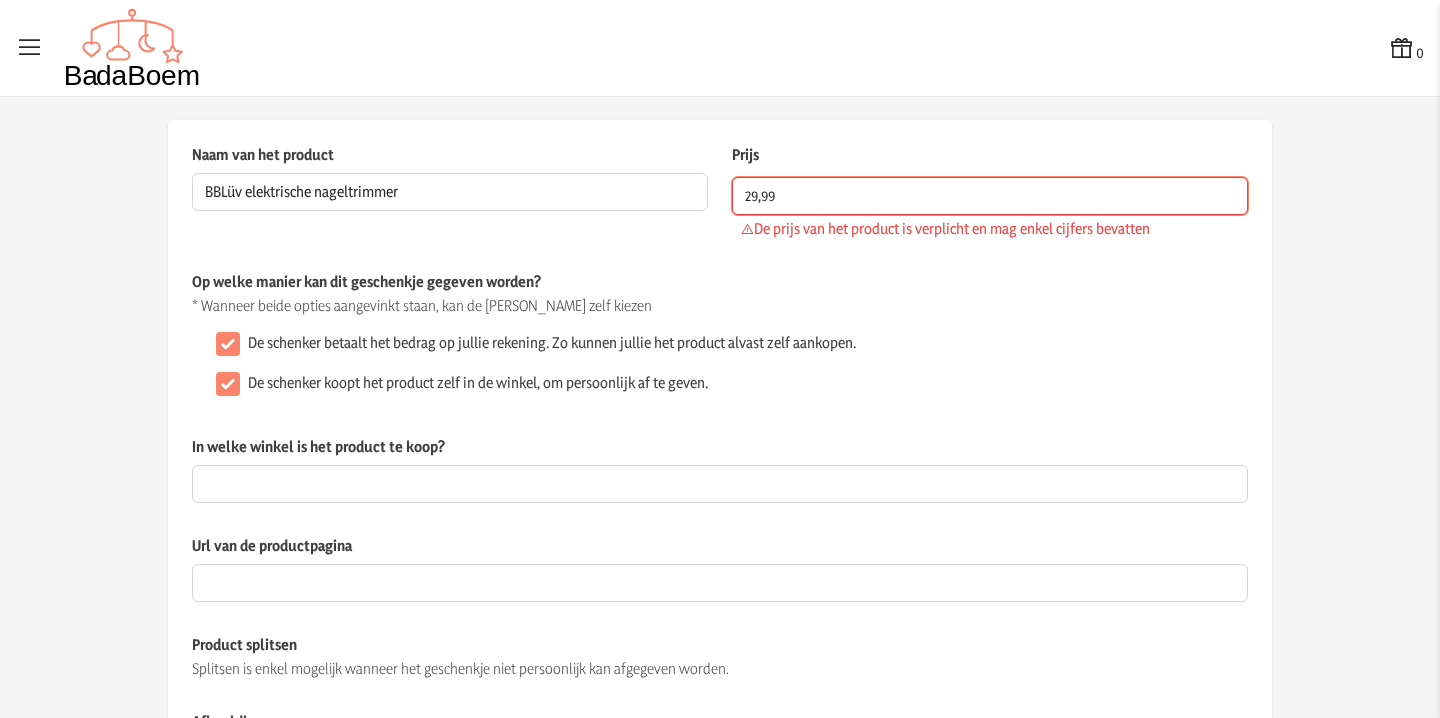 type on "29,99" 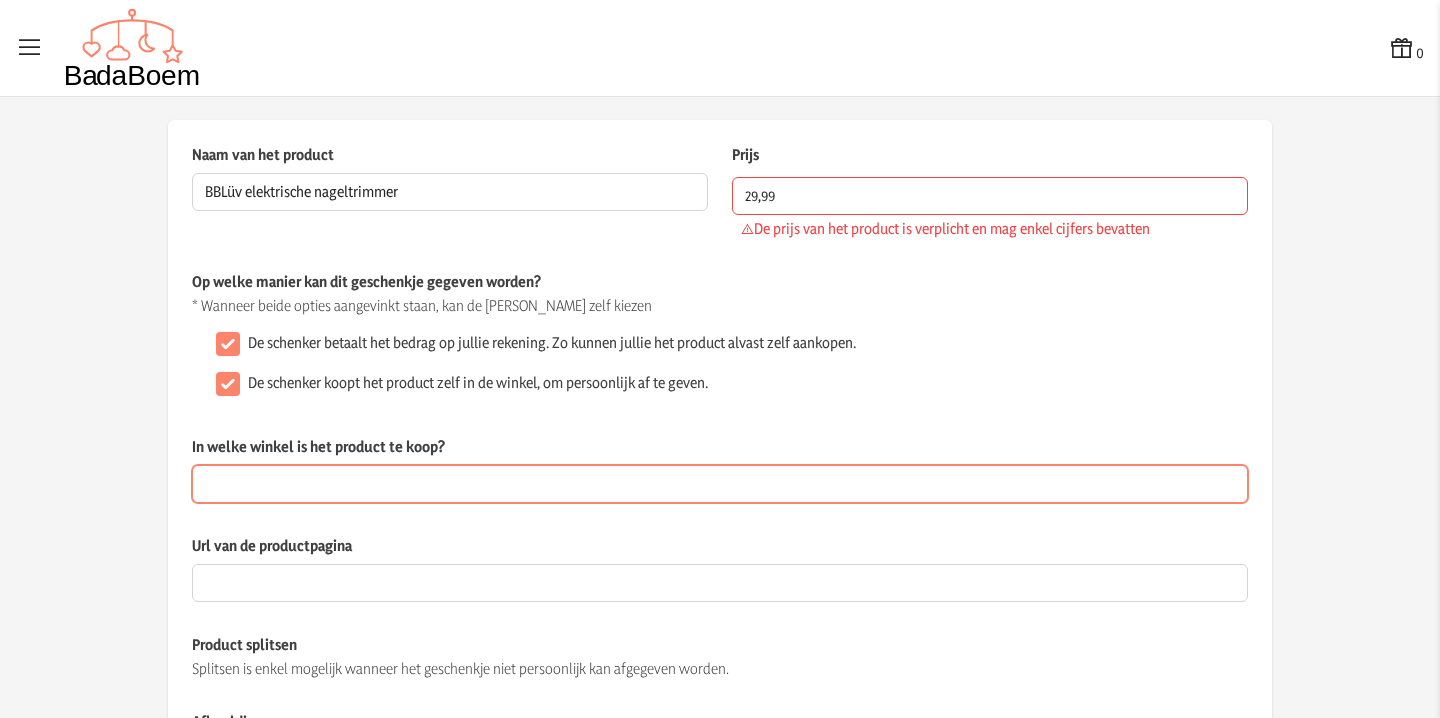click on "In welke winkel is het product te koop?" at bounding box center (720, 484) 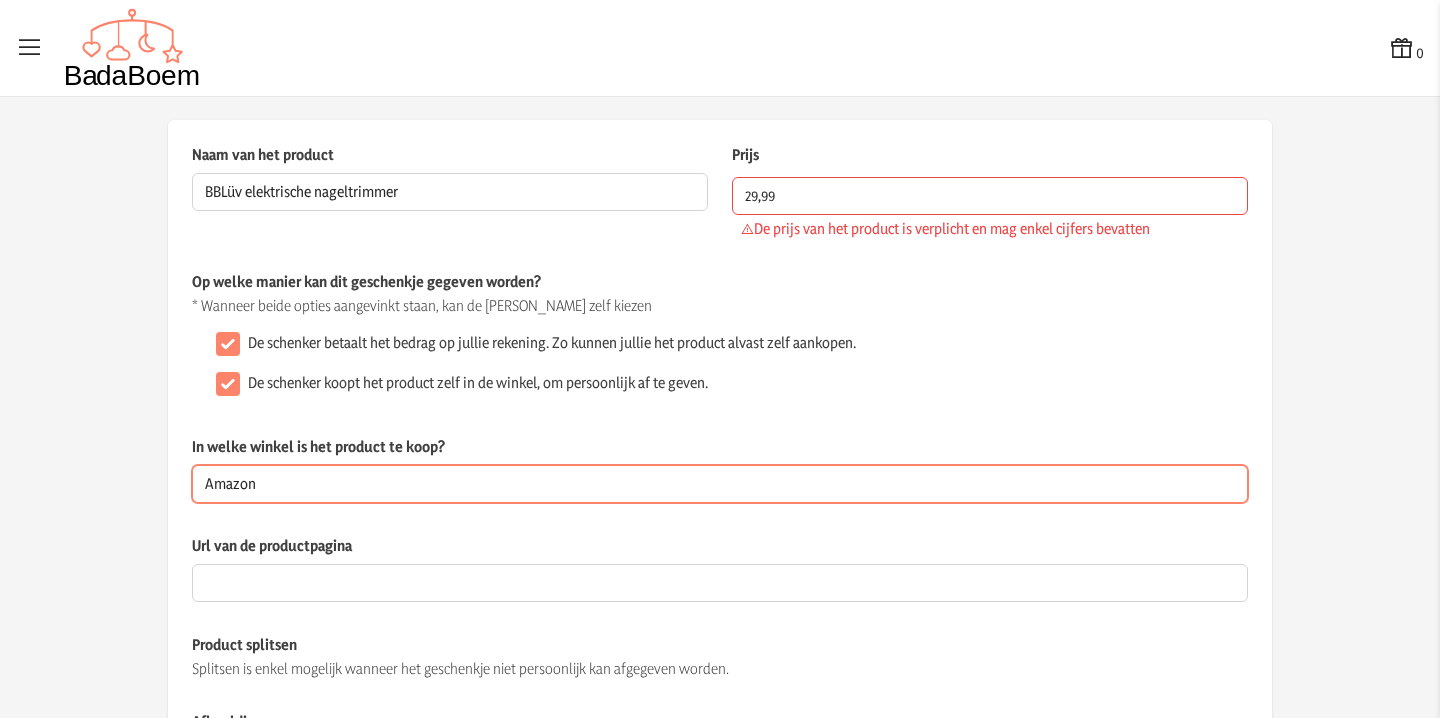 type on "Amazon" 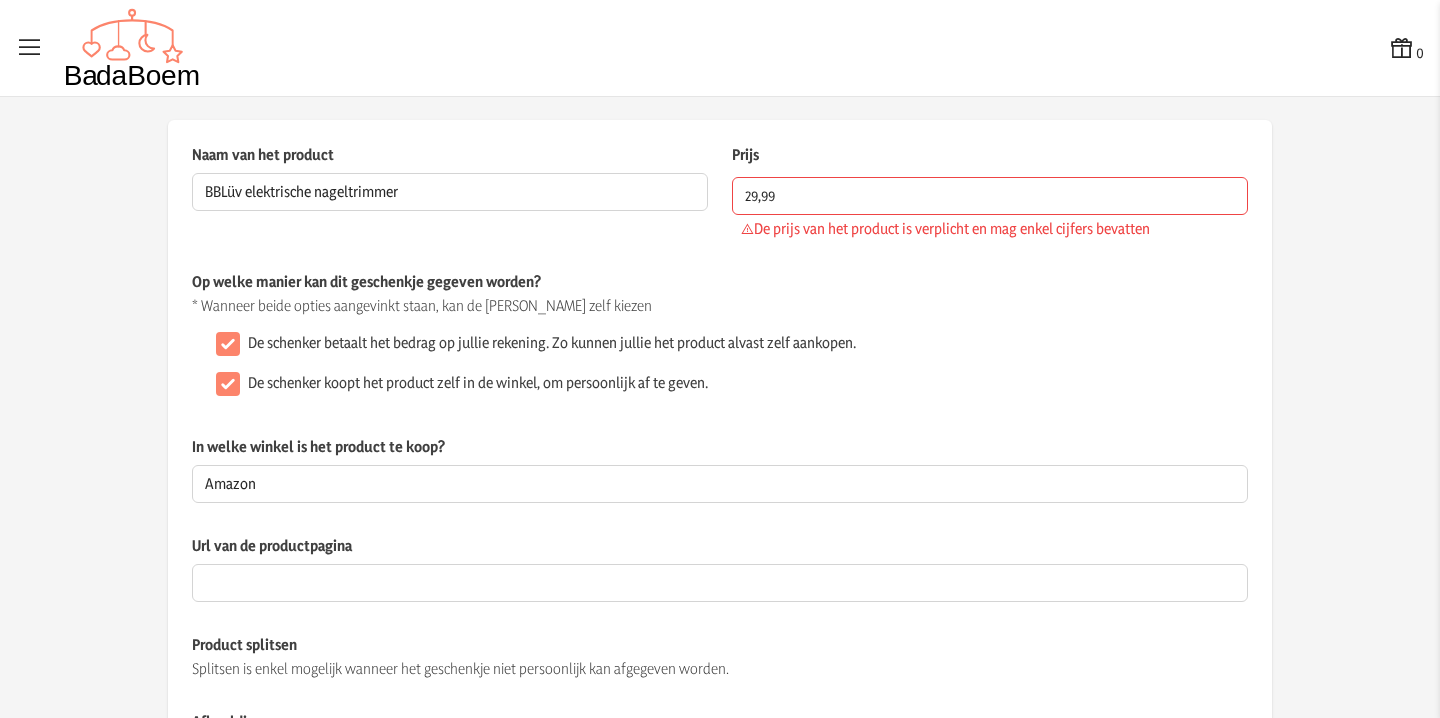 click on "Url van de productpagina" 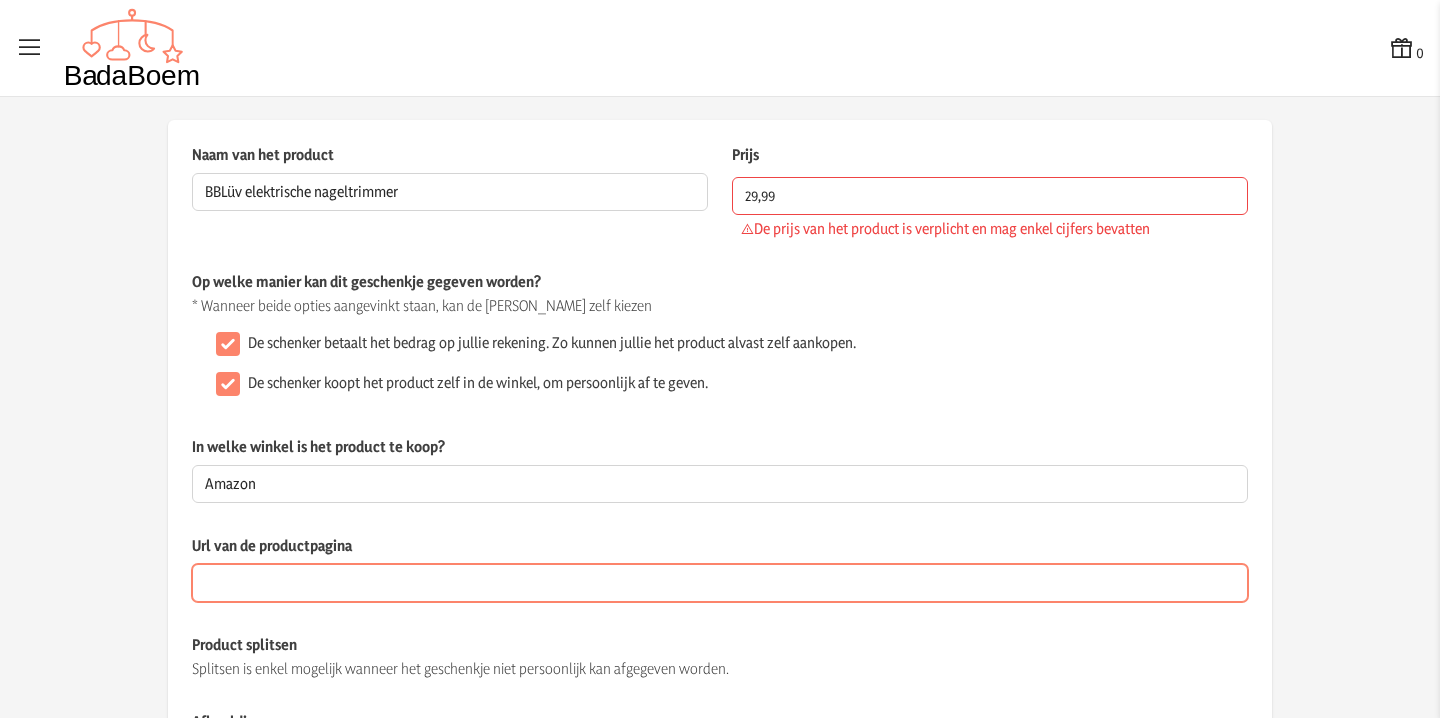 click on "Url van de productpagina" at bounding box center [720, 583] 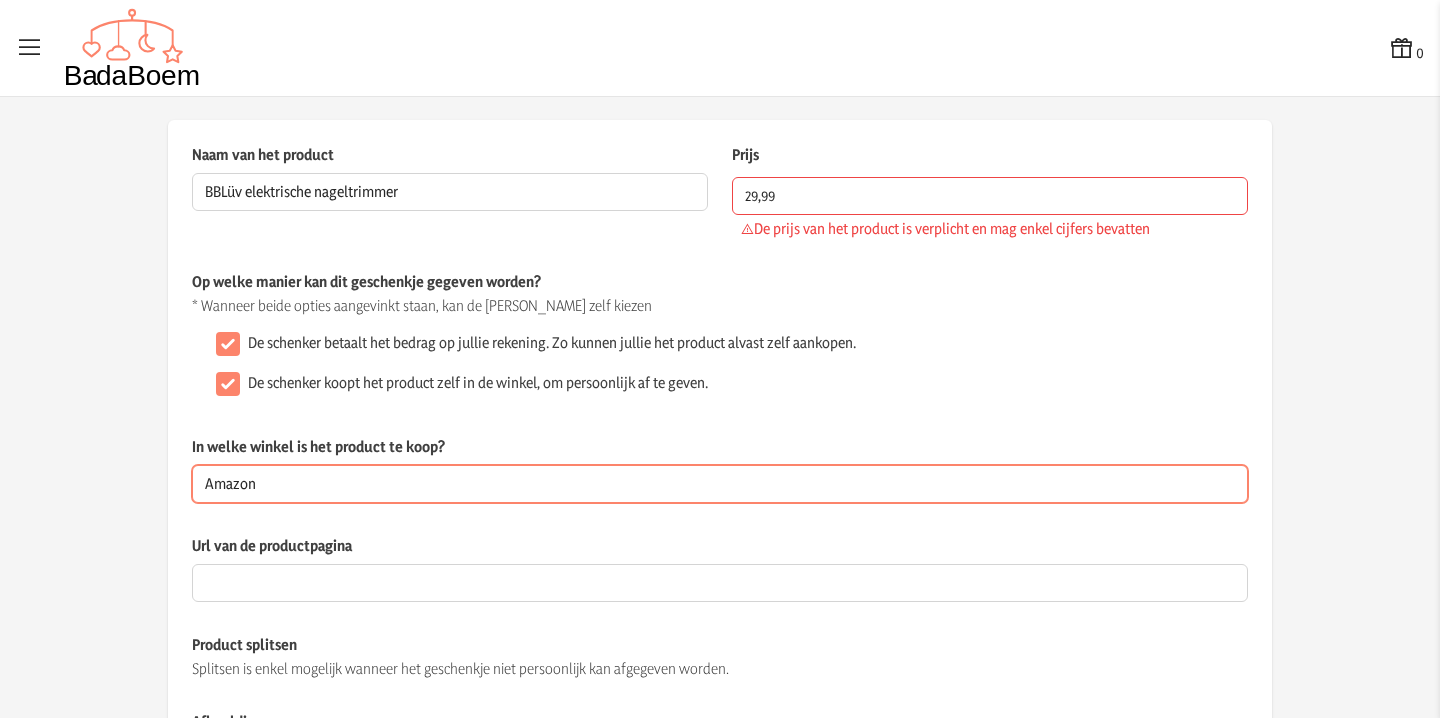 drag, startPoint x: 324, startPoint y: 491, endPoint x: 130, endPoint y: 488, distance: 194.0232 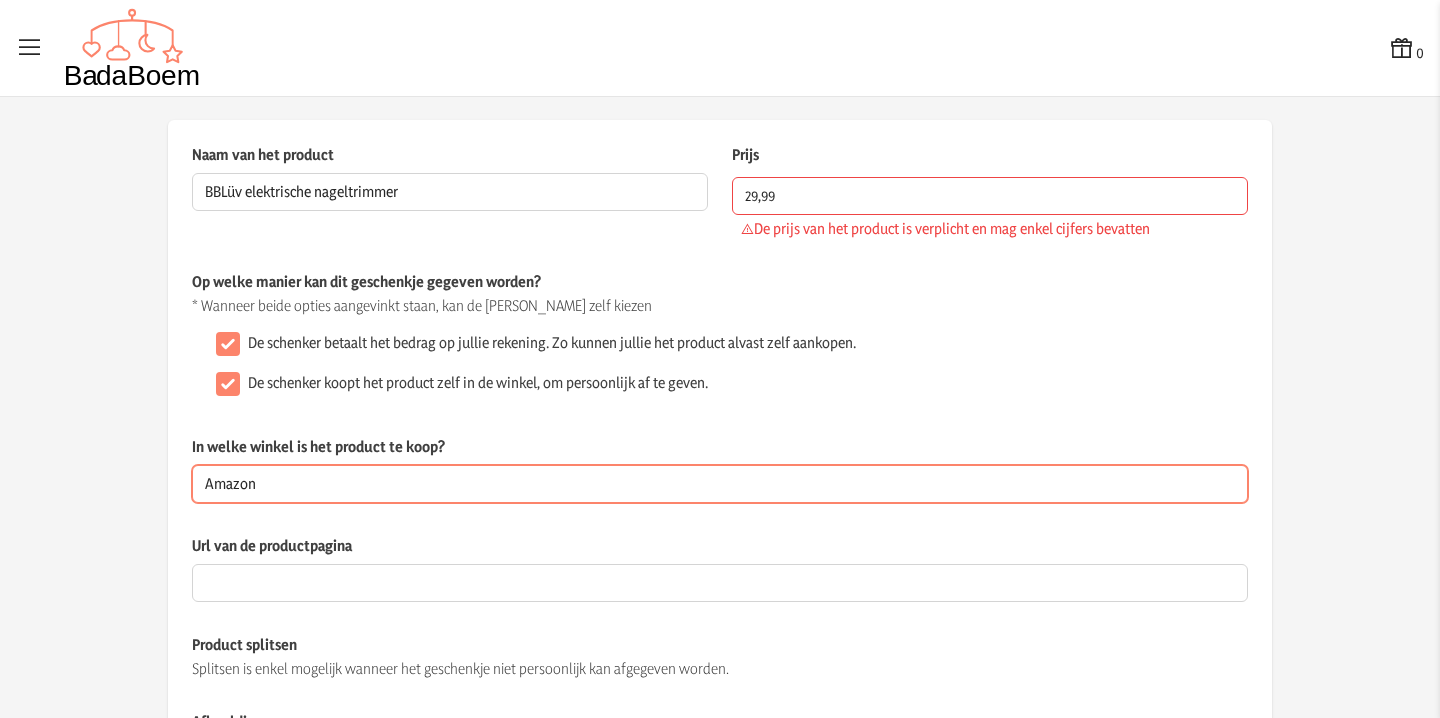 click on "Naam van het product BBLüv elektrische nageltrimmer  Dit veld is verplicht  Prijs 29,99  De prijs van het product is verplicht en mag enkel cijfers bevatten  Op welke manier kan dit geschenkje gegeven worden? * Wanneer beide opties aangevinkt staan, kan de schenker zelf kiezen  De schenker betaalt het bedrag op jullie rekening. Zo kunnen jullie het product alvast zelf aankopen.   De schenker koopt het product zelf in de winkel, om persoonlijk af te geven.  In welke winkel is het product te koop? Amazon  Dit veld is verplicht wanneer het geschenkje persoonlijk kan afgegeven worden  Url van de productpagina Product splitsen  Splitsen is enkel mogelijk wanneer het geschenkje niet persoonlijk kan afgegeven worden.  Afbeelding Beschrijving Opslaan" 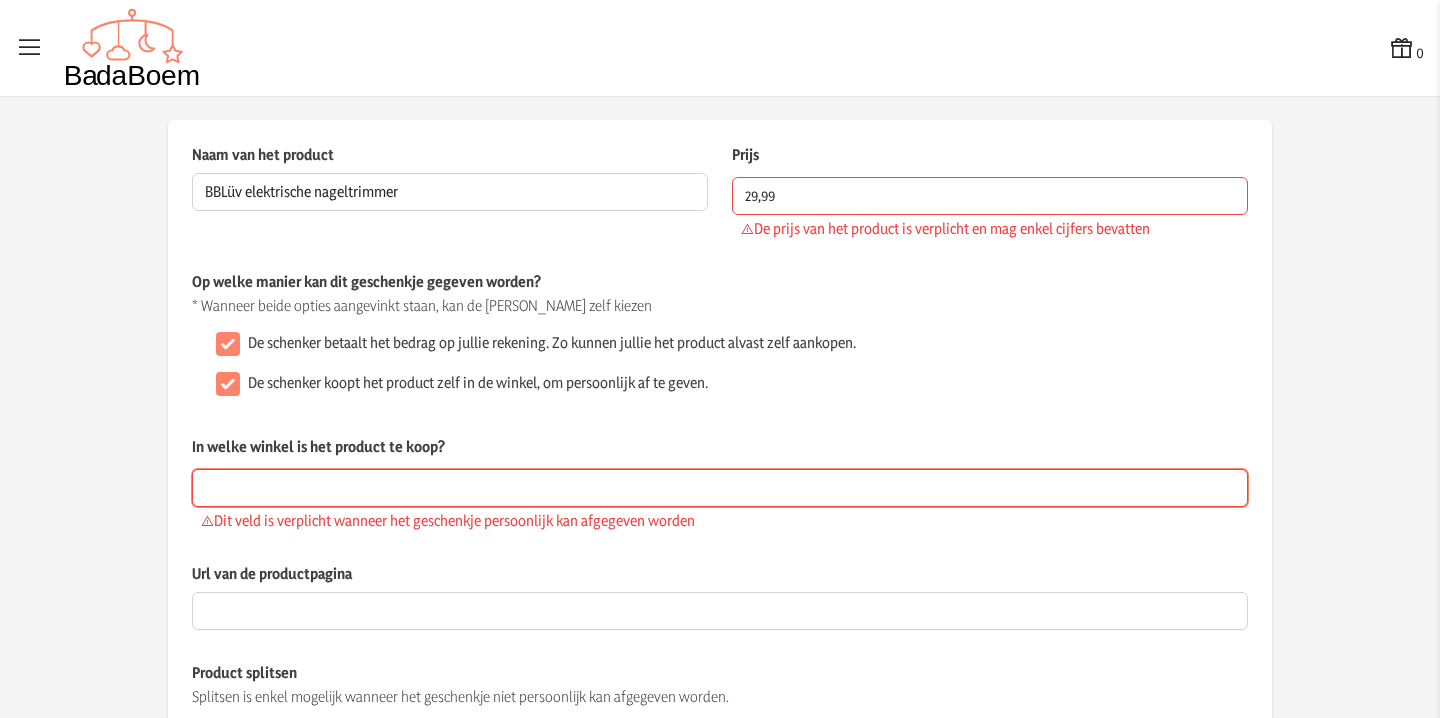 type 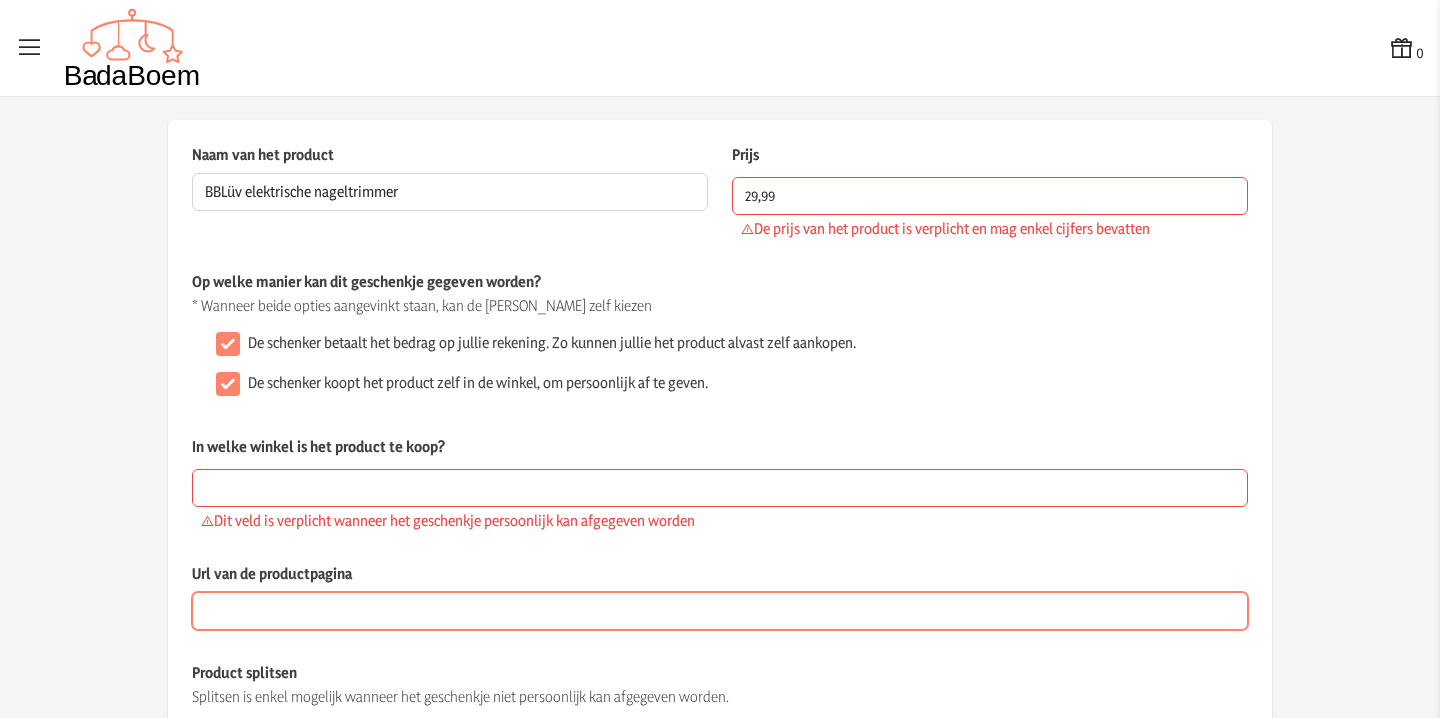 click on "Url van de productpagina" at bounding box center [720, 611] 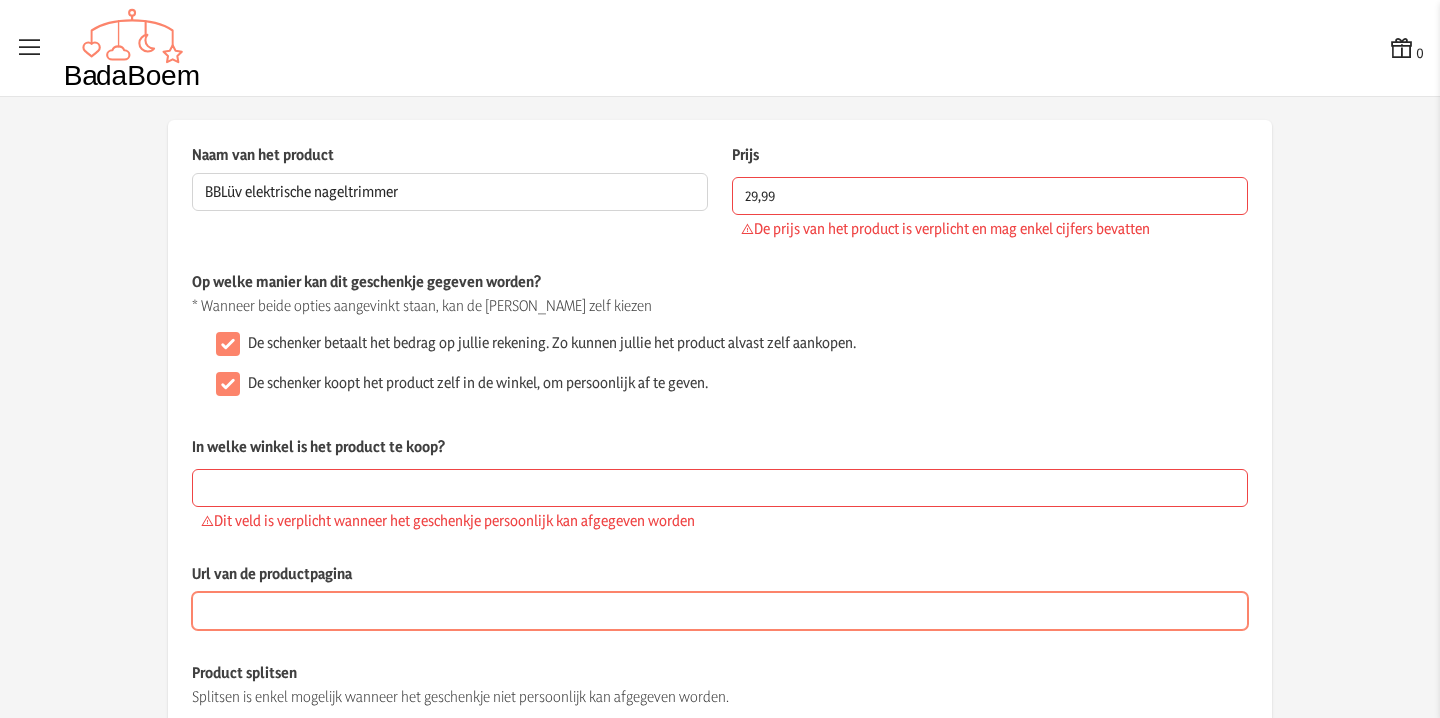paste on "https://www.orsetto.be/bbluv-trimoe-electric-nail-trimmer.html" 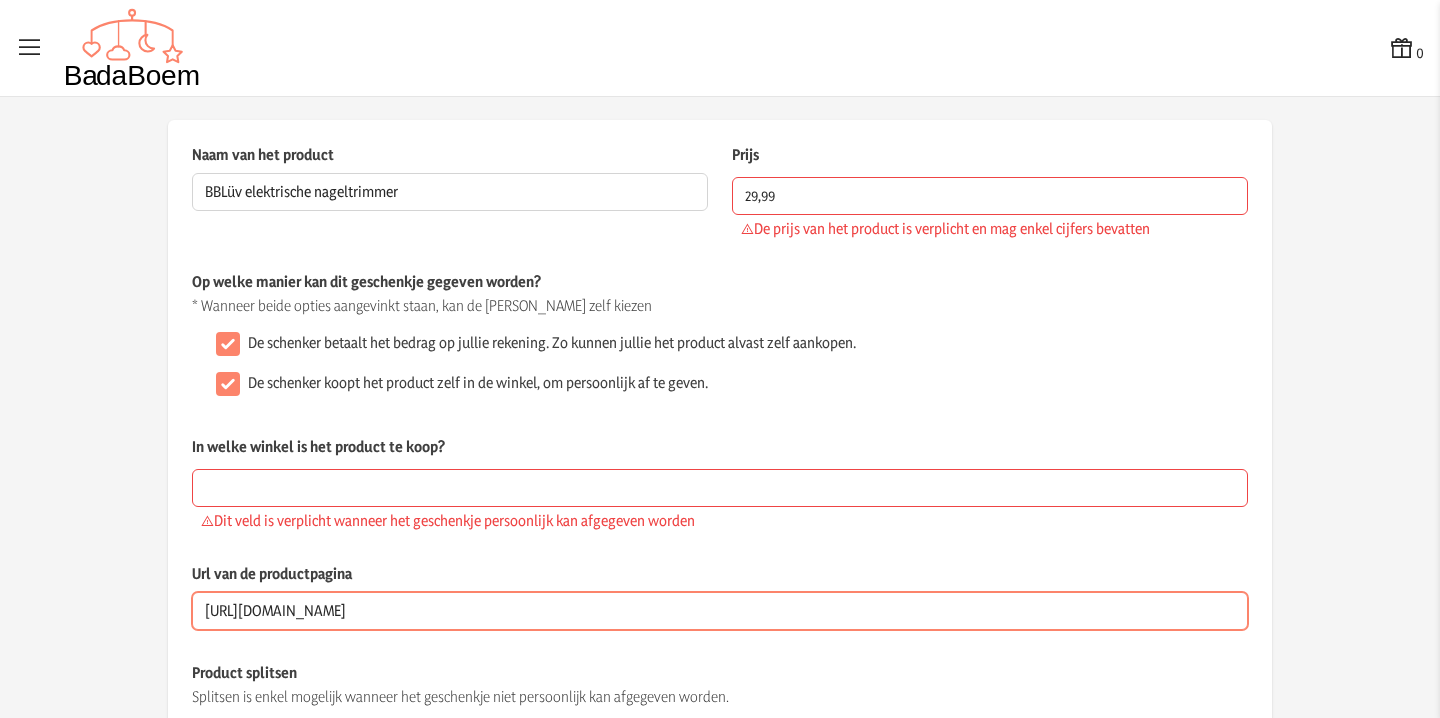 type on "https://www.orsetto.be/bbluv-trimoe-electric-nail-trimmer.html" 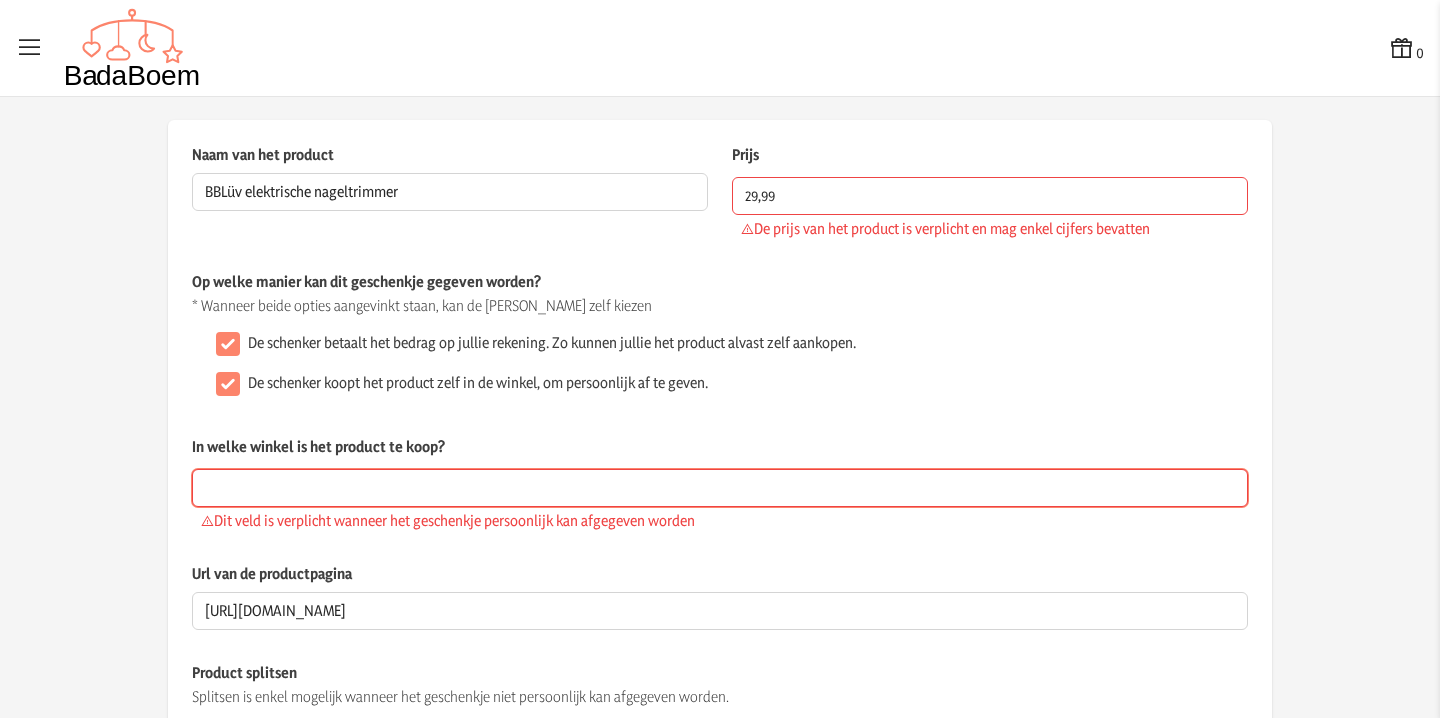 click on "In welke winkel is het product te koop?" at bounding box center [720, 488] 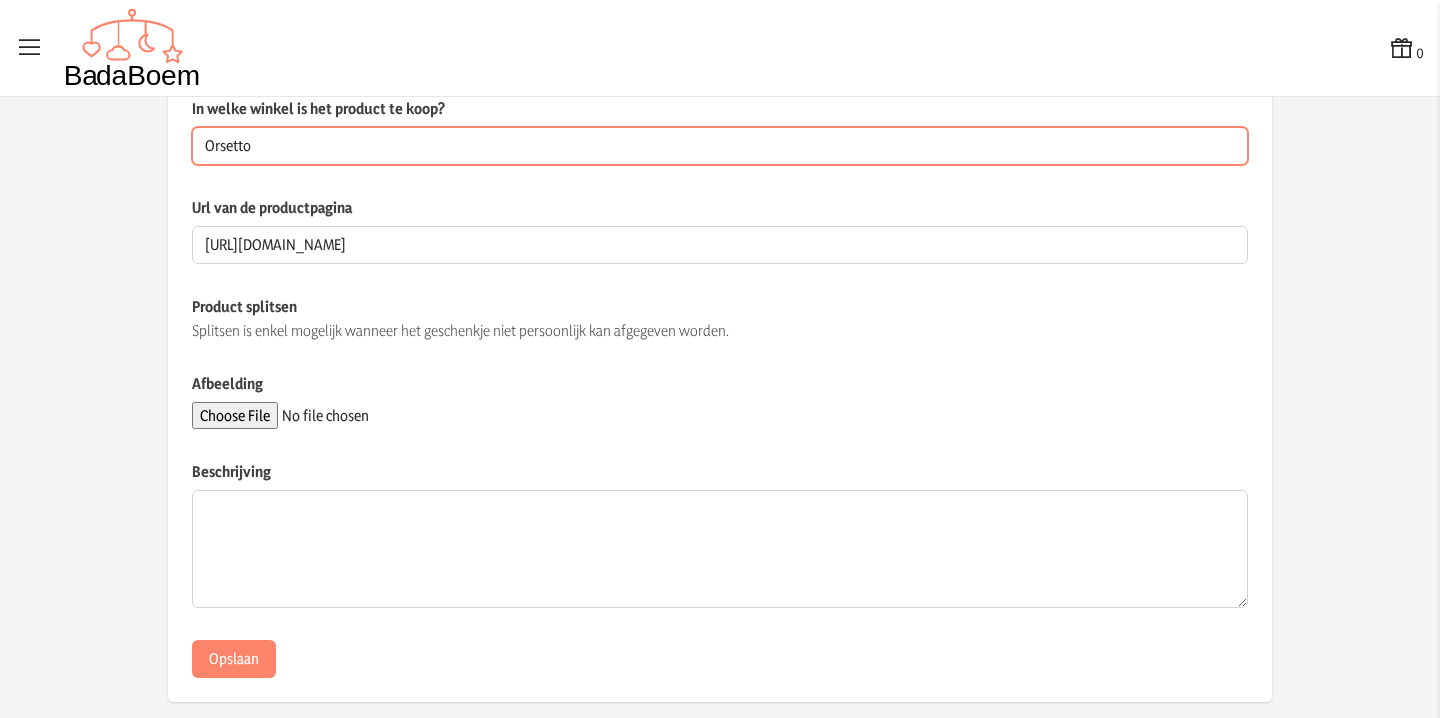scroll, scrollTop: 356, scrollLeft: 0, axis: vertical 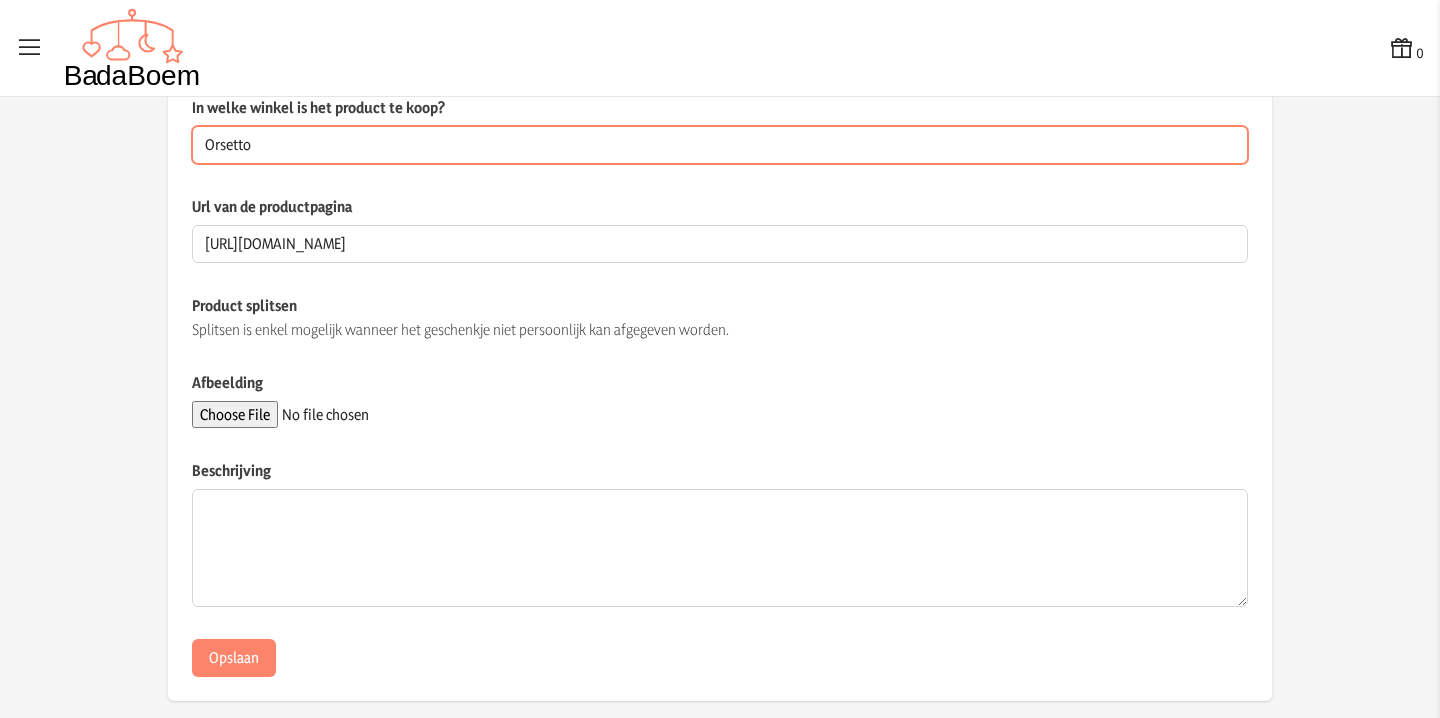 type on "Orsetto" 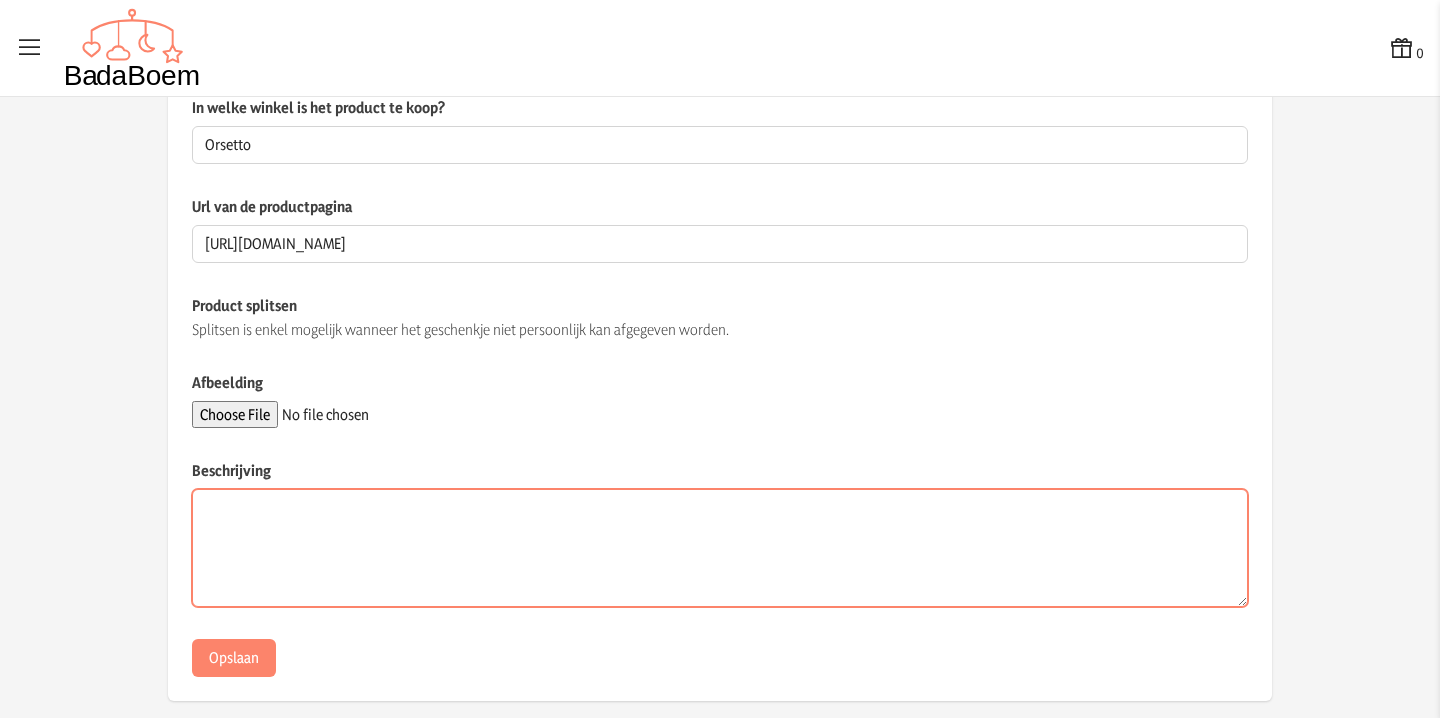 click on "Beschrijving" at bounding box center (720, 548) 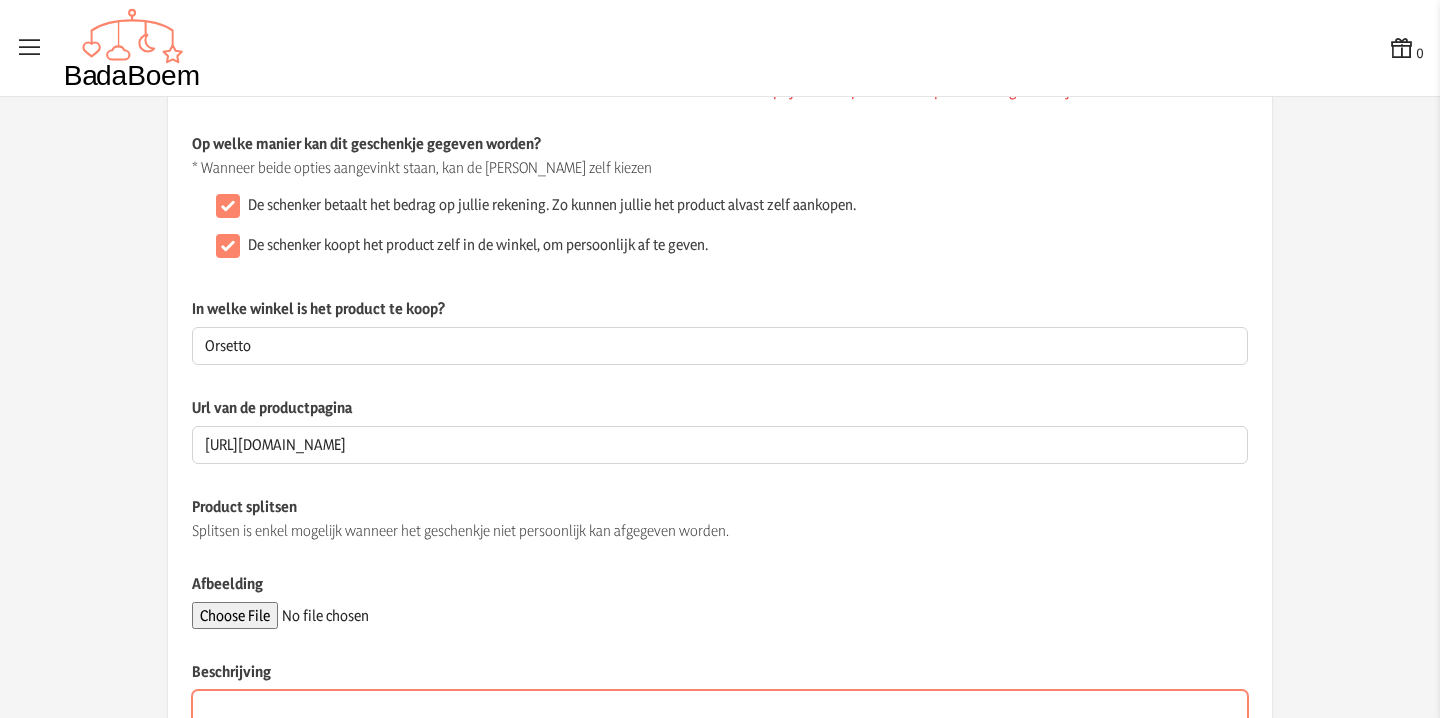 scroll, scrollTop: 150, scrollLeft: 0, axis: vertical 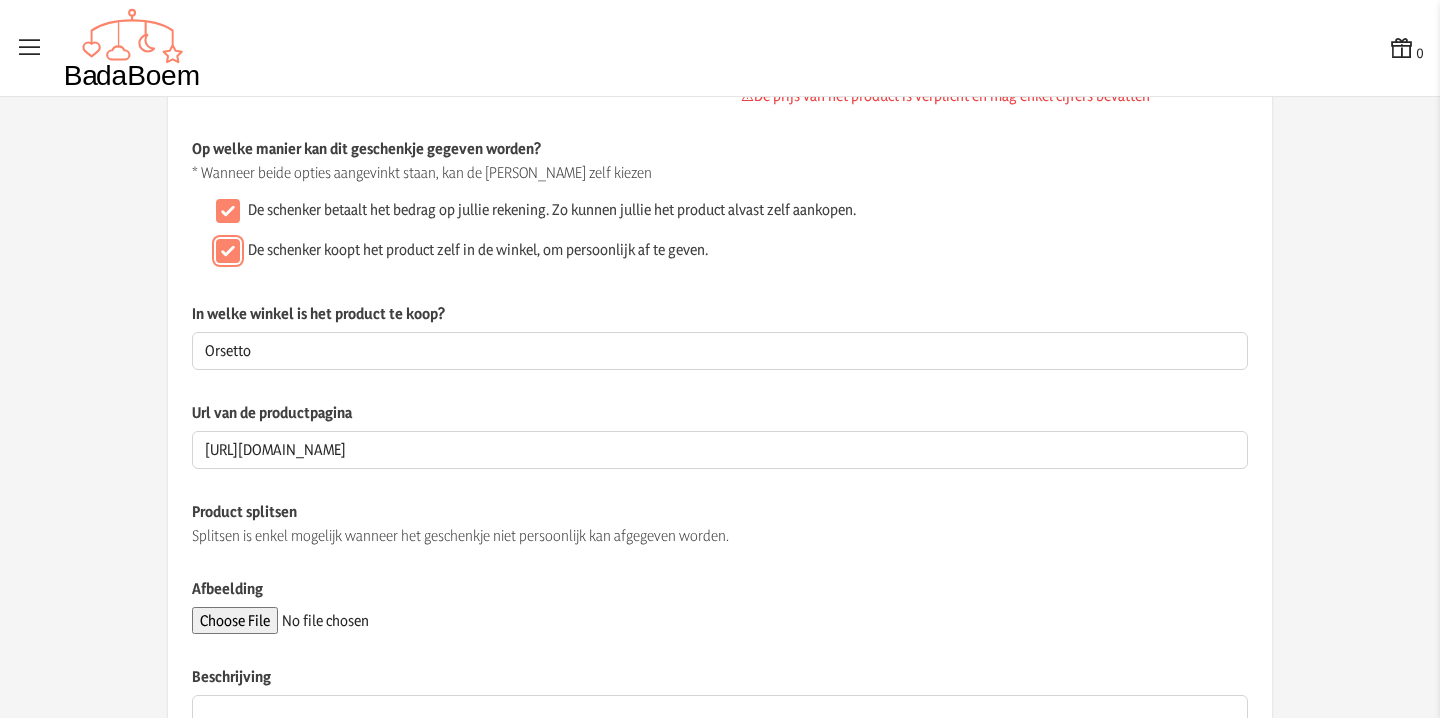 click on "De schenker koopt het product zelf in de winkel, om persoonlijk af te geven." at bounding box center [228, 251] 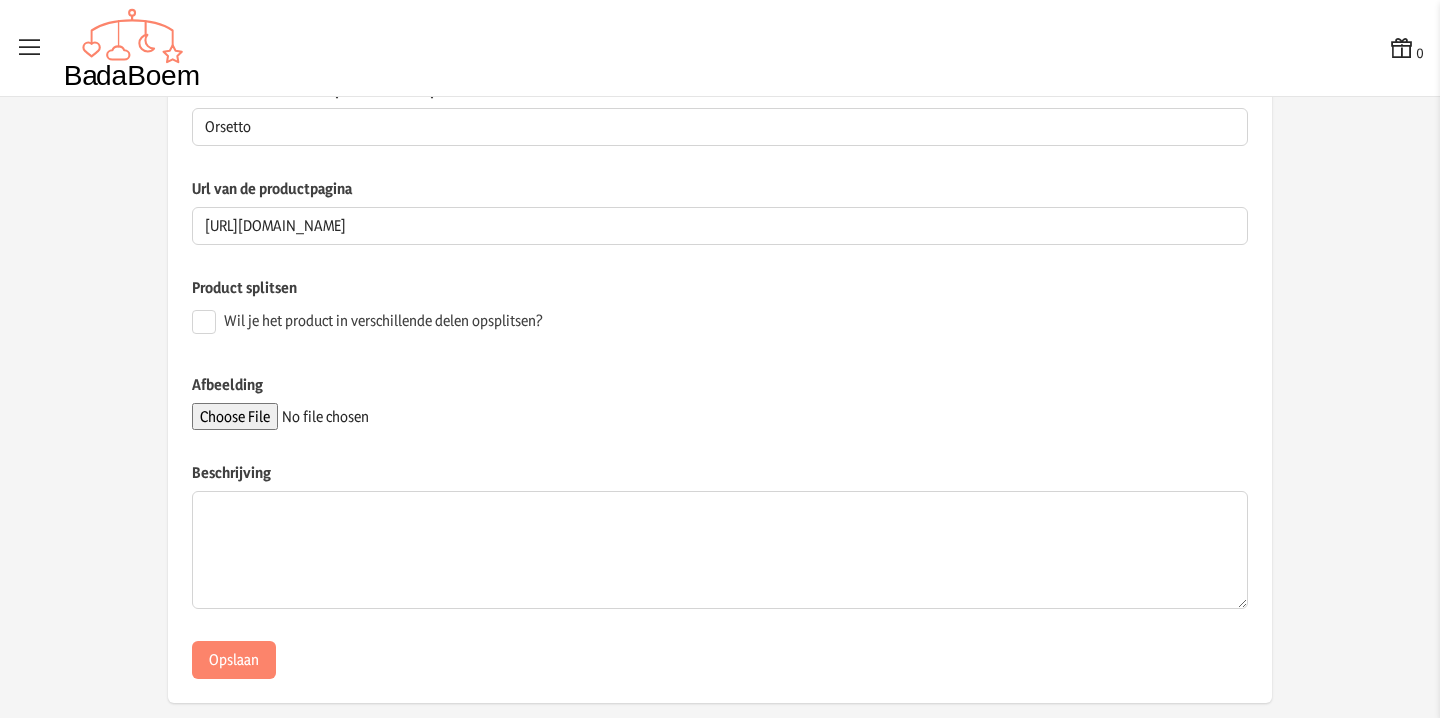scroll, scrollTop: 399, scrollLeft: 0, axis: vertical 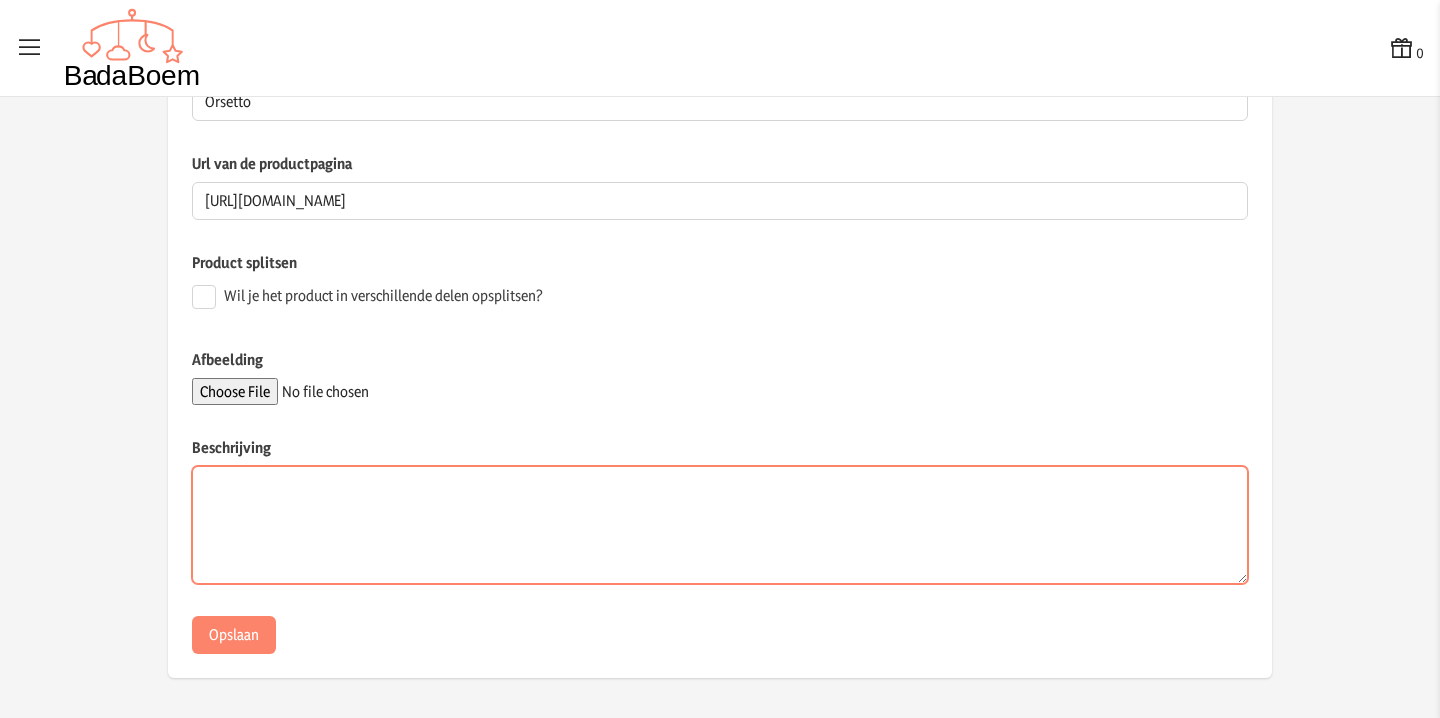 click on "Beschrijving" at bounding box center [720, 525] 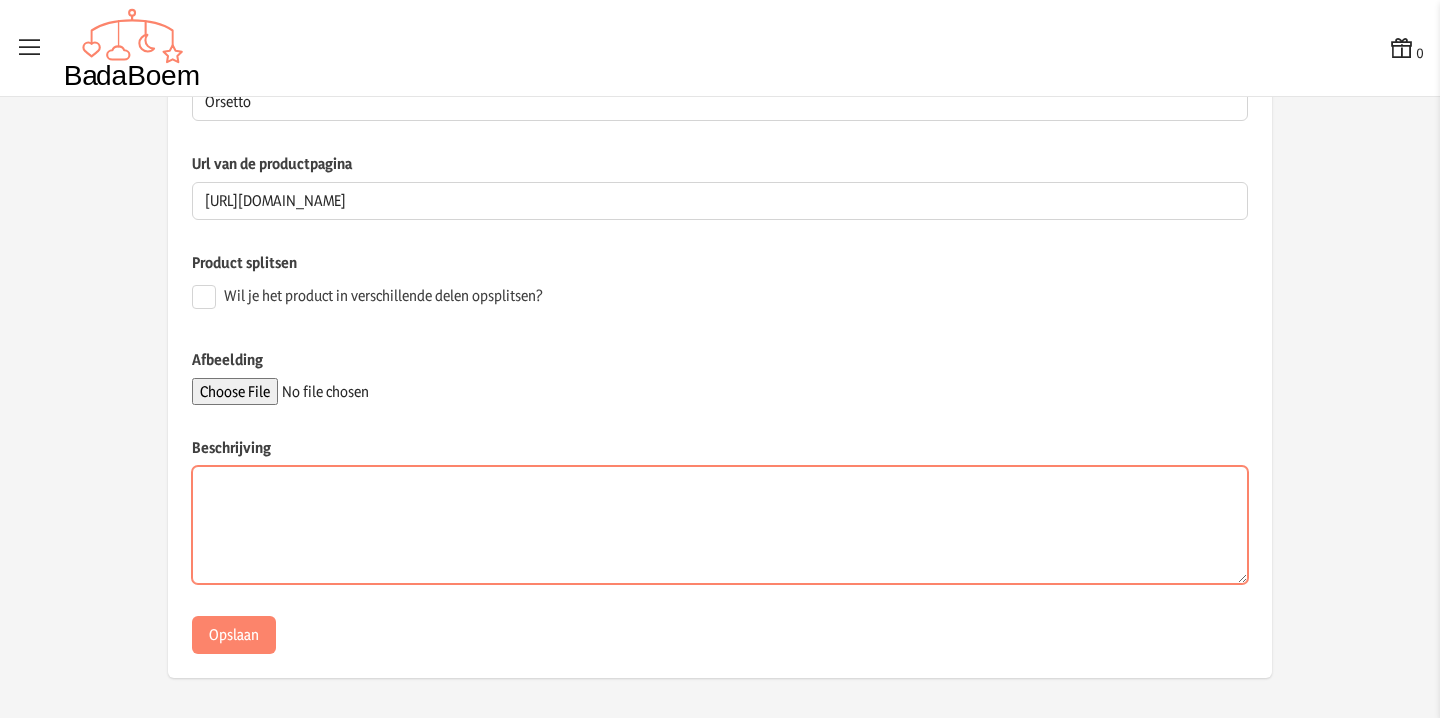 paste on "Een nagelvijl voor elke leeftijd
De elektrische nagelvijl is voorzien van vijlschijfjes met verschillende korrelgroottes voor verschillende leeftijdscategorieën, waardoor een optimaal gebruik in elke groeifase van uw kind gegarandeerd is:
Roze schijf voor pasgeborenen (0-3 maanden): een ultrazachte korrel voor de tere nagels van pasgeborenen (inbegrepen).
Blauwe schijf voor baby's (3-6 maanden): een iets stevigere textuur om de ontwikkeling van de hardheid van de nagels te volgen (inbegrepen).
Groene schijf voor baby's (6-12 maanden): ontworpen voor nagels die met de leeftijd sterker worden (inbegrepen).
Oranje schijf voor jonge kinderen (vanaf 12 maanden): een korrel die is aangepast aan de hardere nagels van kinderen (inbegrepen)." 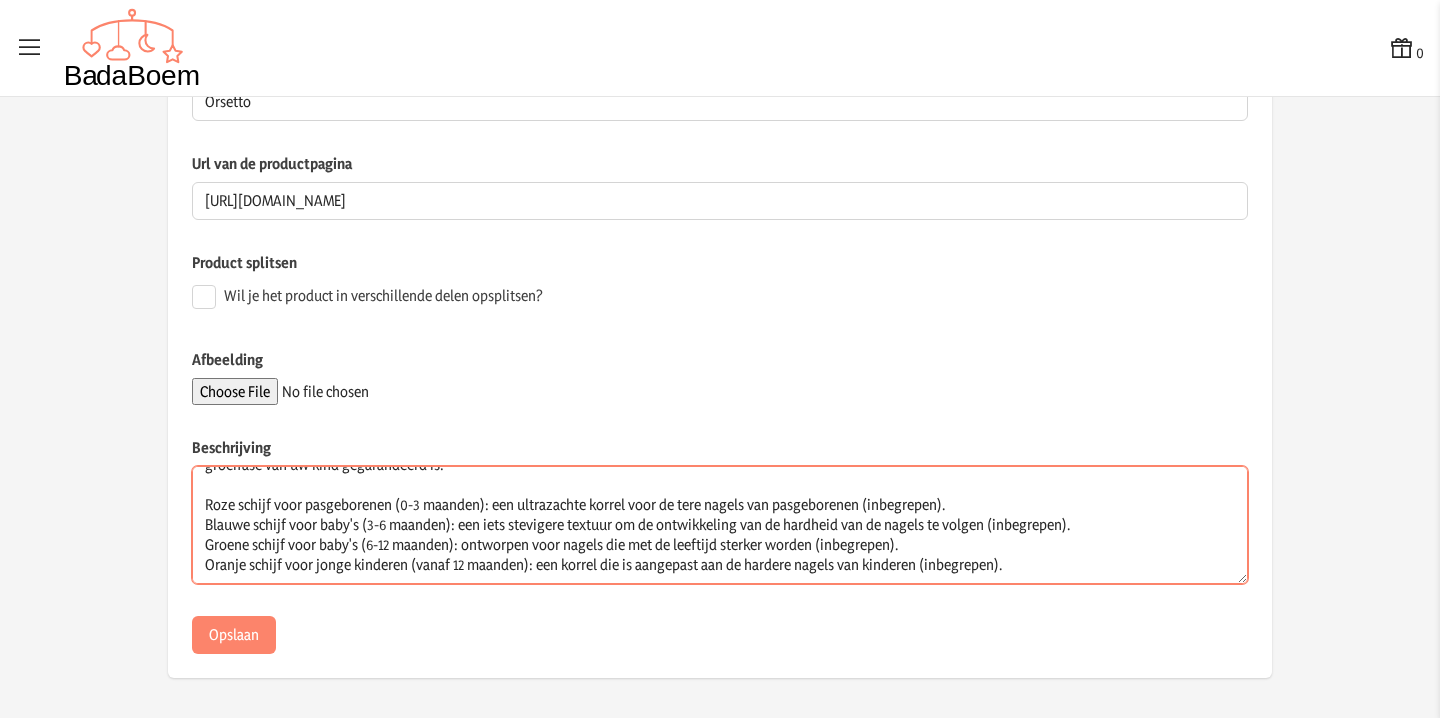 scroll, scrollTop: 0, scrollLeft: 0, axis: both 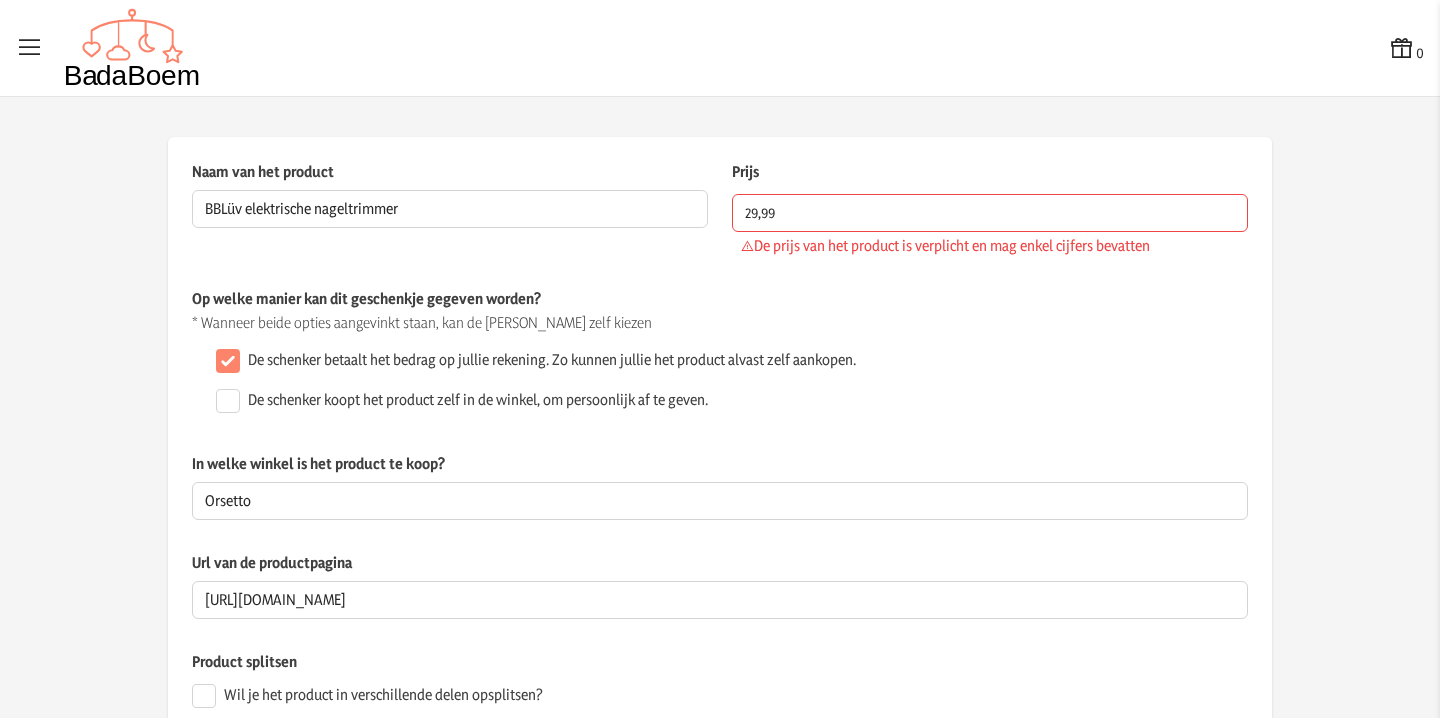type on "Een nagelvijl voor elke leeftijd
De elektrische nagelvijl is voorzien van vijlschijfjes met verschillende korrelgroottes voor verschillende leeftijdscategorieën, waardoor een optimaal gebruik in elke groeifase van uw kind gegarandeerd is:
Roze schijf voor pasgeborenen (0-3 maanden): een ultrazachte korrel voor de tere nagels van pasgeborenen (inbegrepen).
Blauwe schijf voor baby's (3-6 maanden): een iets stevigere textuur om de ontwikkeling van de hardheid van de nagels te volgen (inbegrepen).
Groene schijf voor baby's (6-12 maanden): ontworpen voor nagels die met de leeftijd sterker worden (inbegrepen).
Oranje schijf voor jonge kinderen (vanaf 12 maanden): een korrel die is aangepast aan de hardere nagels van kinderen (inbegrepen)." 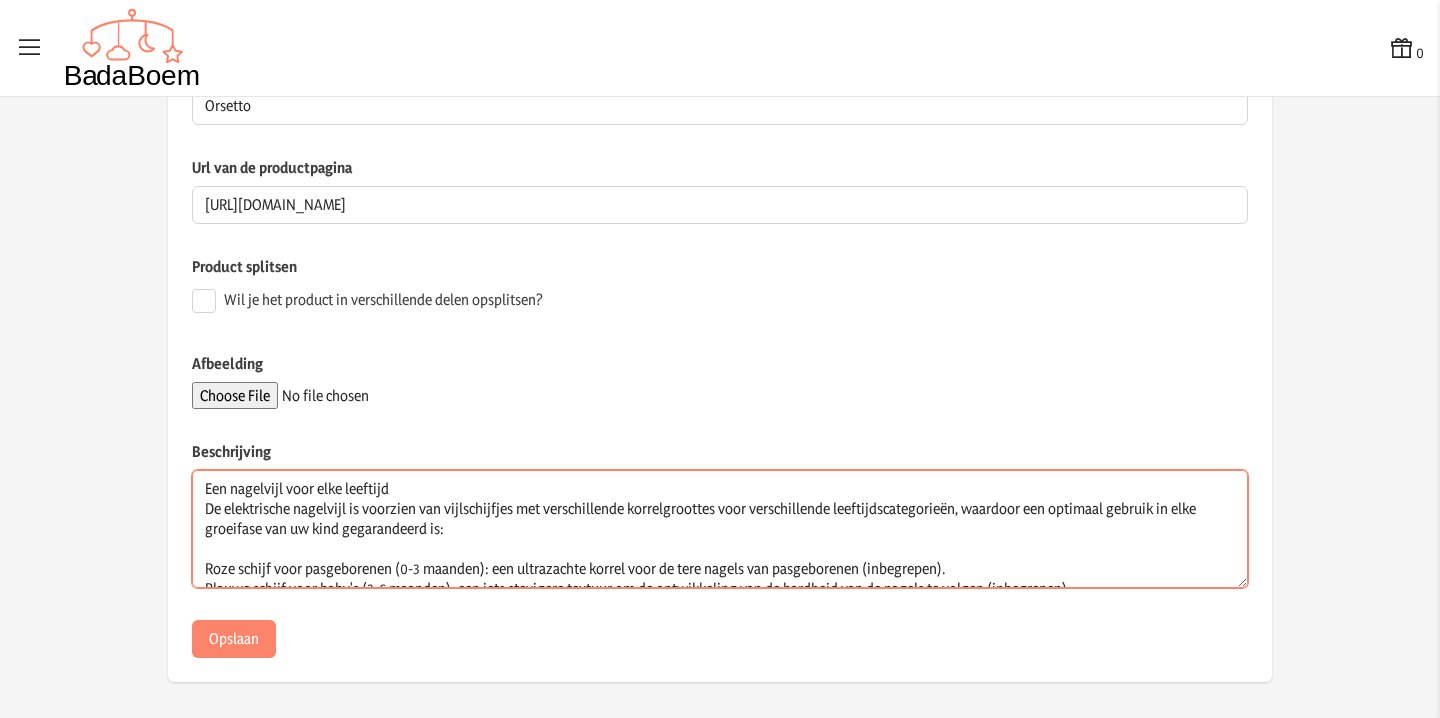 scroll, scrollTop: 399, scrollLeft: 0, axis: vertical 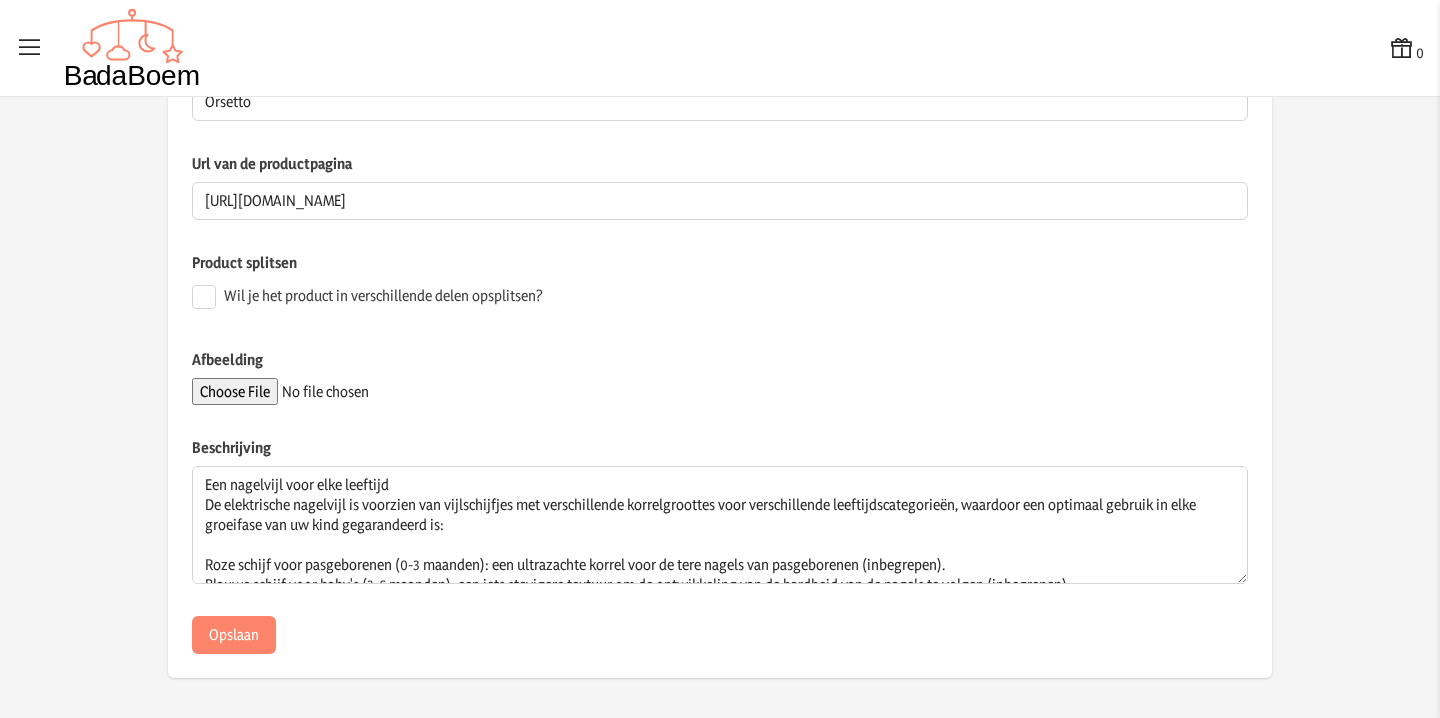 click on "Afbeelding" 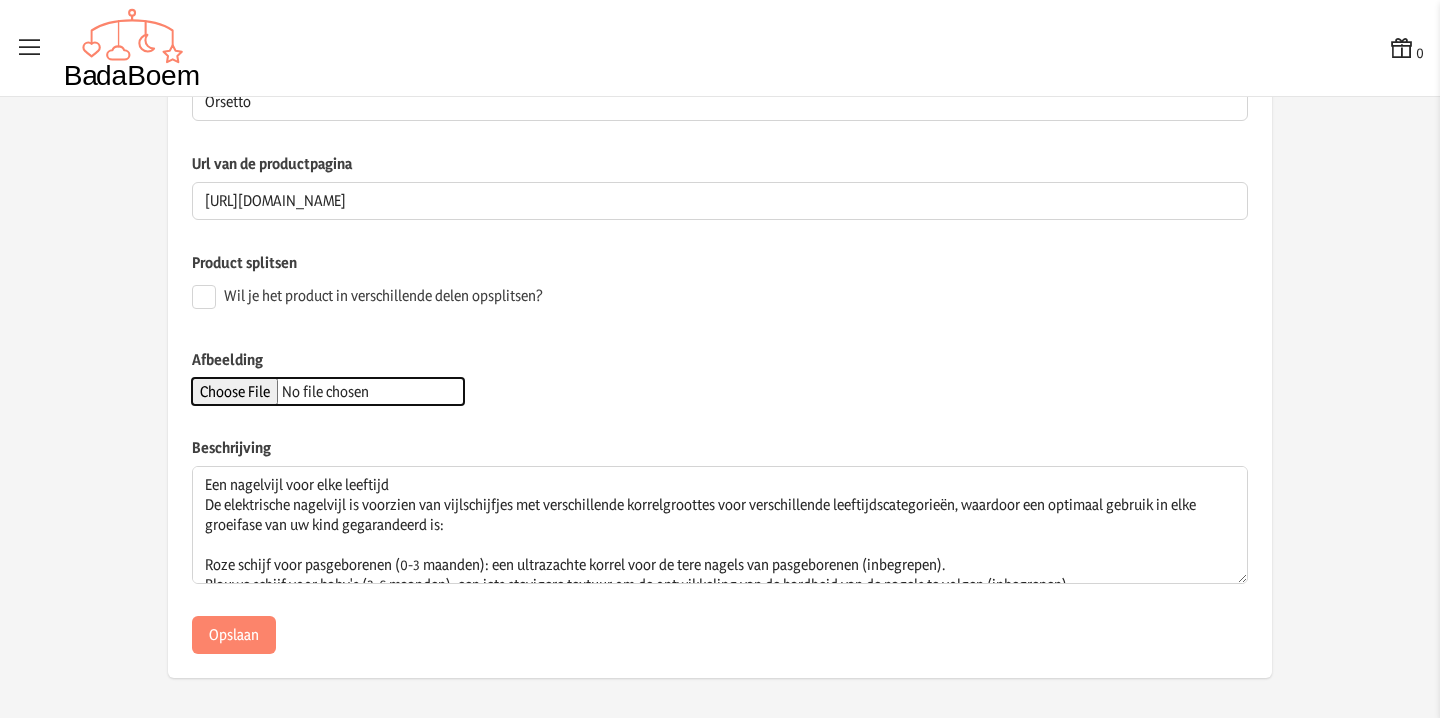 click on "Afbeelding" at bounding box center (328, 391) 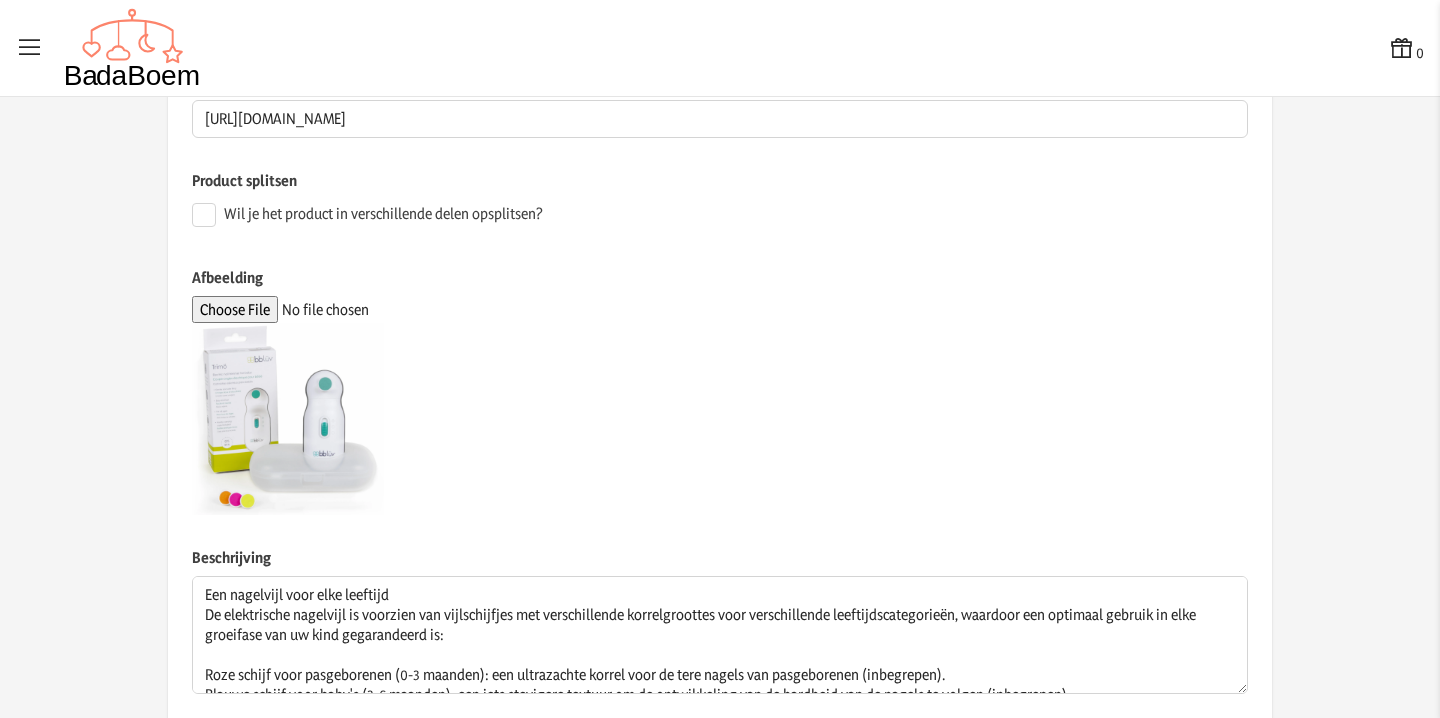 scroll, scrollTop: 591, scrollLeft: 0, axis: vertical 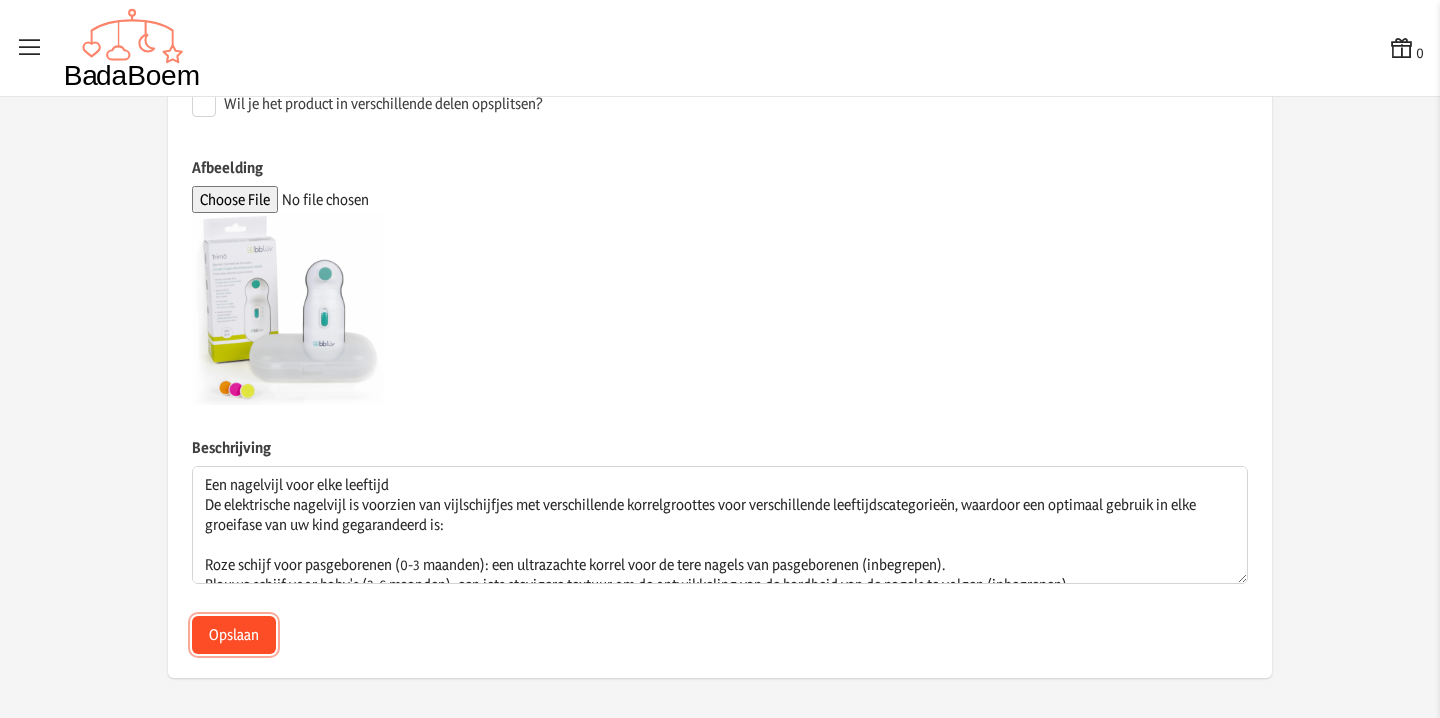 click on "Opslaan" 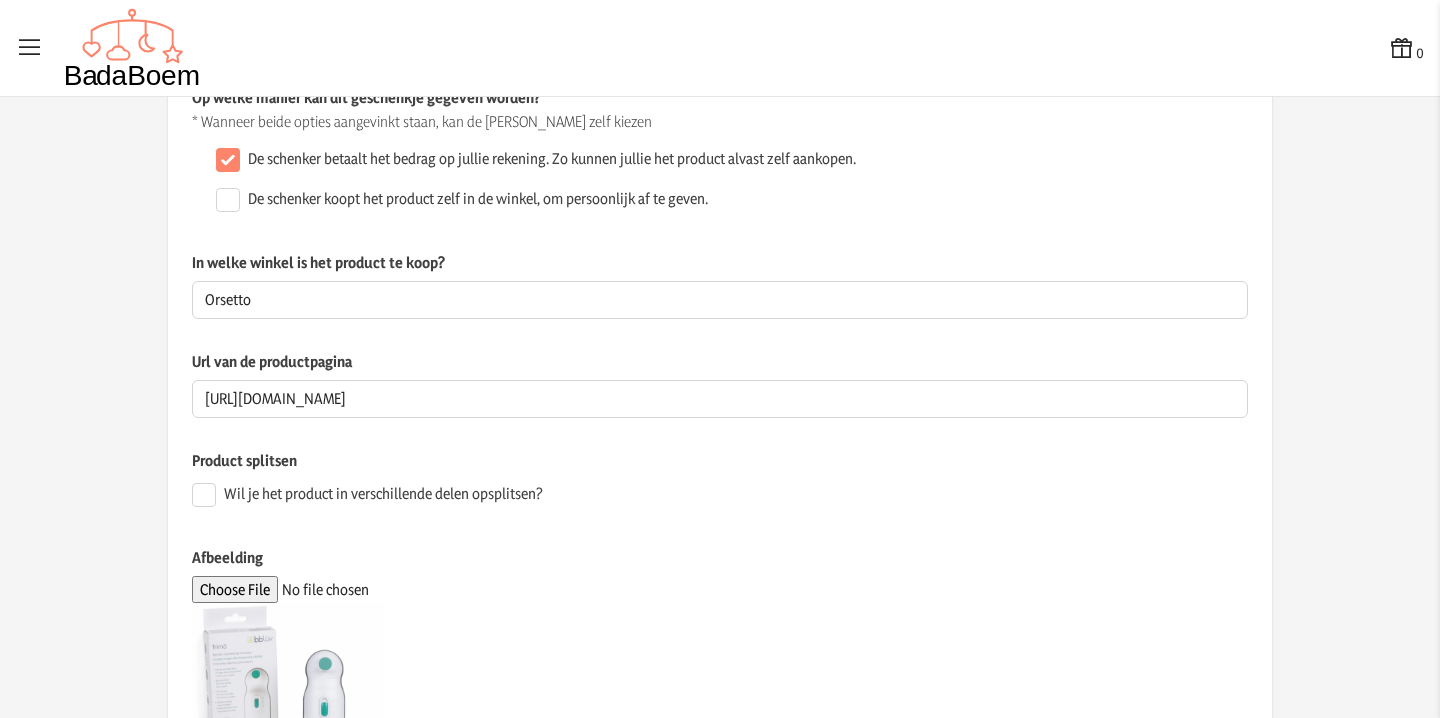 scroll, scrollTop: 0, scrollLeft: 0, axis: both 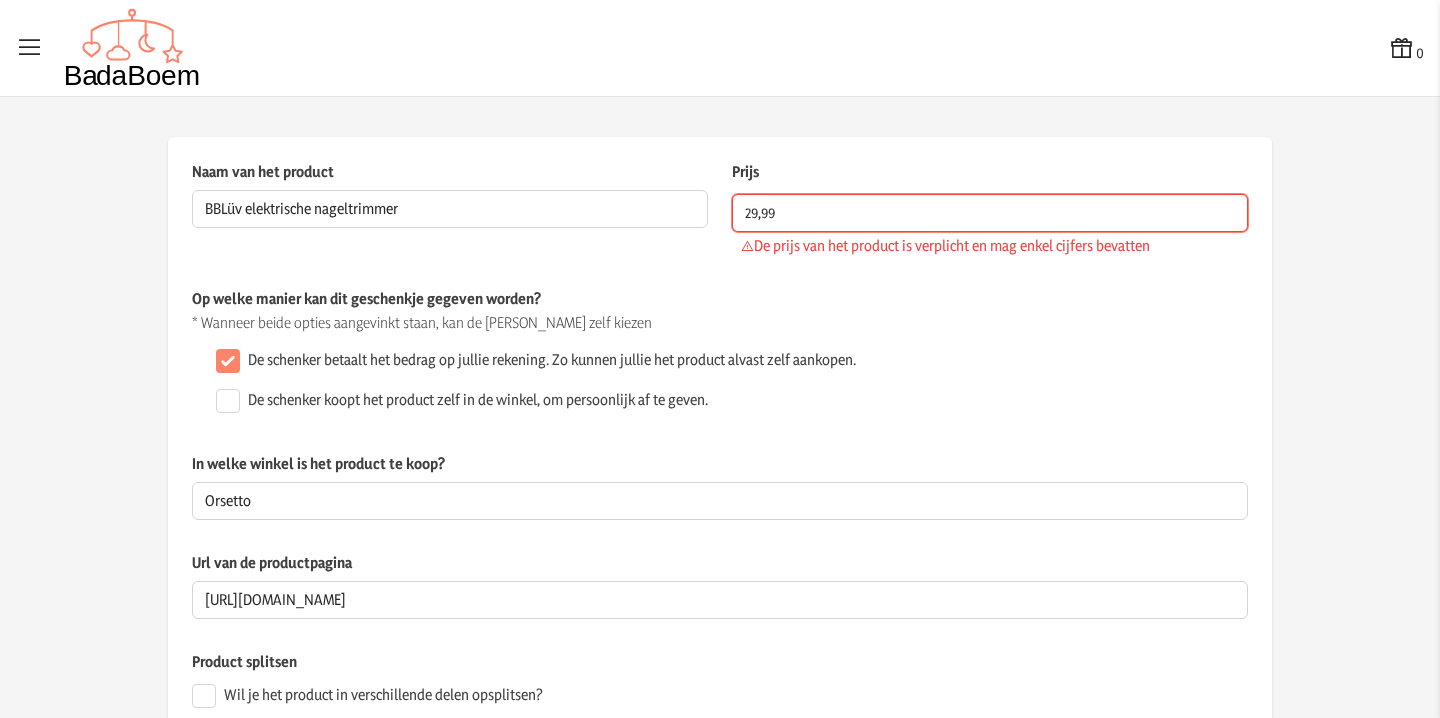 click on "29,99" at bounding box center [990, 213] 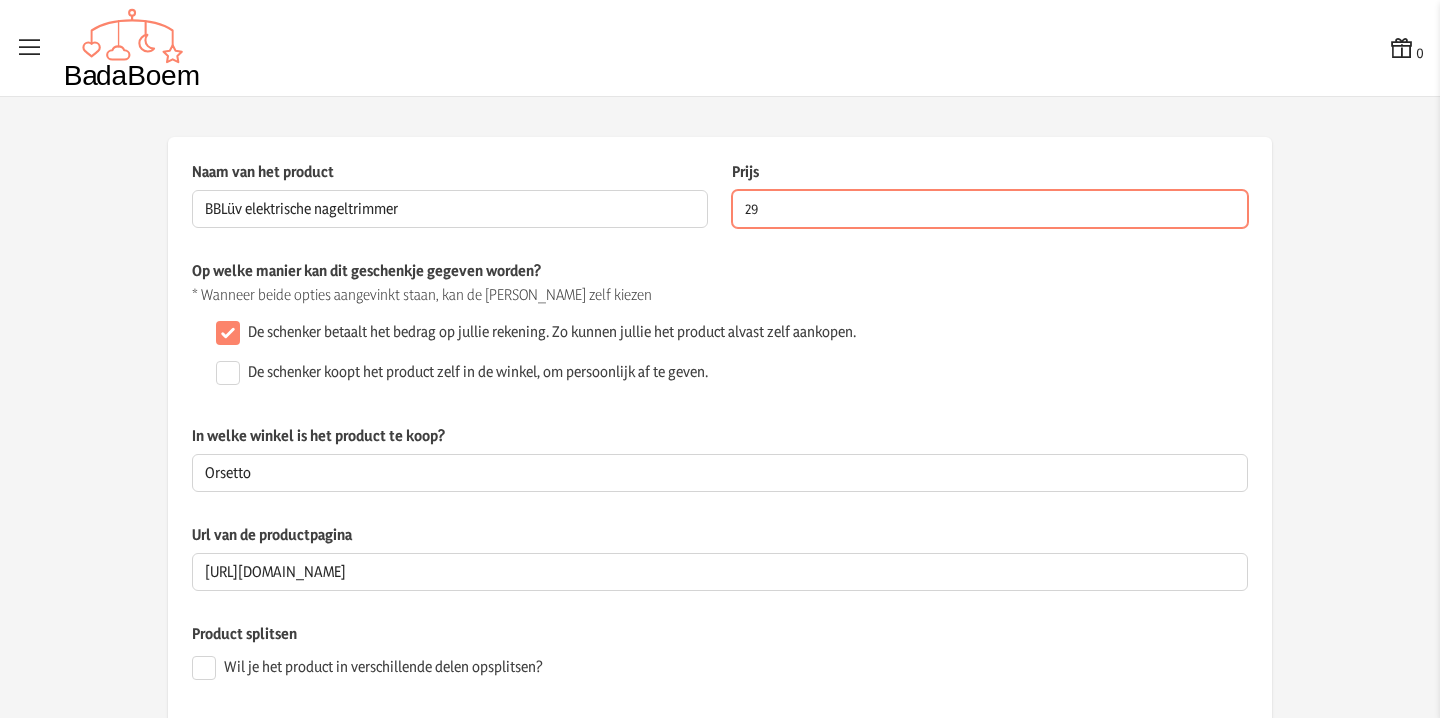 type on "2" 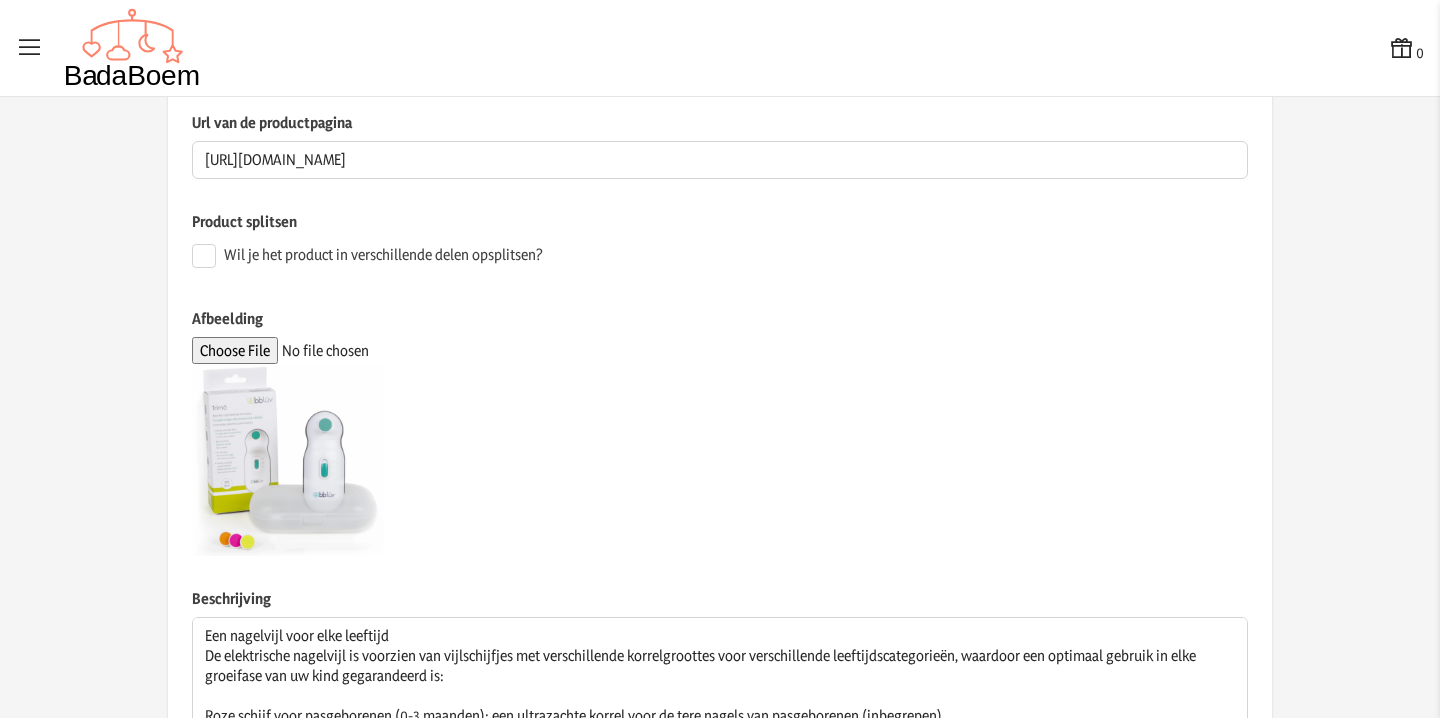 scroll, scrollTop: 563, scrollLeft: 0, axis: vertical 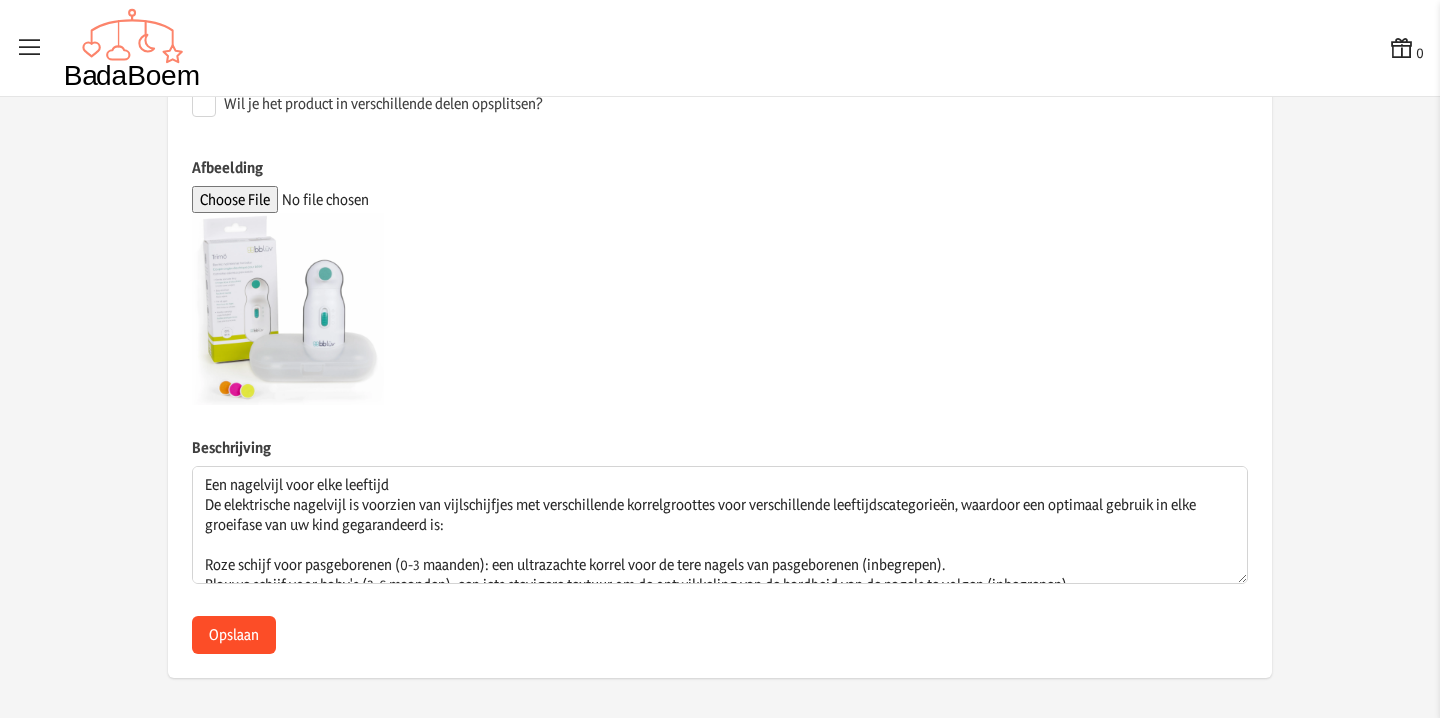 type on "30" 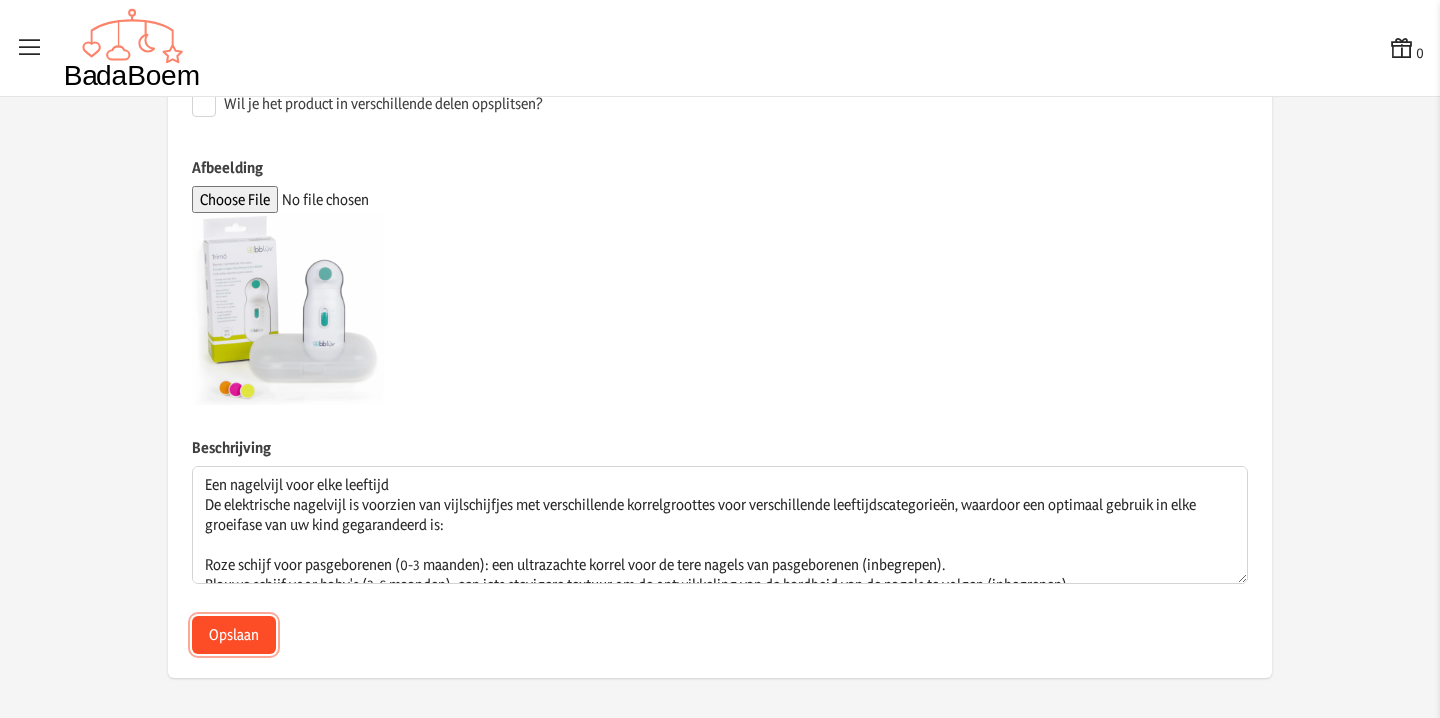 click on "Opslaan" 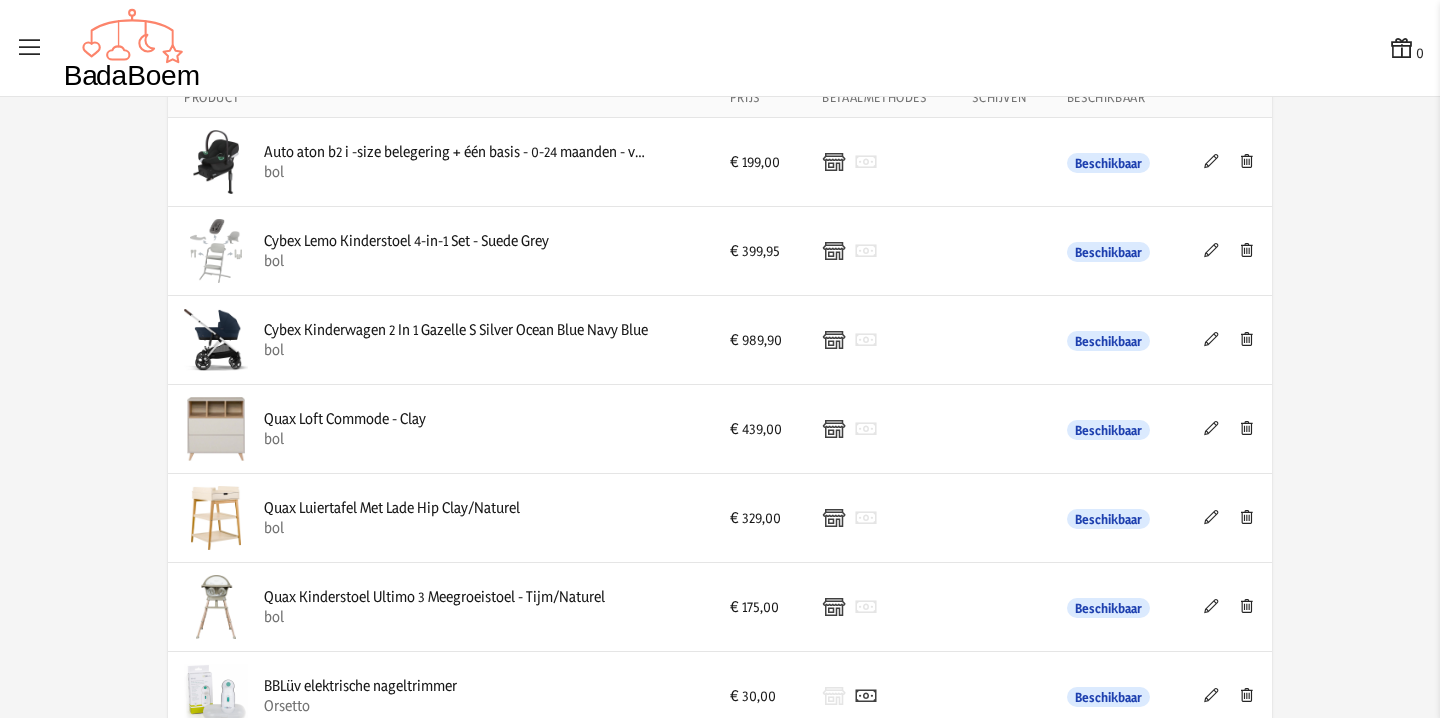 scroll, scrollTop: 155, scrollLeft: 0, axis: vertical 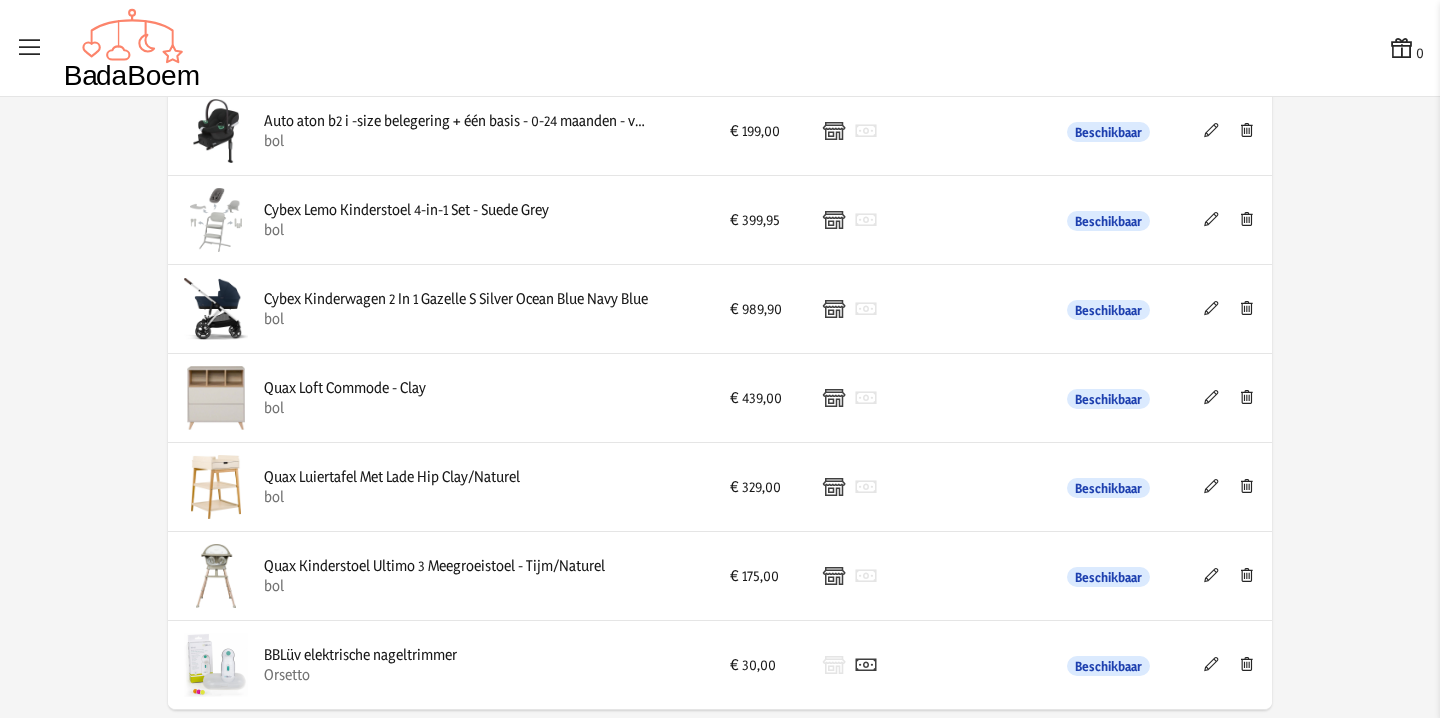 click at bounding box center [1211, 575] 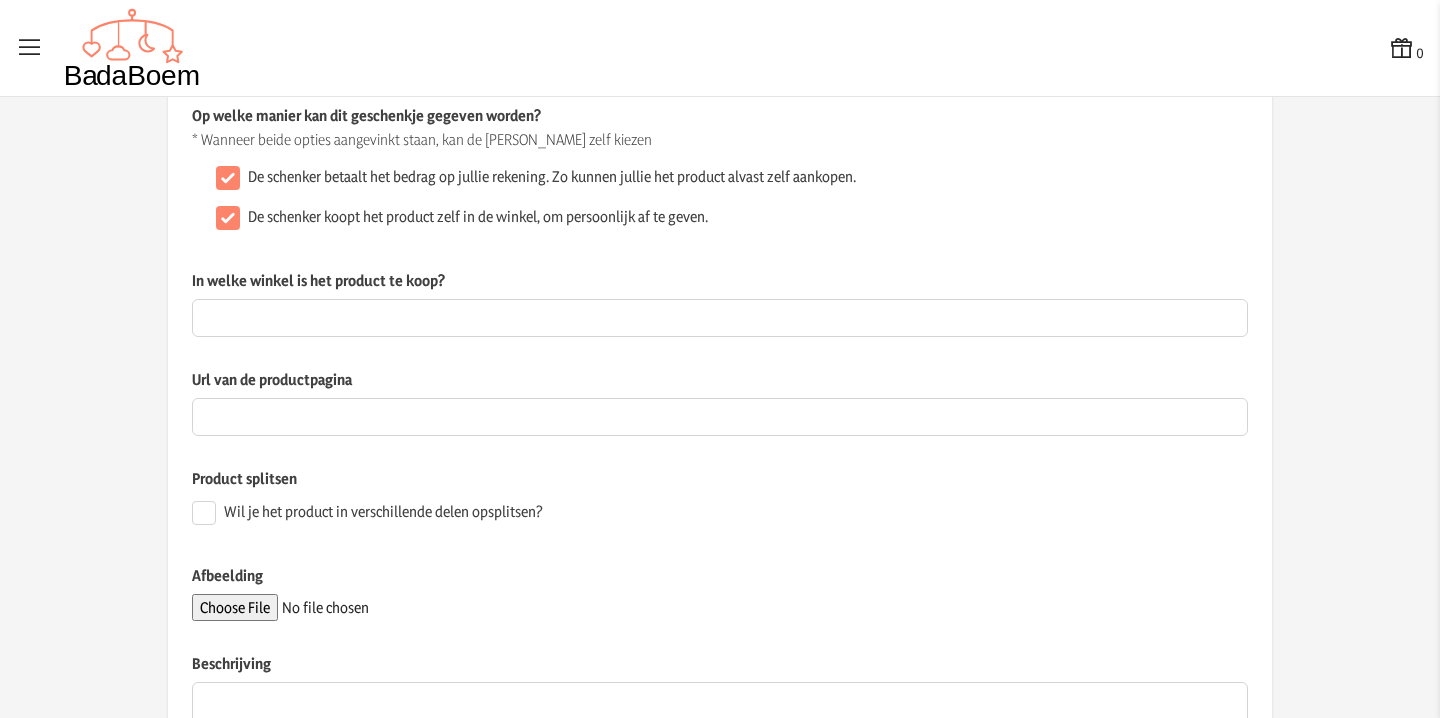 scroll, scrollTop: 0, scrollLeft: 0, axis: both 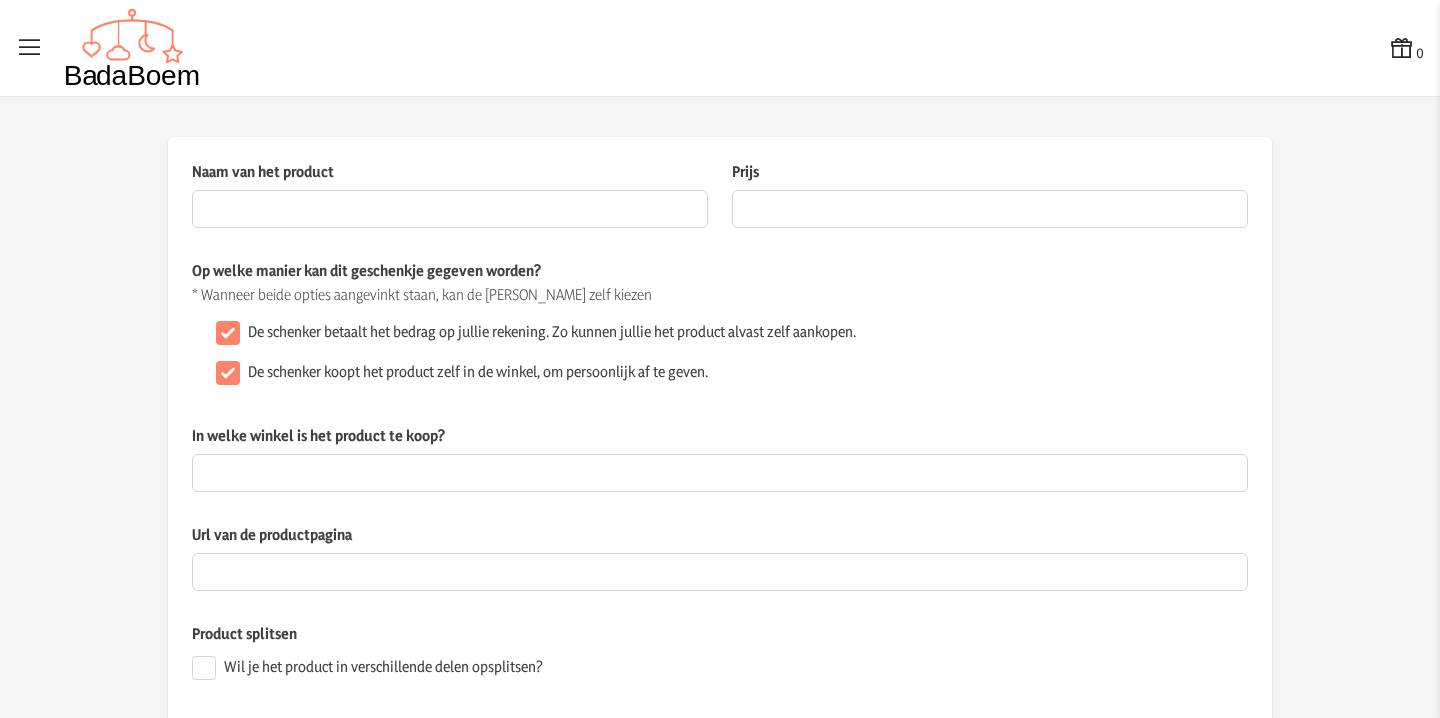 type on "Quax Kinderstoel Ultimo 3 Meegroeistoel - Tijm/Naturel" 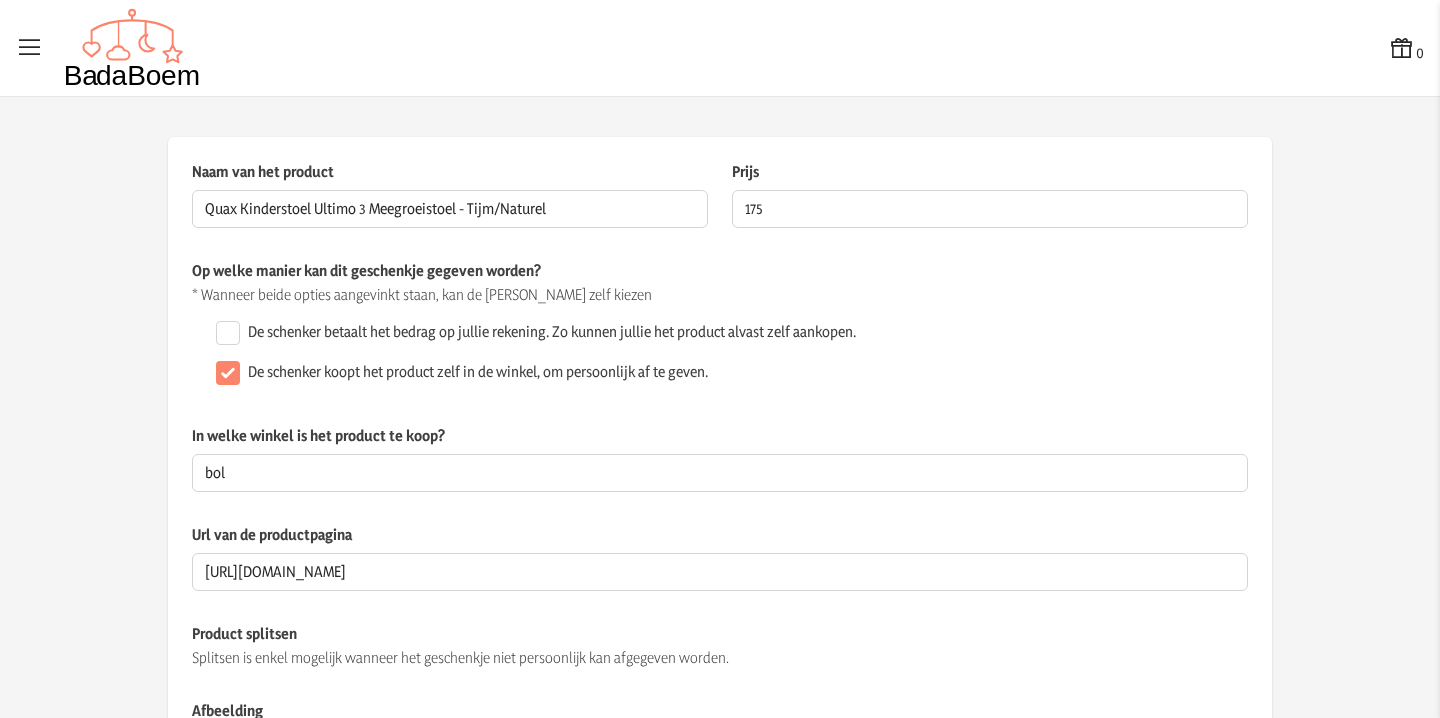 click on "De schenker betaalt het bedrag op jullie rekening. Zo kunnen jullie het product alvast zelf aankopen." 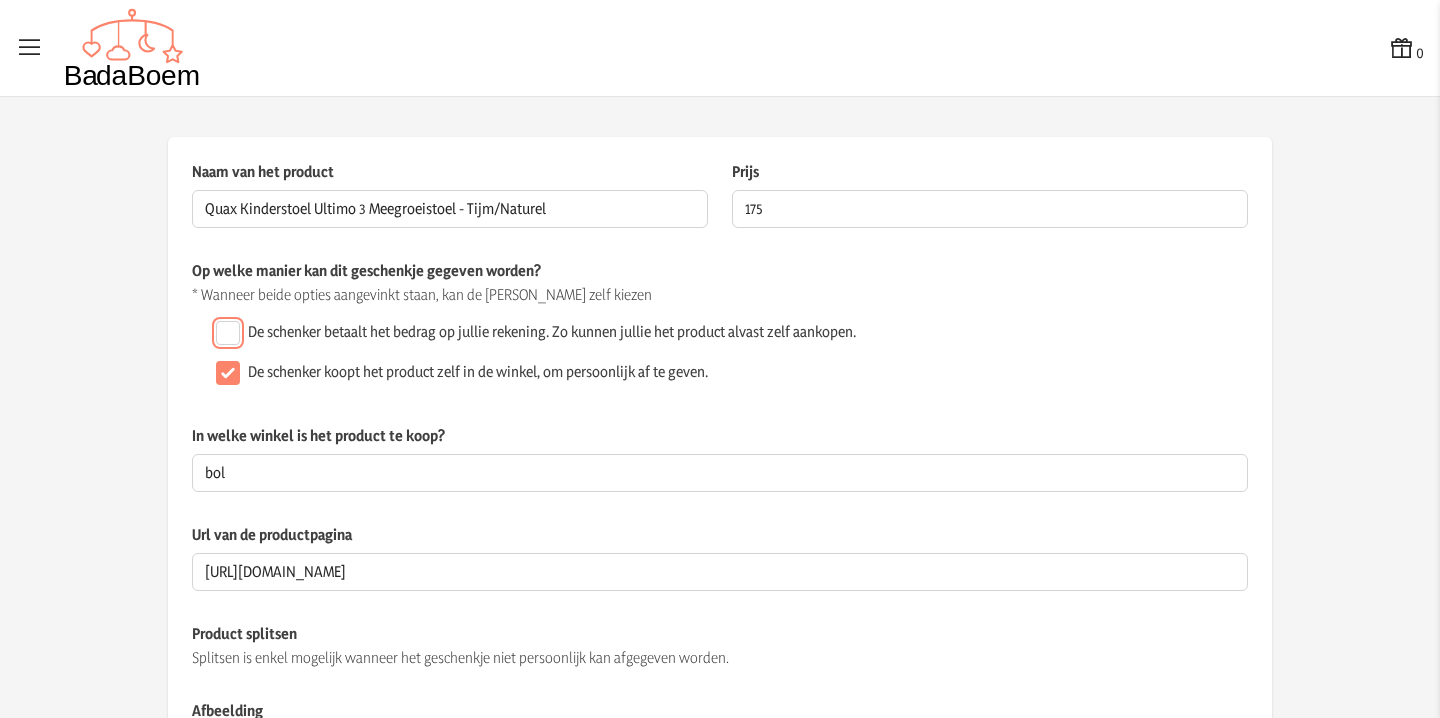 click on "De schenker betaalt het bedrag op jullie rekening. Zo kunnen jullie het product alvast zelf aankopen." at bounding box center [228, 333] 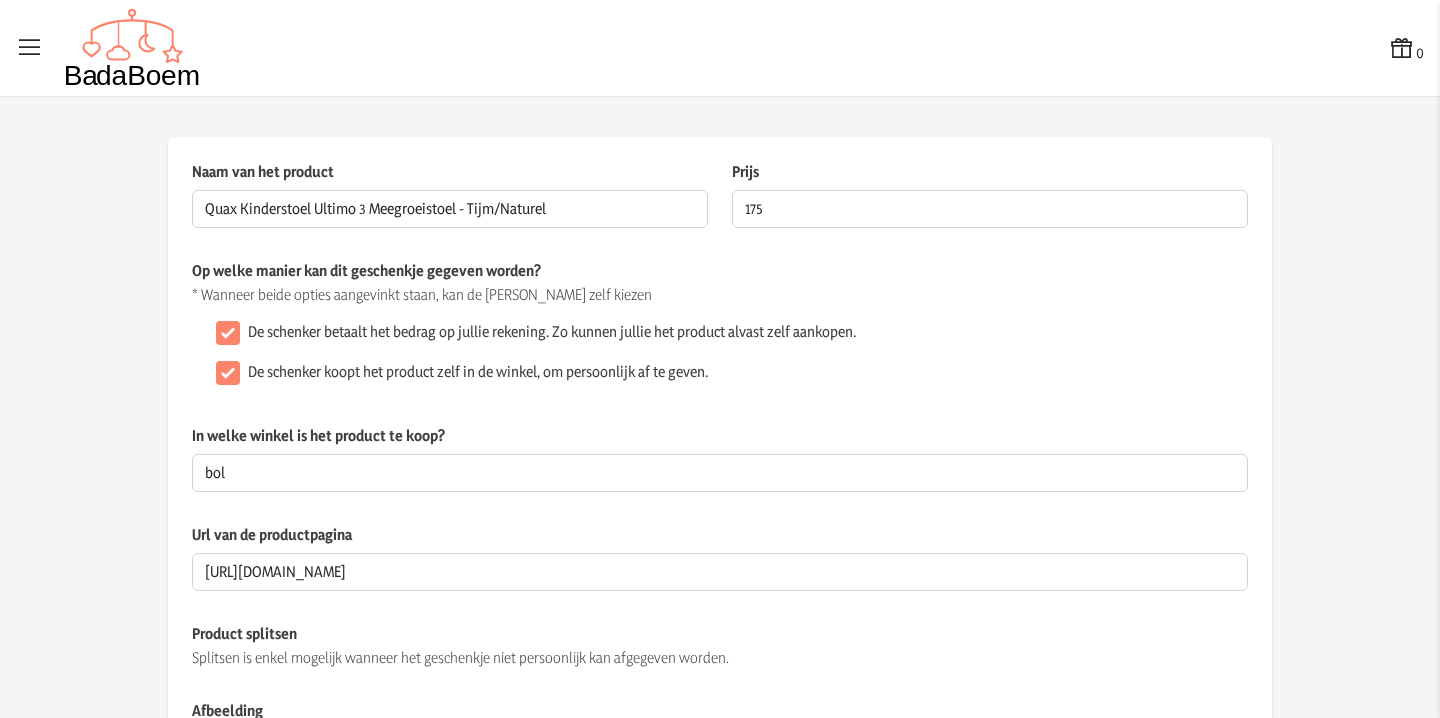 click on "De schenker koopt het product zelf in de winkel, om persoonlijk af te geven." 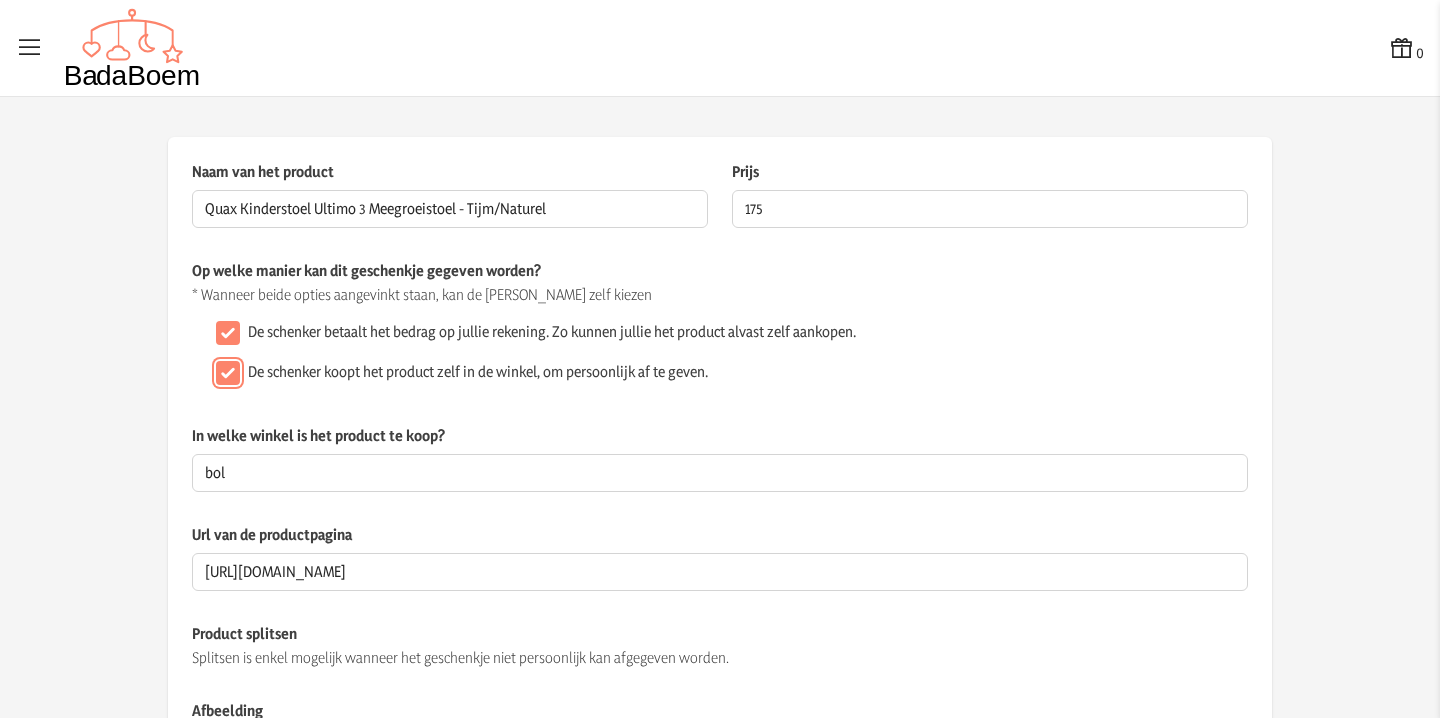 click on "De schenker koopt het product zelf in de winkel, om persoonlijk af te geven." at bounding box center (228, 373) 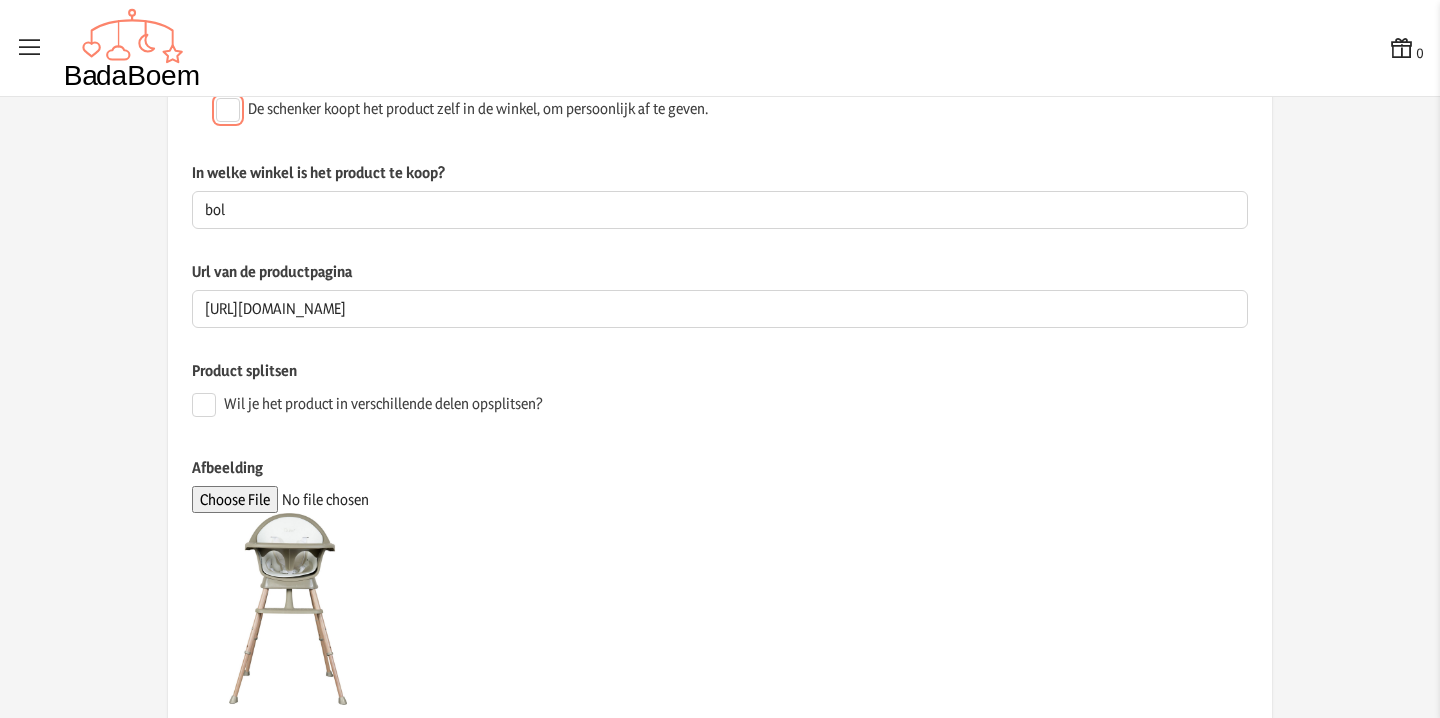 scroll, scrollTop: 563, scrollLeft: 0, axis: vertical 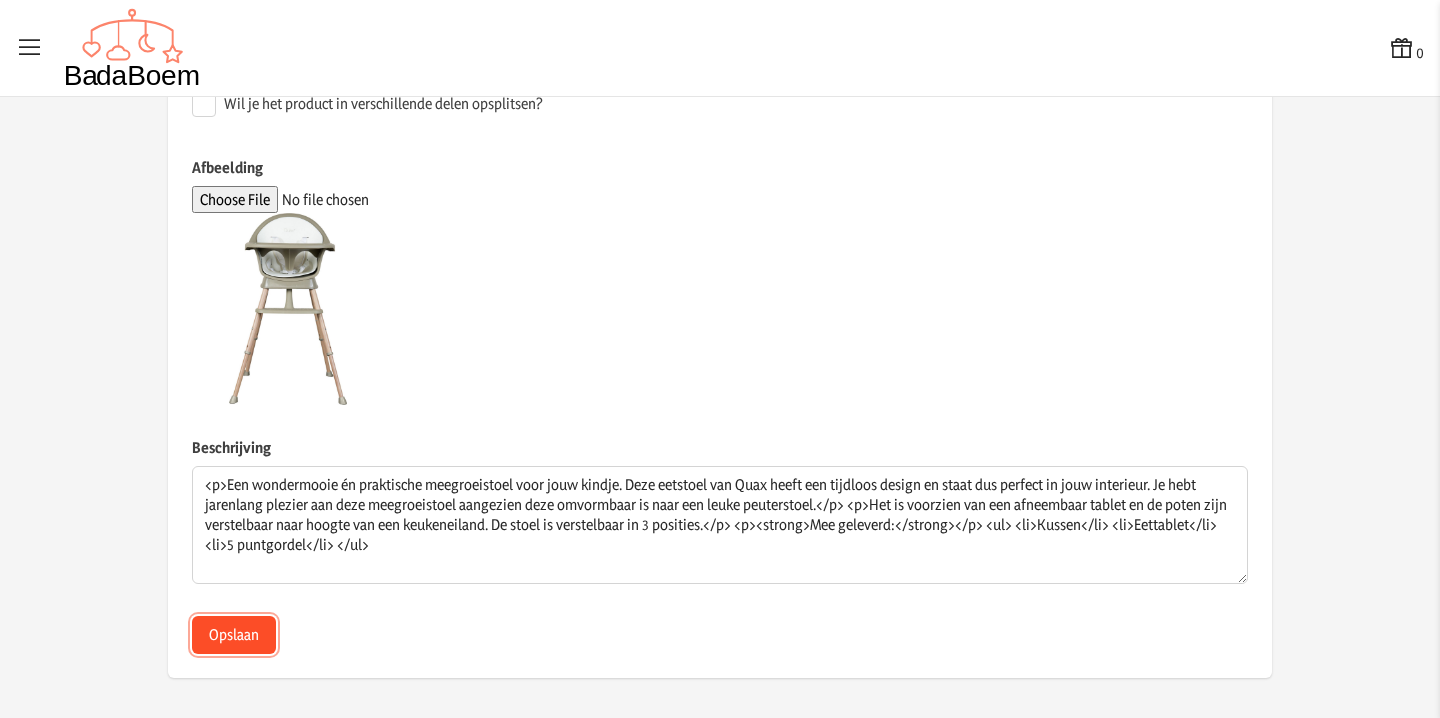 click on "Opslaan" 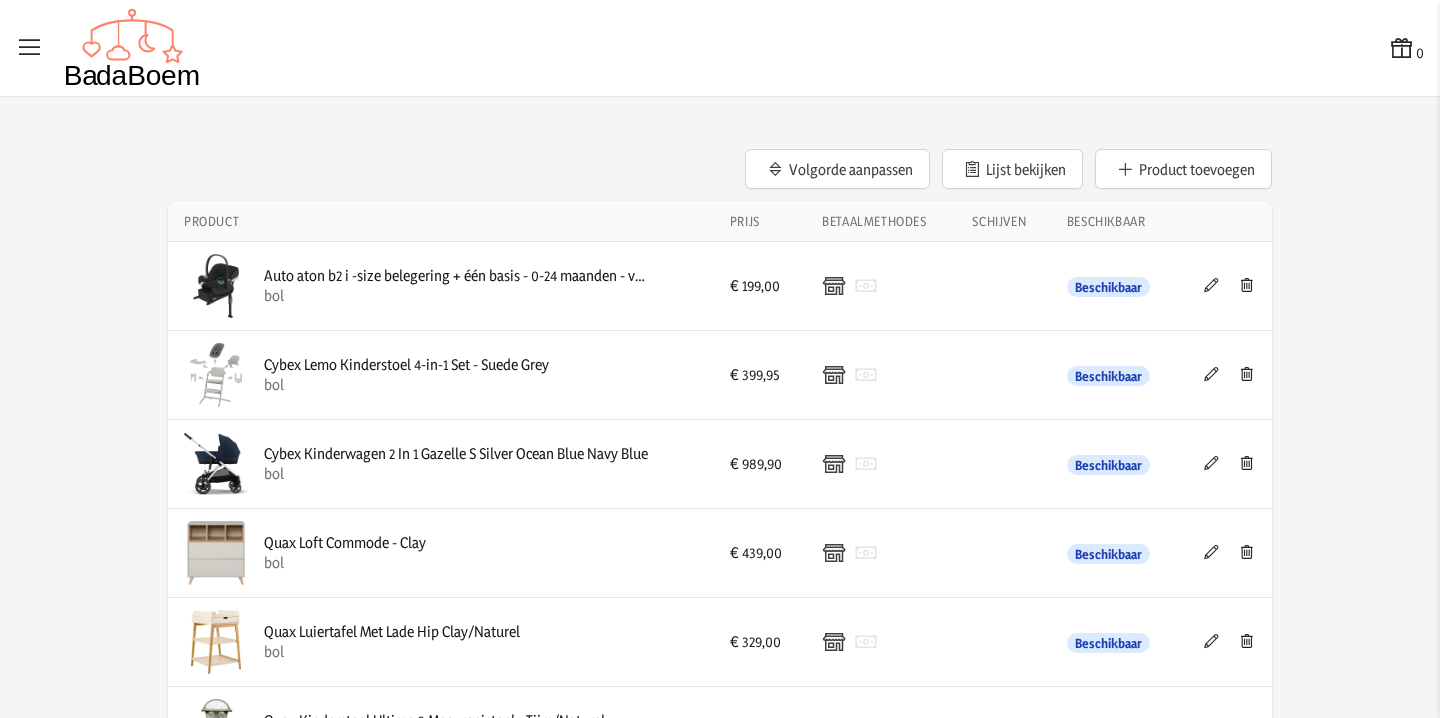 scroll, scrollTop: 30, scrollLeft: 0, axis: vertical 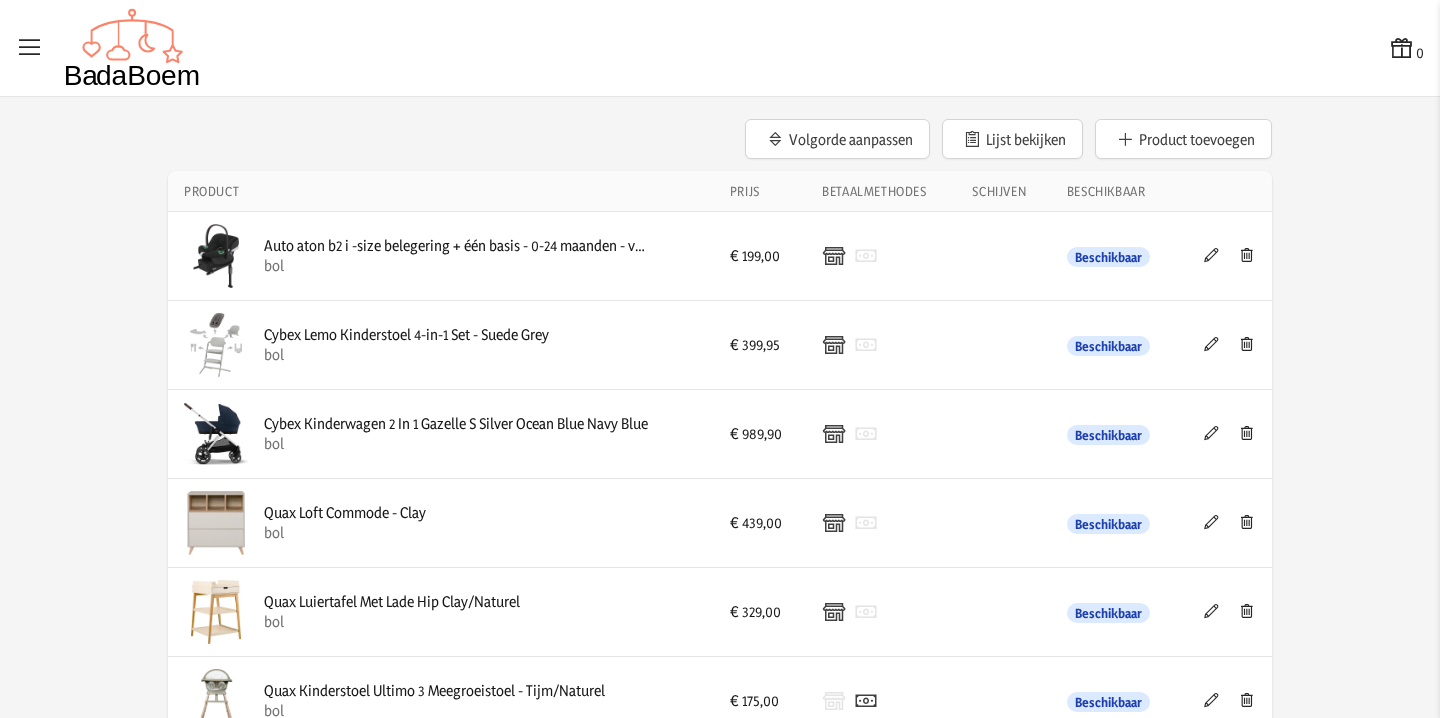 click at bounding box center (1211, 255) 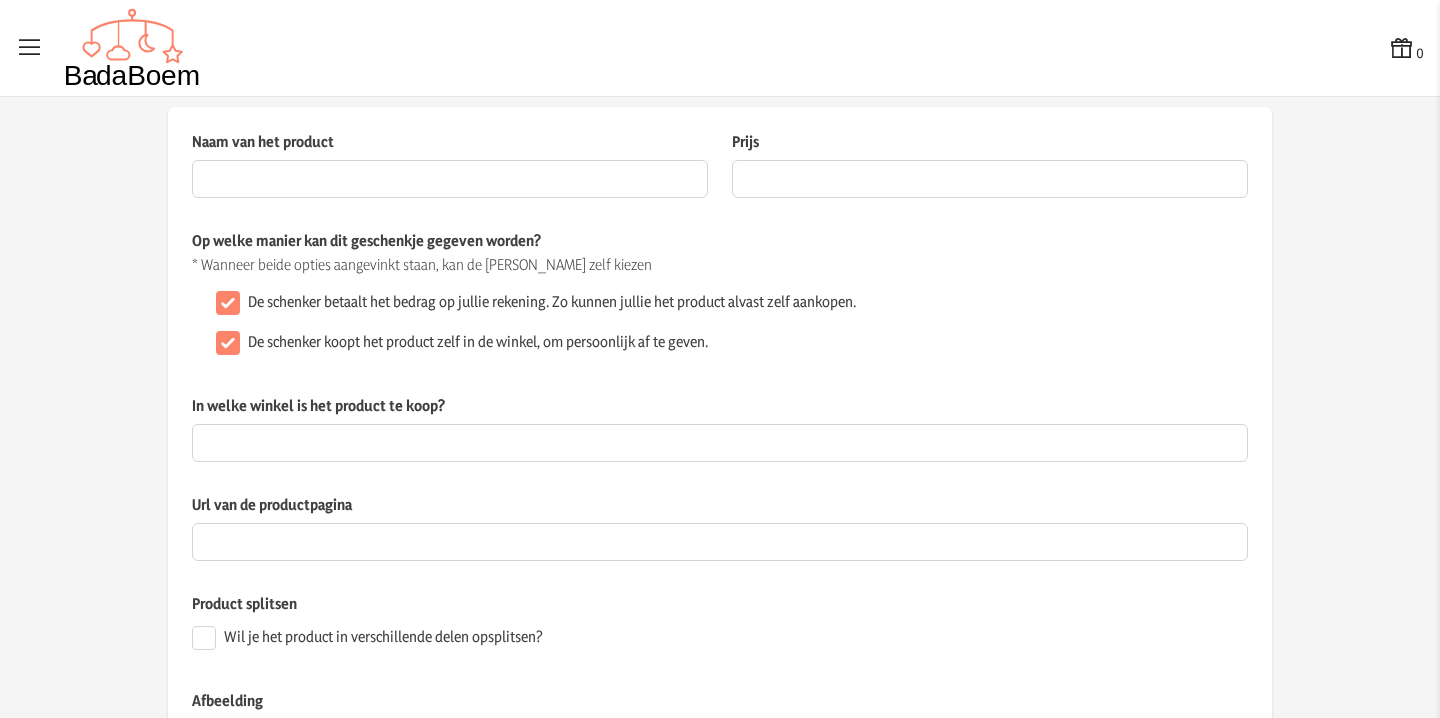 scroll, scrollTop: 0, scrollLeft: 0, axis: both 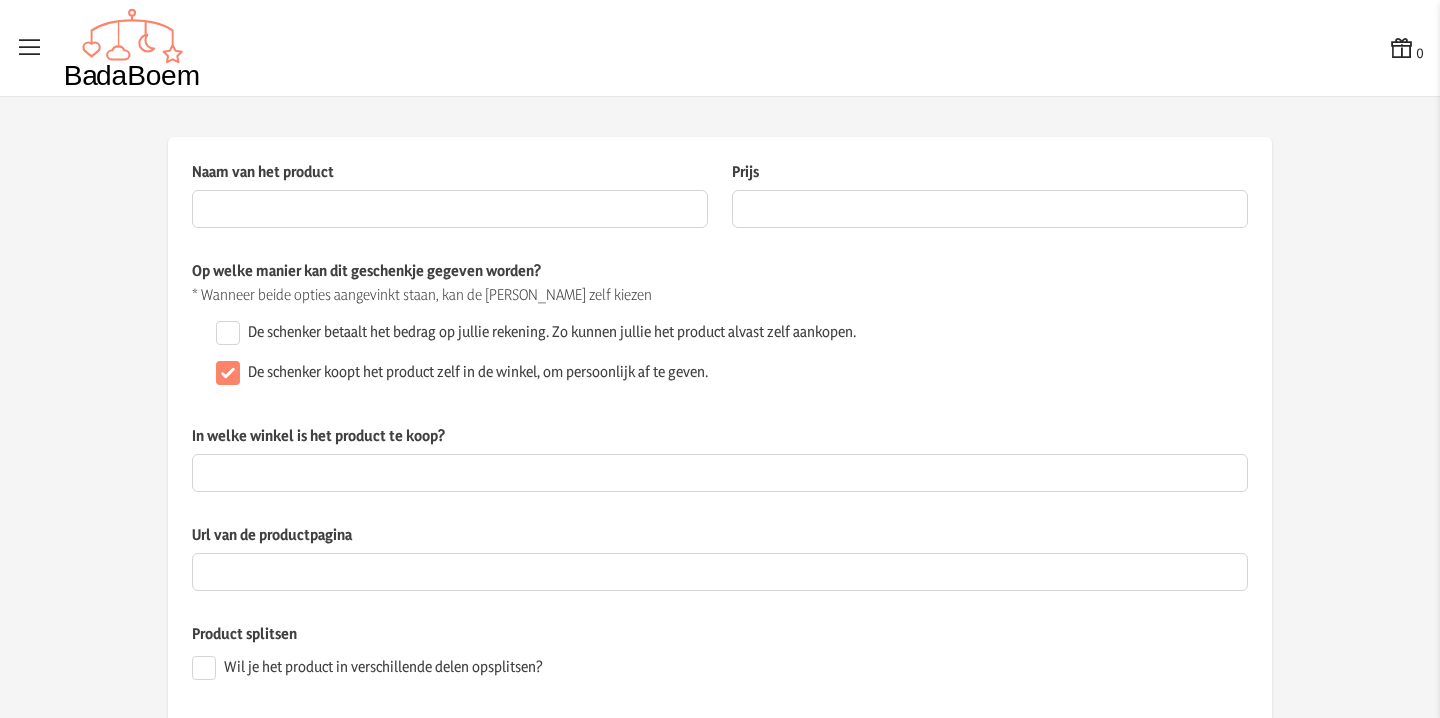 type on "Auto aton b2 i -size belegering + één basis - 0-24 maanden - vulkaan zwarte cybex" 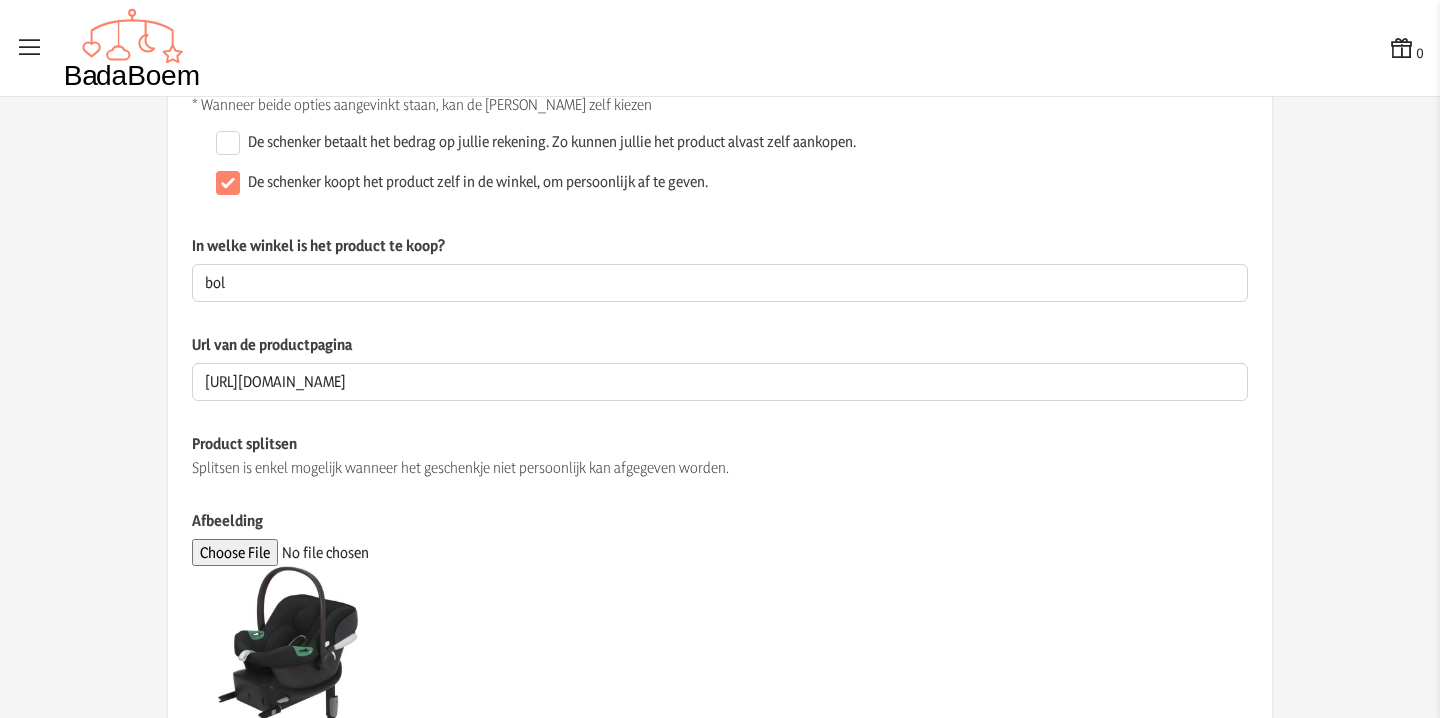scroll, scrollTop: 156, scrollLeft: 0, axis: vertical 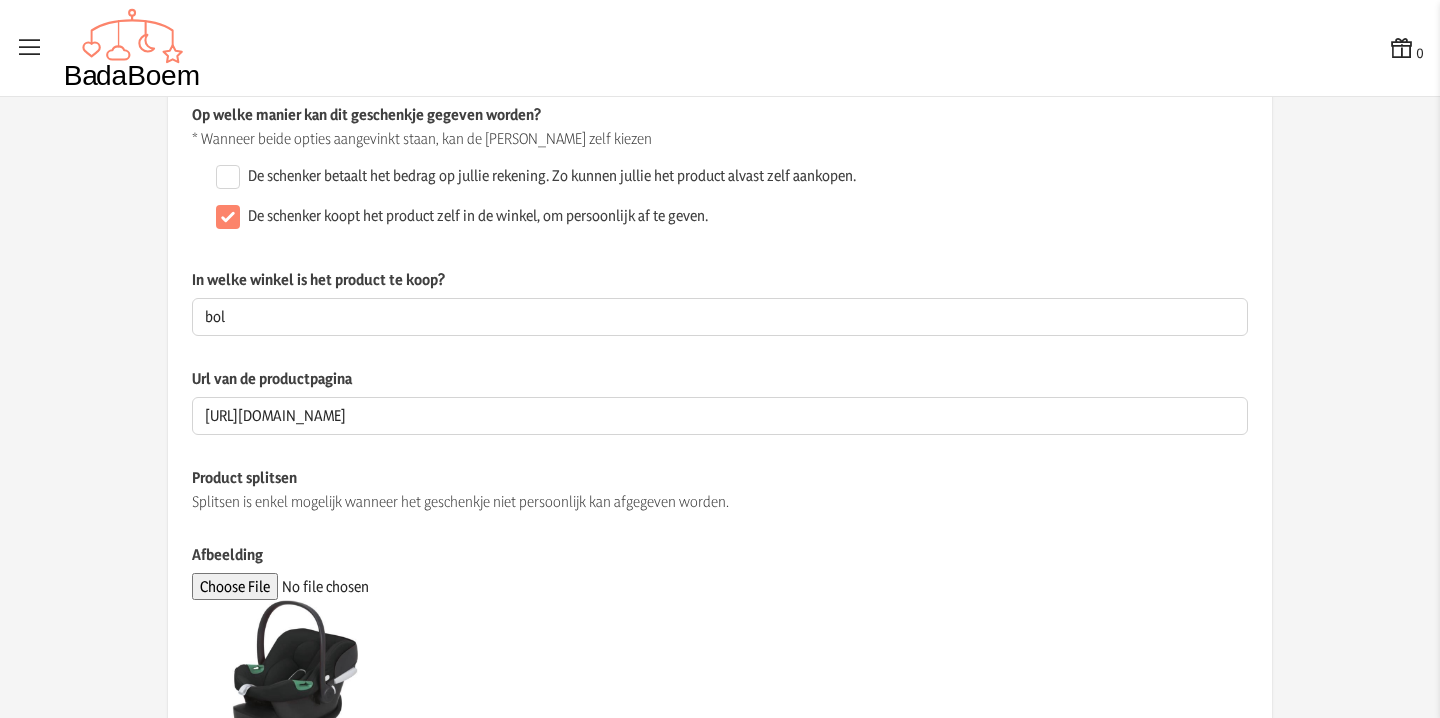 click on "De schenker betaalt het bedrag op jullie rekening. Zo kunnen jullie het product alvast zelf aankopen." 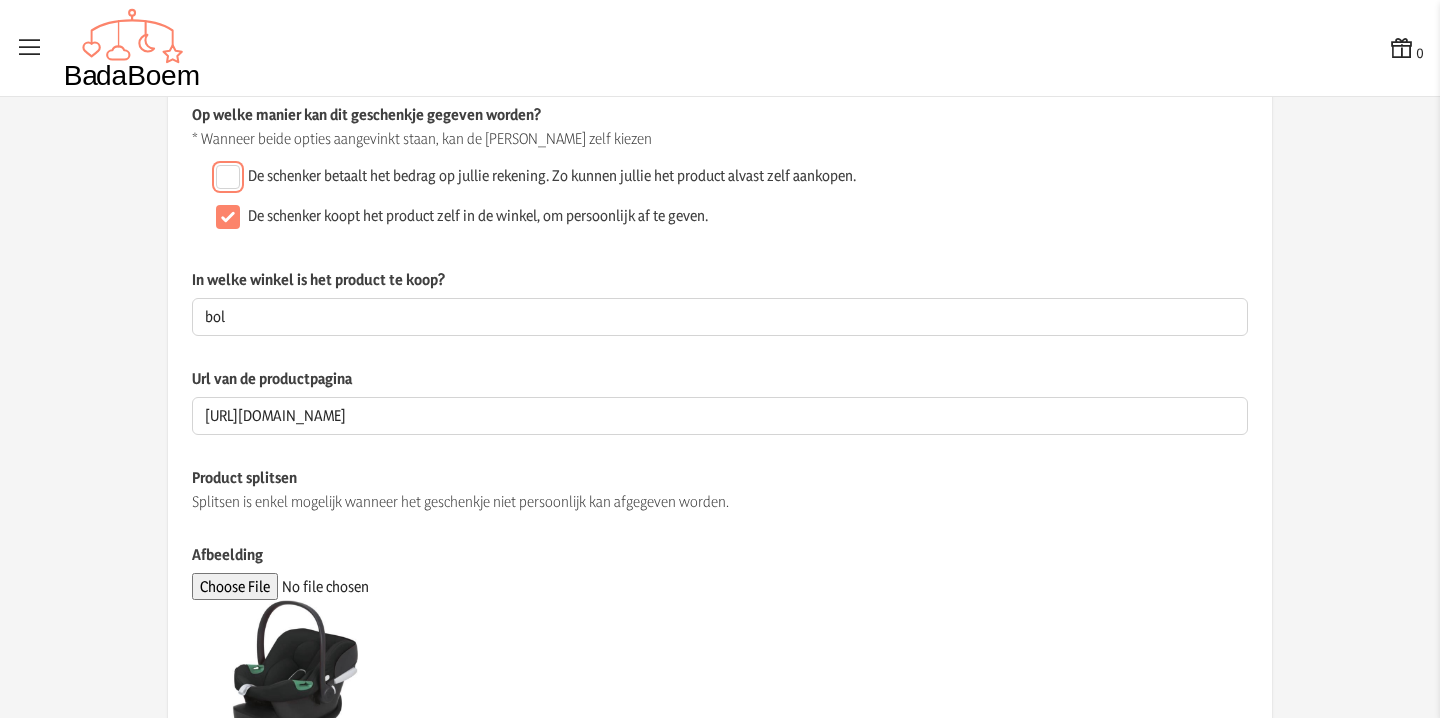 click on "De schenker betaalt het bedrag op jullie rekening. Zo kunnen jullie het product alvast zelf aankopen." at bounding box center (228, 177) 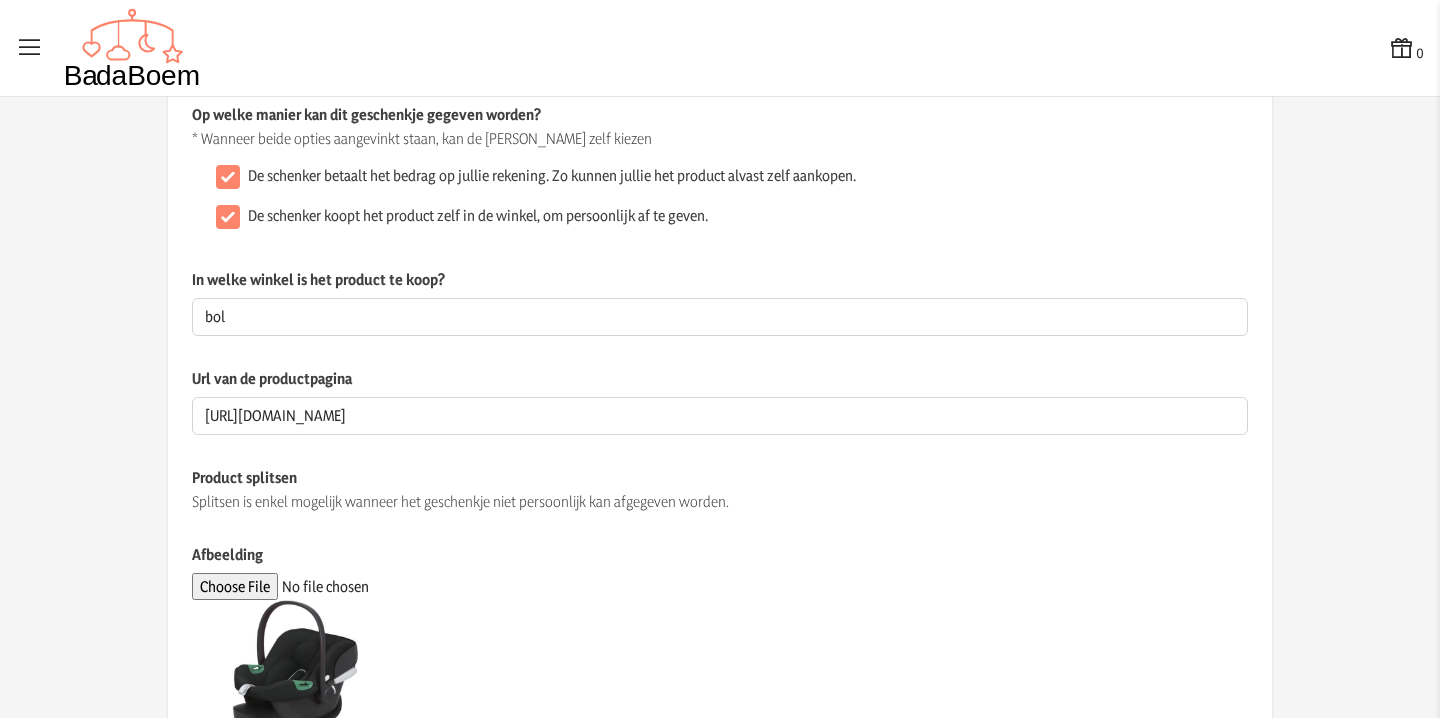 click on "De schenker koopt het product zelf in de winkel, om persoonlijk af te geven." 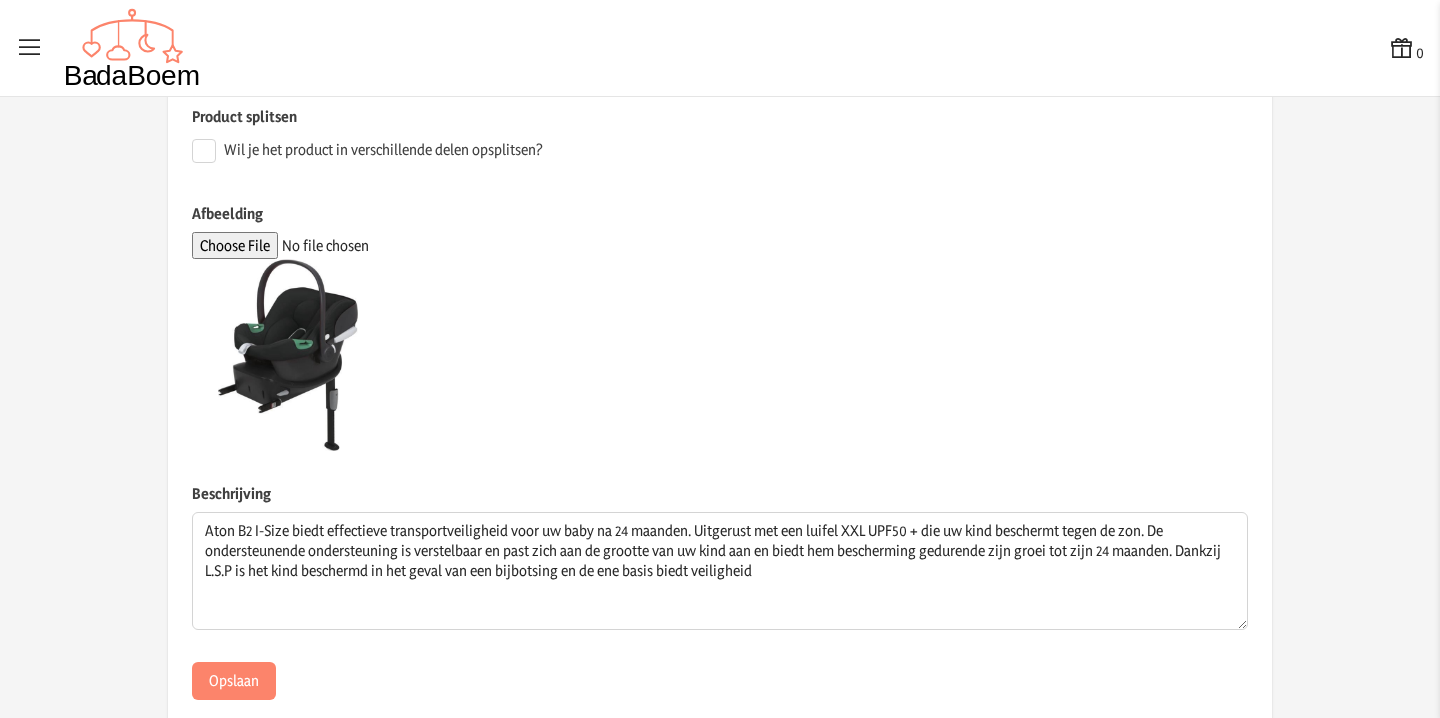 scroll, scrollTop: 563, scrollLeft: 0, axis: vertical 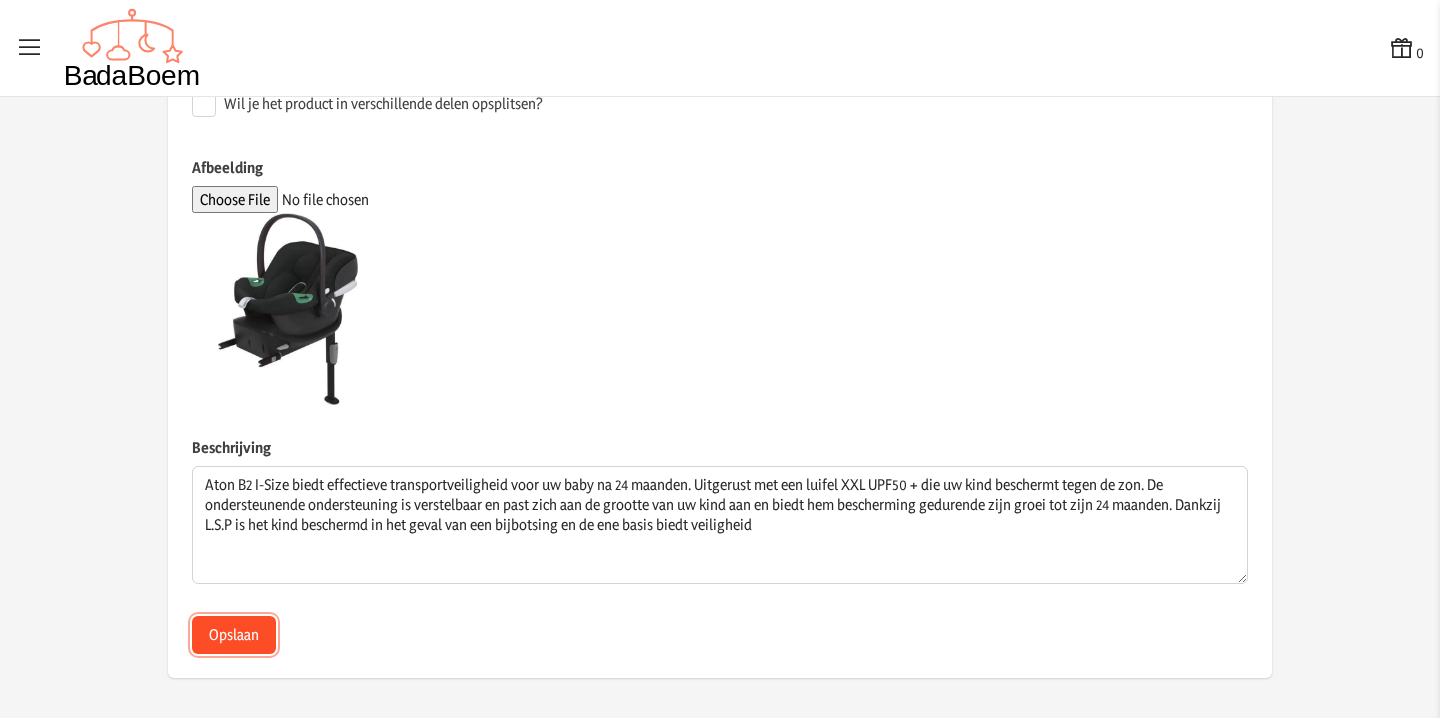 click on "Opslaan" 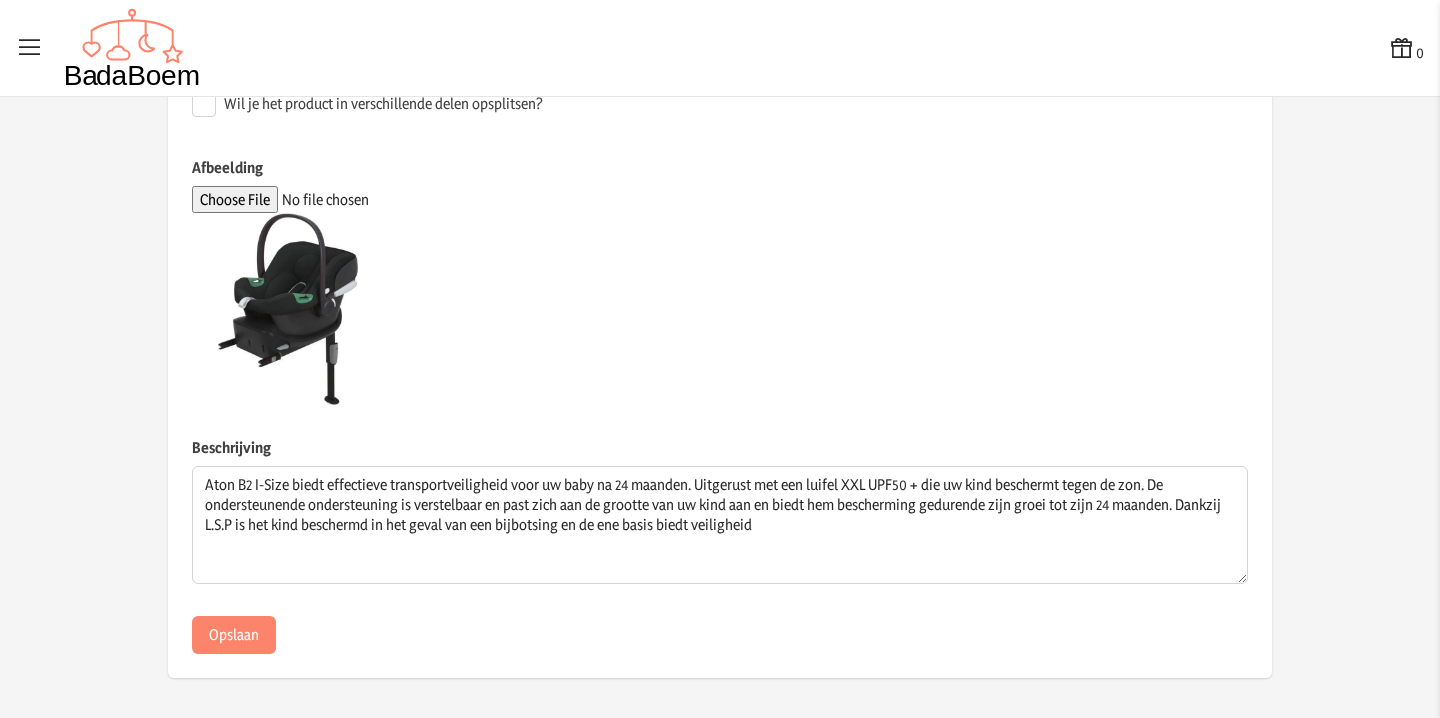 scroll, scrollTop: 0, scrollLeft: 0, axis: both 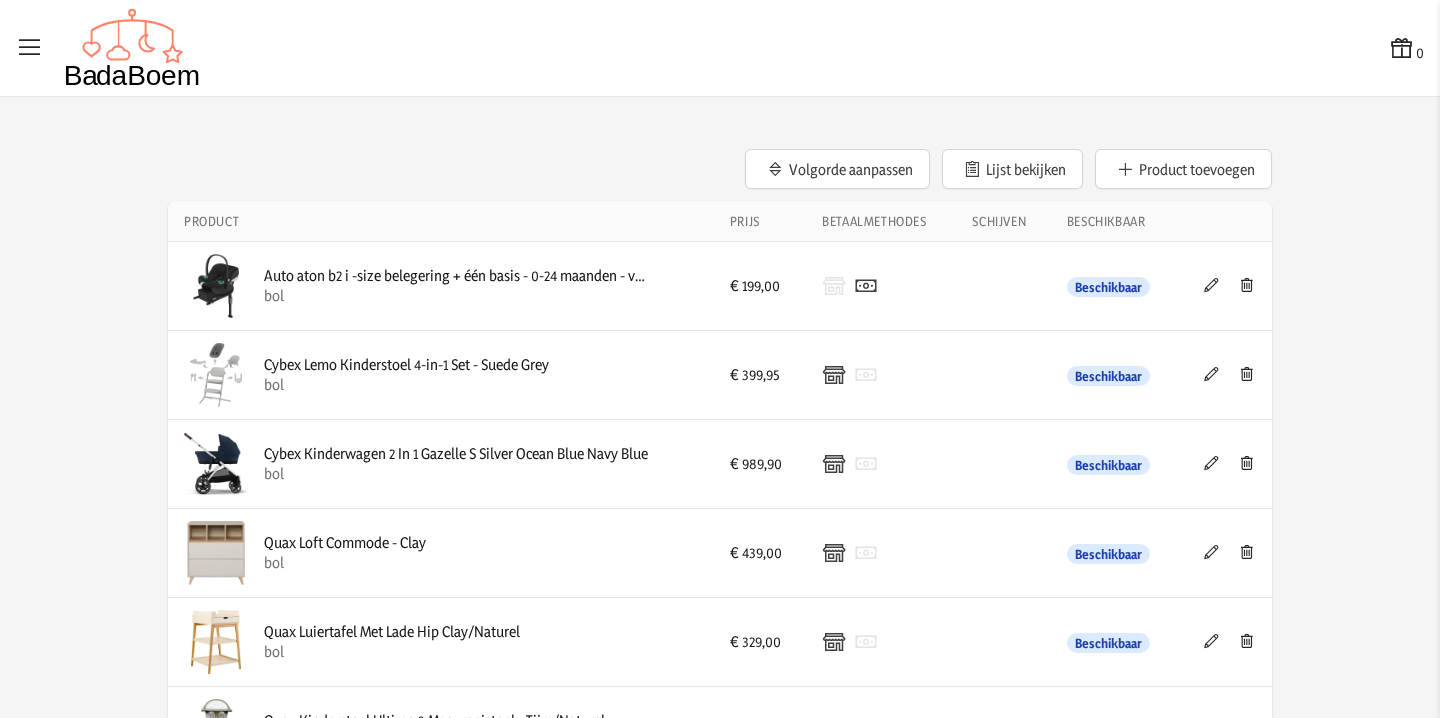click at bounding box center (1211, 374) 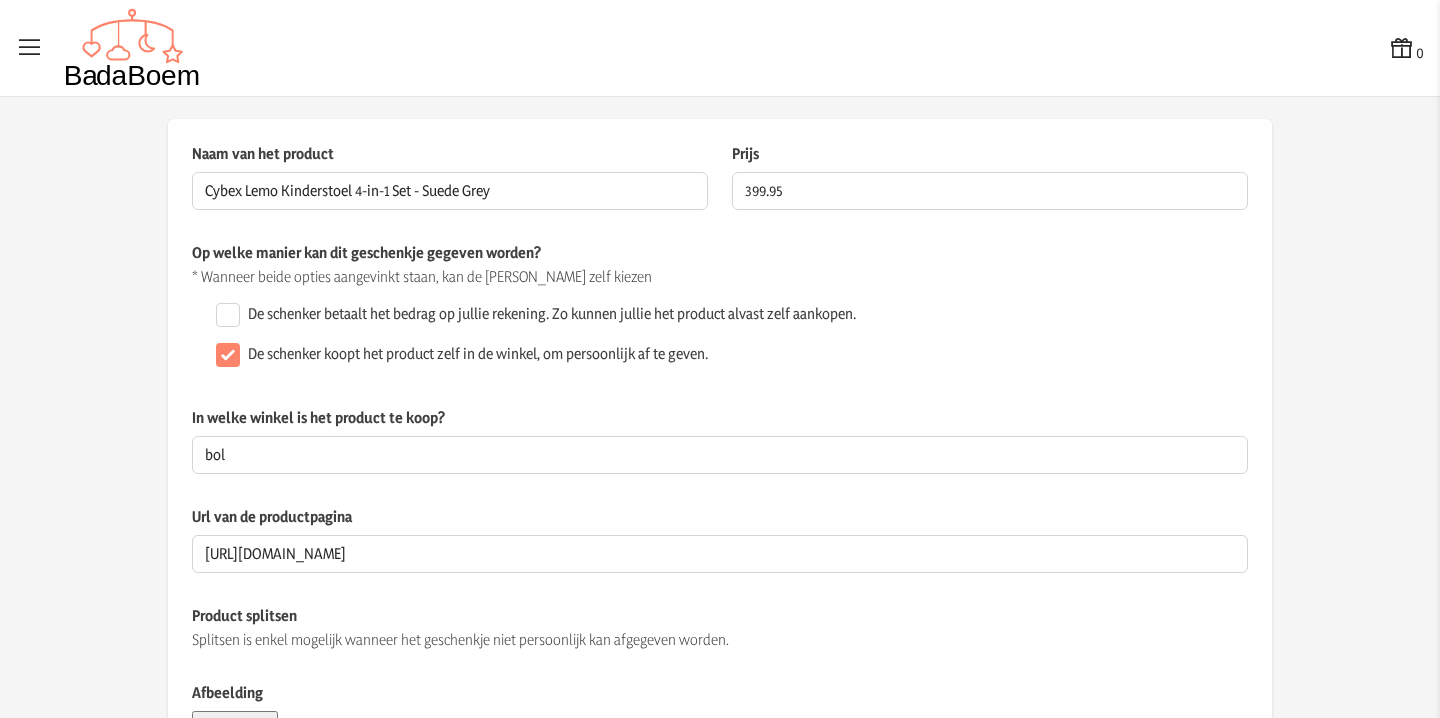 scroll, scrollTop: 20, scrollLeft: 0, axis: vertical 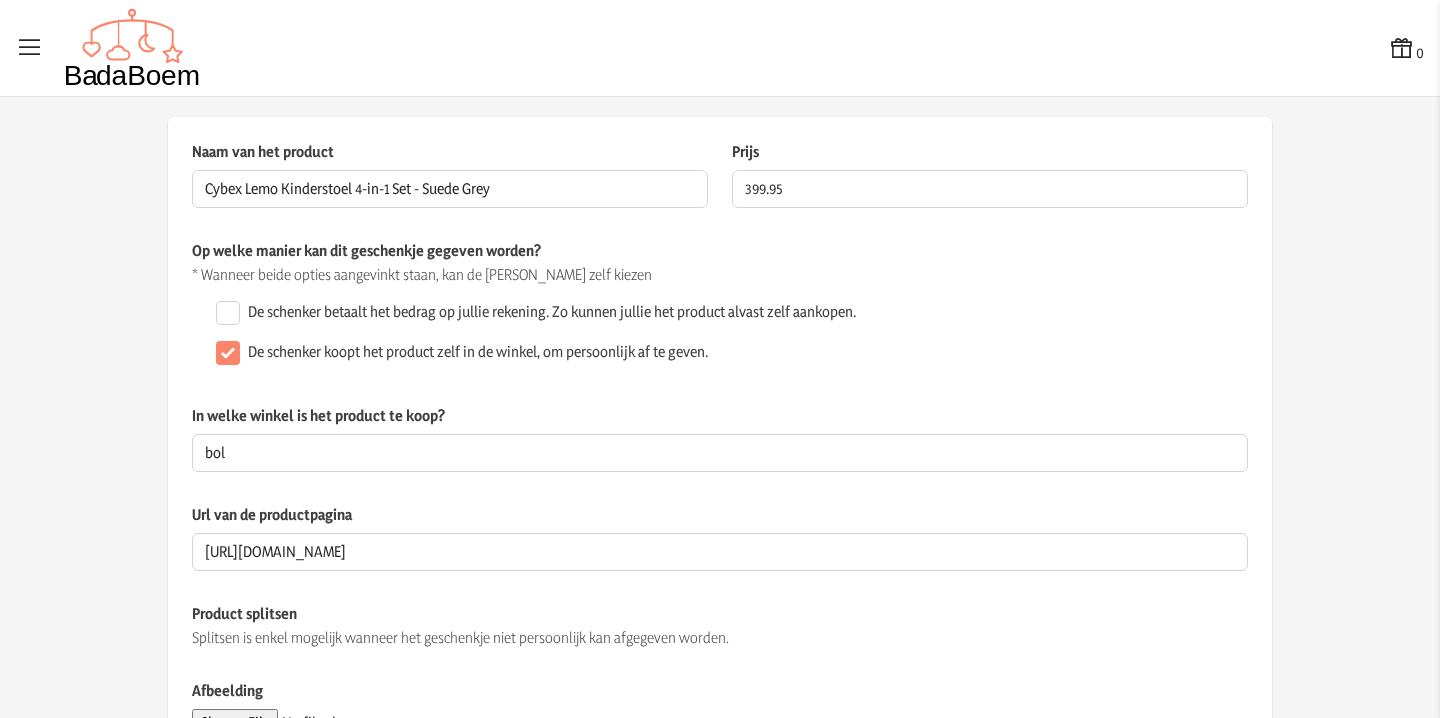 click on "Op welke manier kan dit geschenkje gegeven worden? * Wanneer beide opties aangevinkt staan, kan de schenker zelf kiezen  De schenker betaalt het bedrag op jullie rekening. Zo kunnen jullie het product alvast zelf aankopen.   De schenker koopt het product zelf in de winkel, om persoonlijk af te geven." 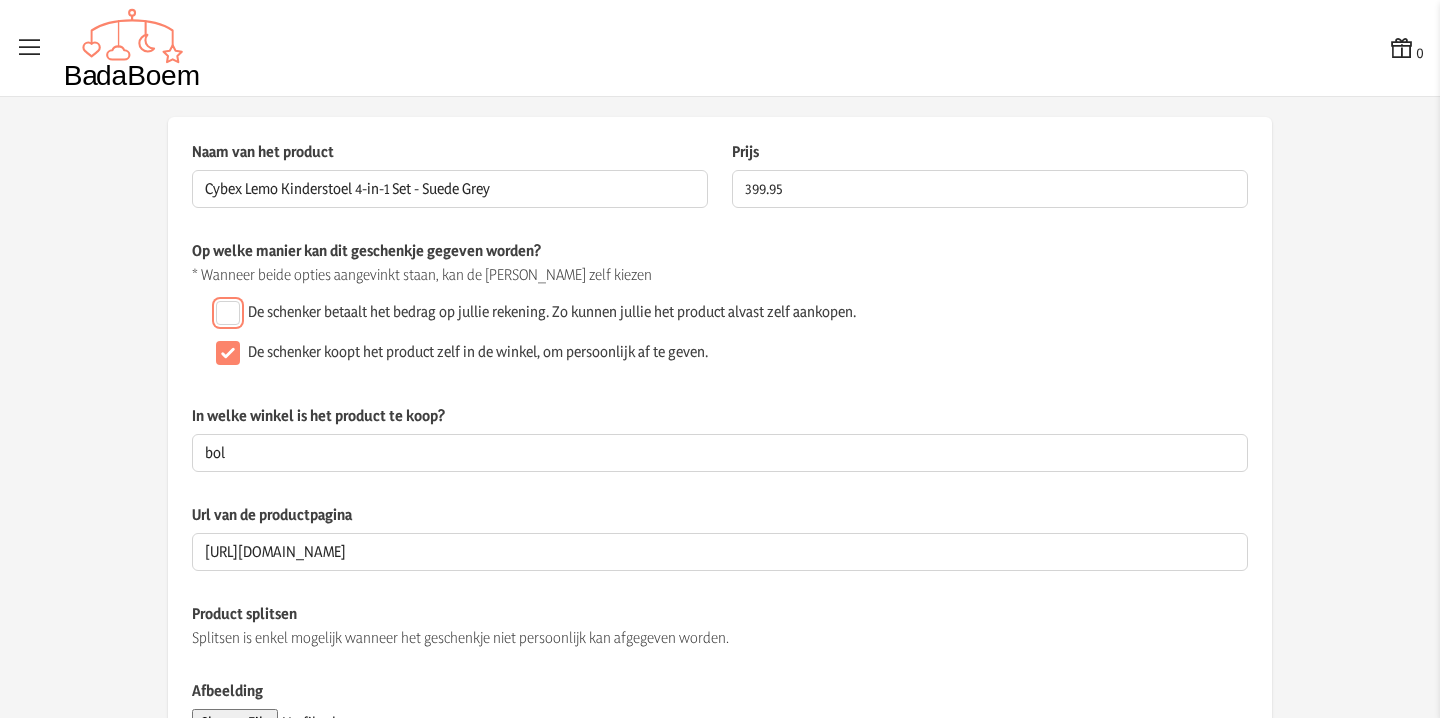 click on "De schenker betaalt het bedrag op jullie rekening. Zo kunnen jullie het product alvast zelf aankopen." at bounding box center [228, 313] 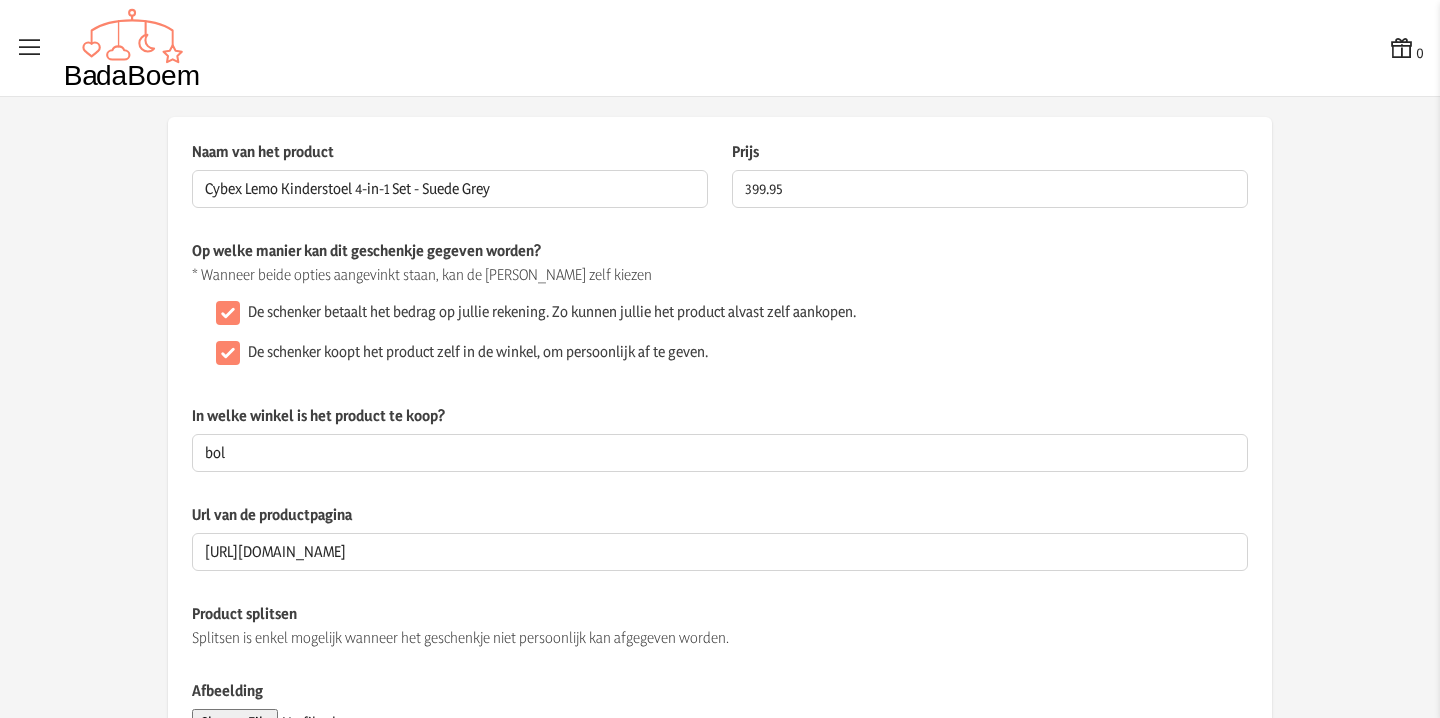 click on "De schenker koopt het product zelf in de winkel, om persoonlijk af te geven." 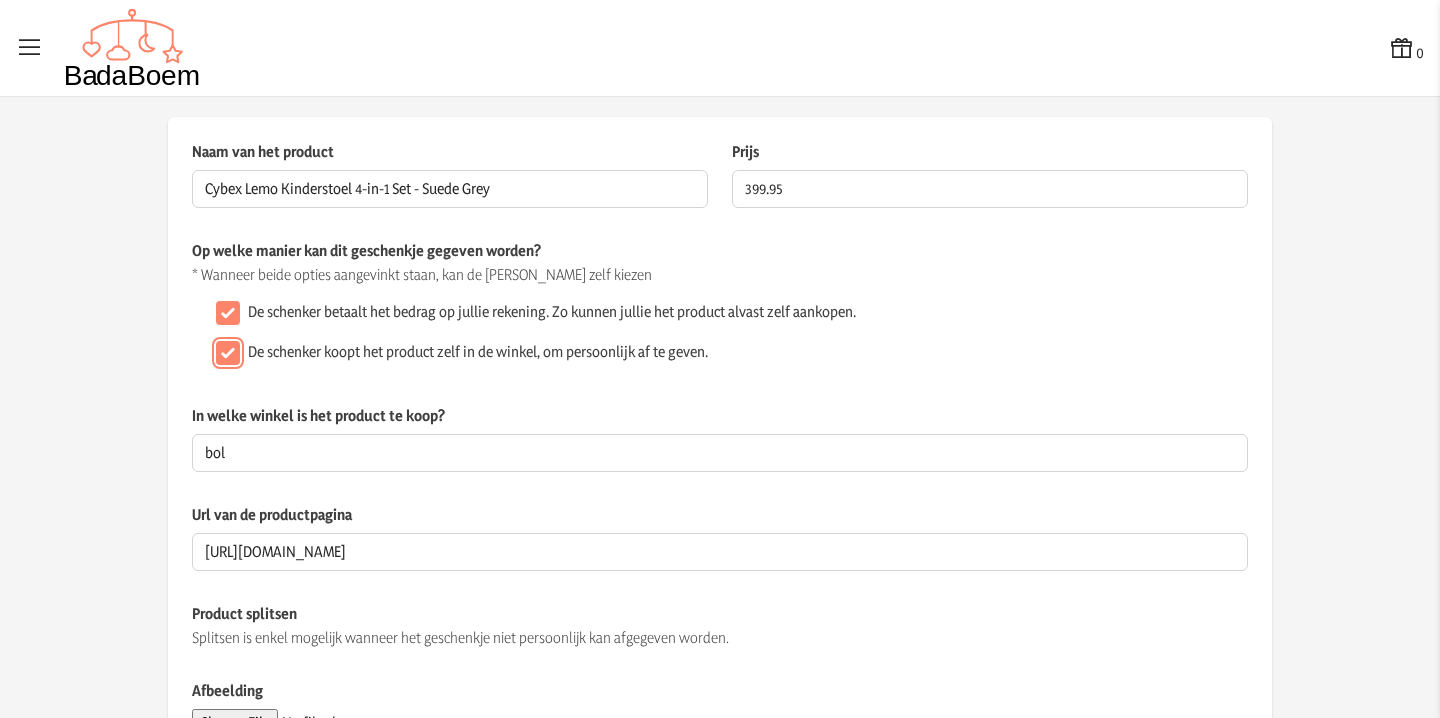 checkbox on "false" 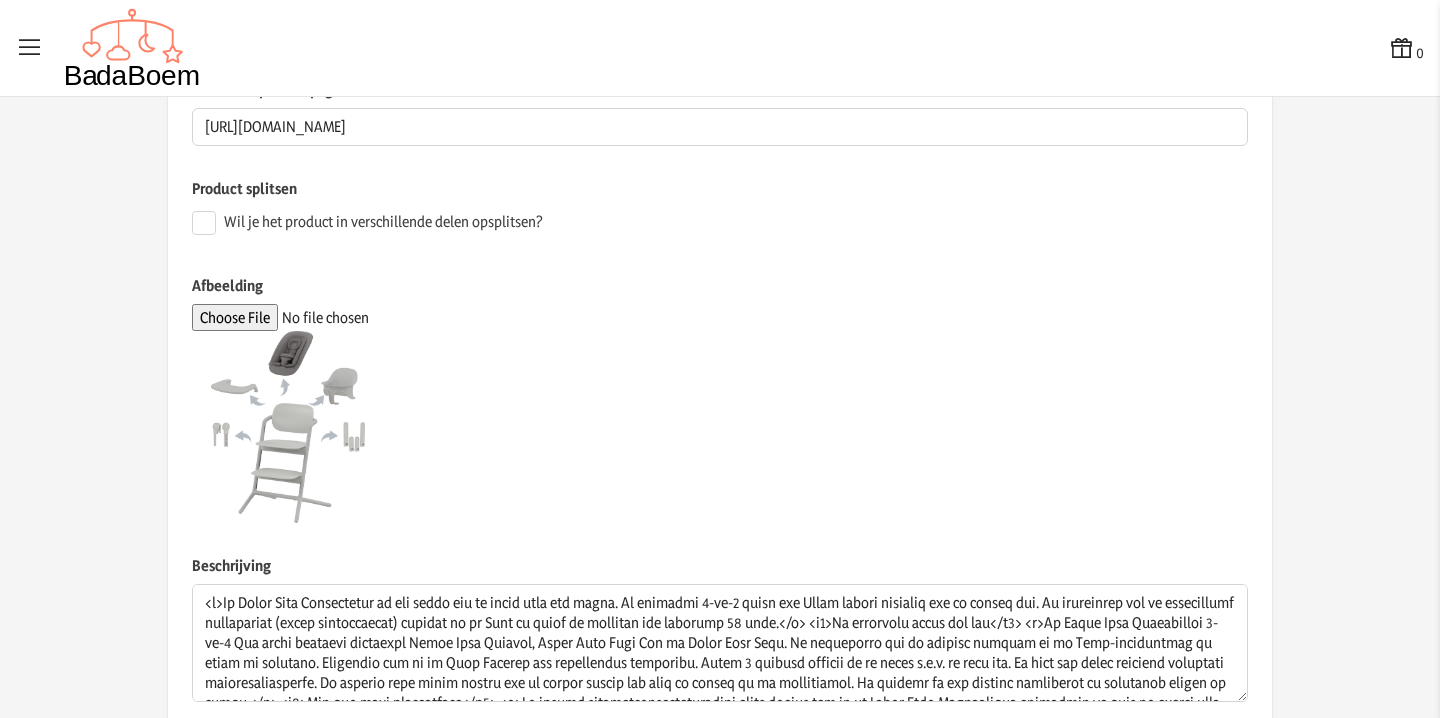 scroll, scrollTop: 563, scrollLeft: 0, axis: vertical 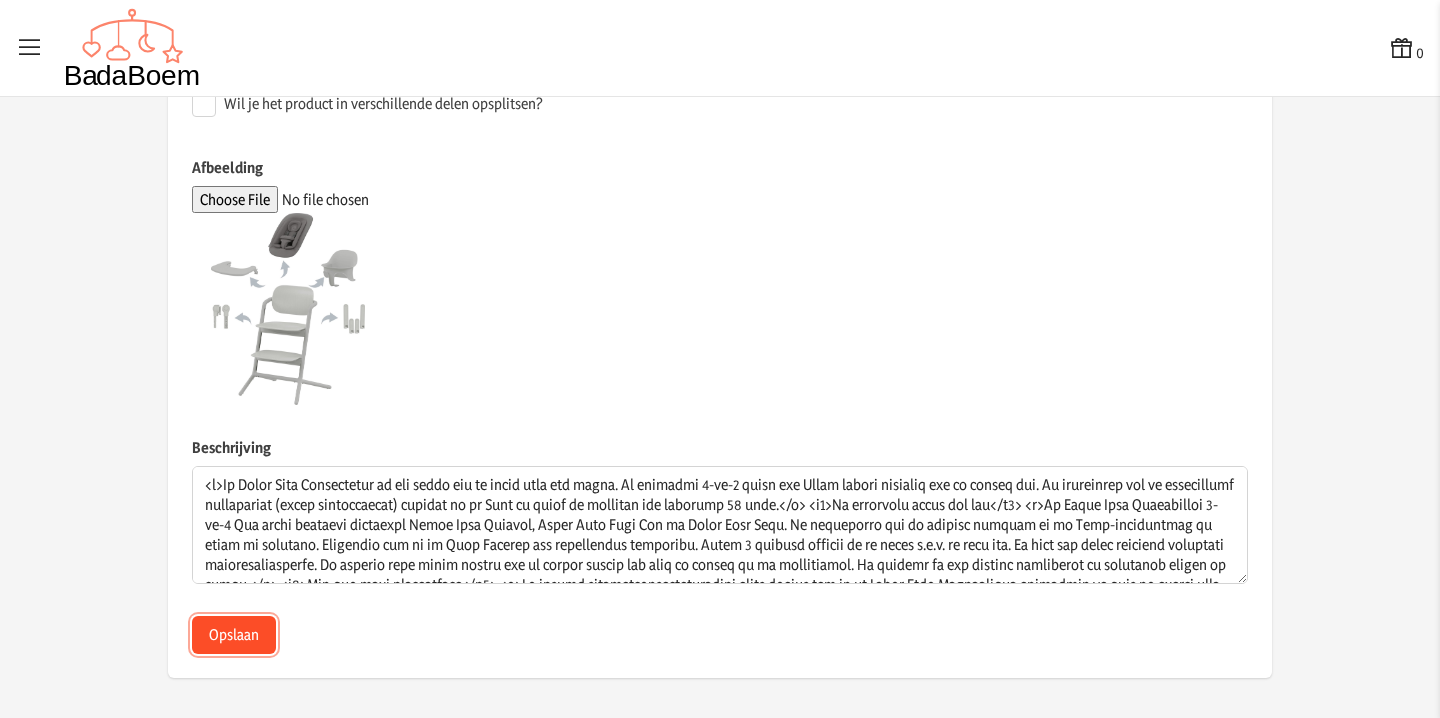 click on "Opslaan" 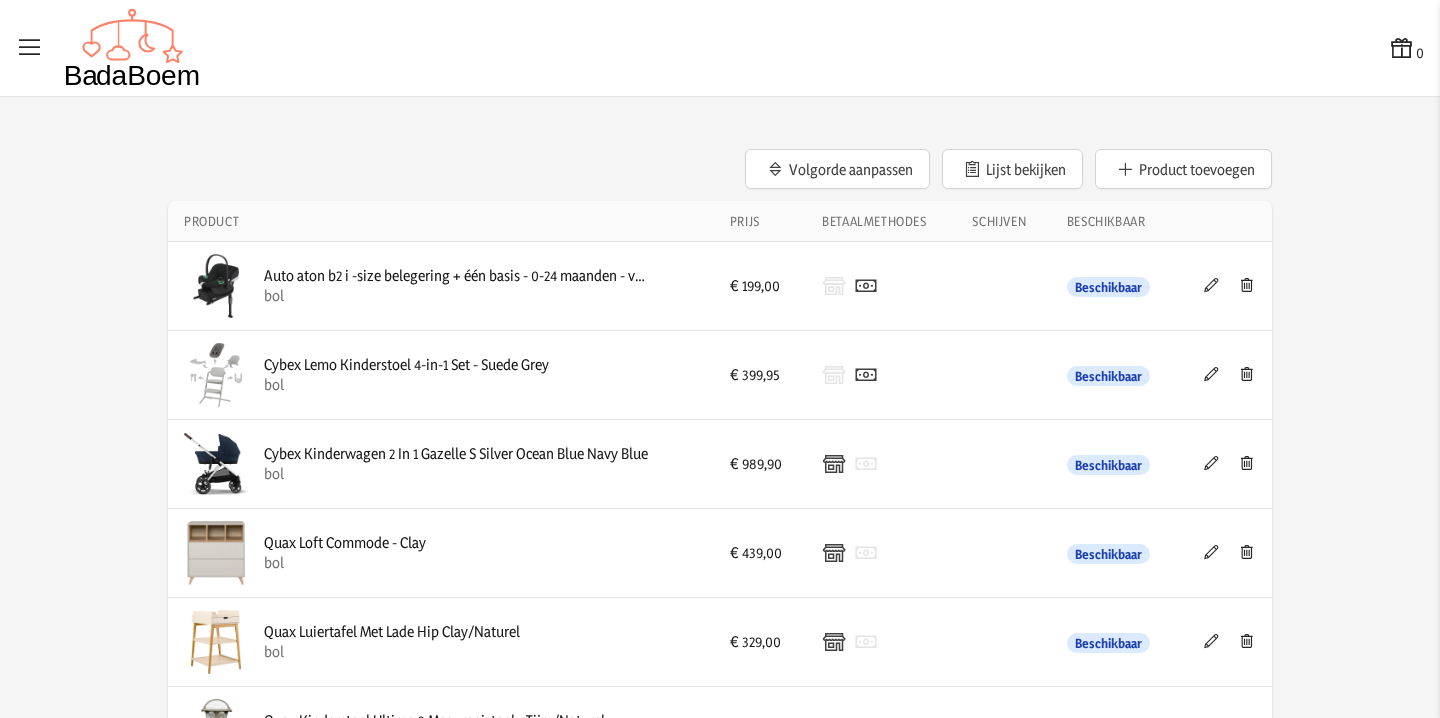 scroll, scrollTop: 74, scrollLeft: 0, axis: vertical 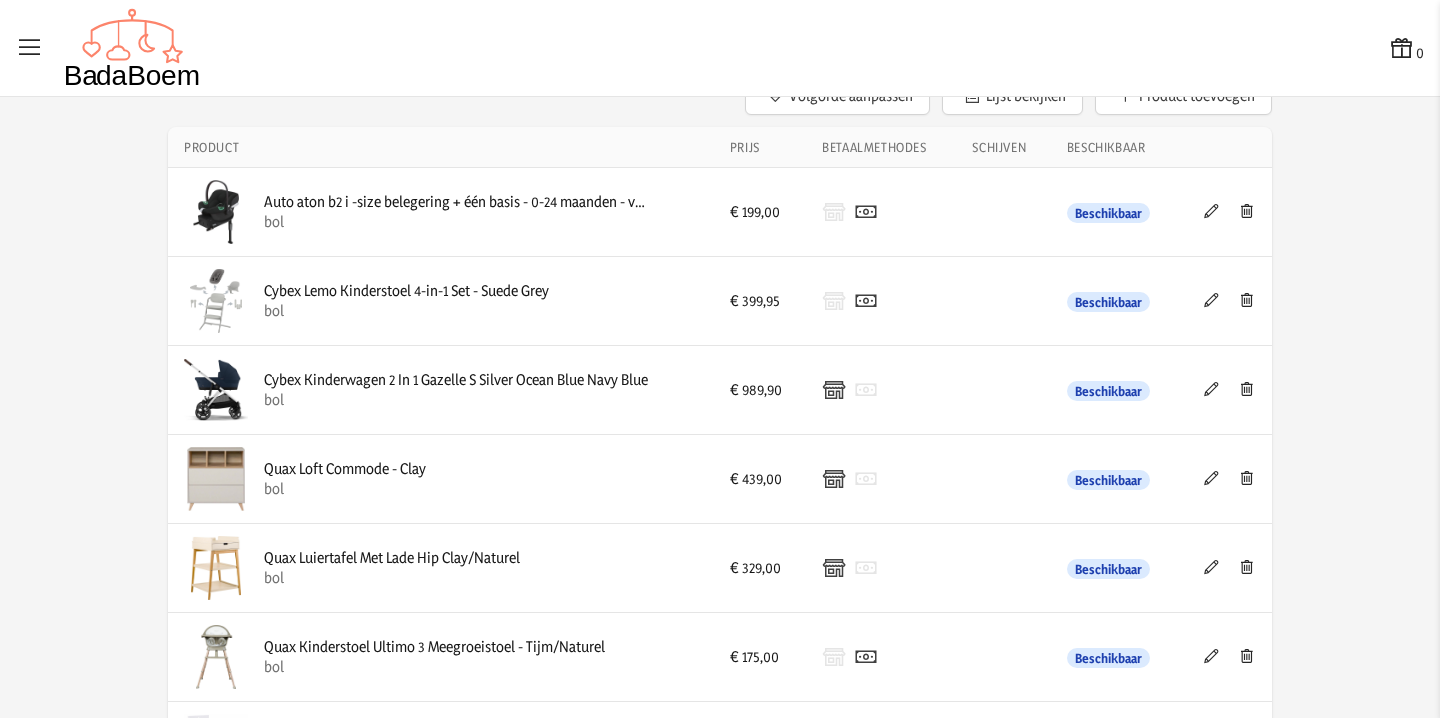 click at bounding box center [1211, 389] 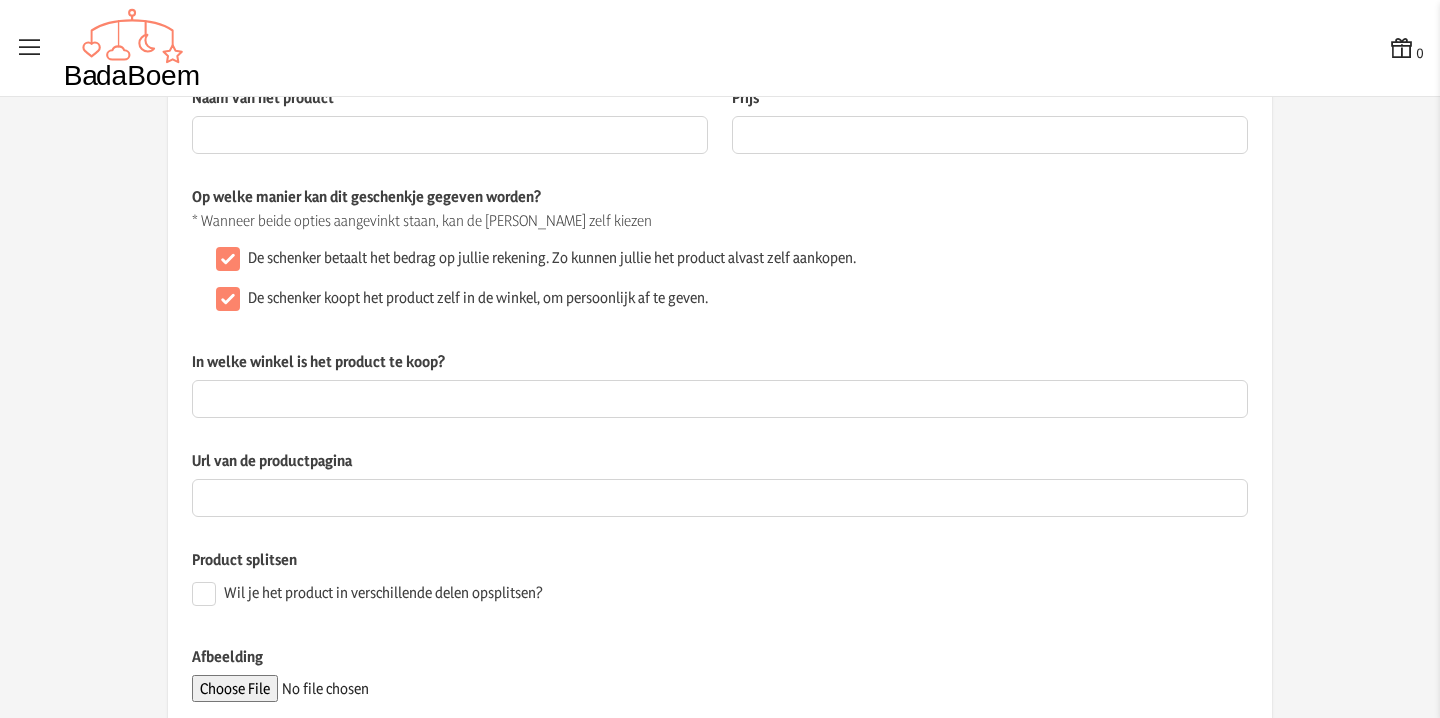 scroll, scrollTop: 0, scrollLeft: 0, axis: both 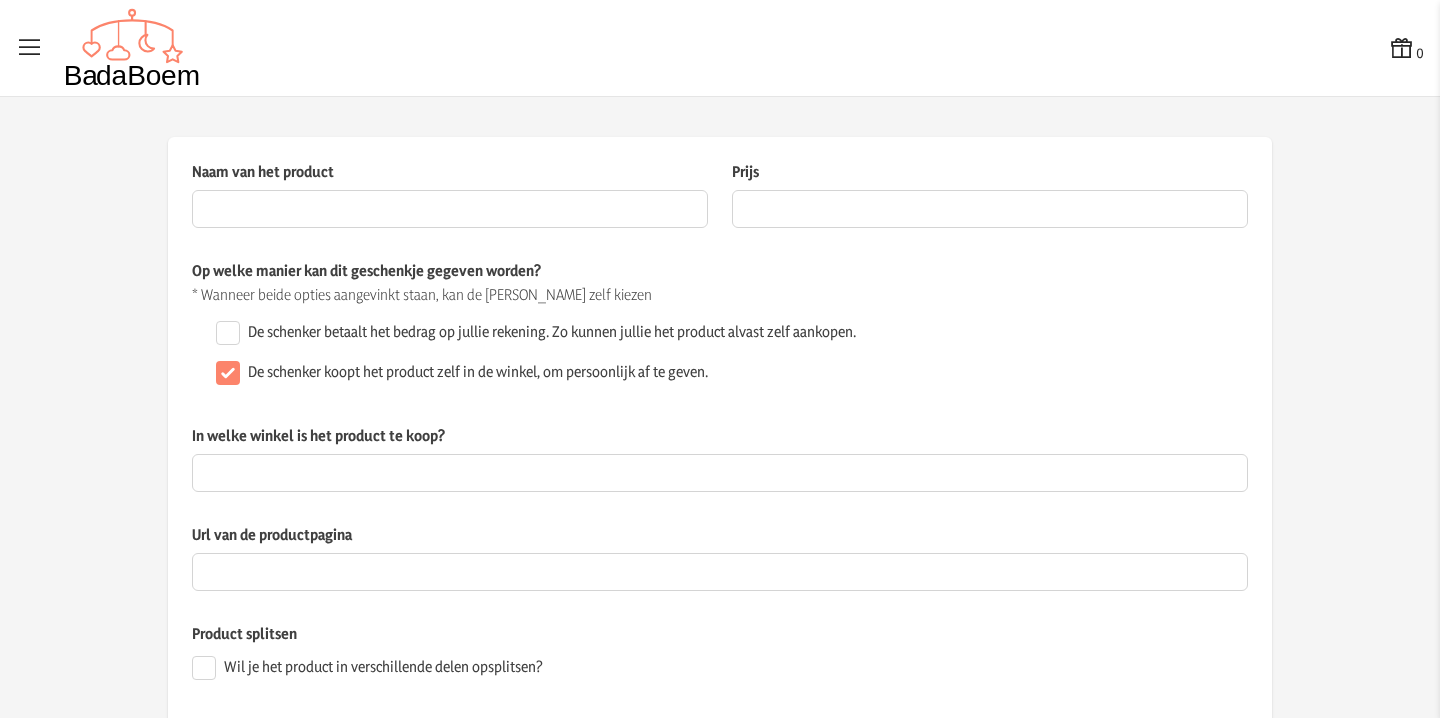 type on "Cybex Kinderwagen 2 In 1 Gazelle S Silver Ocean Blue Navy Blue" 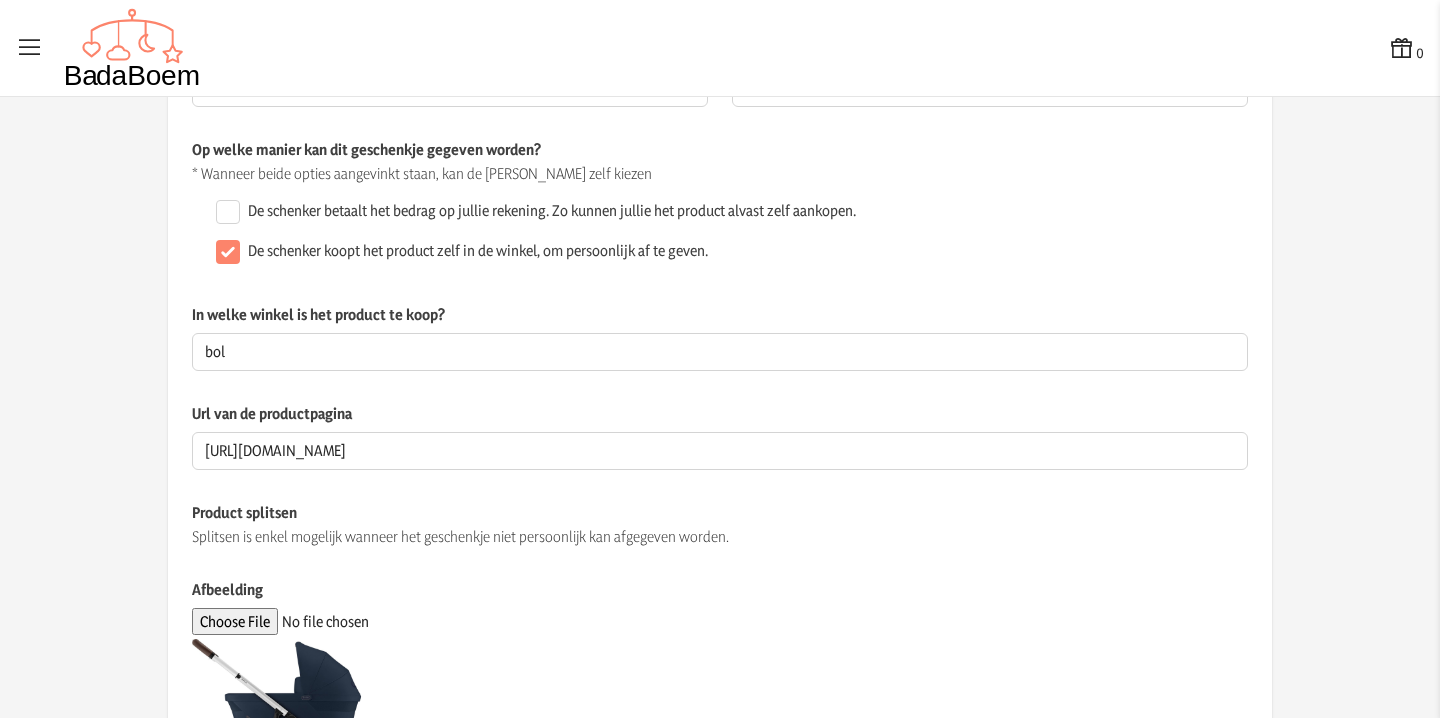 scroll, scrollTop: 103, scrollLeft: 0, axis: vertical 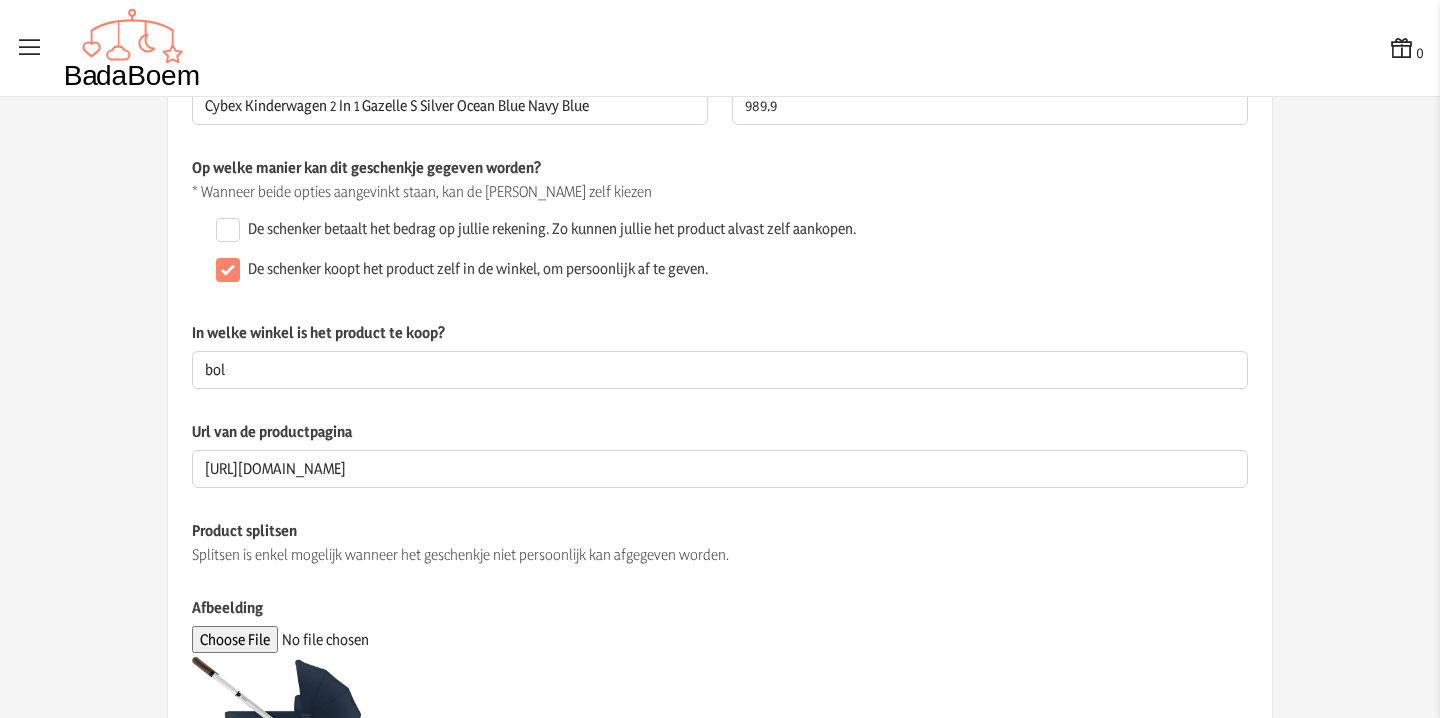 click on "De schenker betaalt het bedrag op jullie rekening. Zo kunnen jullie het product alvast zelf aankopen." 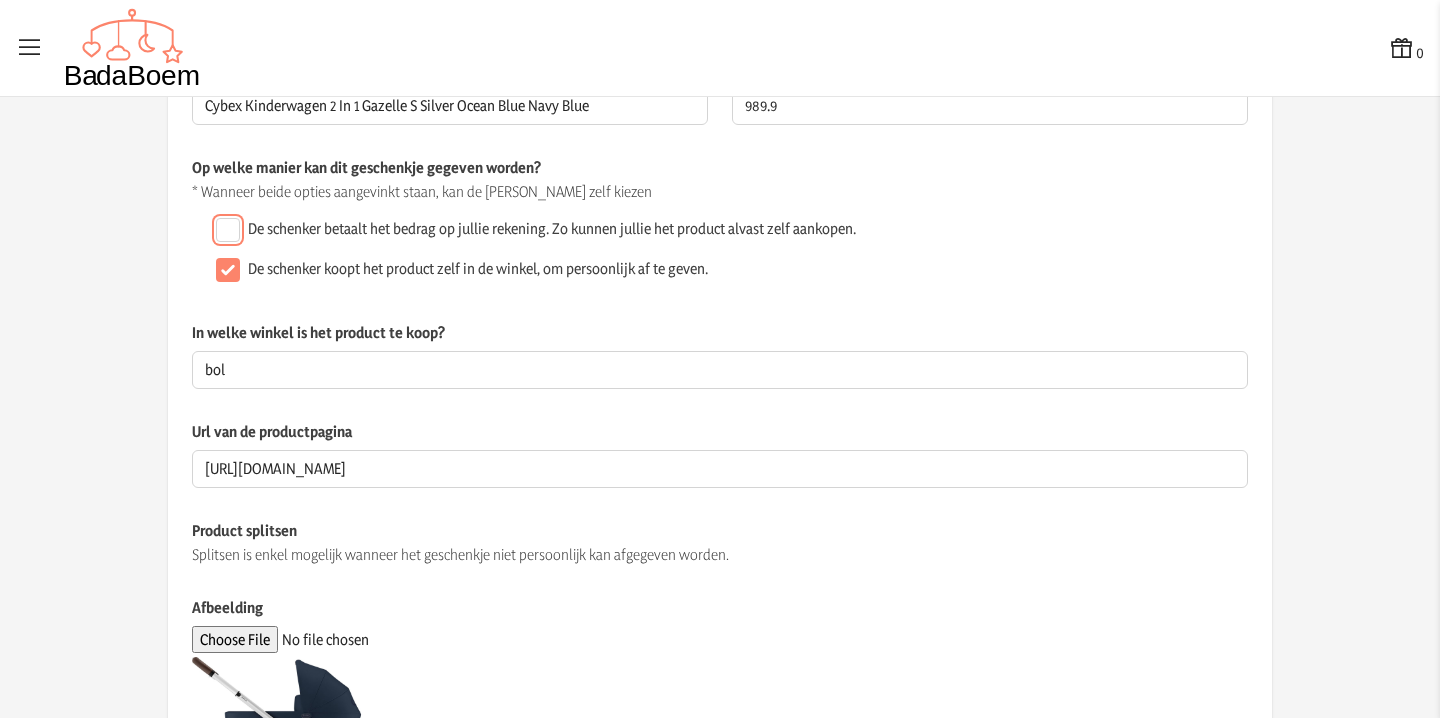 click on "De schenker betaalt het bedrag op jullie rekening. Zo kunnen jullie het product alvast zelf aankopen." at bounding box center [228, 230] 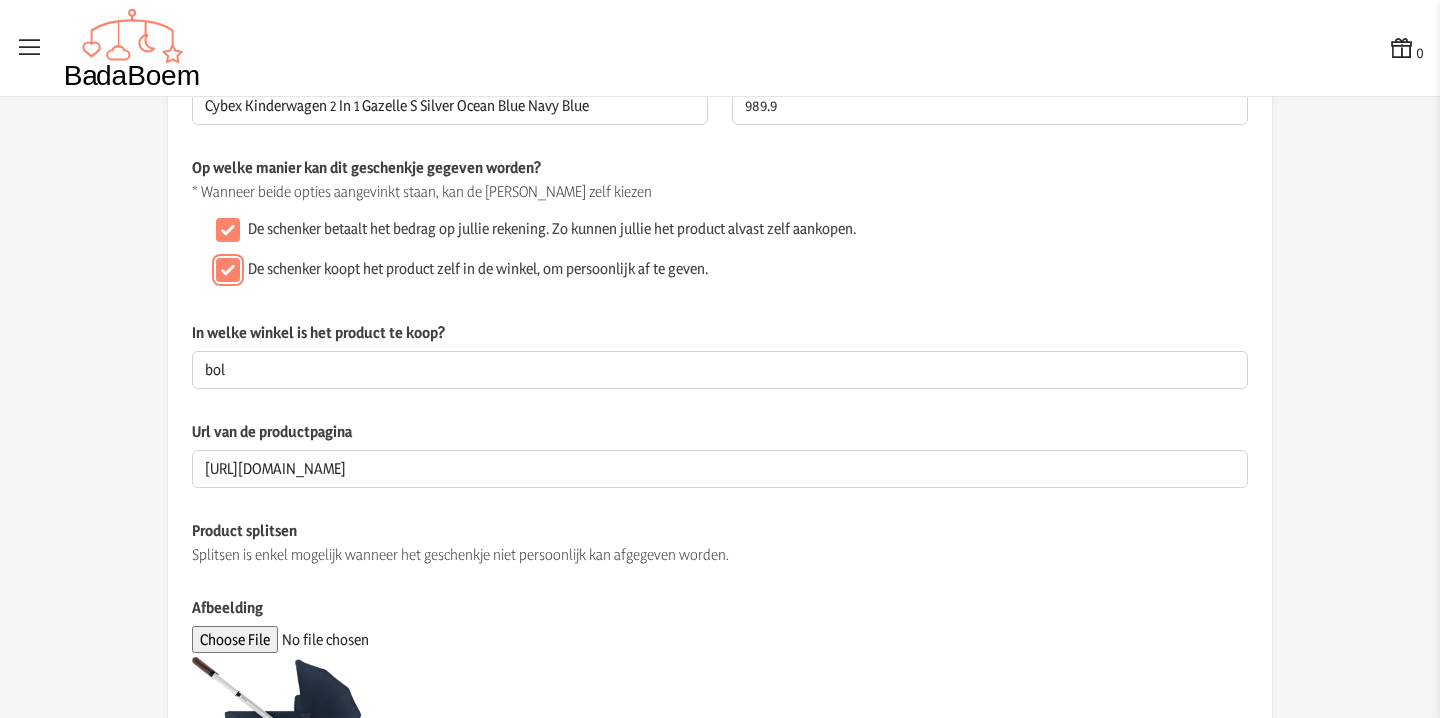 click on "De schenker koopt het product zelf in de winkel, om persoonlijk af te geven." at bounding box center (228, 270) 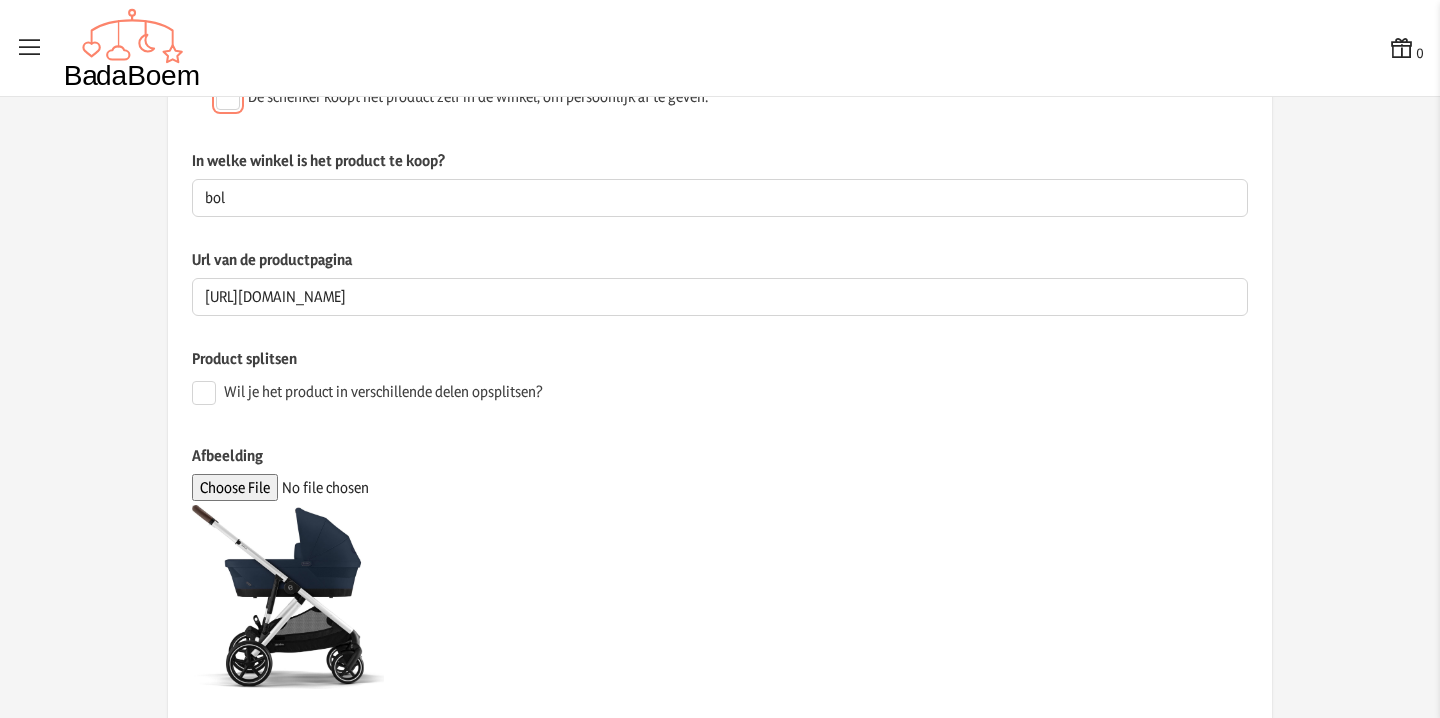 scroll, scrollTop: 304, scrollLeft: 0, axis: vertical 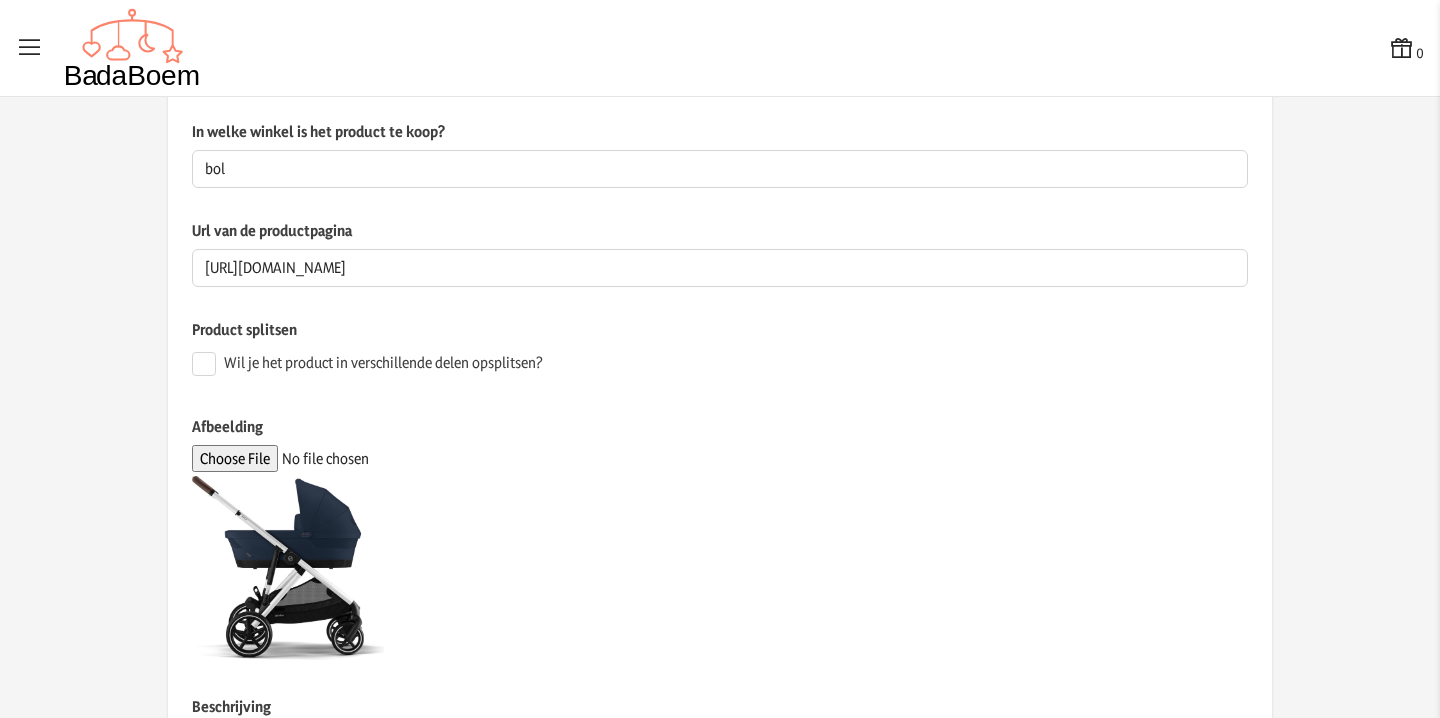click on "Wil je het product in verschillende delen opsplitsen?" 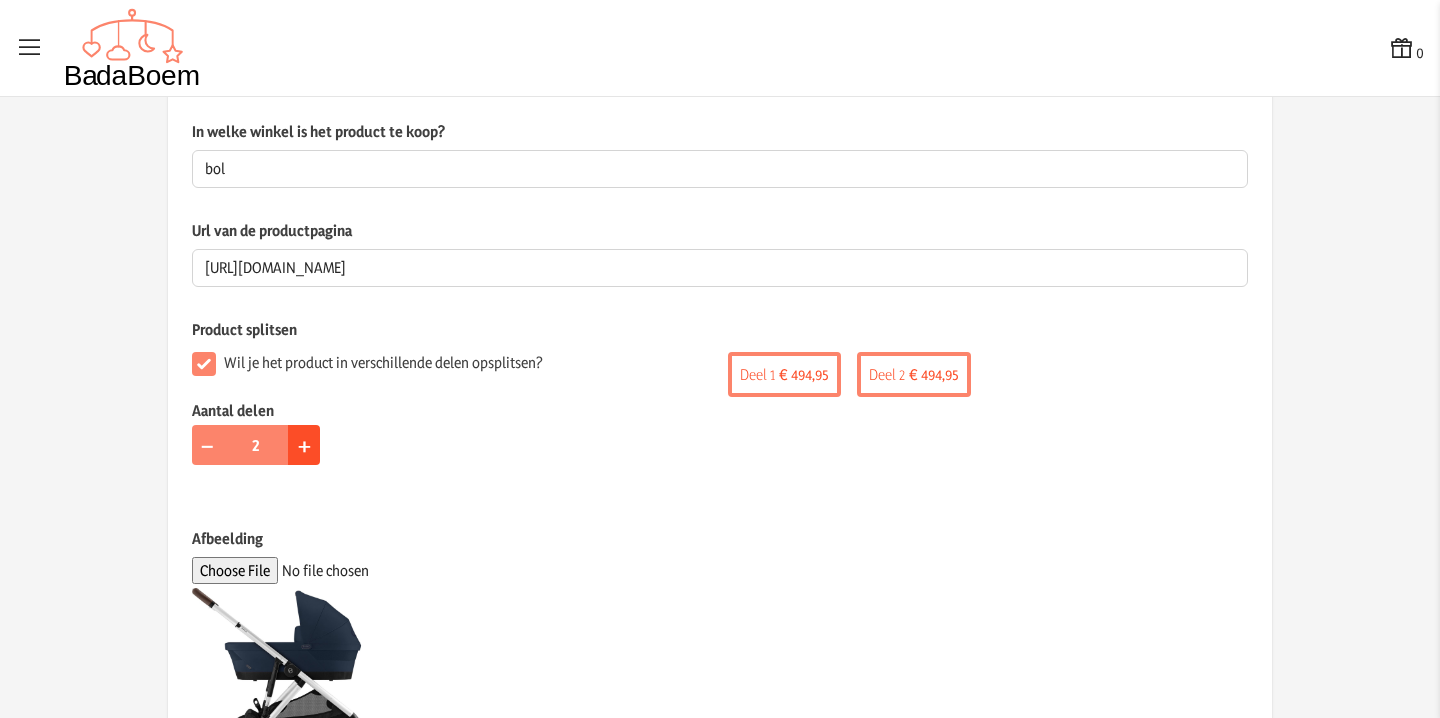 click on "+" 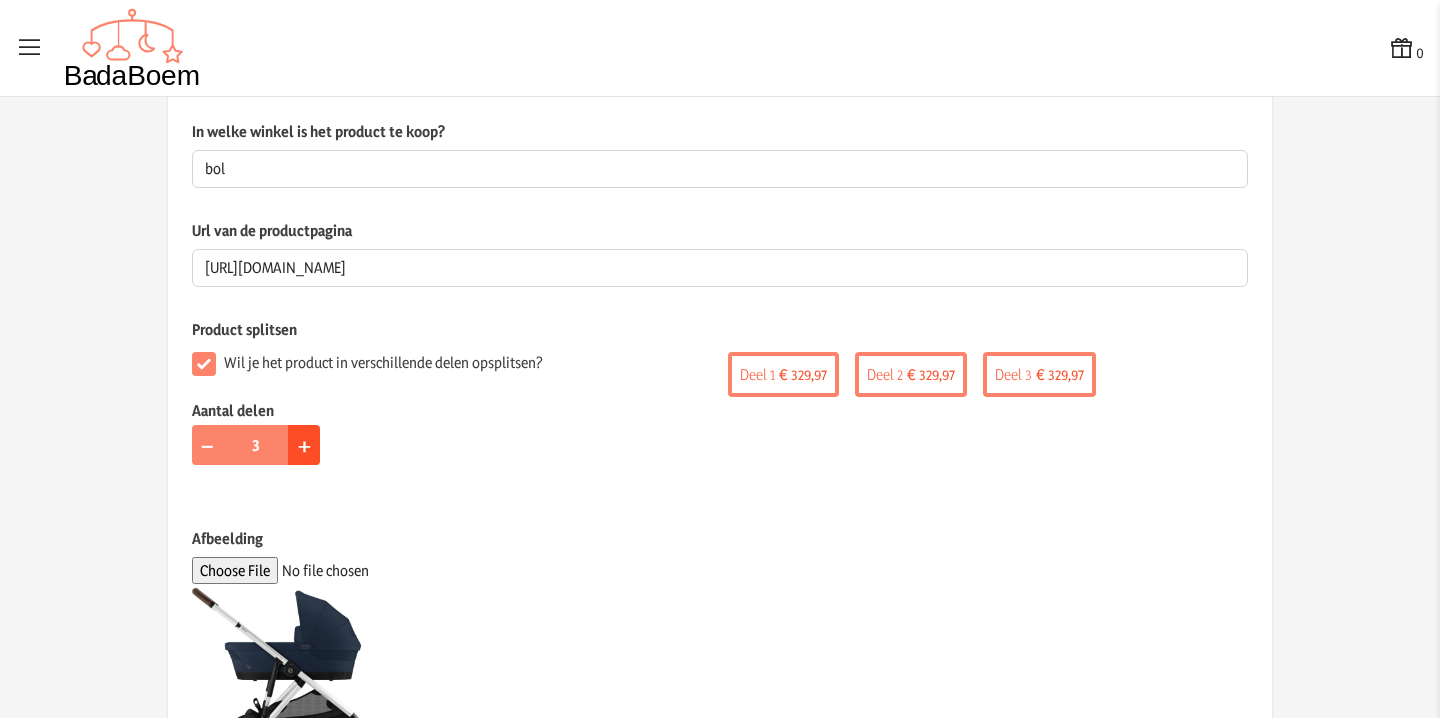 click on "+" 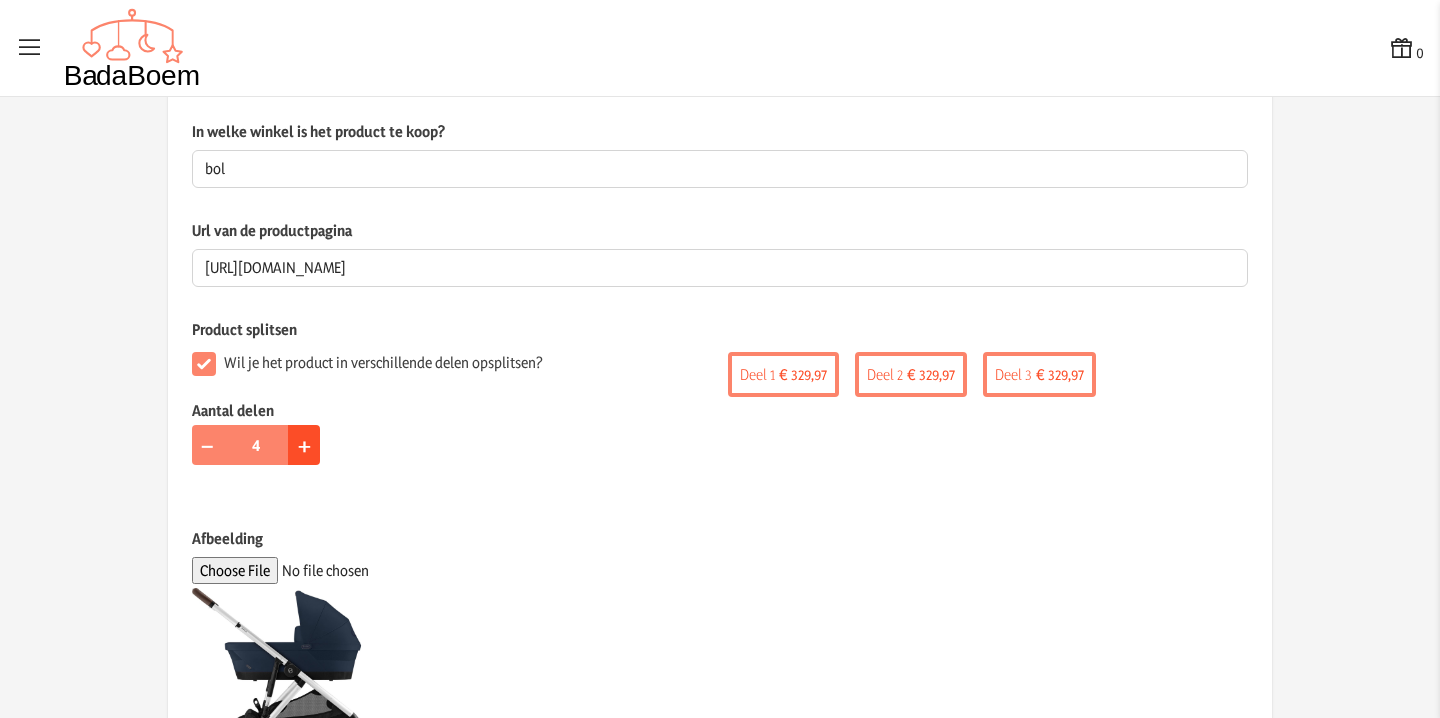 click on "+" 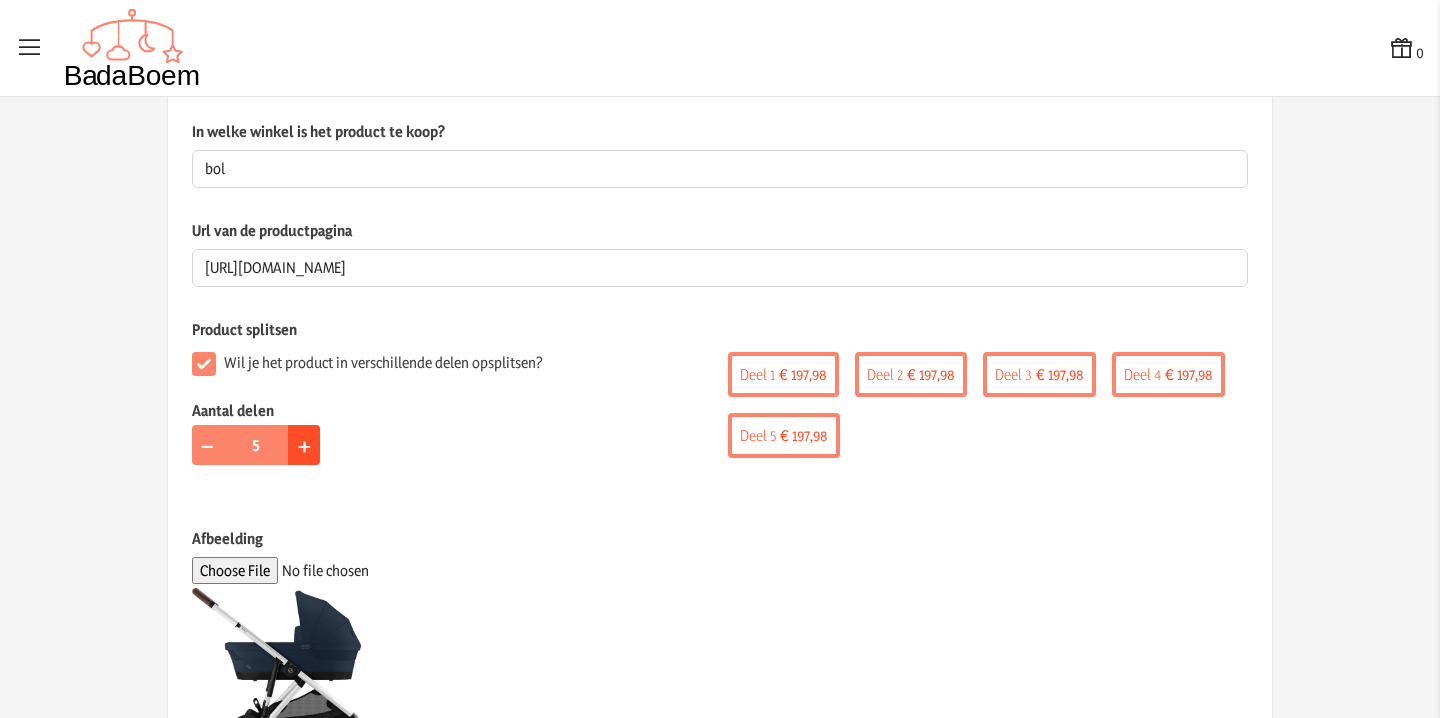 click on "+" 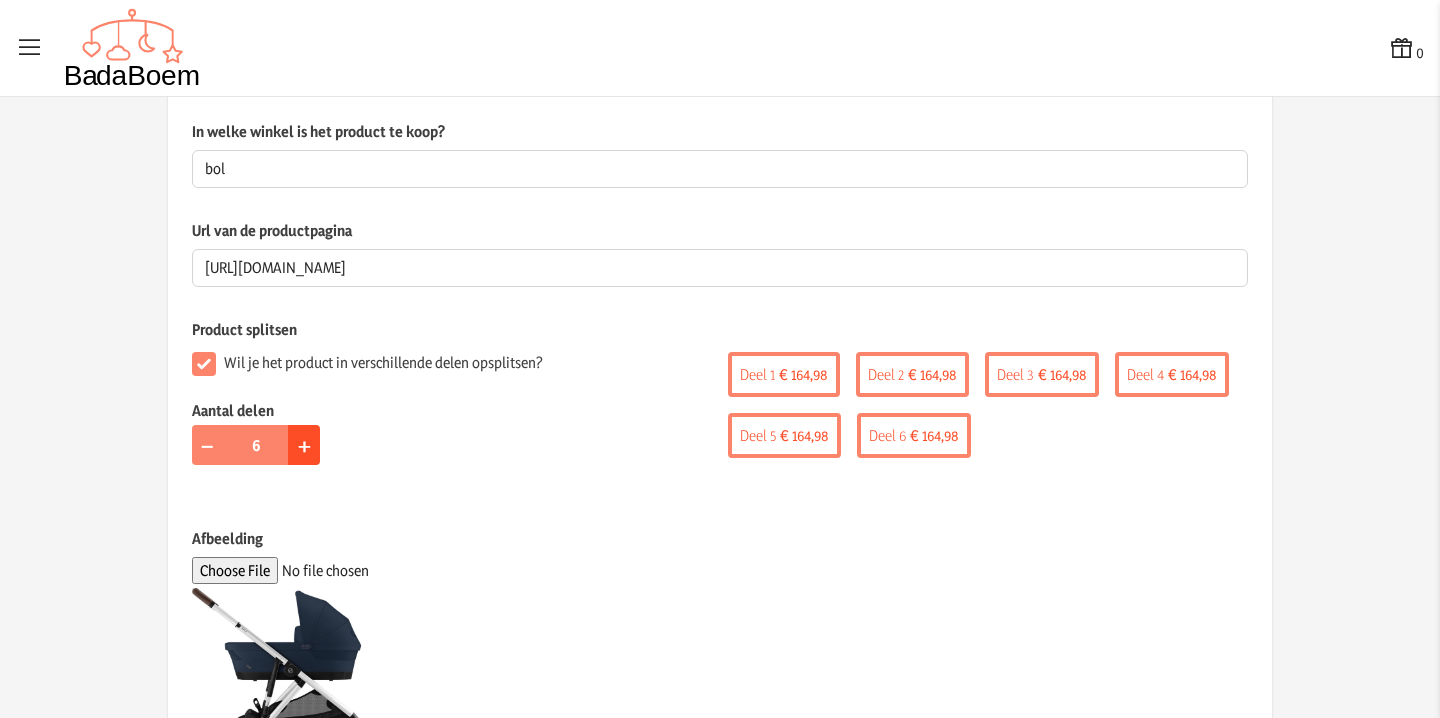 click on "+" 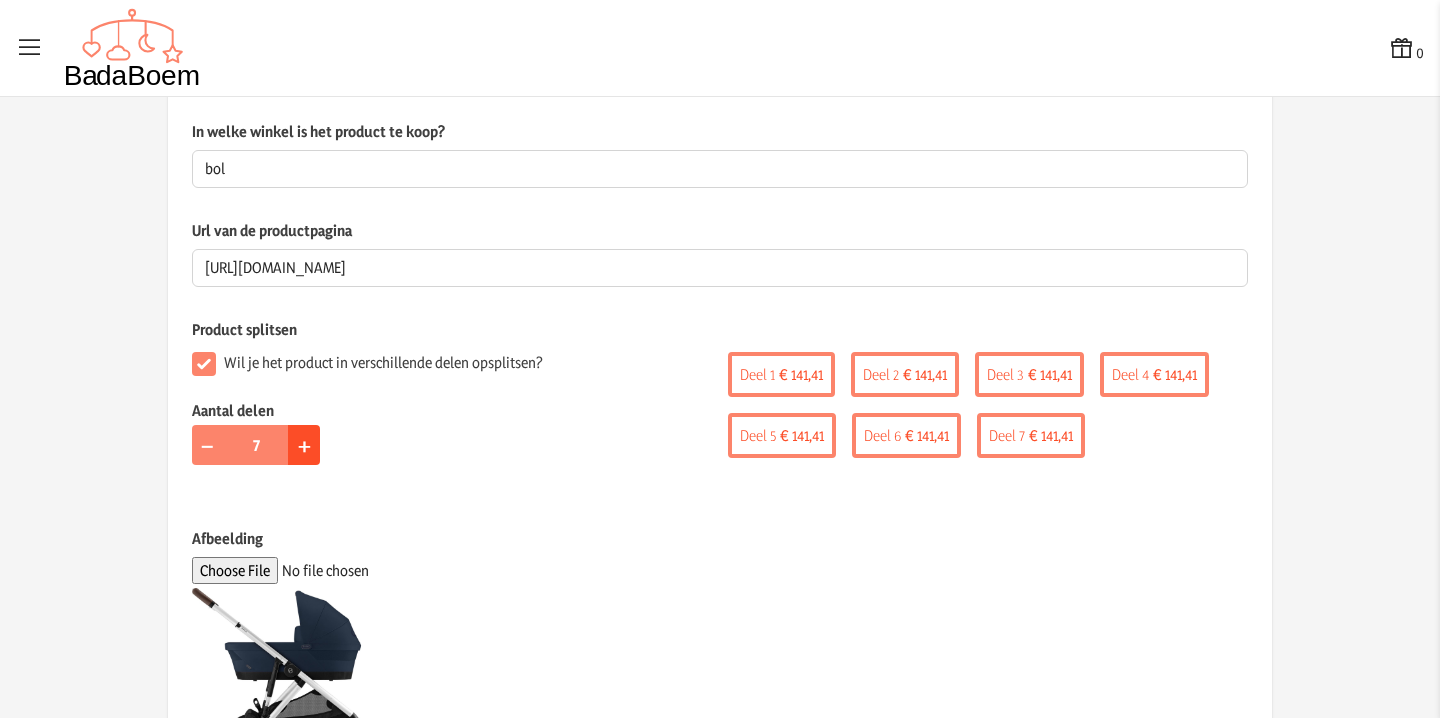 click on "+" 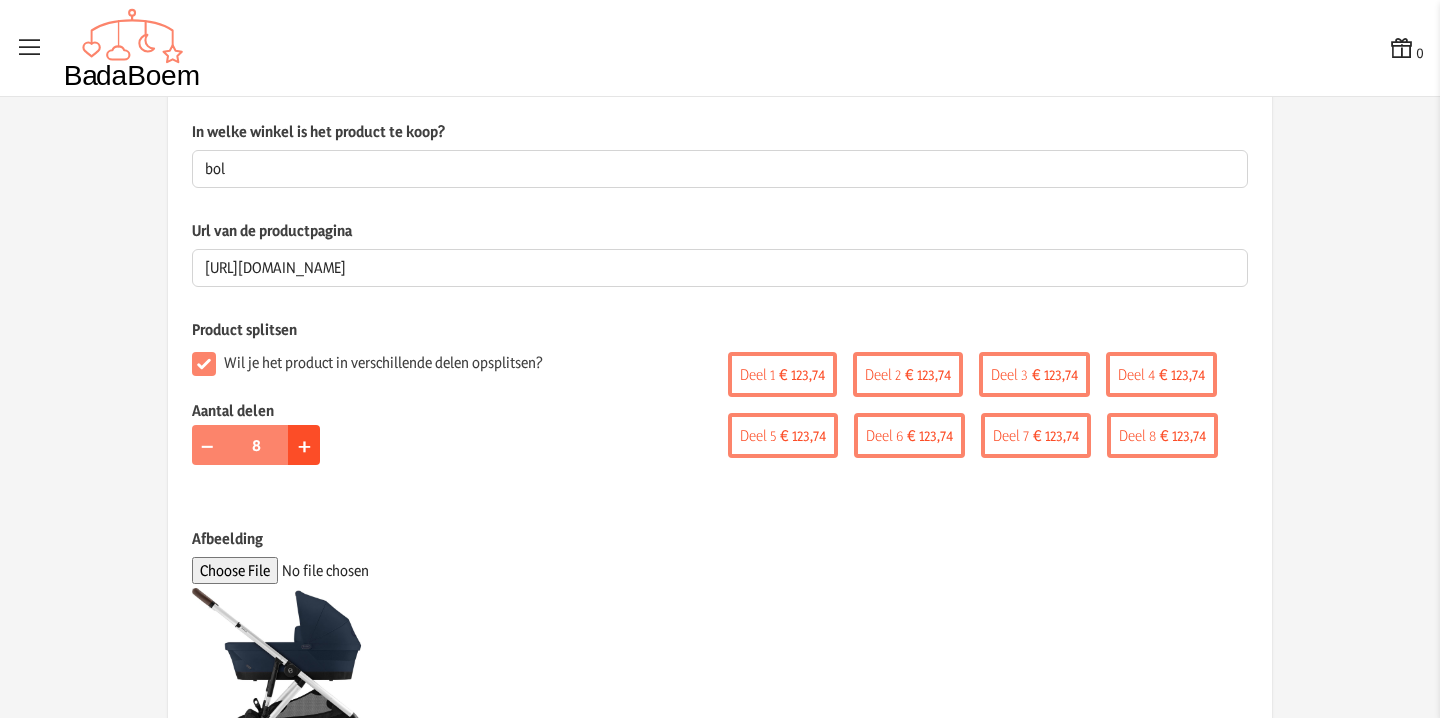 click on "+" 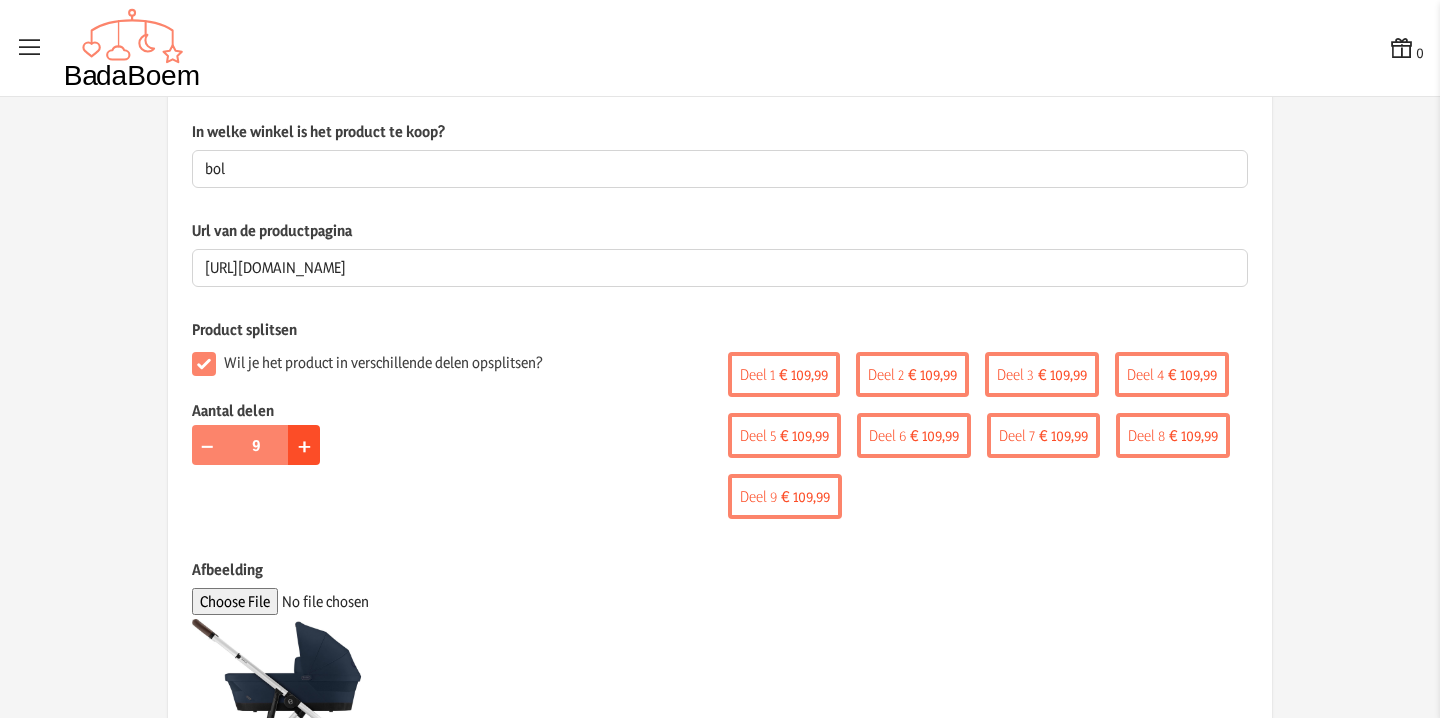 click on "+" 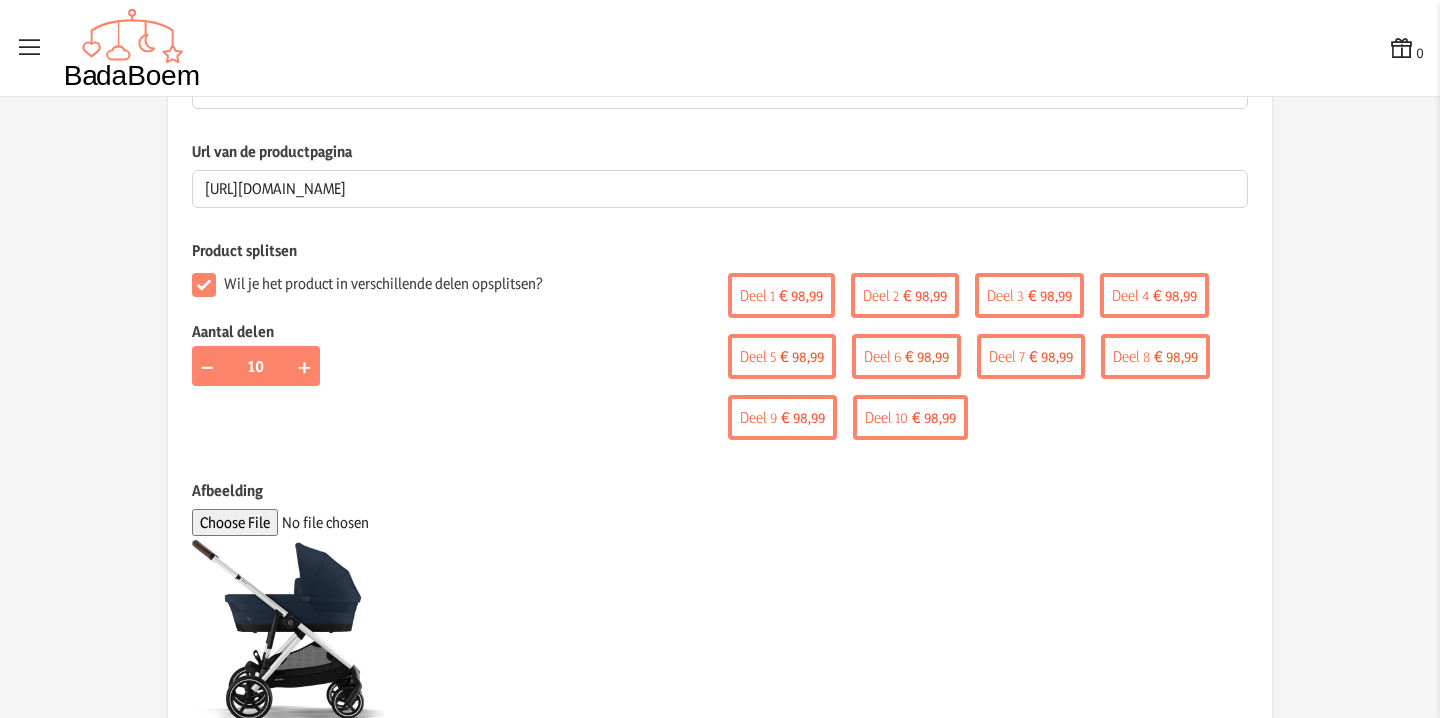 scroll, scrollTop: 706, scrollLeft: 0, axis: vertical 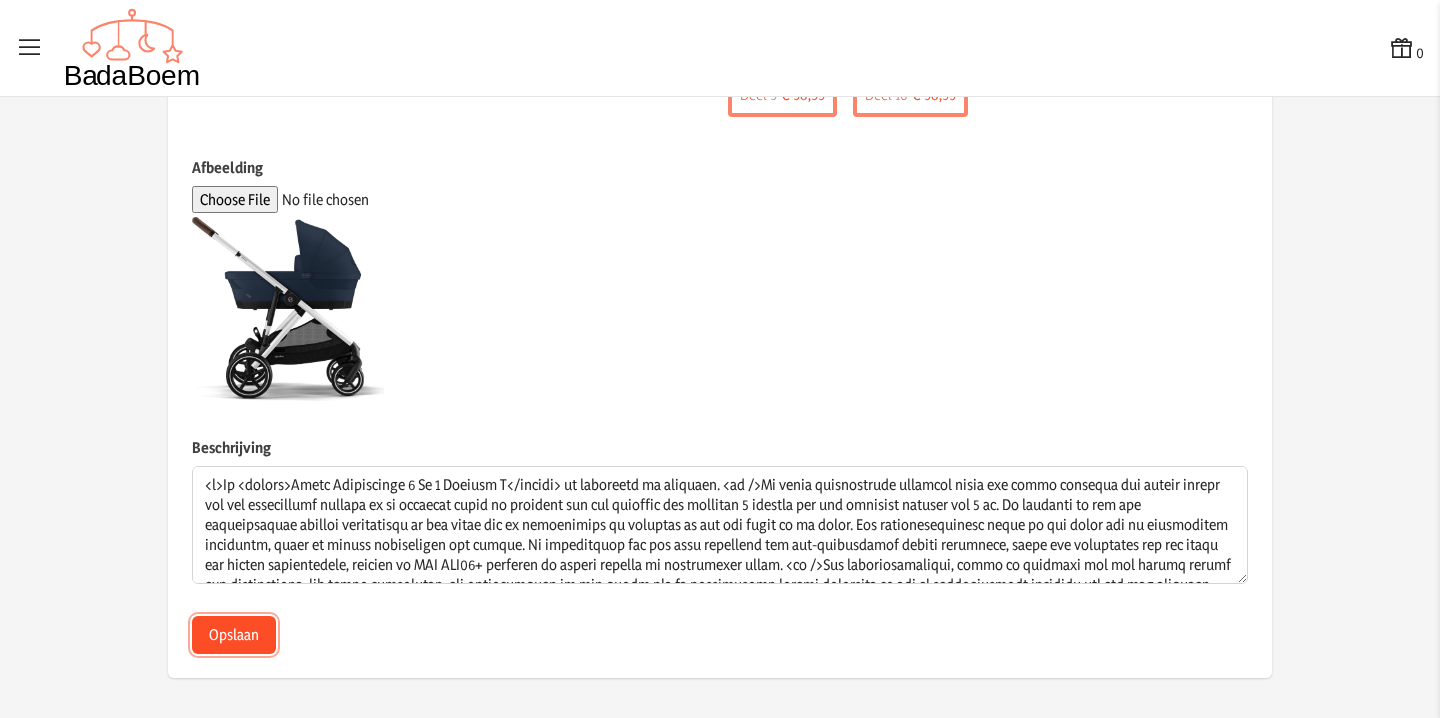 click on "Opslaan" 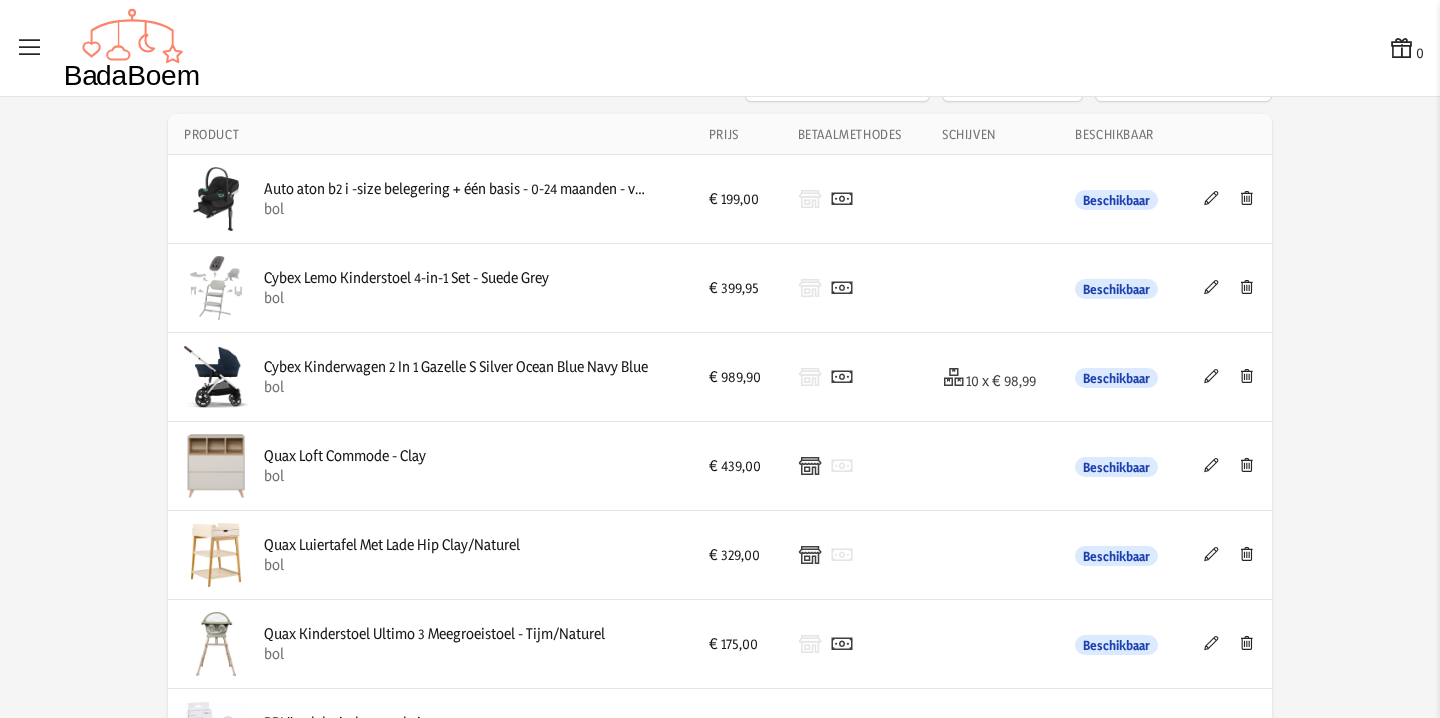 scroll, scrollTop: 84, scrollLeft: 0, axis: vertical 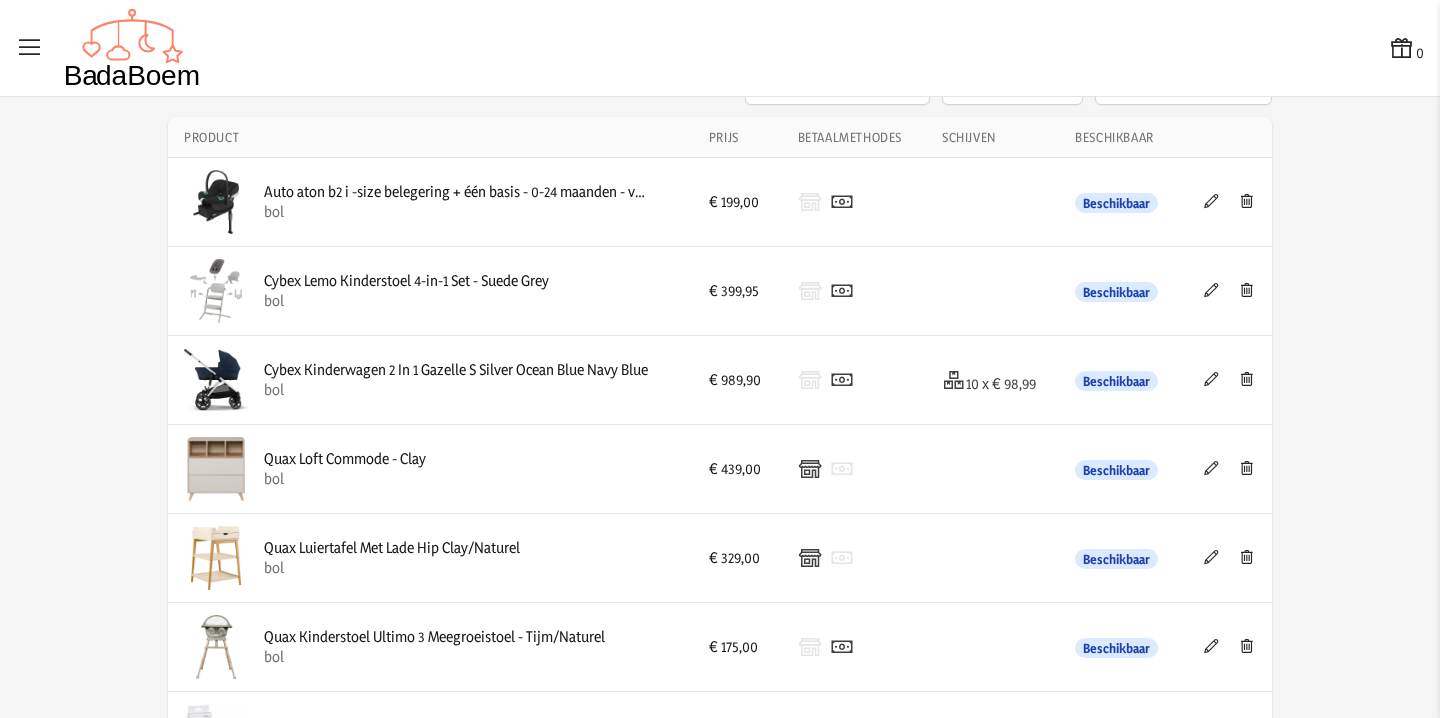 click at bounding box center (1211, 201) 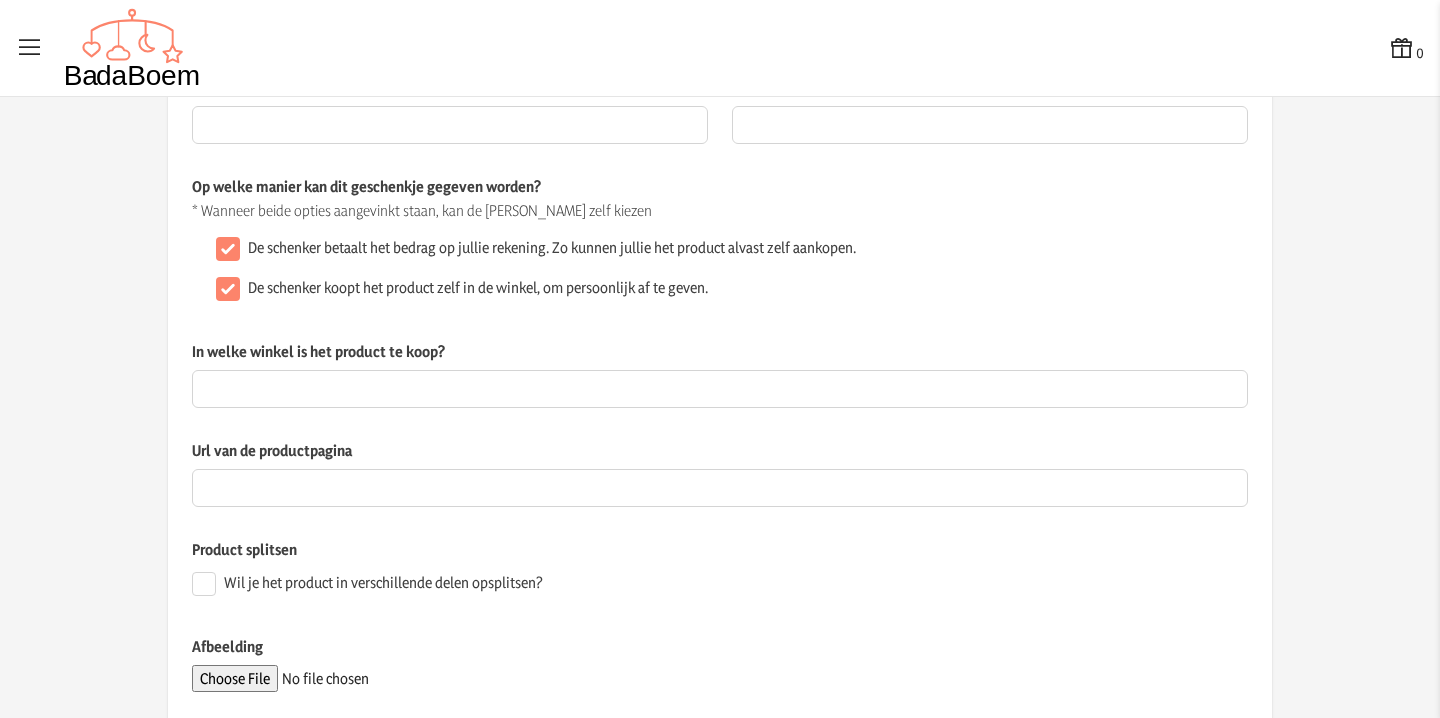 scroll, scrollTop: 0, scrollLeft: 0, axis: both 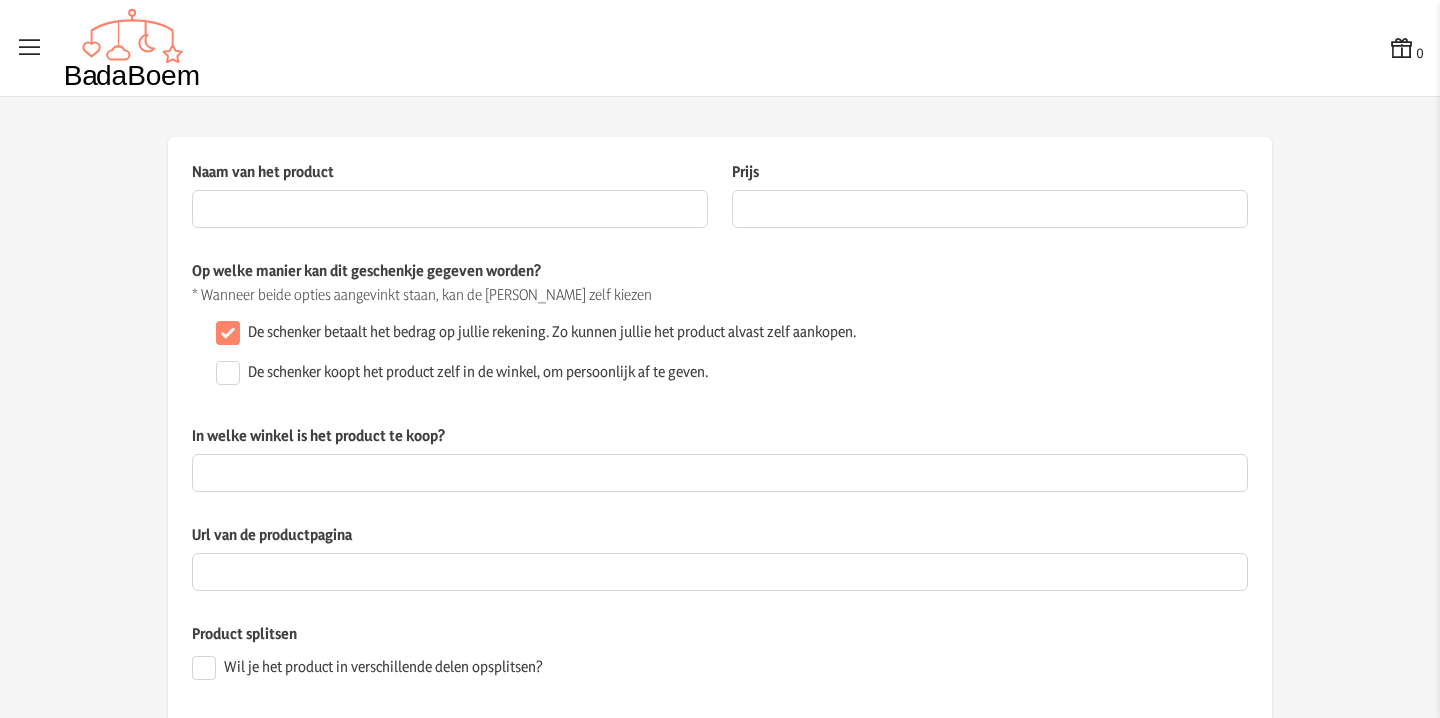 type on "Auto aton b2 i -size belegering + één basis - 0-24 maanden - vulkaan zwarte cybex" 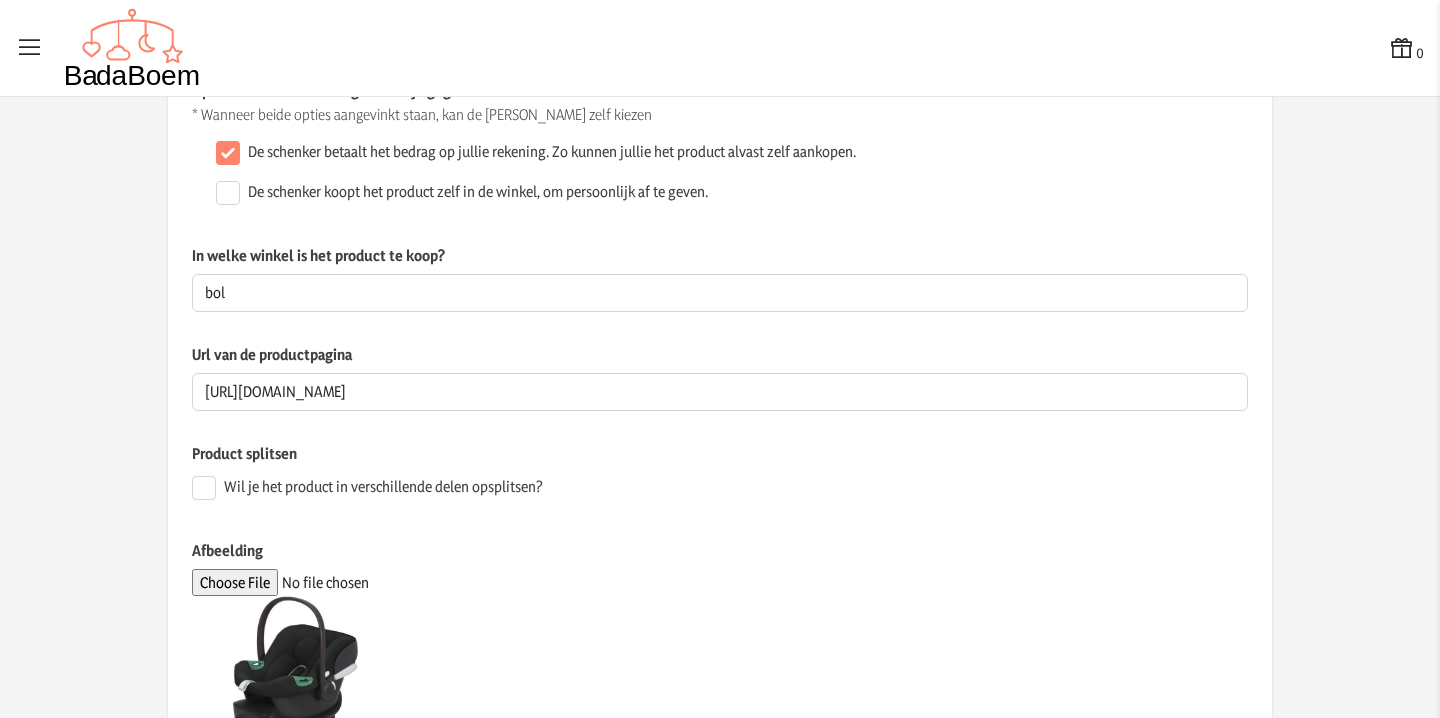 scroll, scrollTop: 217, scrollLeft: 0, axis: vertical 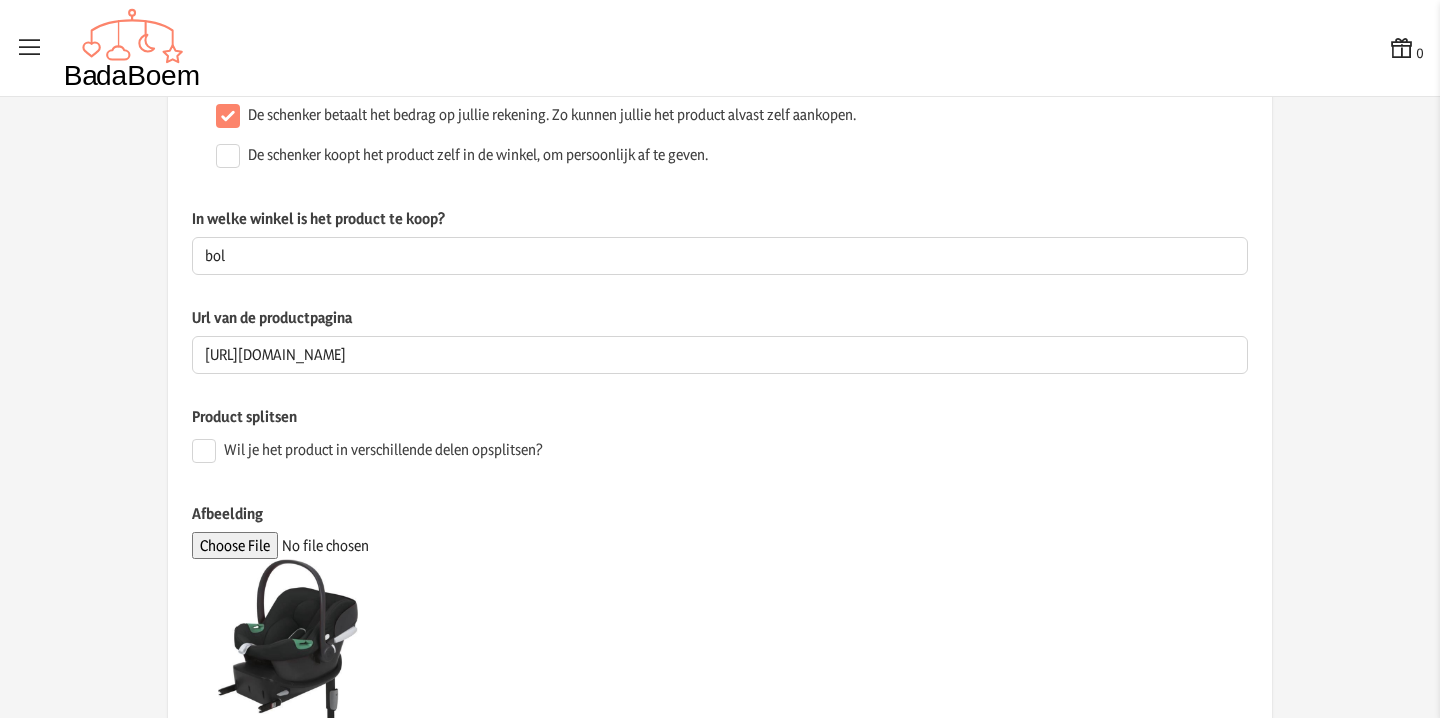 click on "Wil je het product in verschillende delen opsplitsen?" 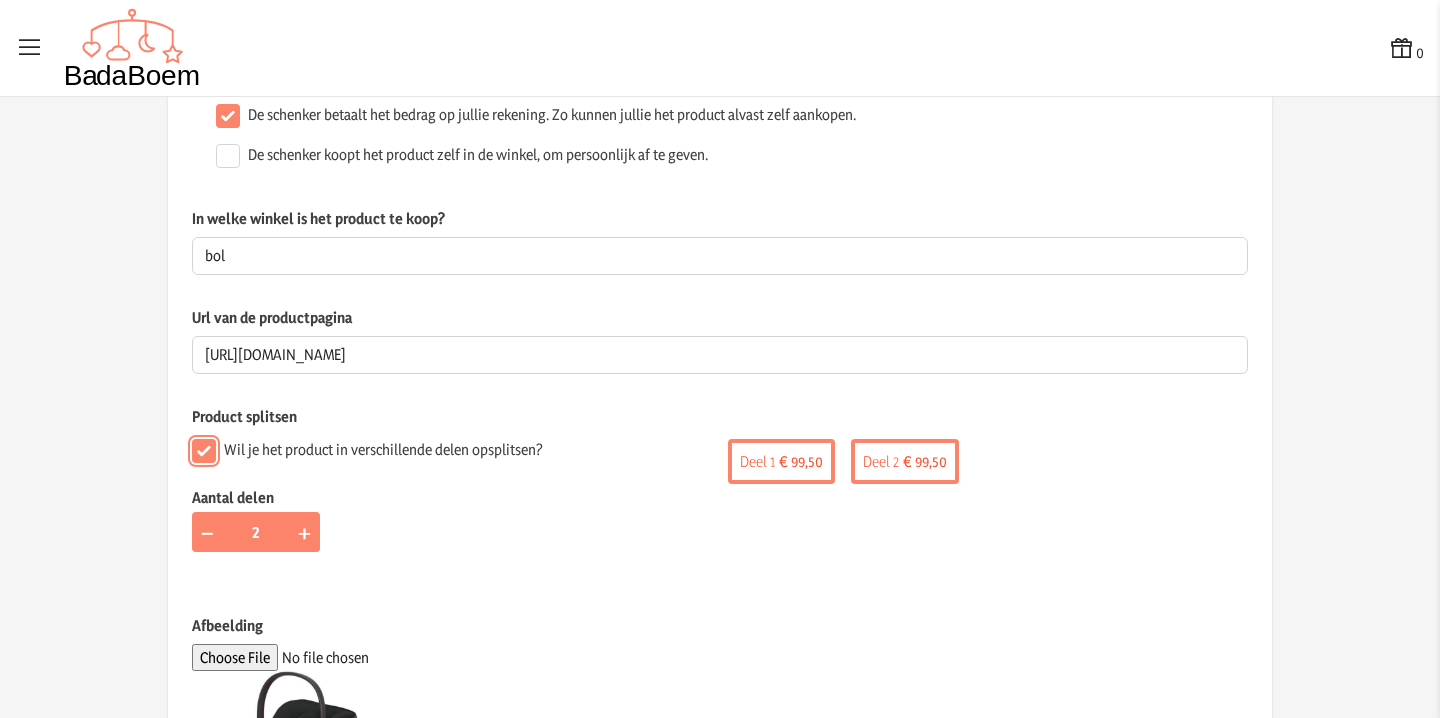 scroll, scrollTop: 267, scrollLeft: 0, axis: vertical 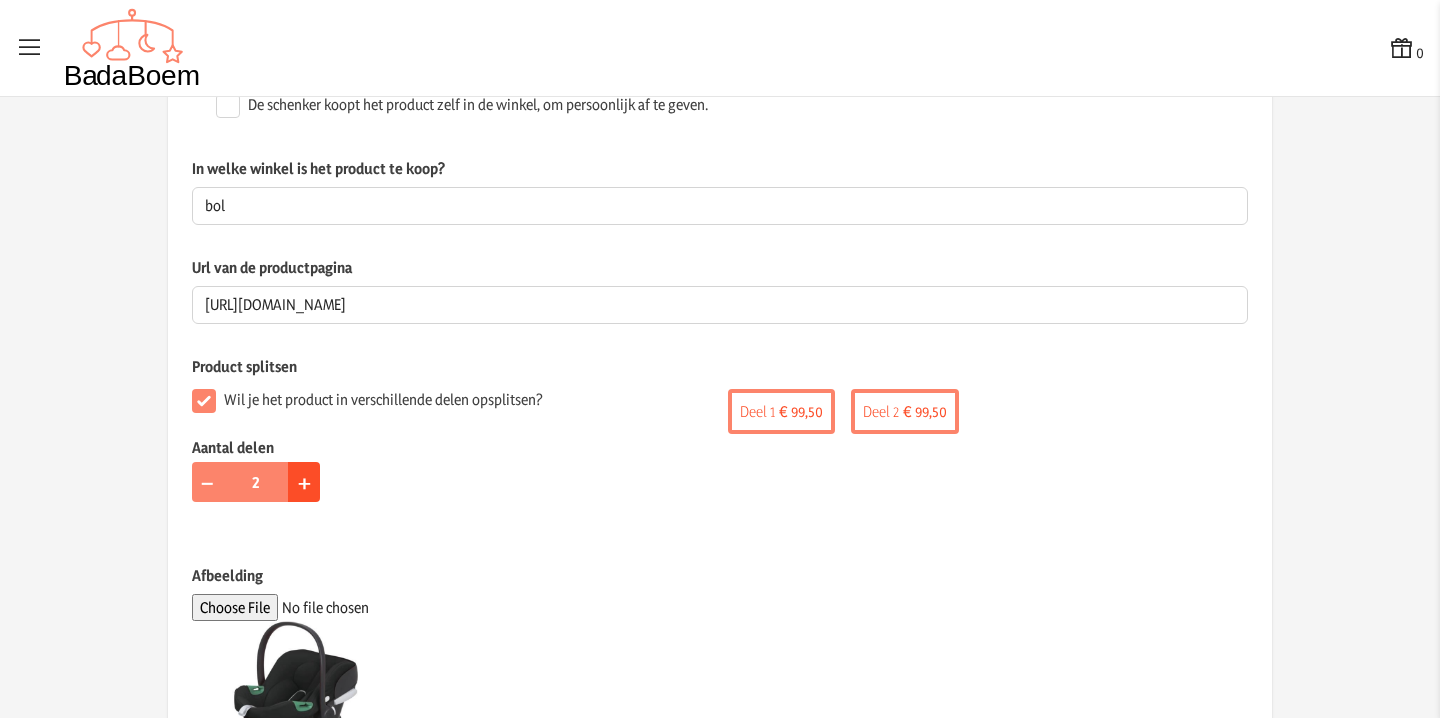 click on "+" 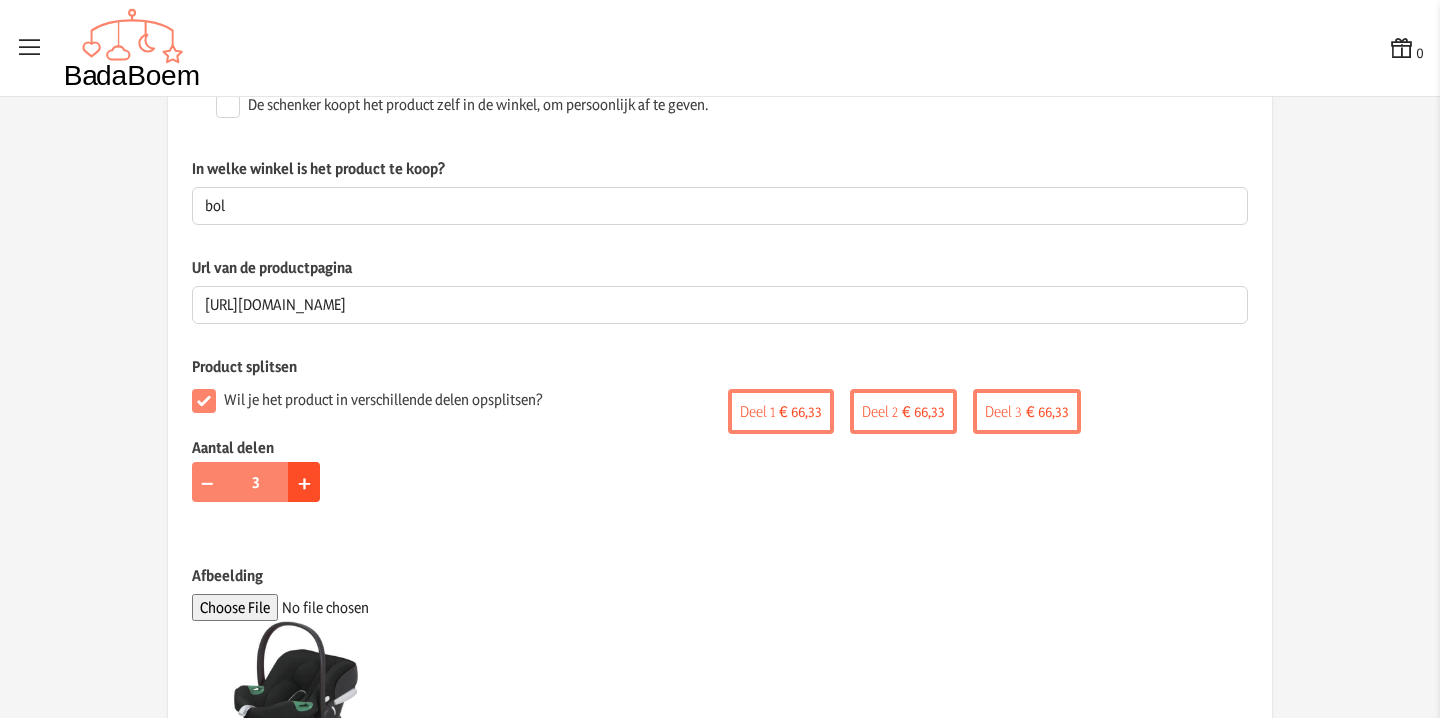 click on "+" 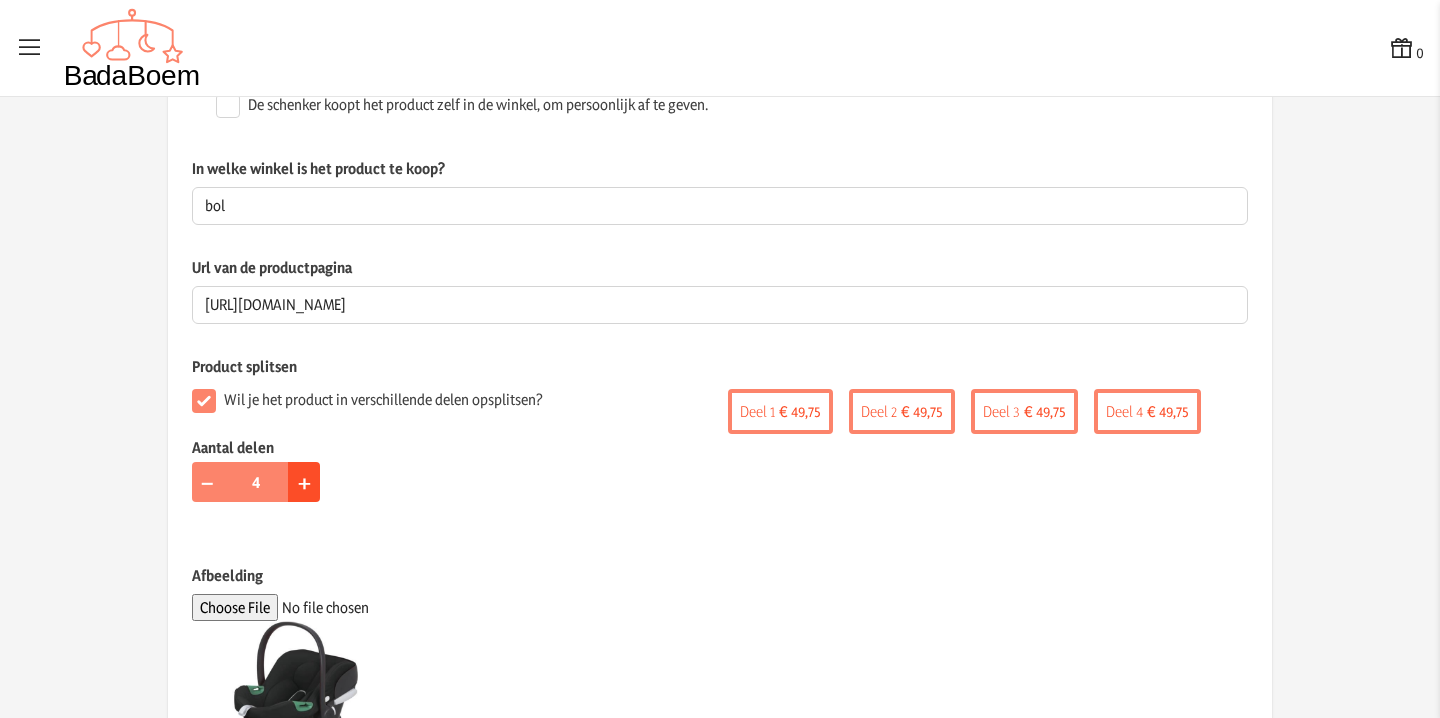 click on "+" 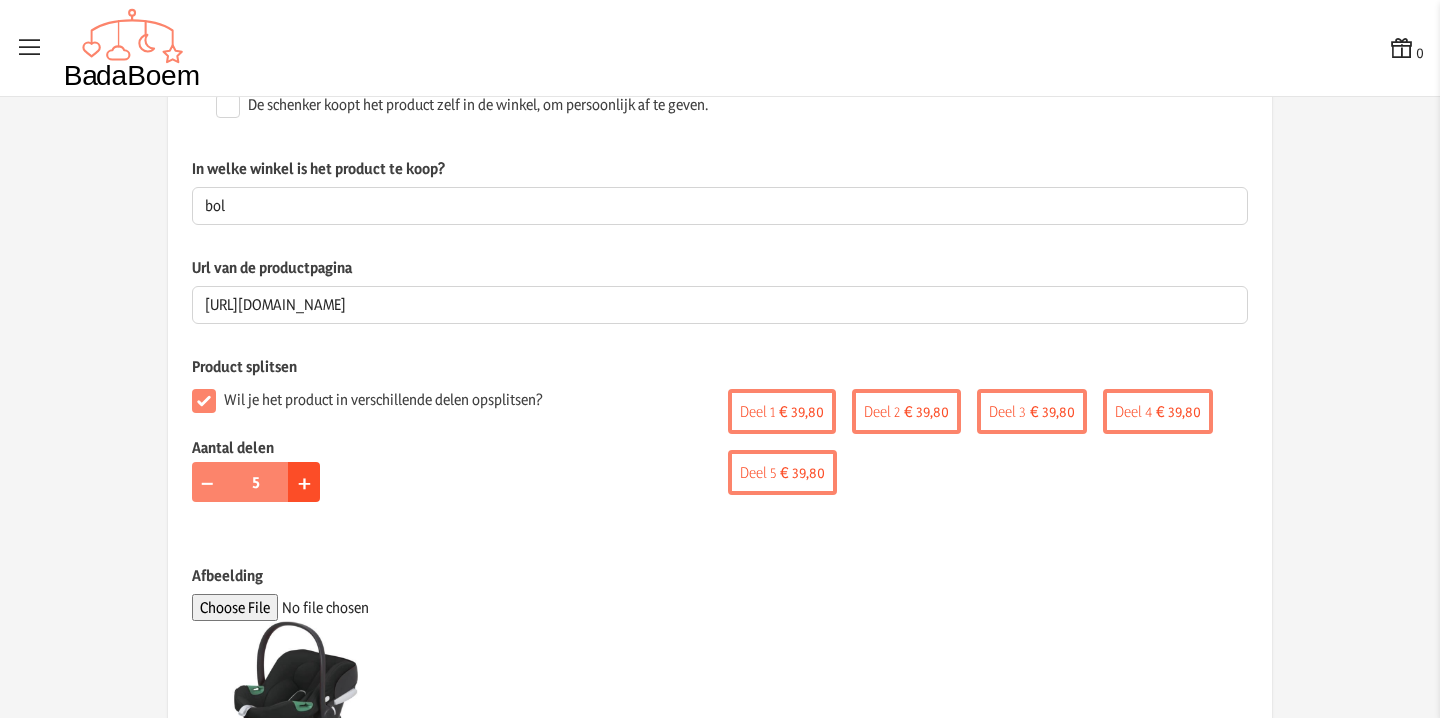 click on "+" 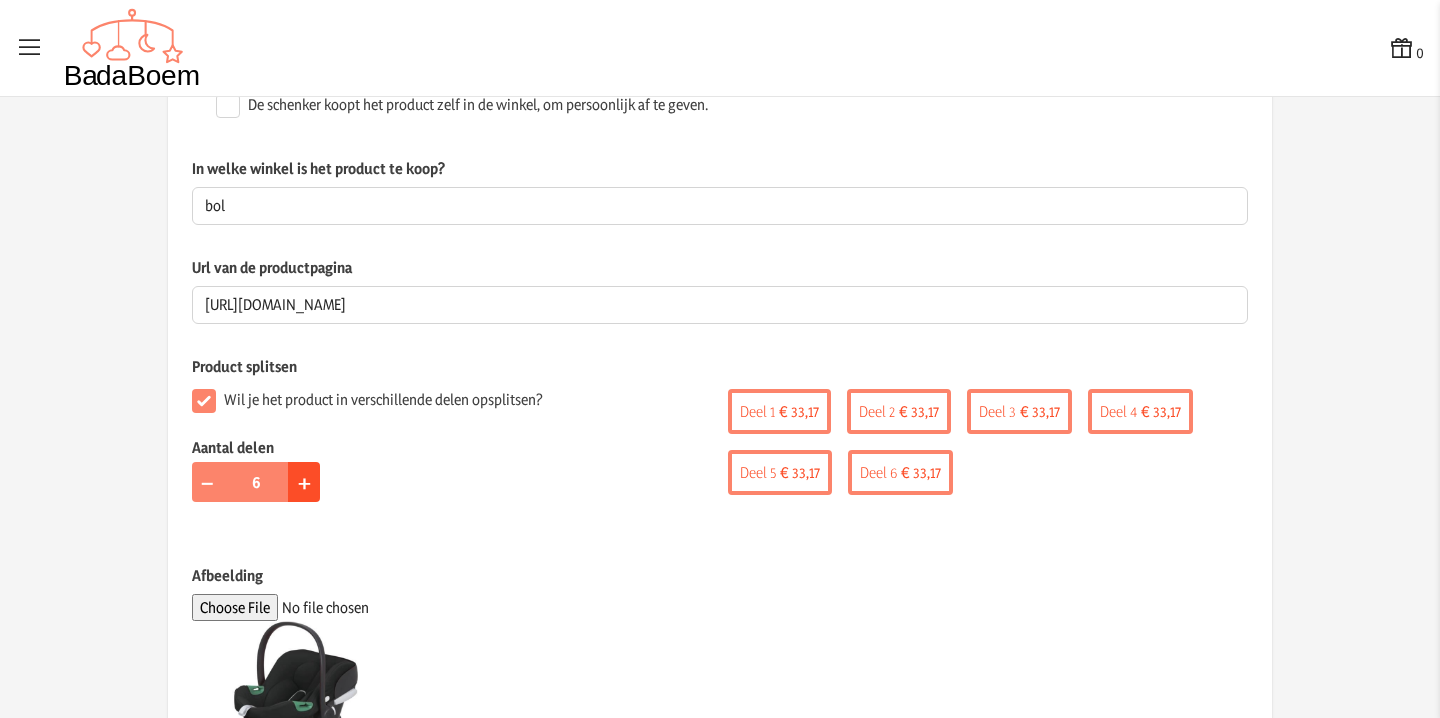click on "+" 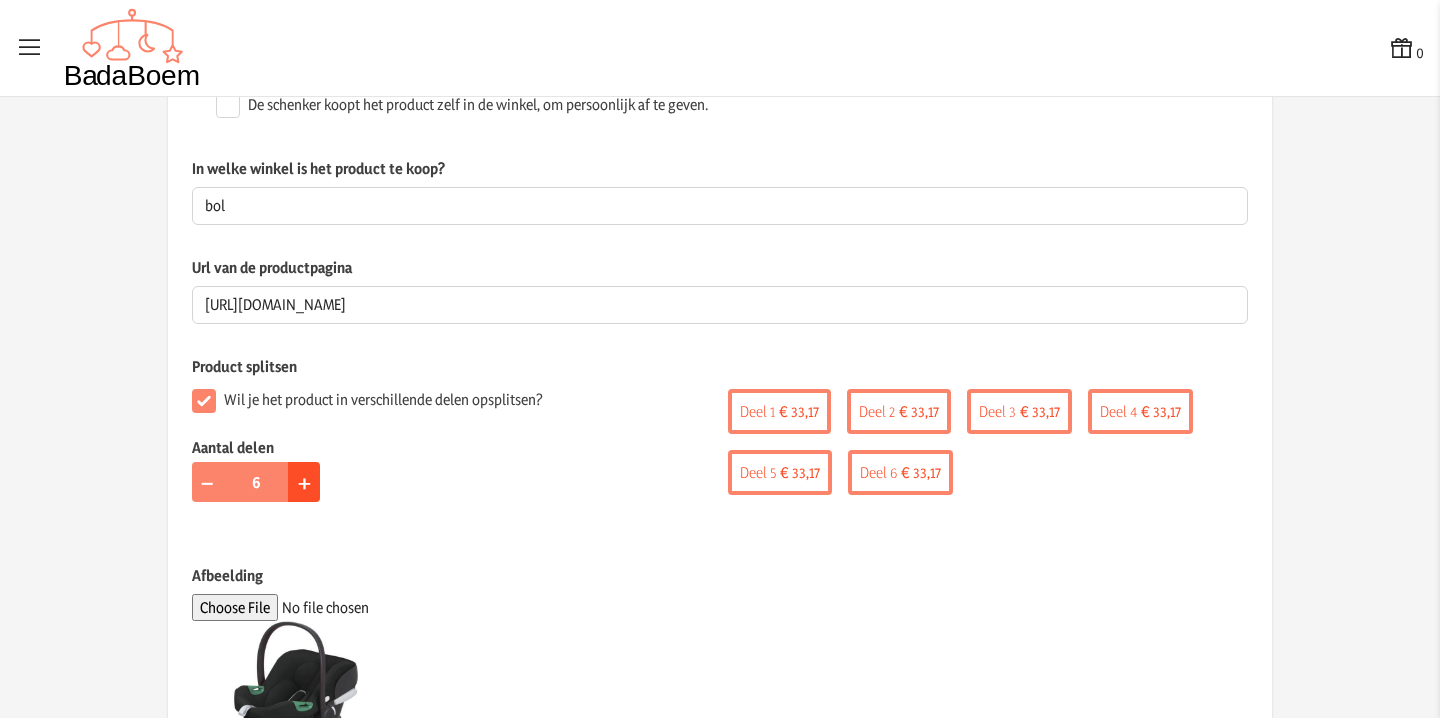 type on "7" 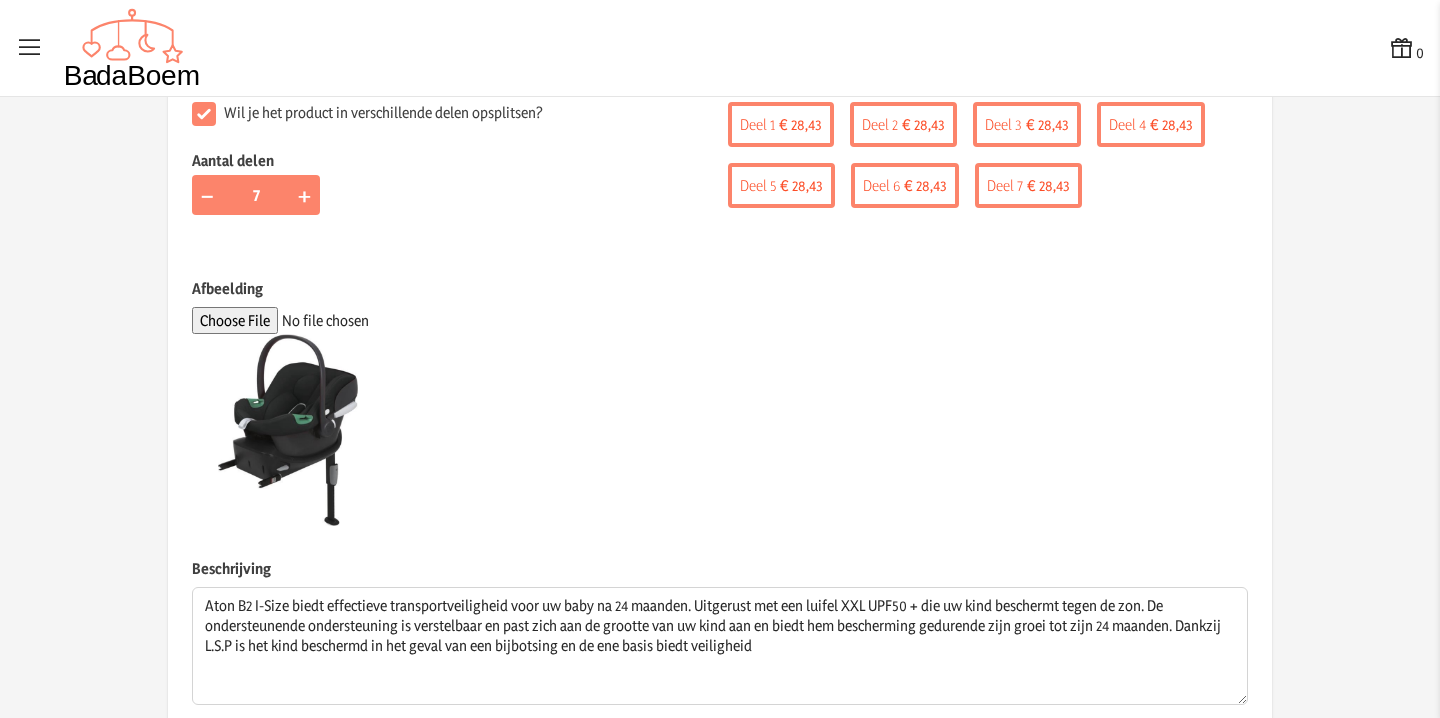 scroll, scrollTop: 675, scrollLeft: 0, axis: vertical 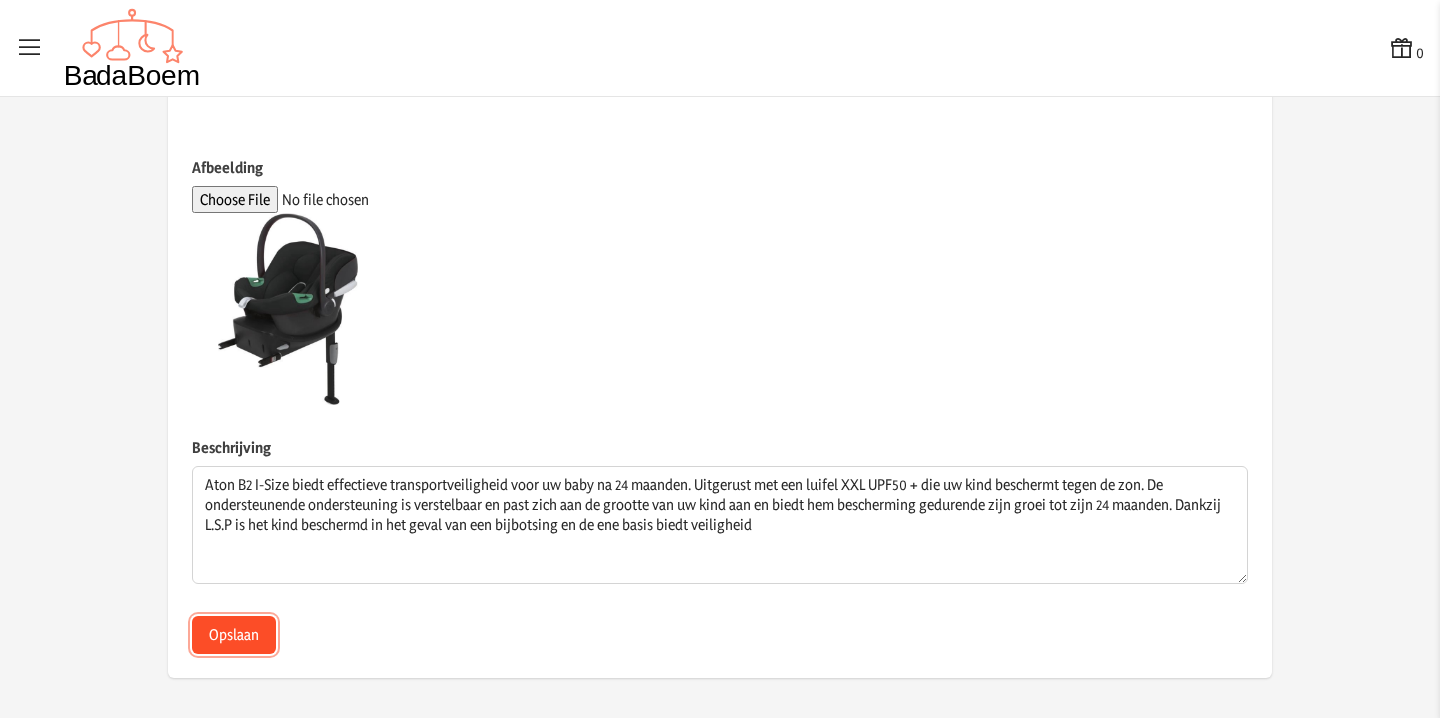 click on "Opslaan" 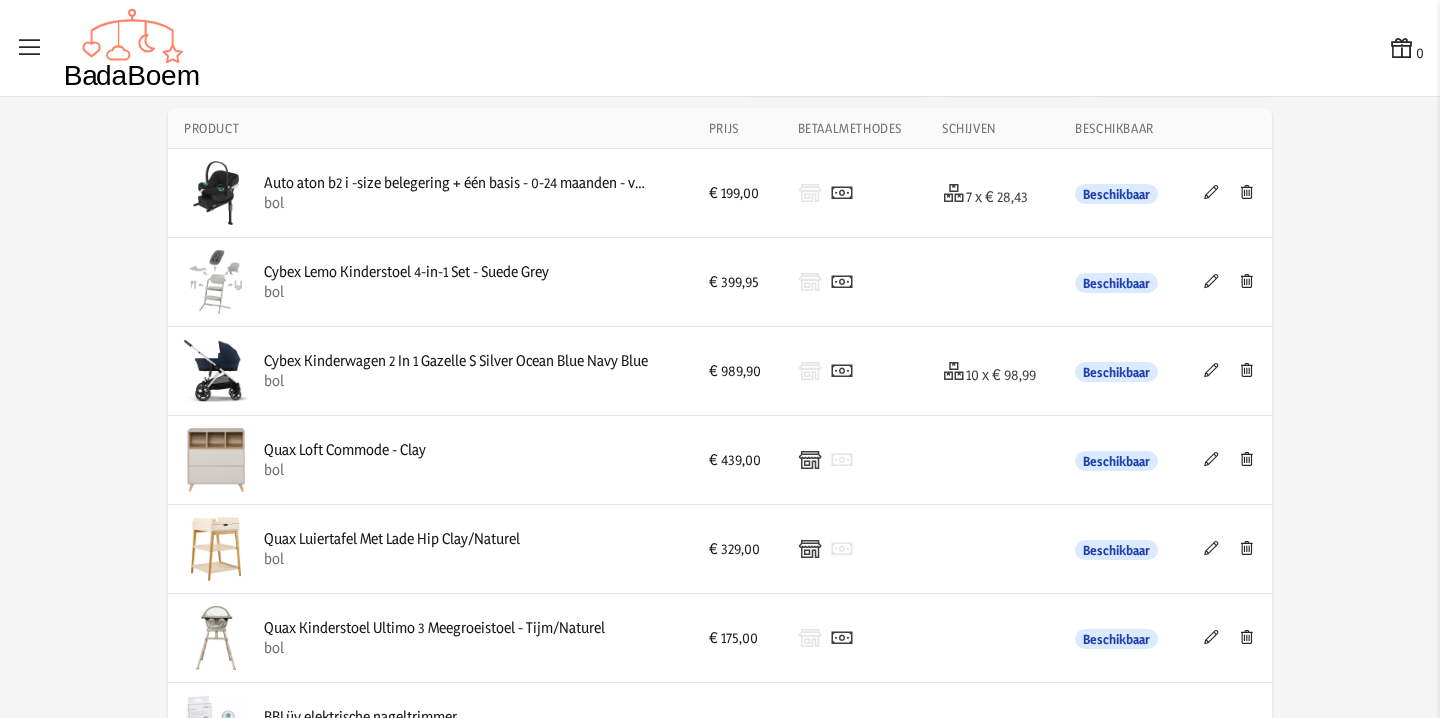 scroll, scrollTop: 97, scrollLeft: 0, axis: vertical 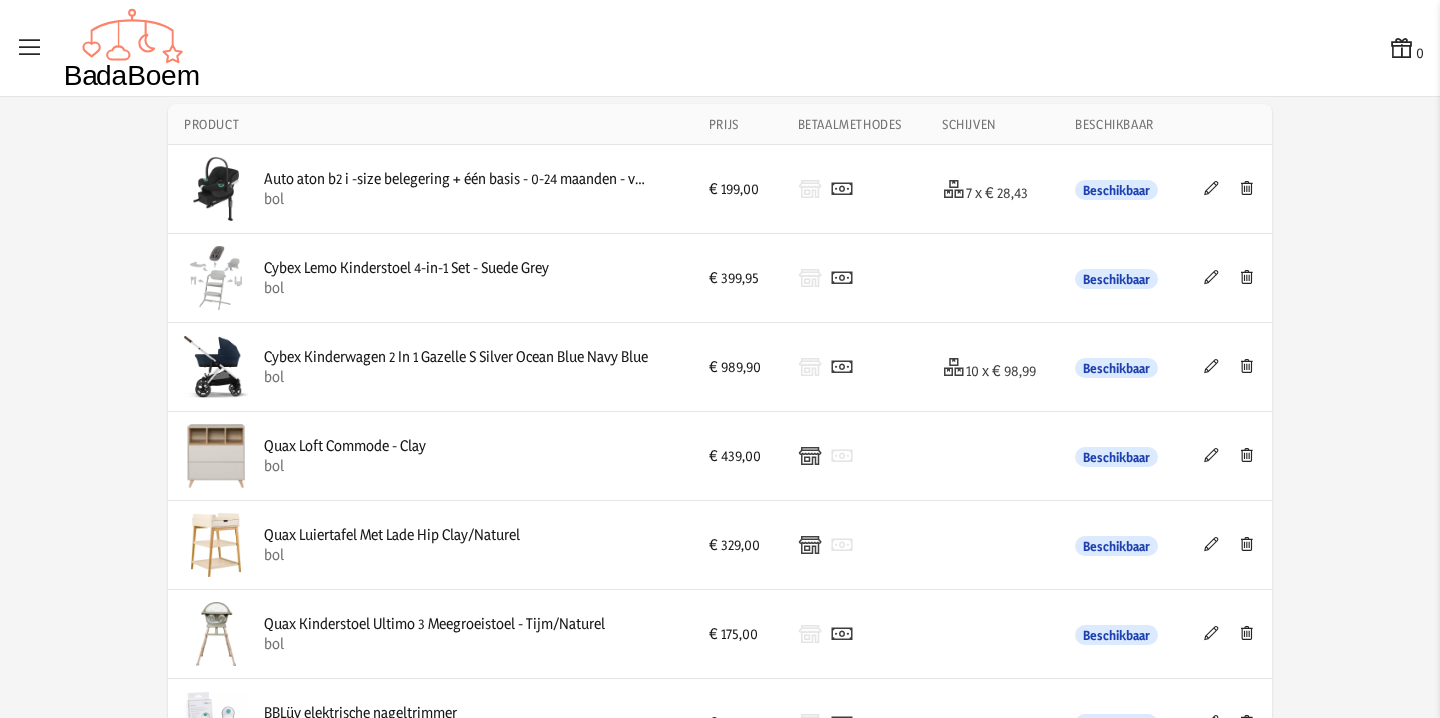click at bounding box center (1211, 277) 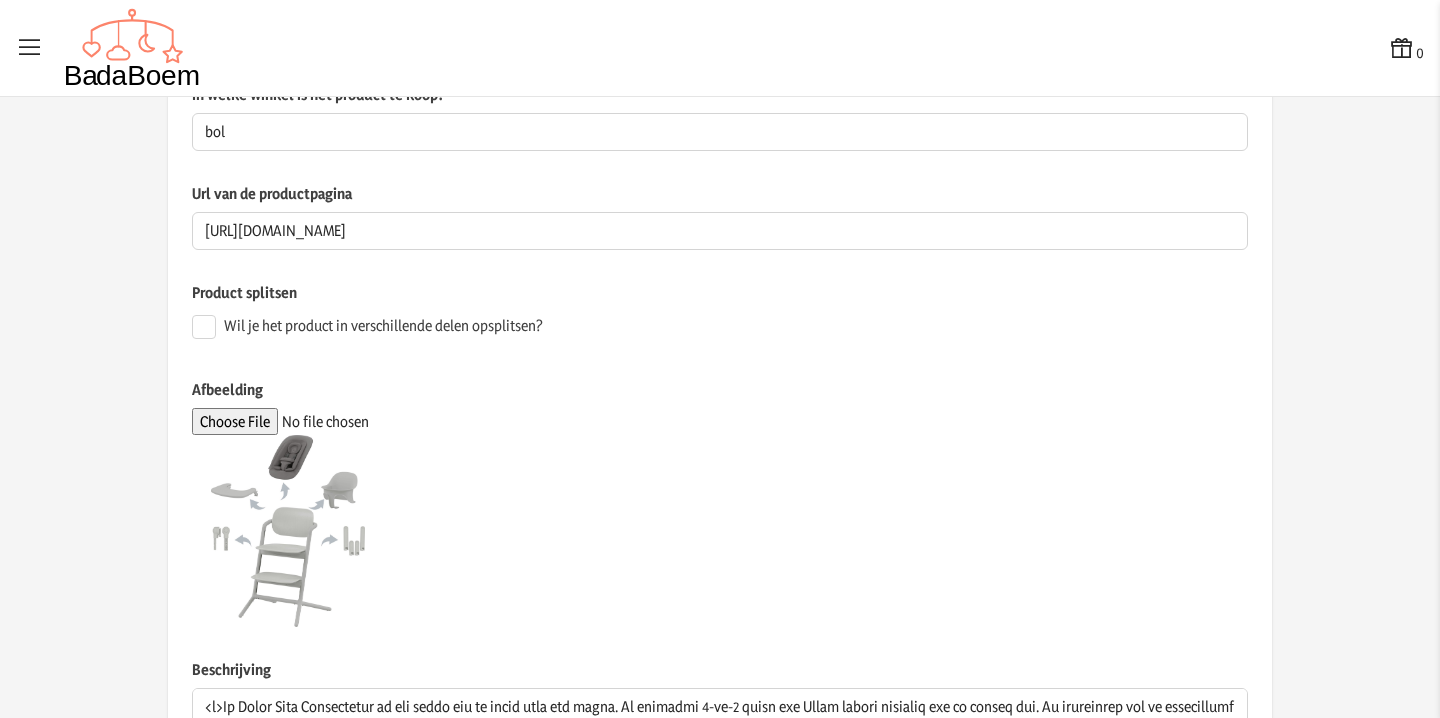 scroll, scrollTop: 370, scrollLeft: 0, axis: vertical 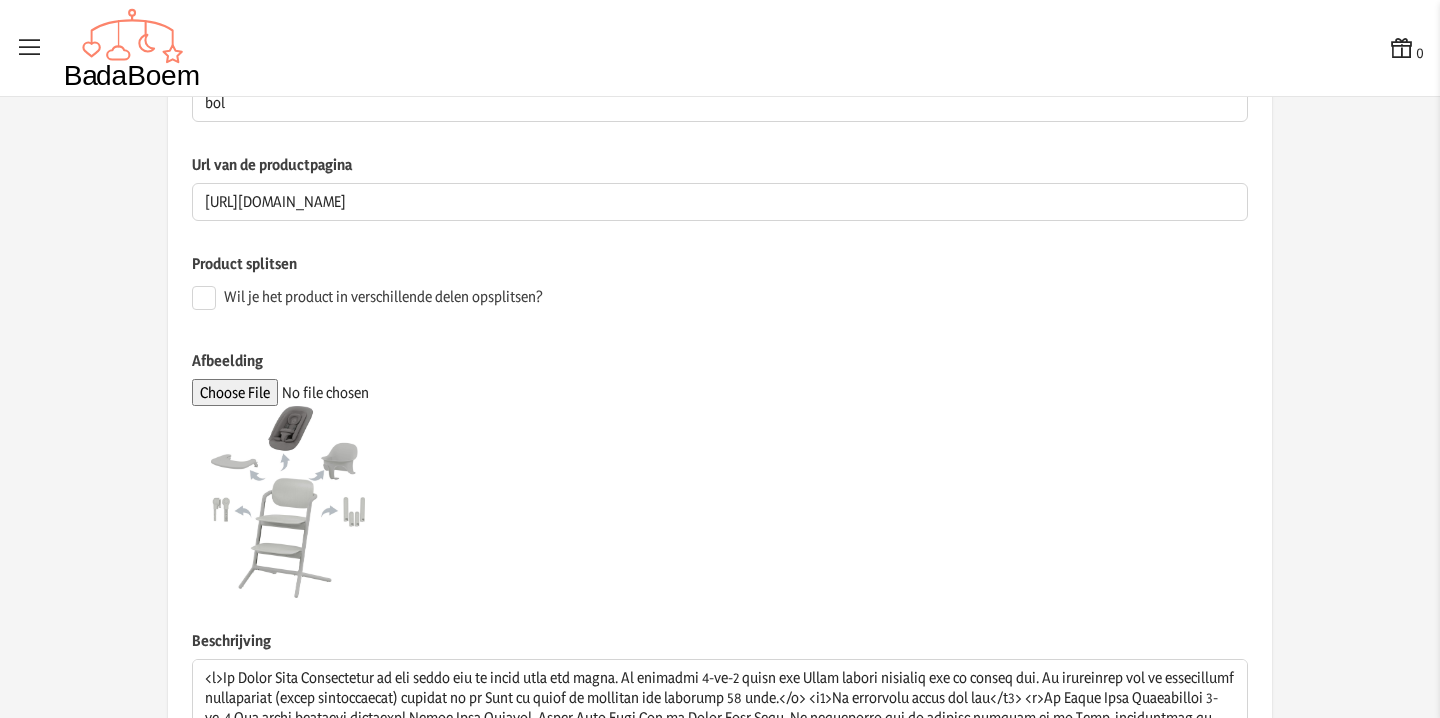 click on "Wil je het product in verschillende delen opsplitsen?" 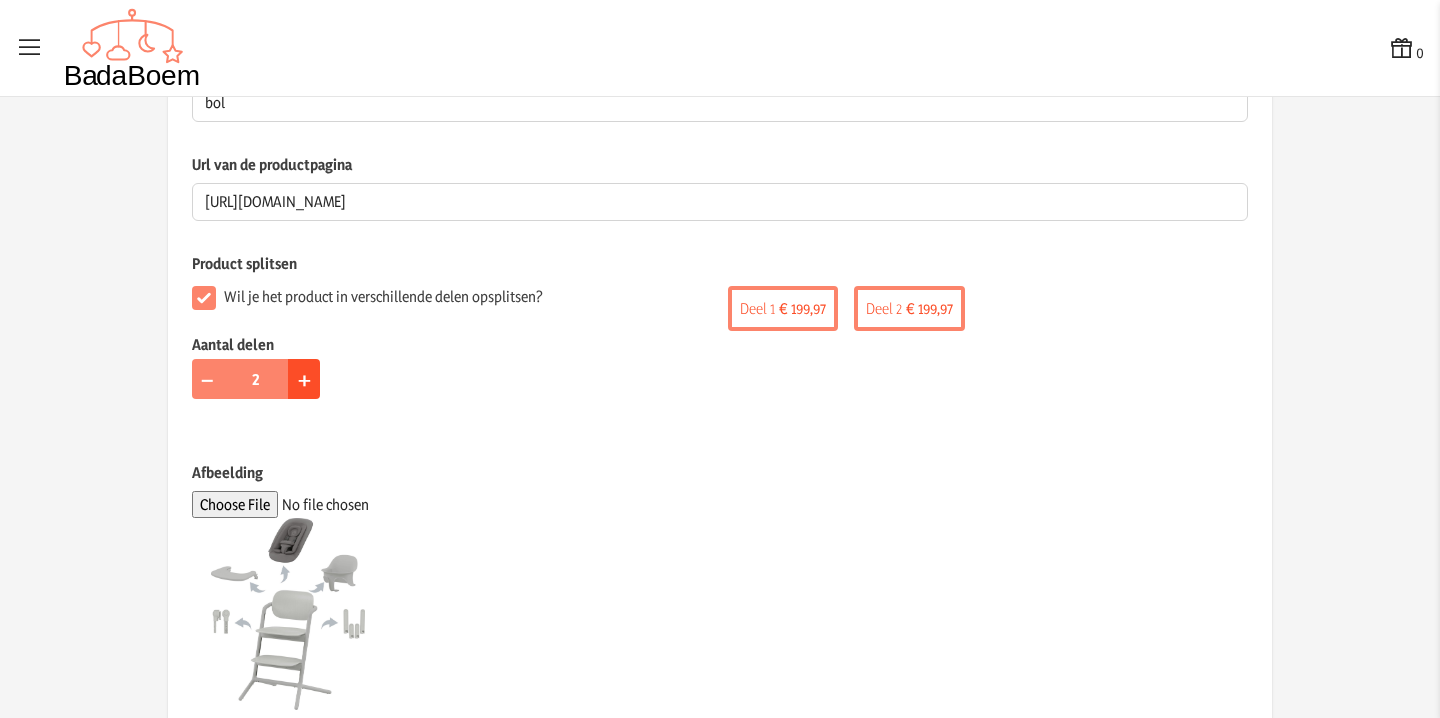 click on "+" 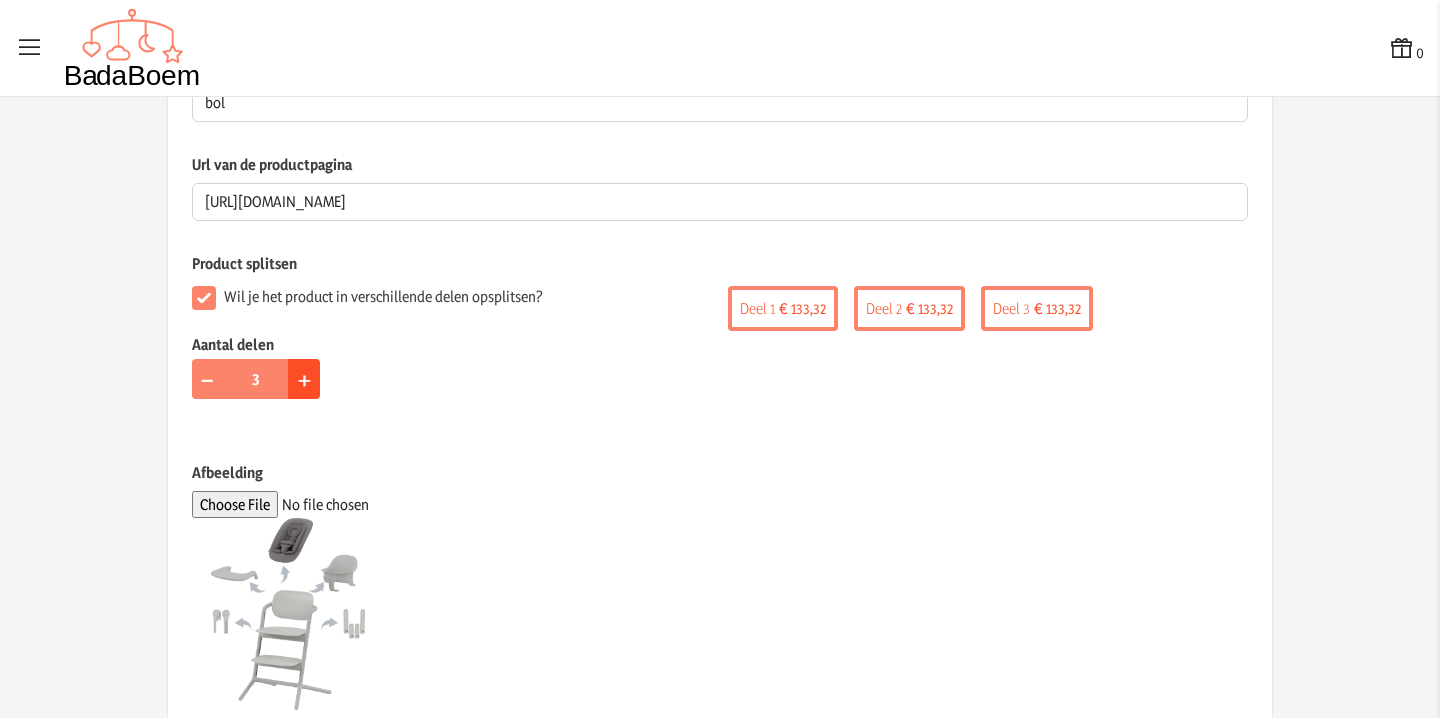 click on "+" 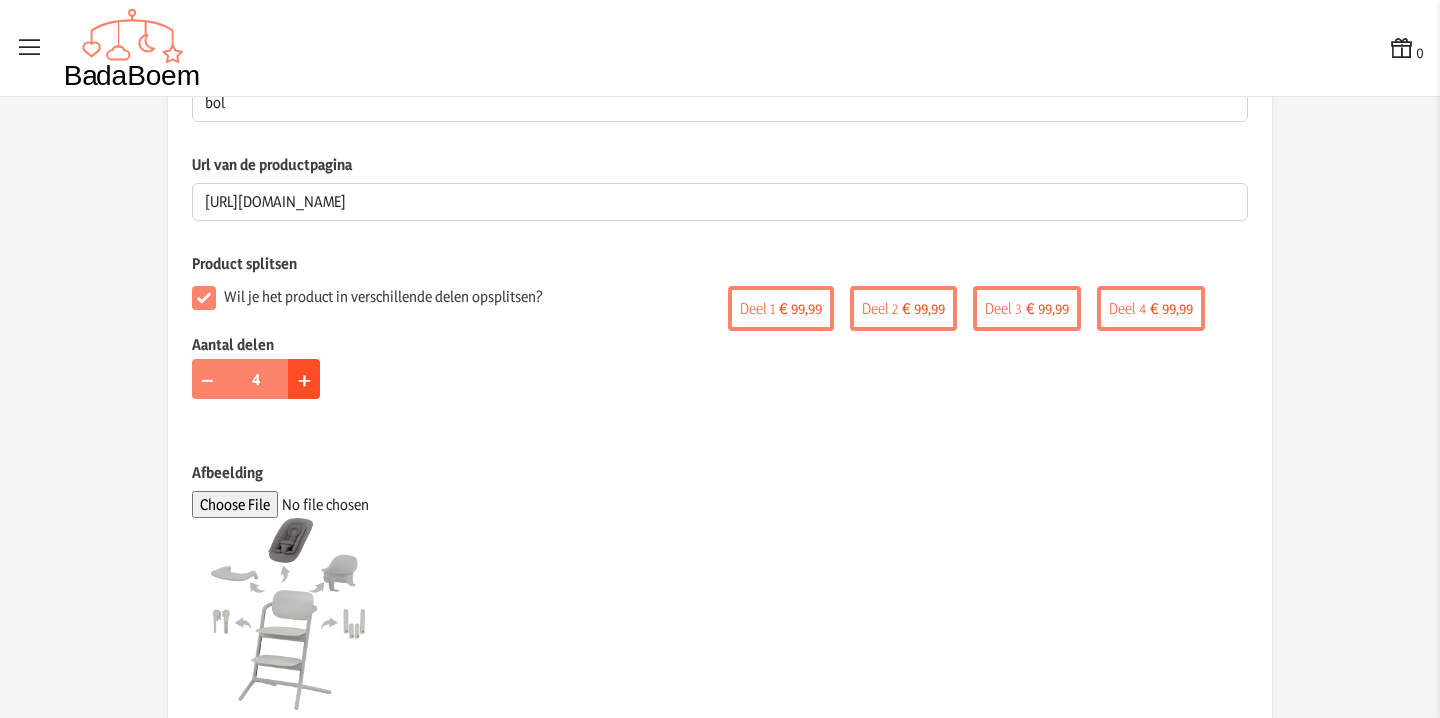 click on "+" 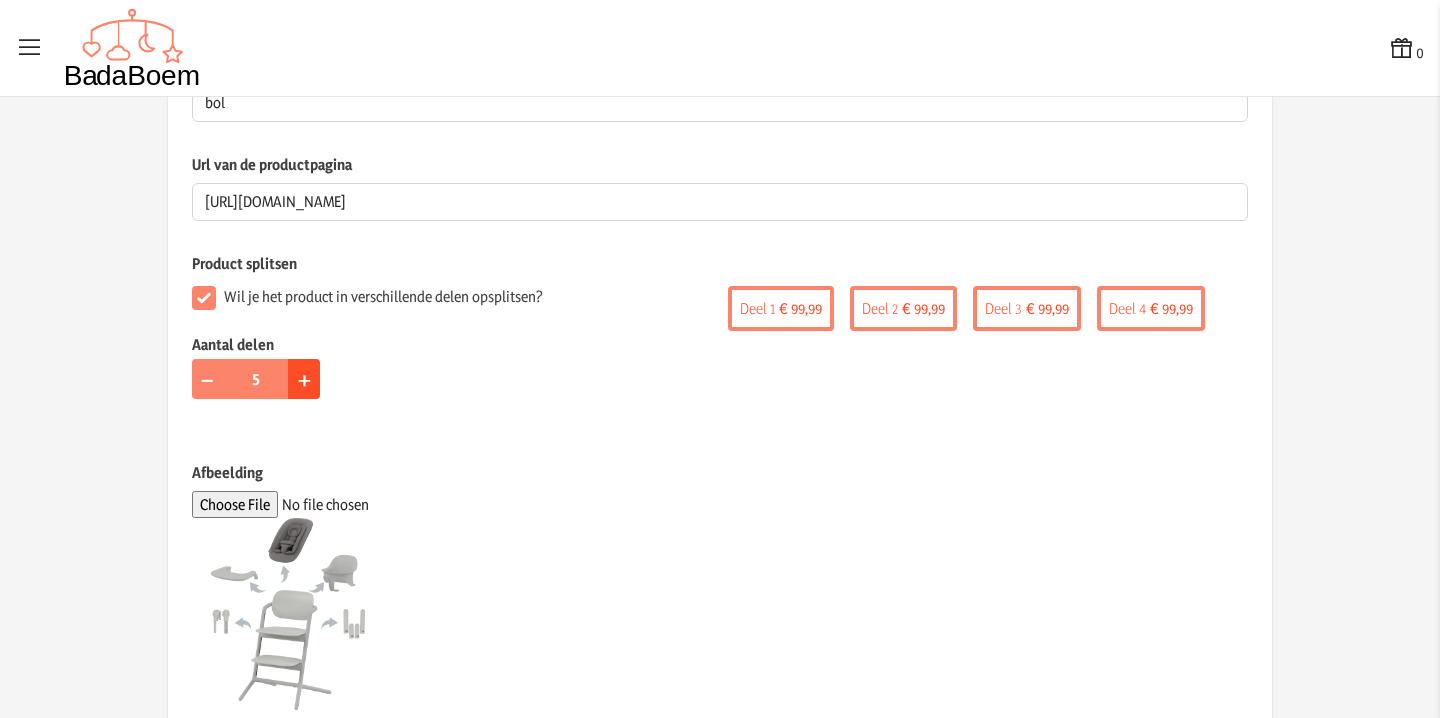 click on "+" 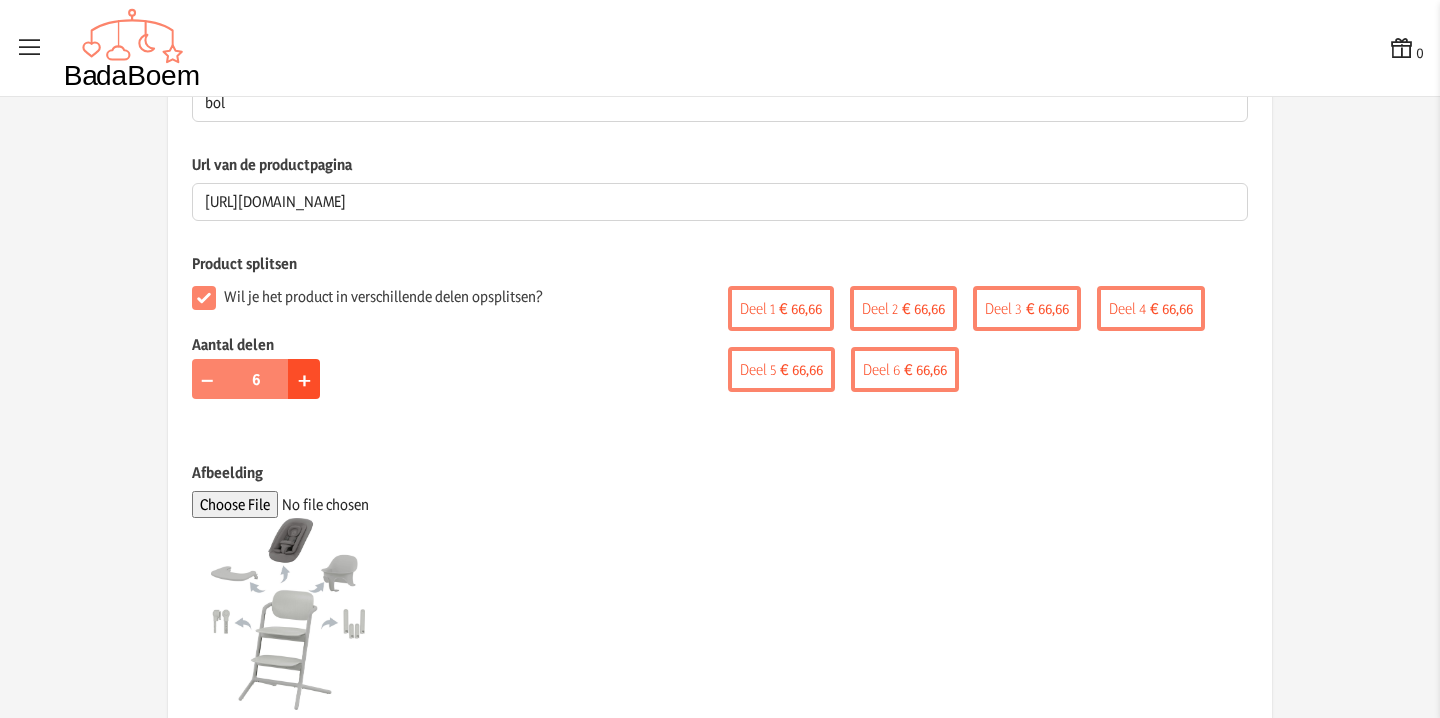 click on "+" 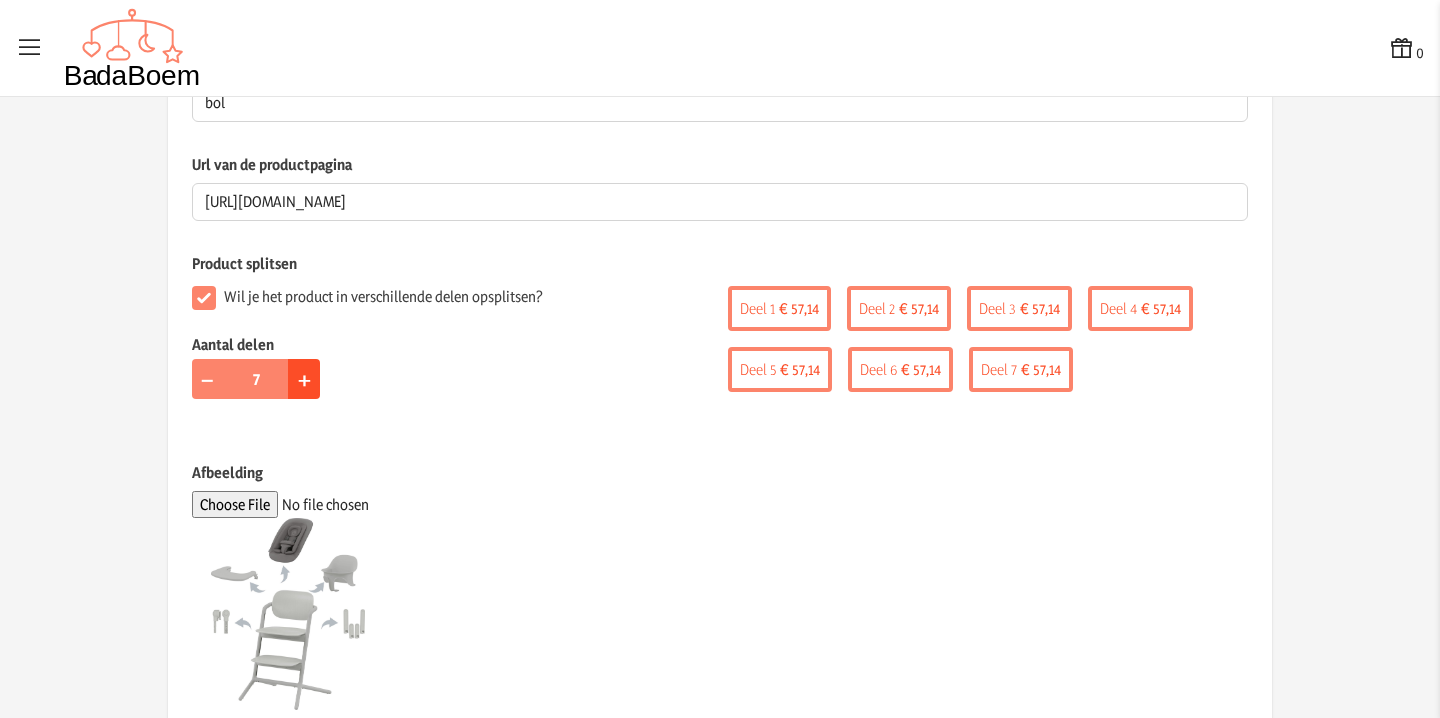 click on "+" 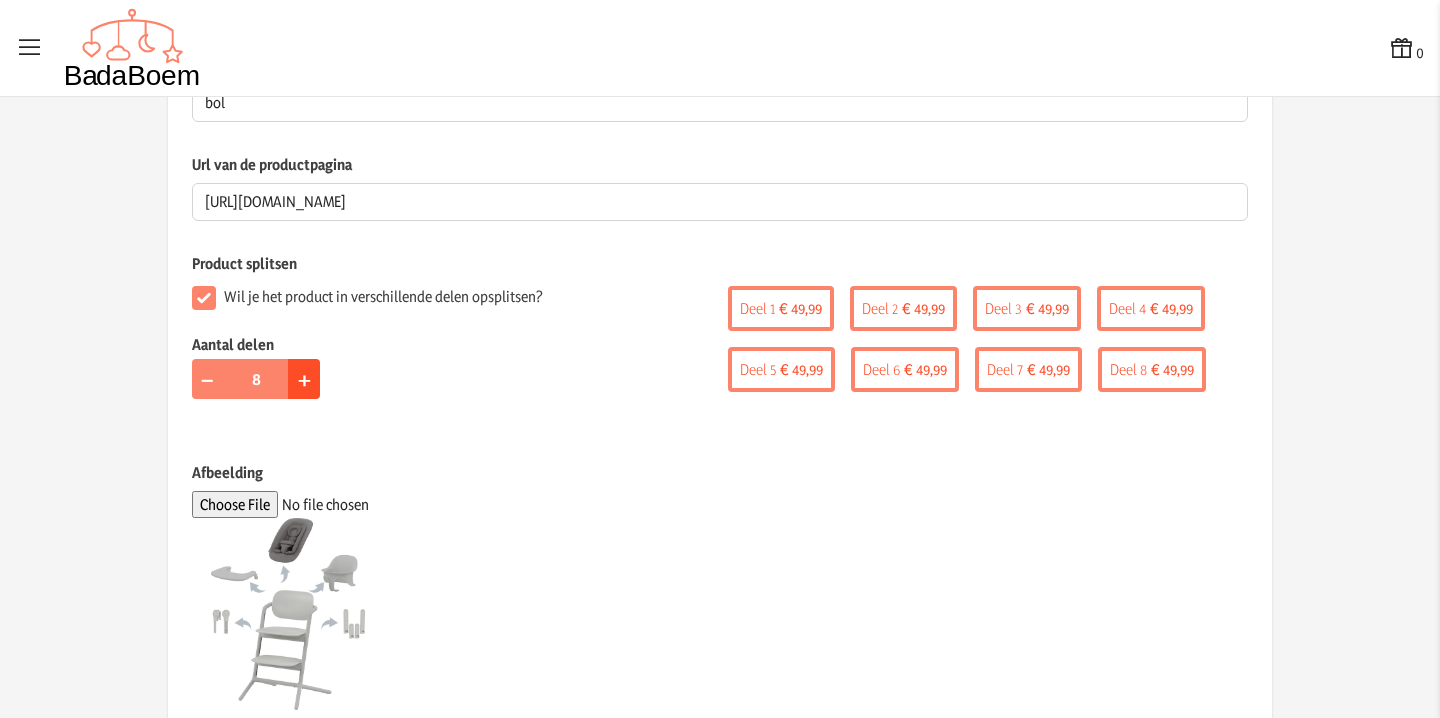 click on "+" 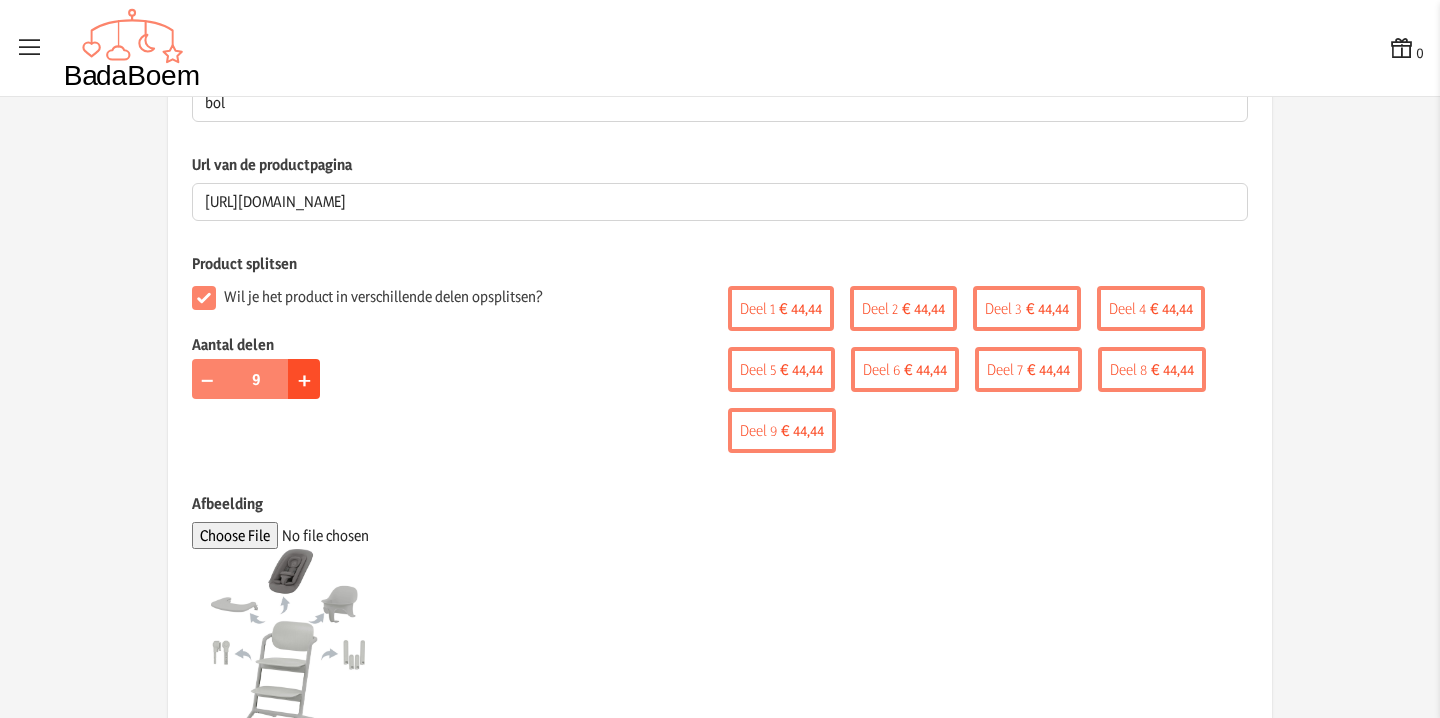 click on "+" 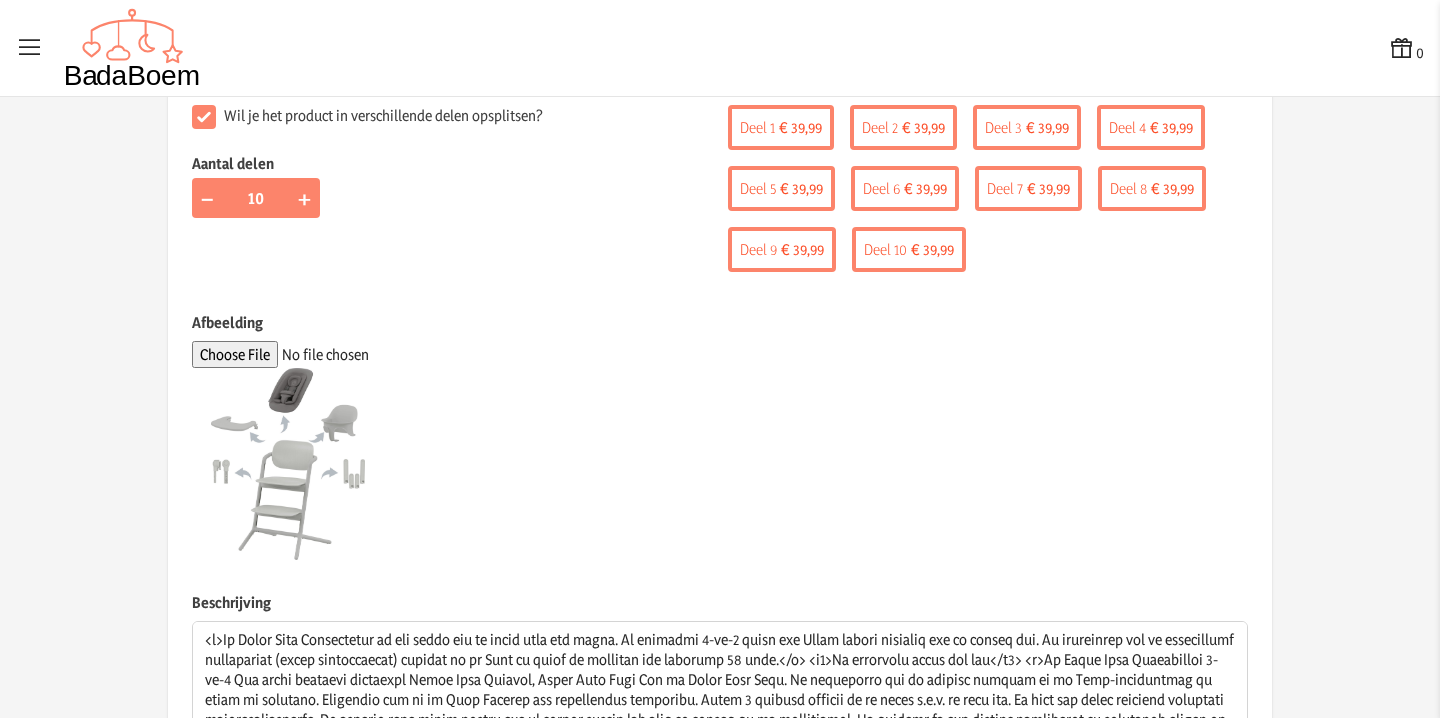 scroll, scrollTop: 706, scrollLeft: 0, axis: vertical 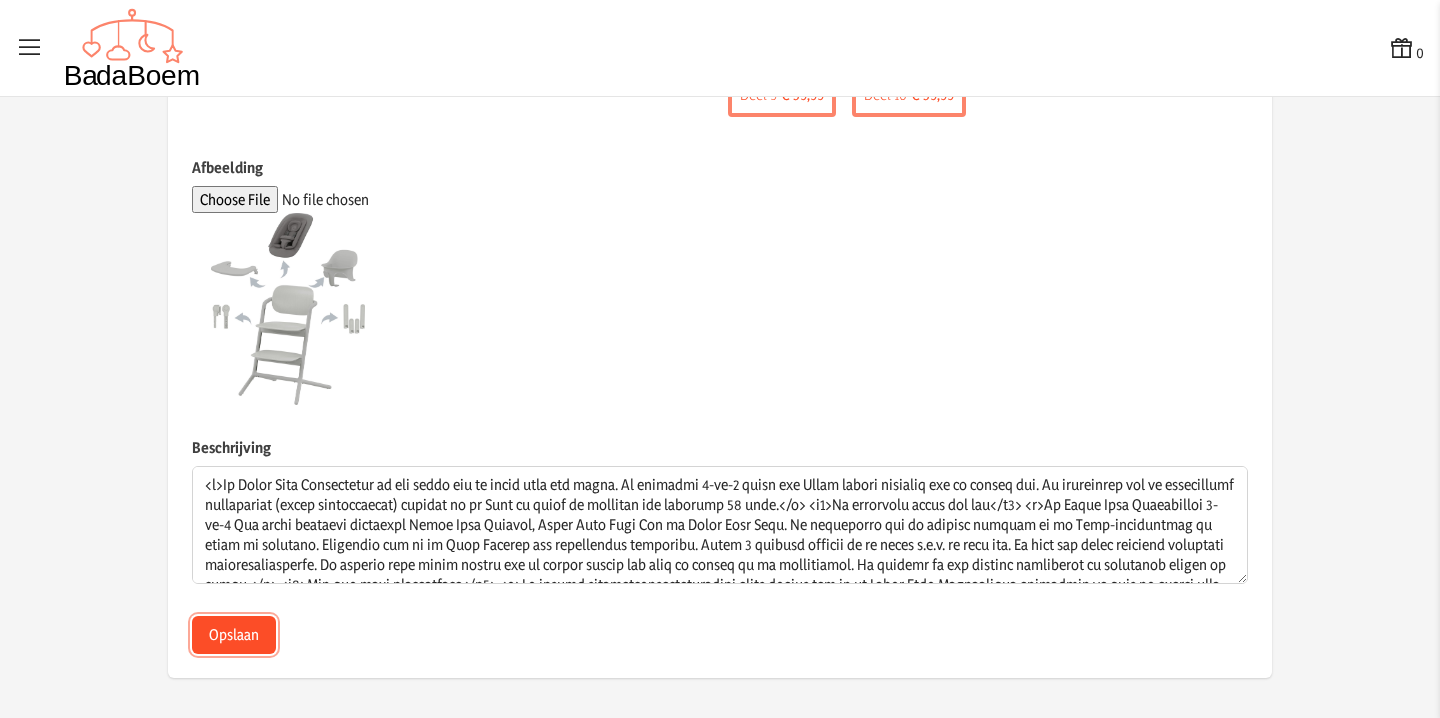 click on "Opslaan" 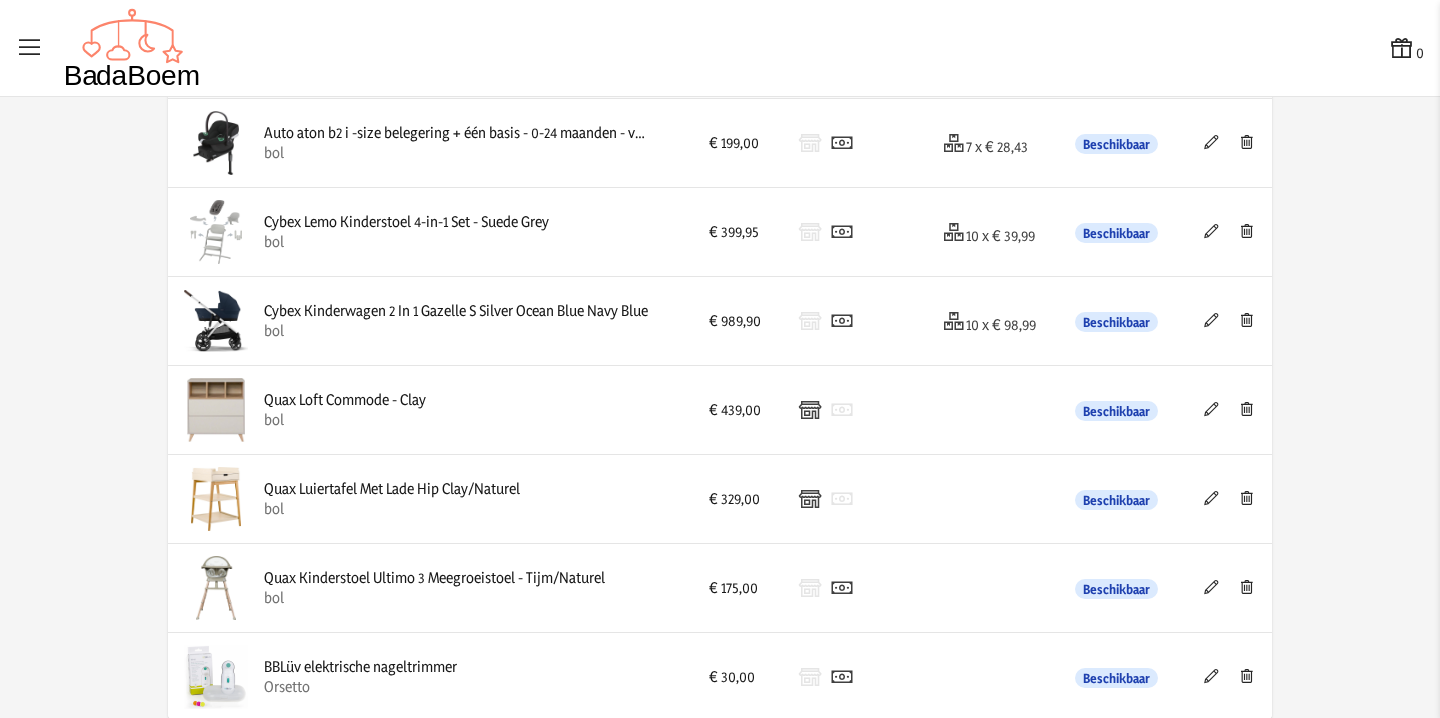 scroll, scrollTop: 155, scrollLeft: 0, axis: vertical 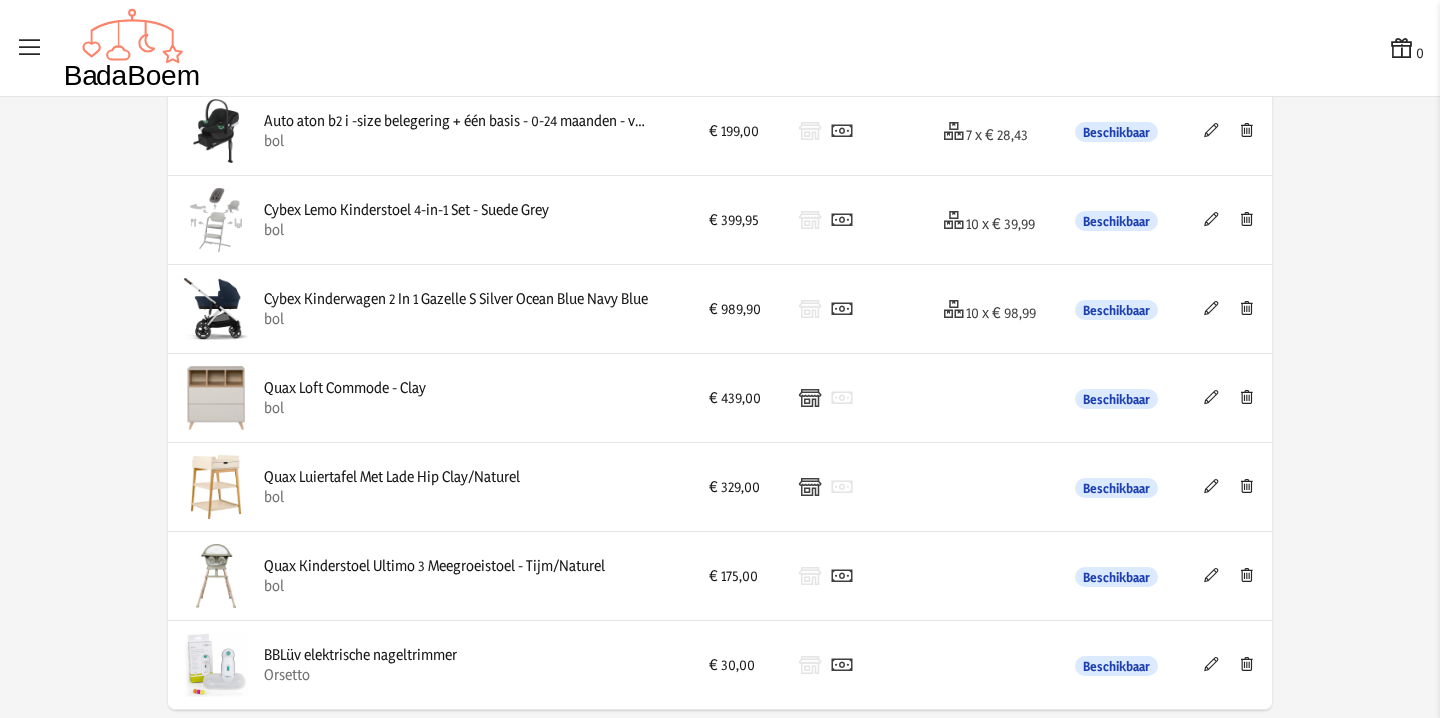 click at bounding box center (1211, 397) 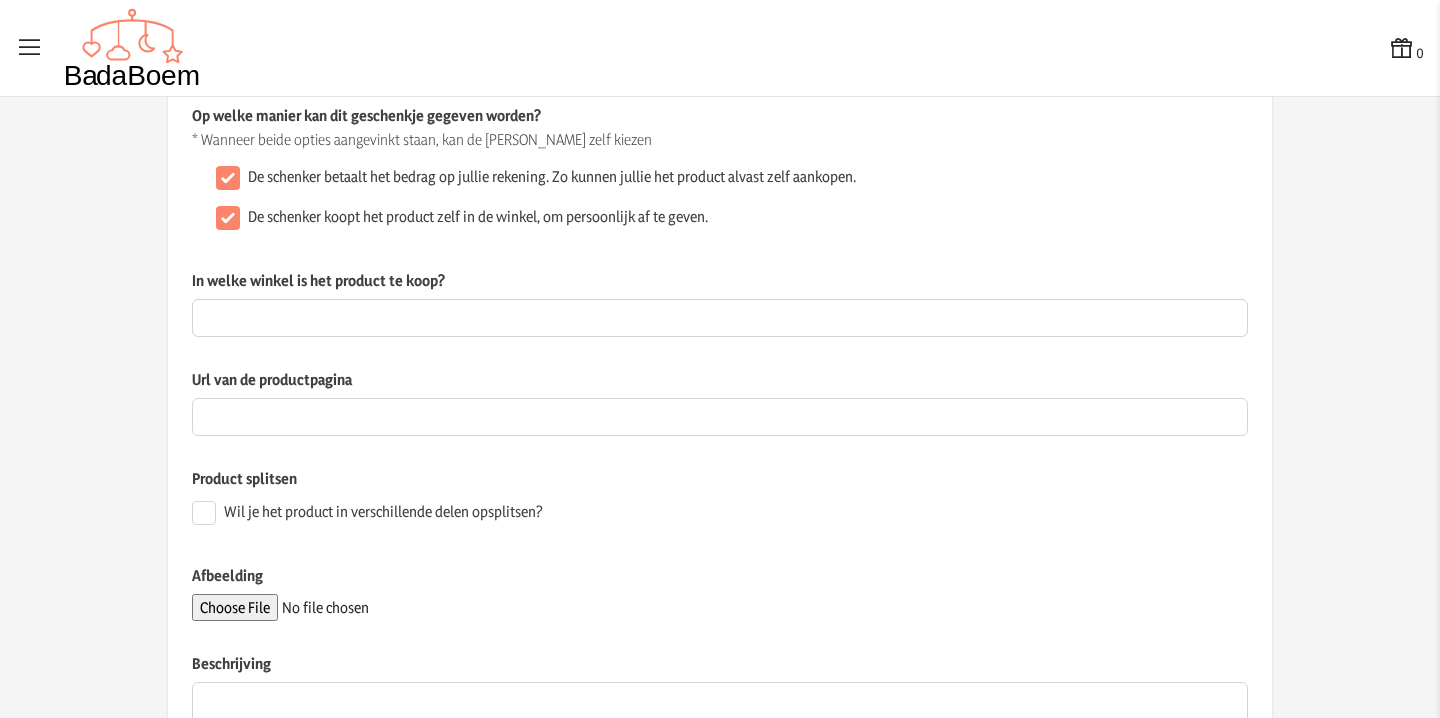 scroll, scrollTop: 0, scrollLeft: 0, axis: both 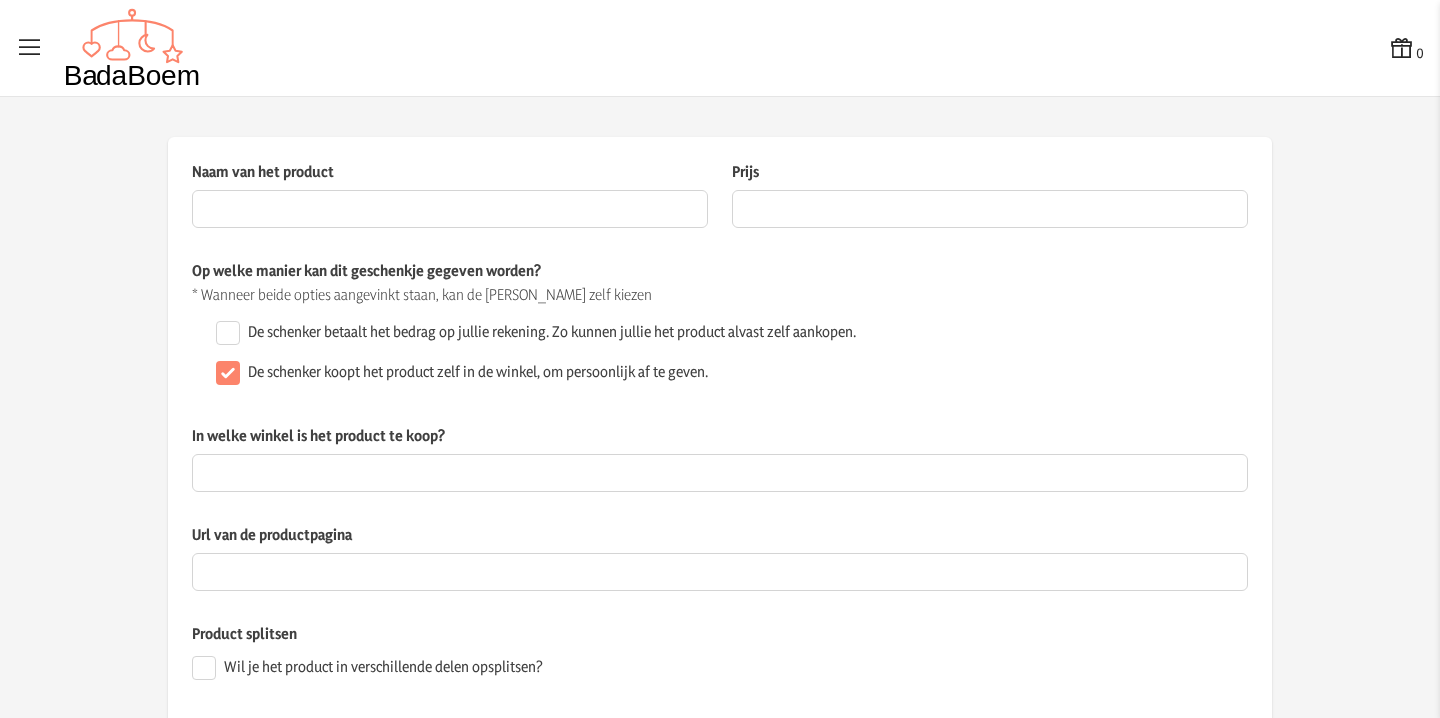 type on "Quax Loft Commode - Clay" 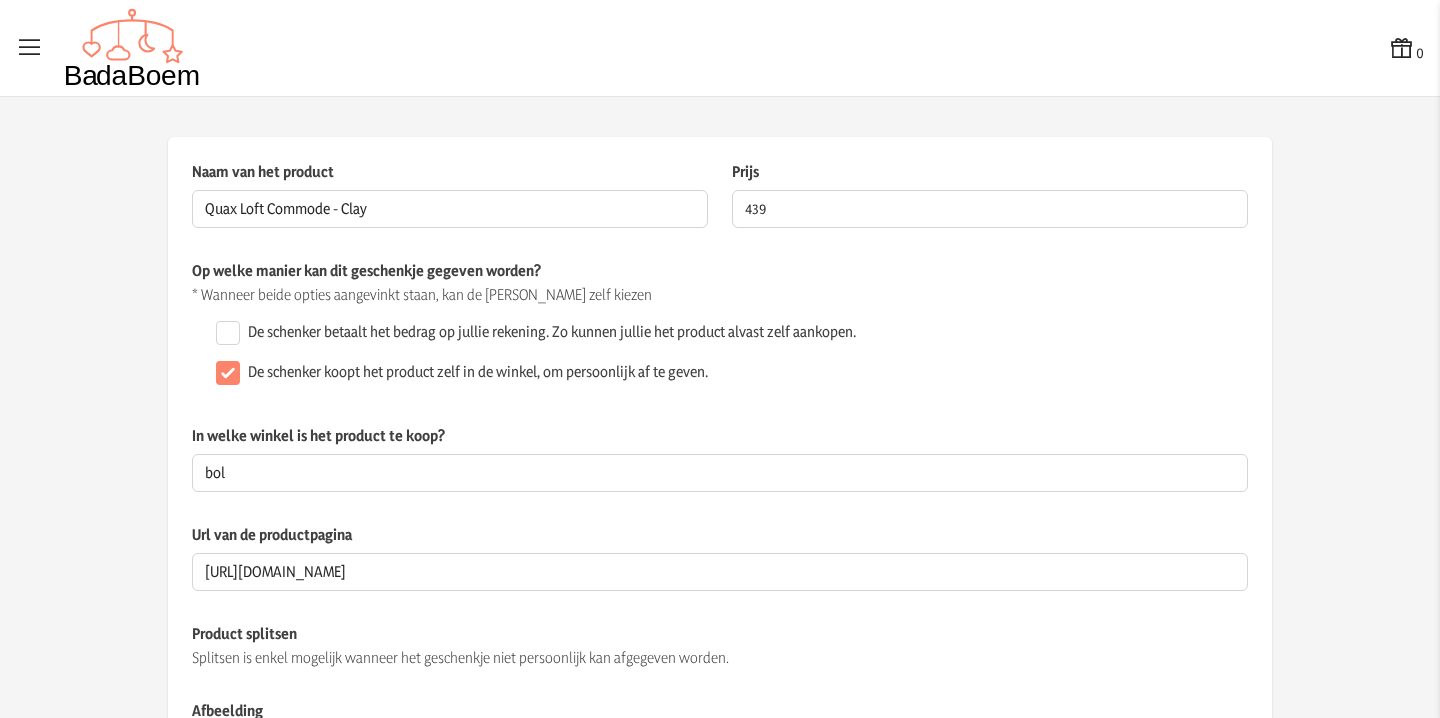 click on "De schenker betaalt het bedrag op jullie rekening. Zo kunnen jullie het product alvast zelf aankopen." 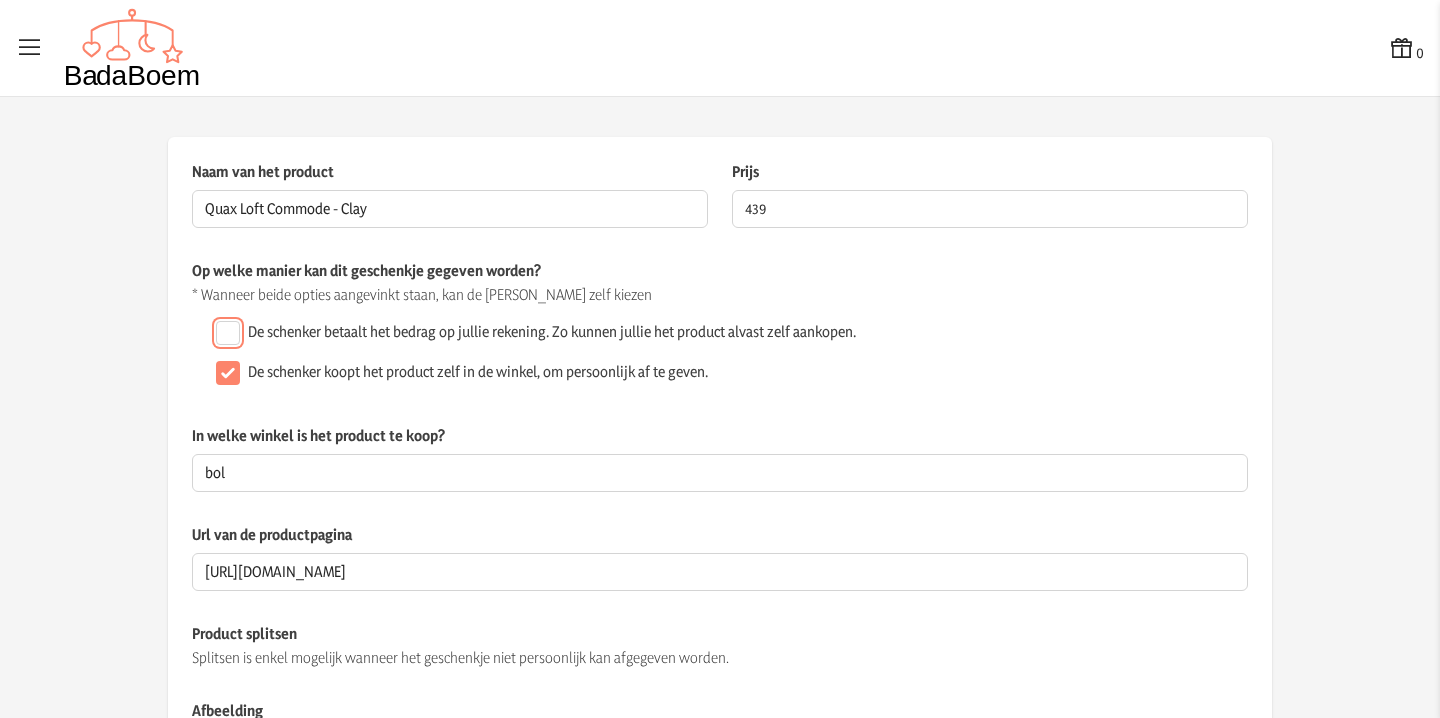 checkbox on "true" 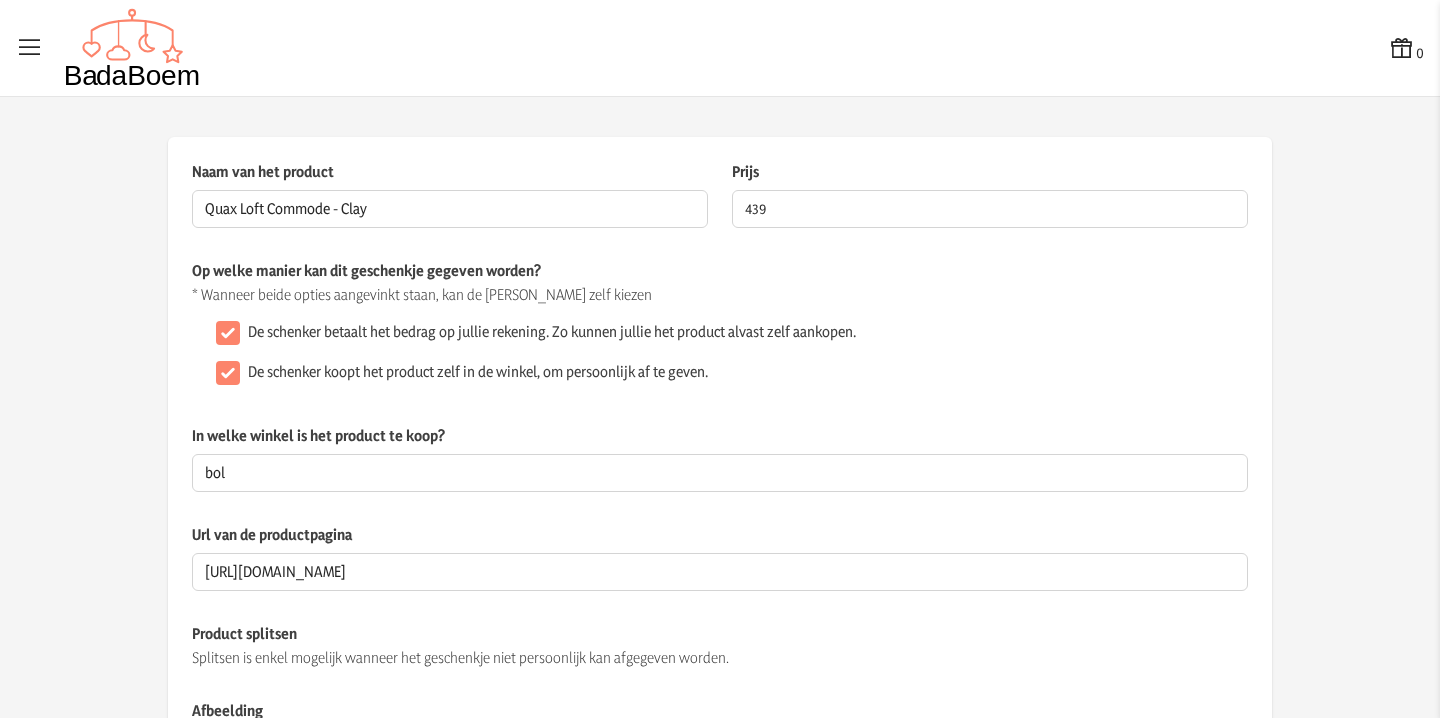 click on "De schenker koopt het product zelf in de winkel, om persoonlijk af te geven." 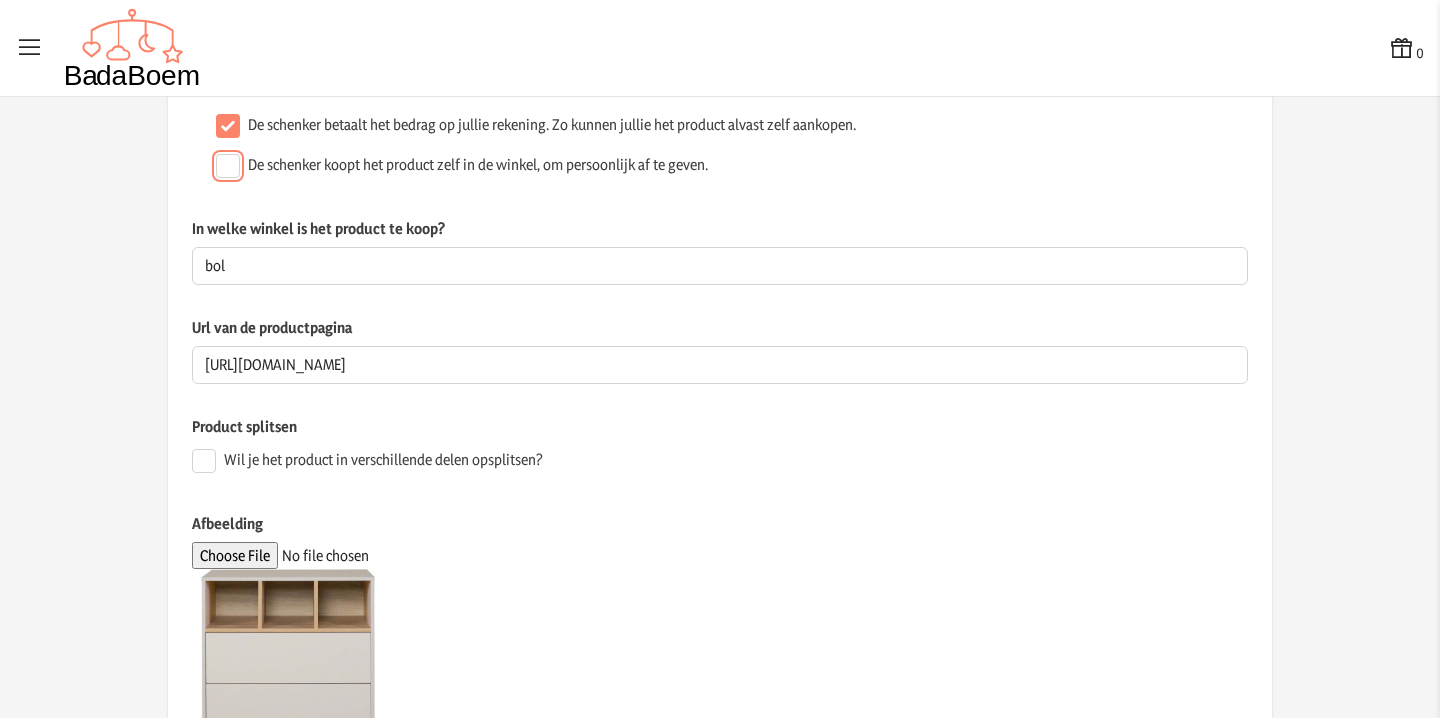 scroll, scrollTop: 213, scrollLeft: 0, axis: vertical 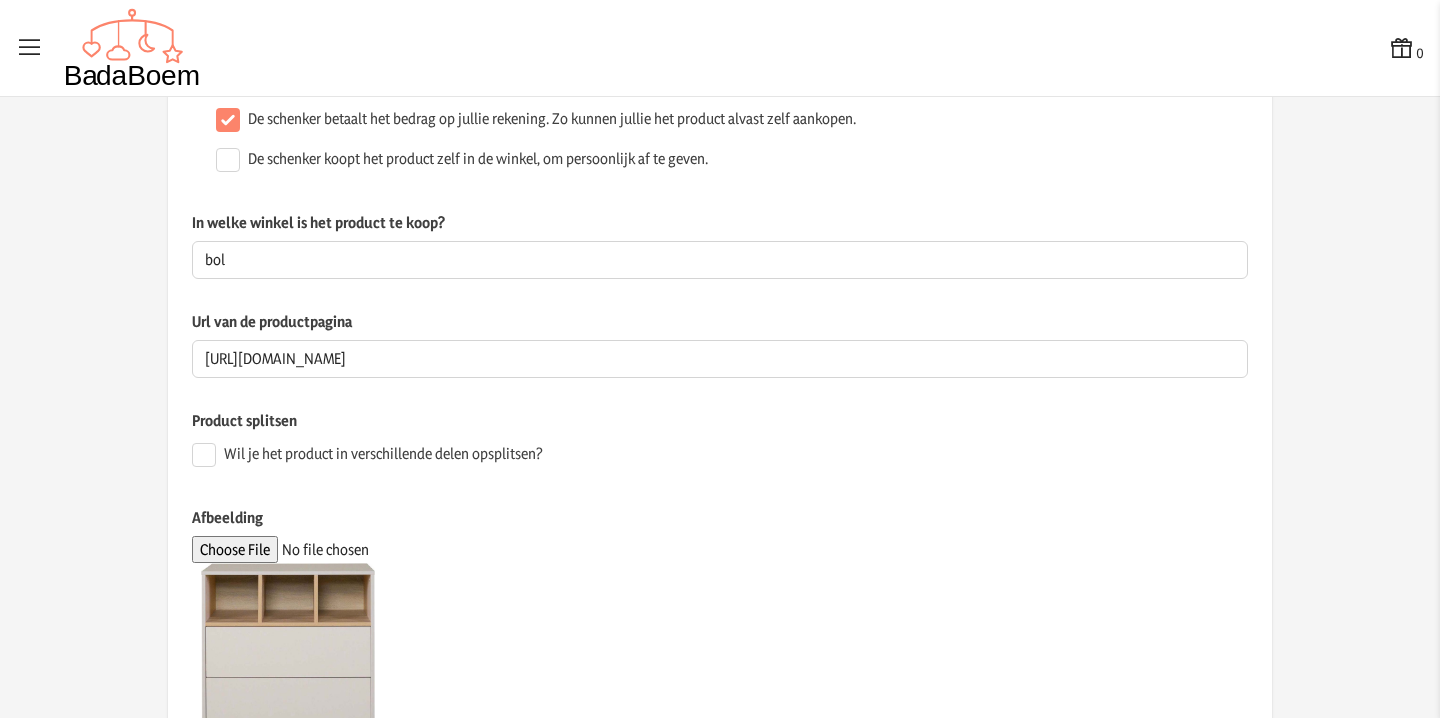click on "Wil je het product in verschillende delen opsplitsen?" 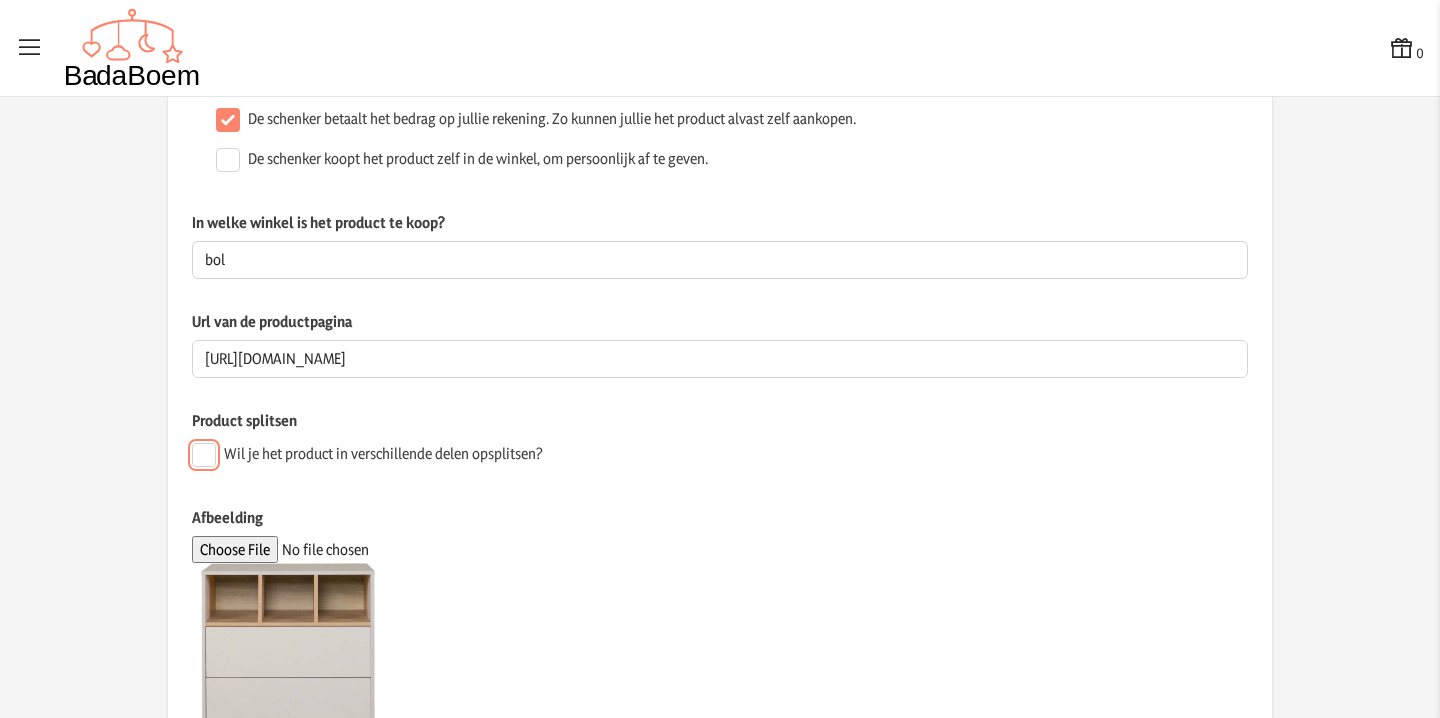 click on "Wil je het product in verschillende delen opsplitsen?" at bounding box center [204, 455] 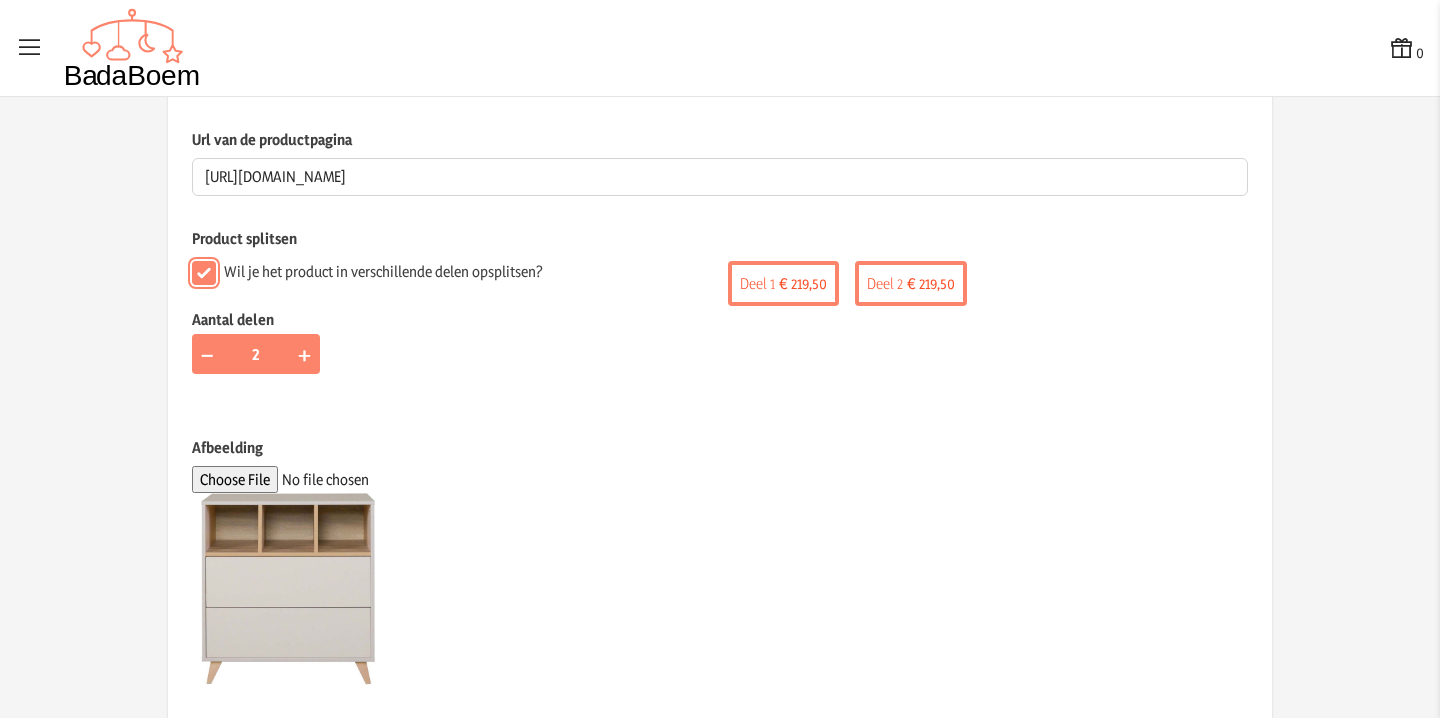 scroll, scrollTop: 396, scrollLeft: 0, axis: vertical 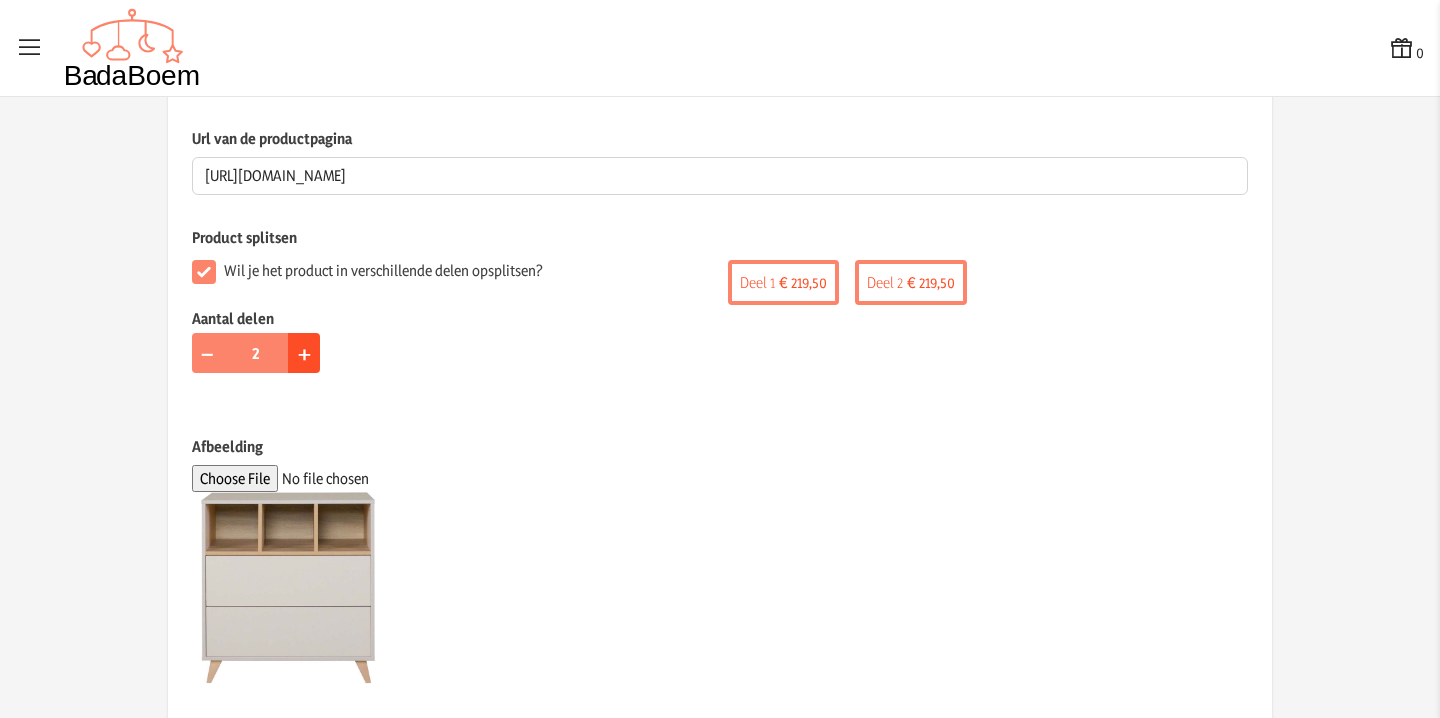 click on "+" 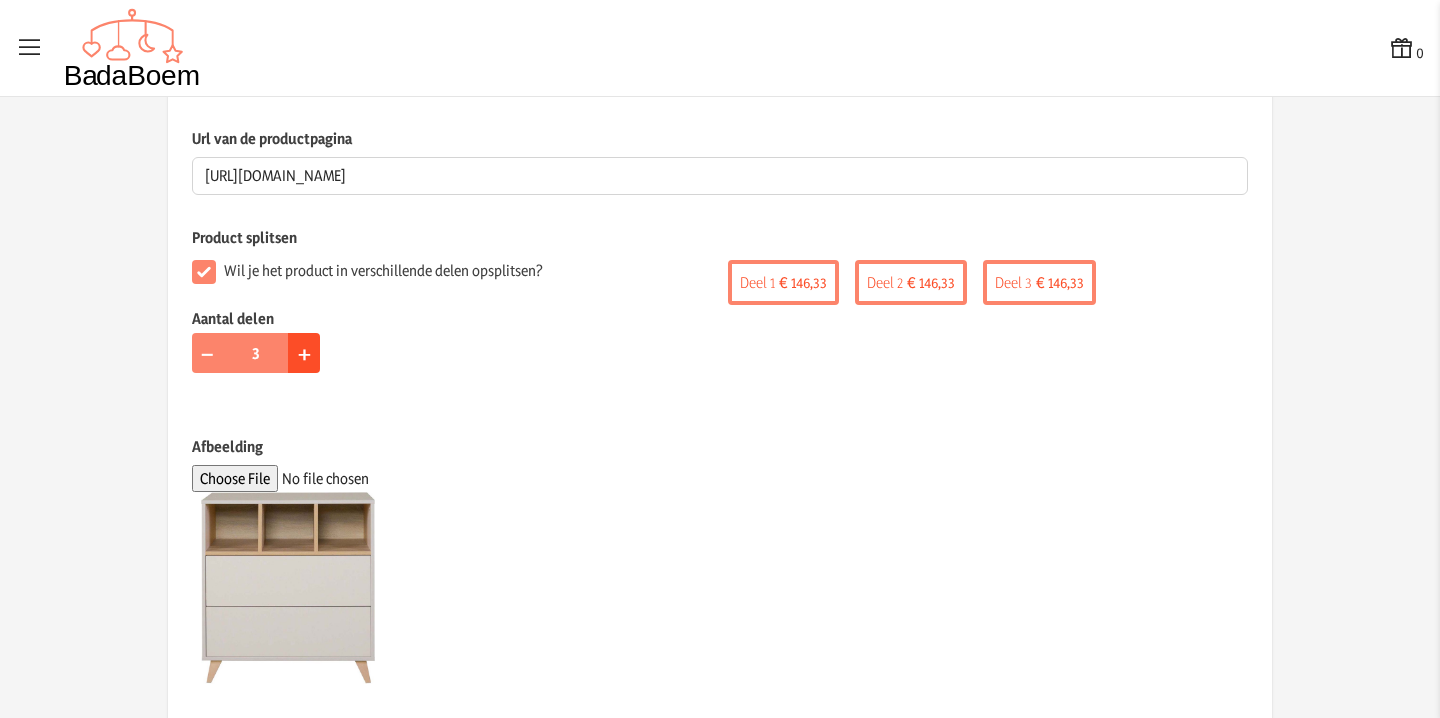 click on "+" 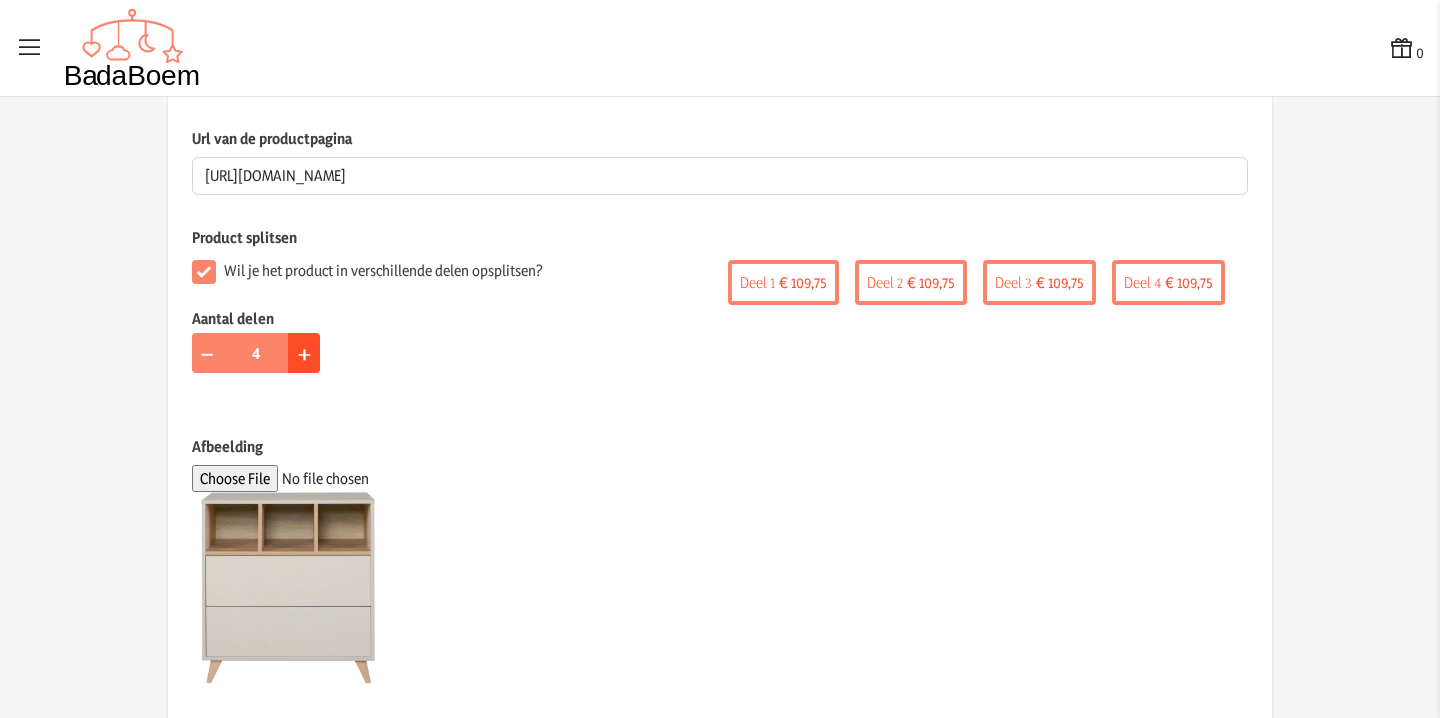 click on "+" 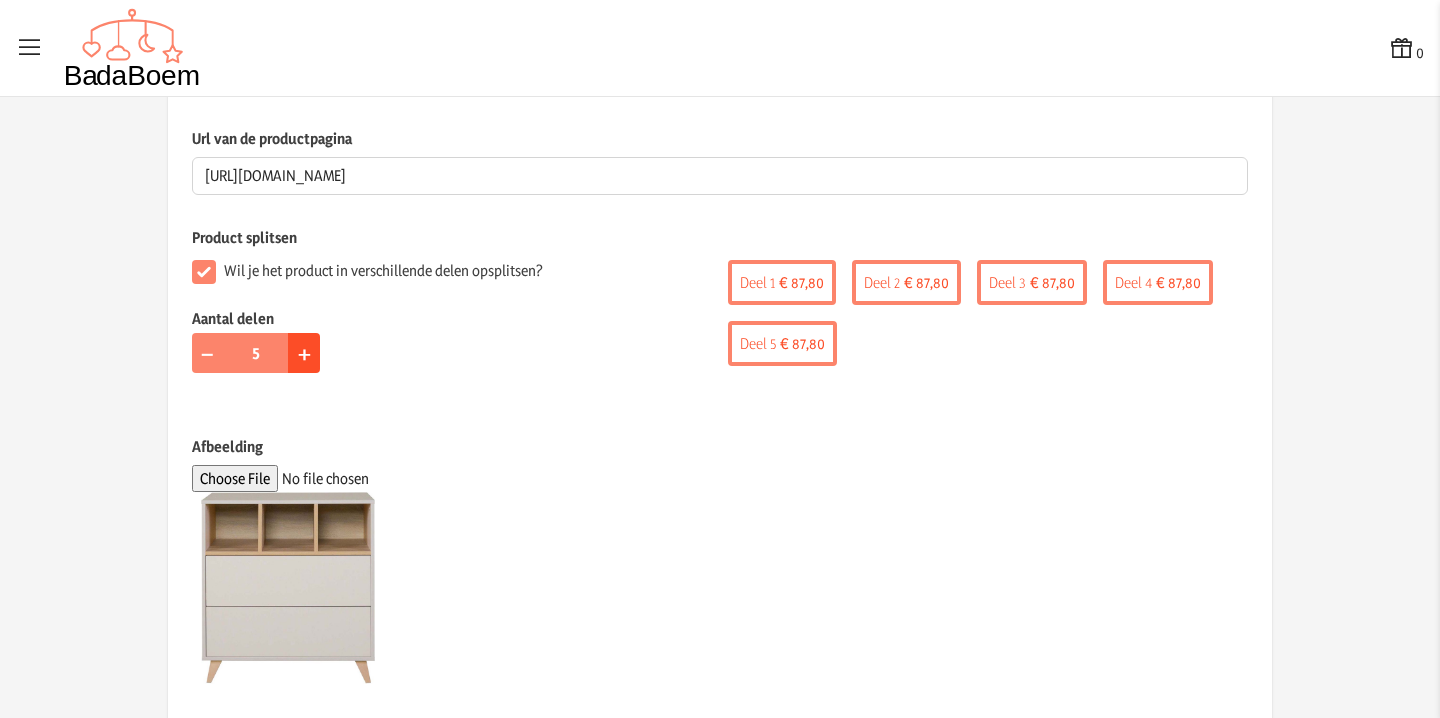 click on "+" 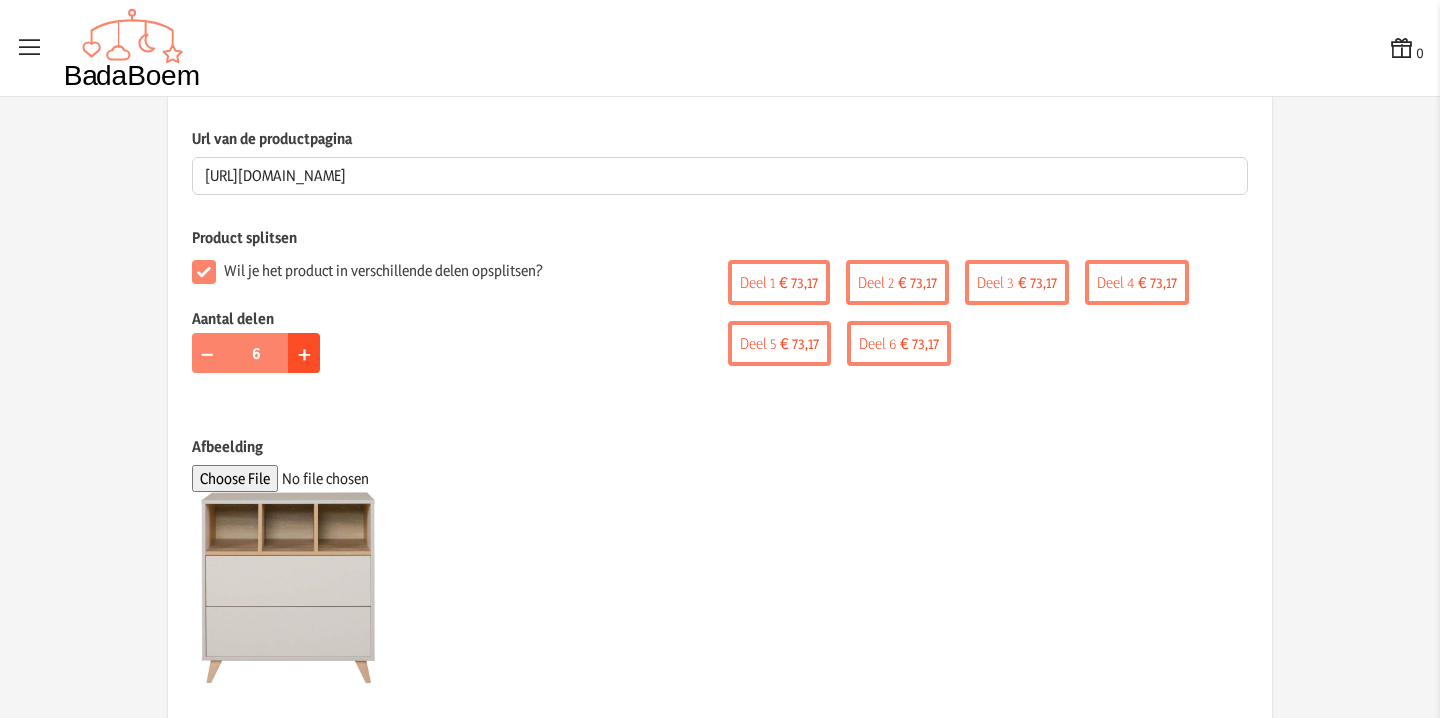 click on "+" 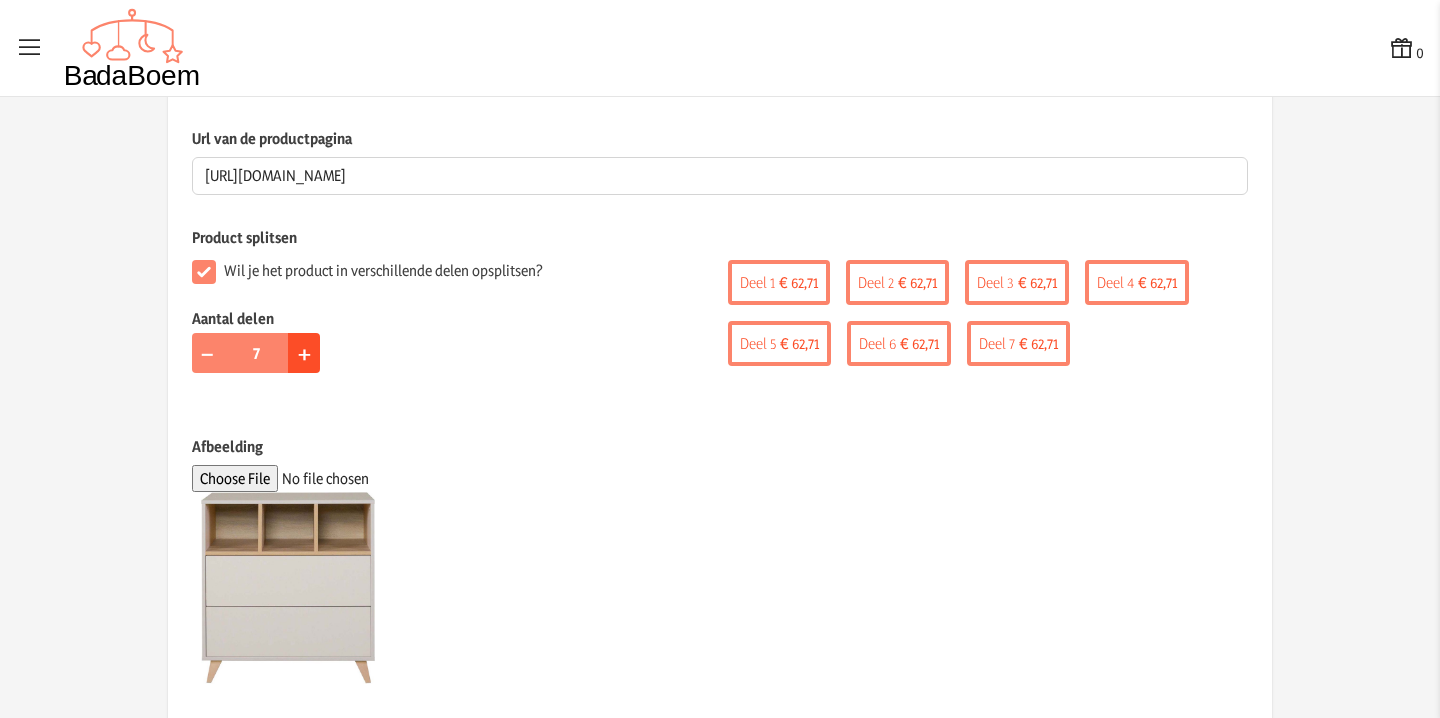 click on "+" 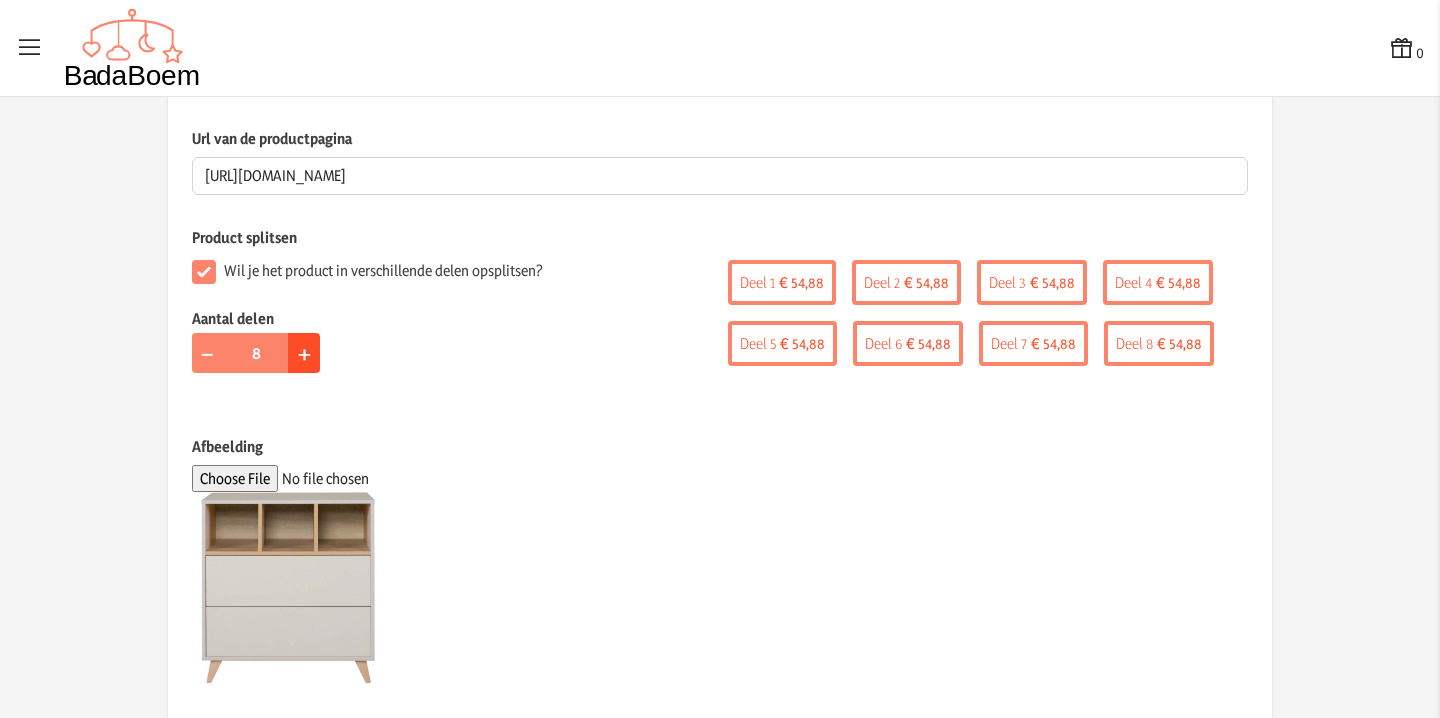 click on "+" 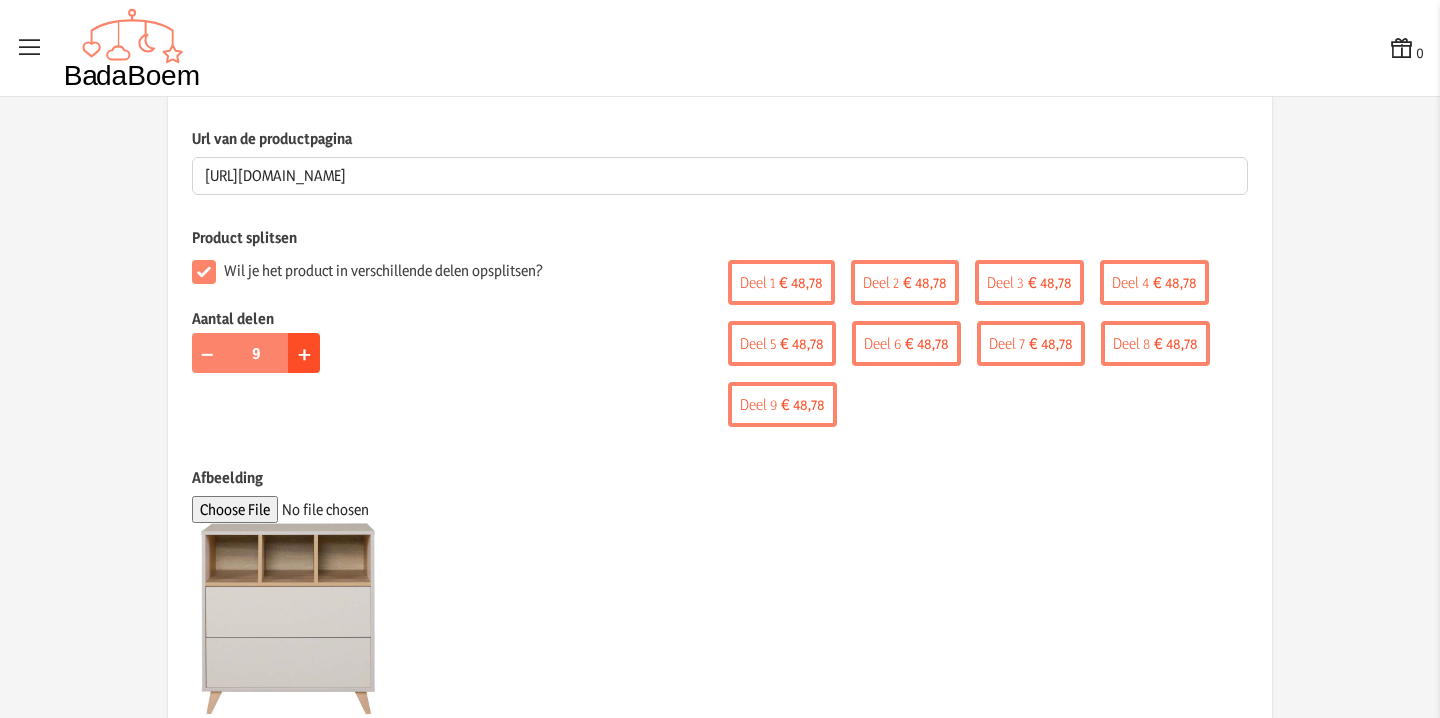 click on "+" 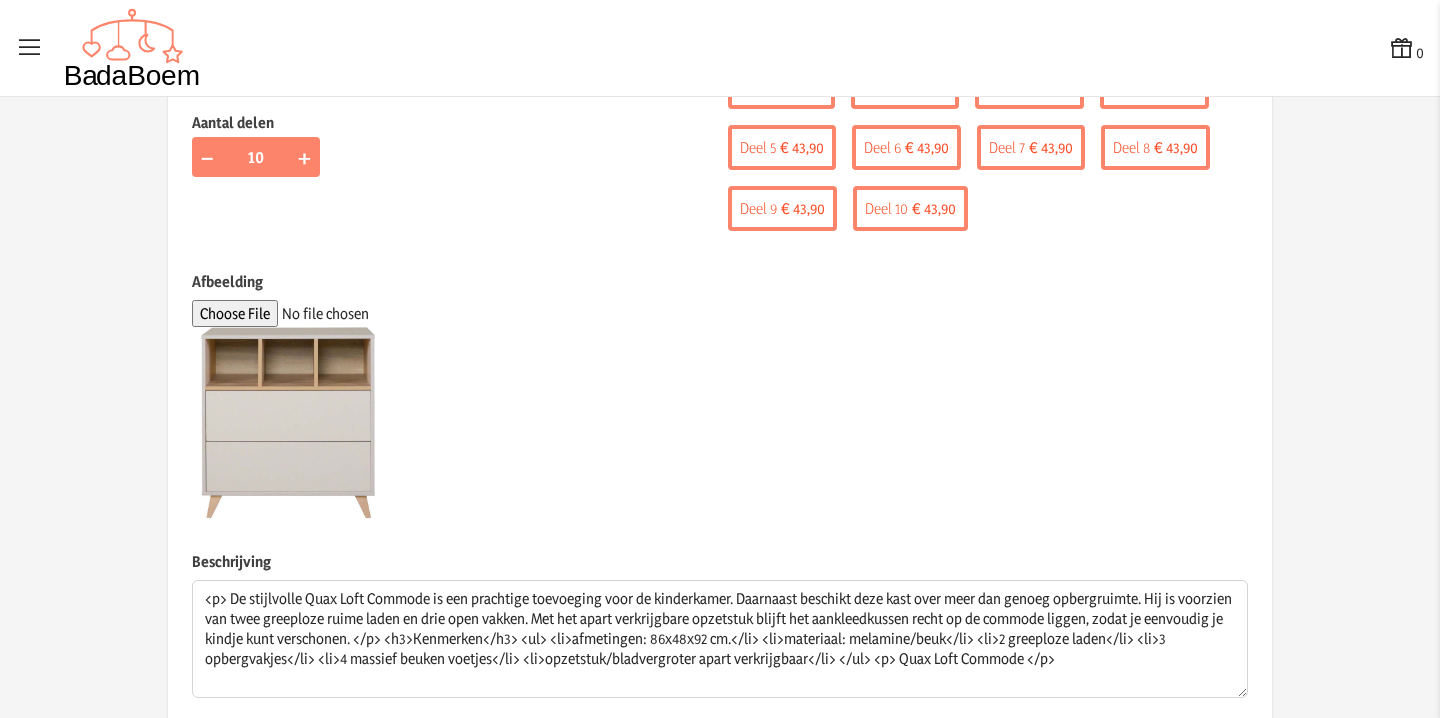 scroll, scrollTop: 706, scrollLeft: 0, axis: vertical 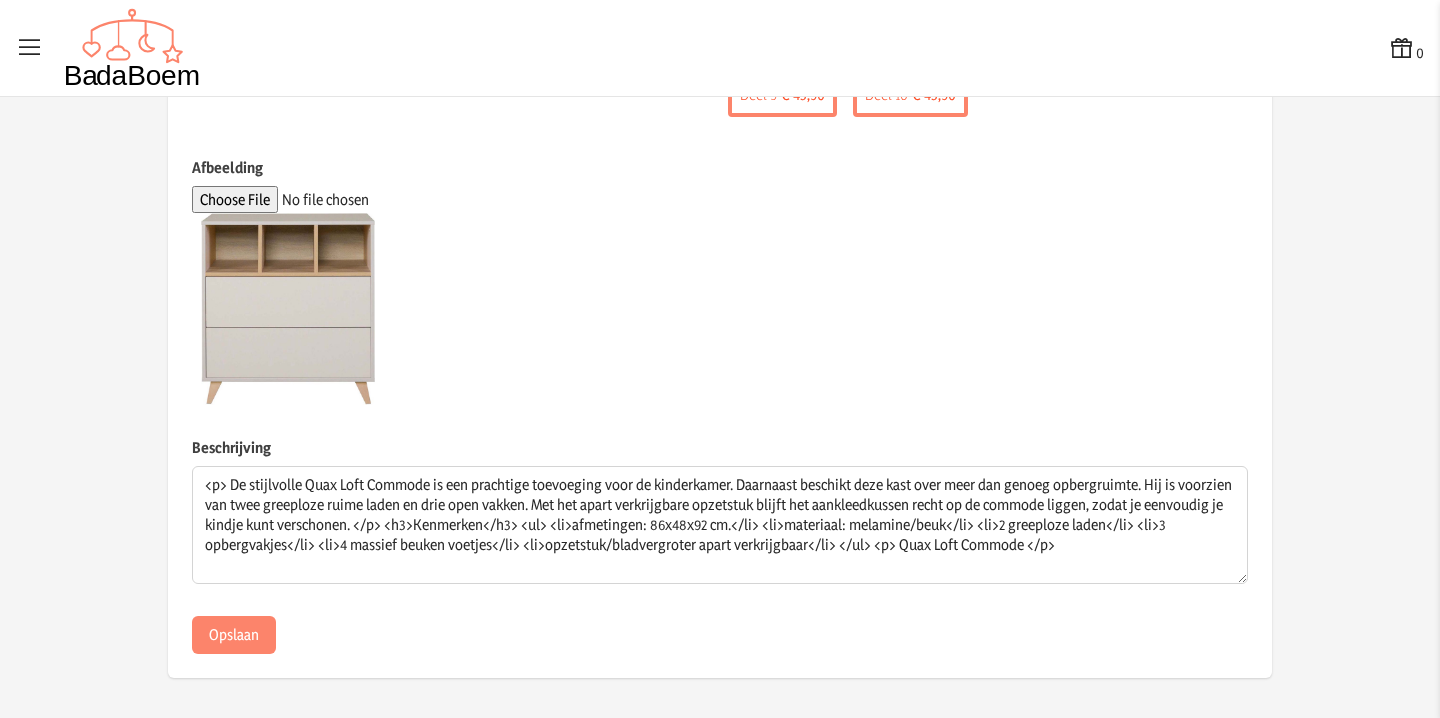 click on "Naam van het product Quax Loft Commode - Clay  Dit veld is verplicht  Prijs 439  De prijs van het product is verplicht en mag enkel cijfers bevatten  Op welke manier kan dit geschenkje gegeven worden? * Wanneer beide opties aangevinkt staan, kan de schenker zelf kiezen  De schenker betaalt het bedrag op jullie rekening. Zo kunnen jullie het product alvast zelf aankopen.   De schenker koopt het product zelf in de winkel, om persoonlijk af te geven.  In welke winkel is het product te koop? bol  Dit veld is verplicht wanneer het geschenkje persoonlijk kan afgegeven worden  Url van de productpagina https://www.bol.com/be/nl/p/quax-loft-commode-clay/9300000107385591/ Product splitsen  Wil je het product in verschillende delen opsplitsen?  Aantal delen − 10 +  Deel 1   € 43,90   Deel 2   € 43,90   Deel 3   € 43,90   Deel 4   € 43,90   Deel 5   € 43,90   Deel 6   € 43,90   Deel 7   € 43,90   Deel 8   € 43,90   Deel 9   € 43,90   Deel 10   € 43,90  Afbeelding Beschrijving Opslaan" 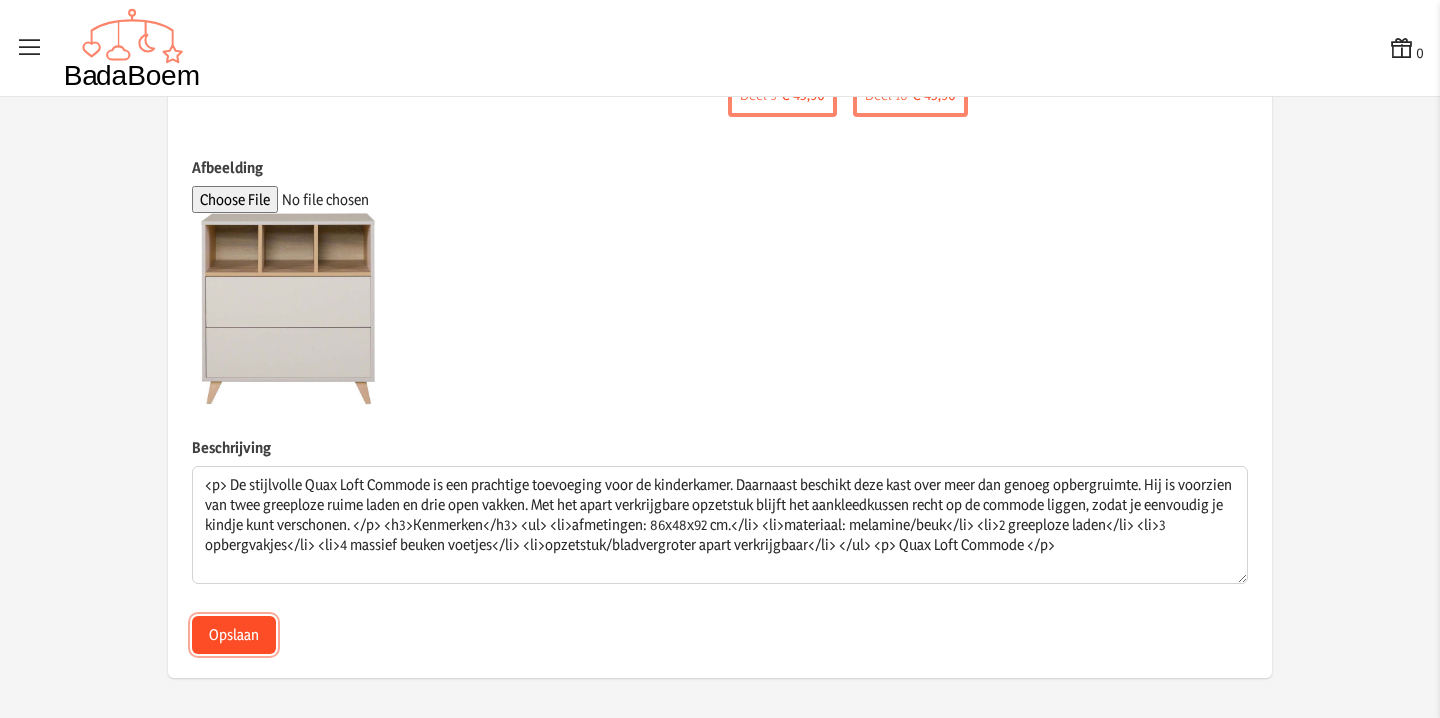 click on "Opslaan" 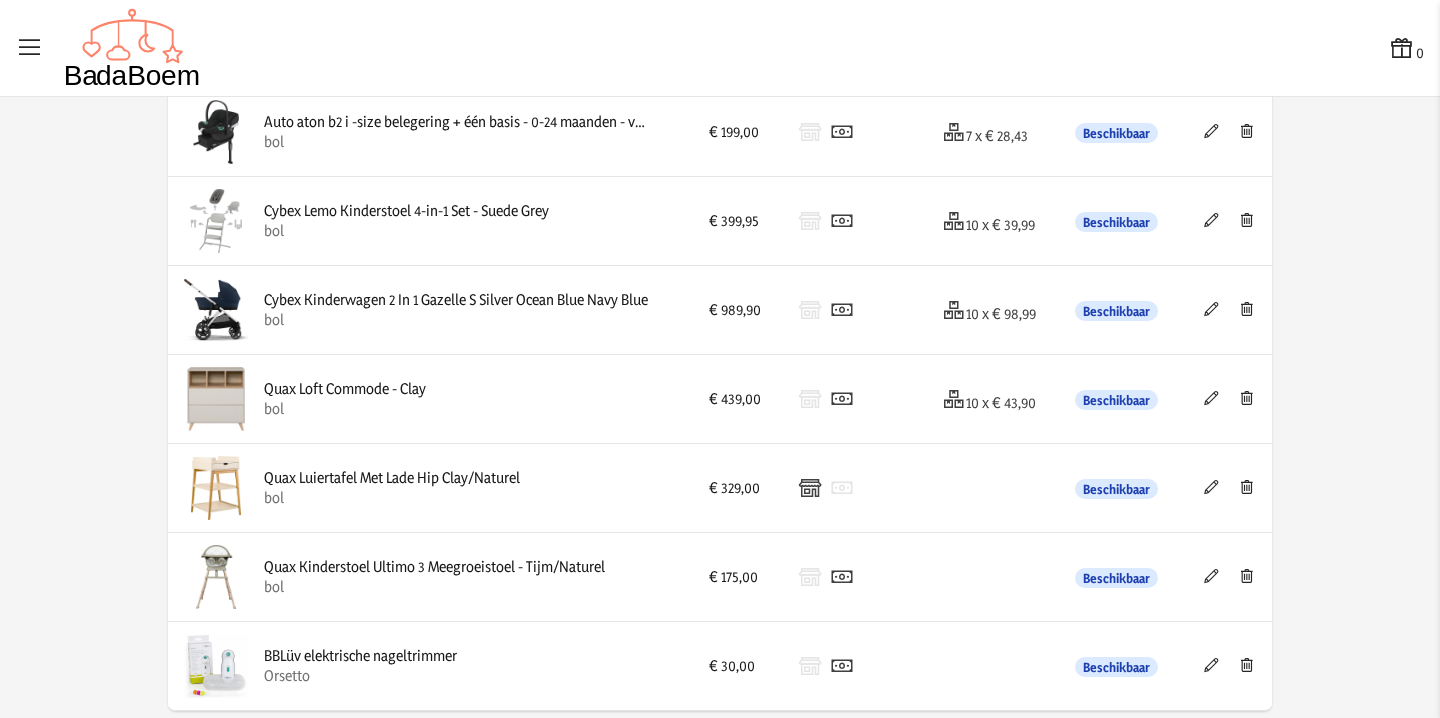scroll, scrollTop: 155, scrollLeft: 0, axis: vertical 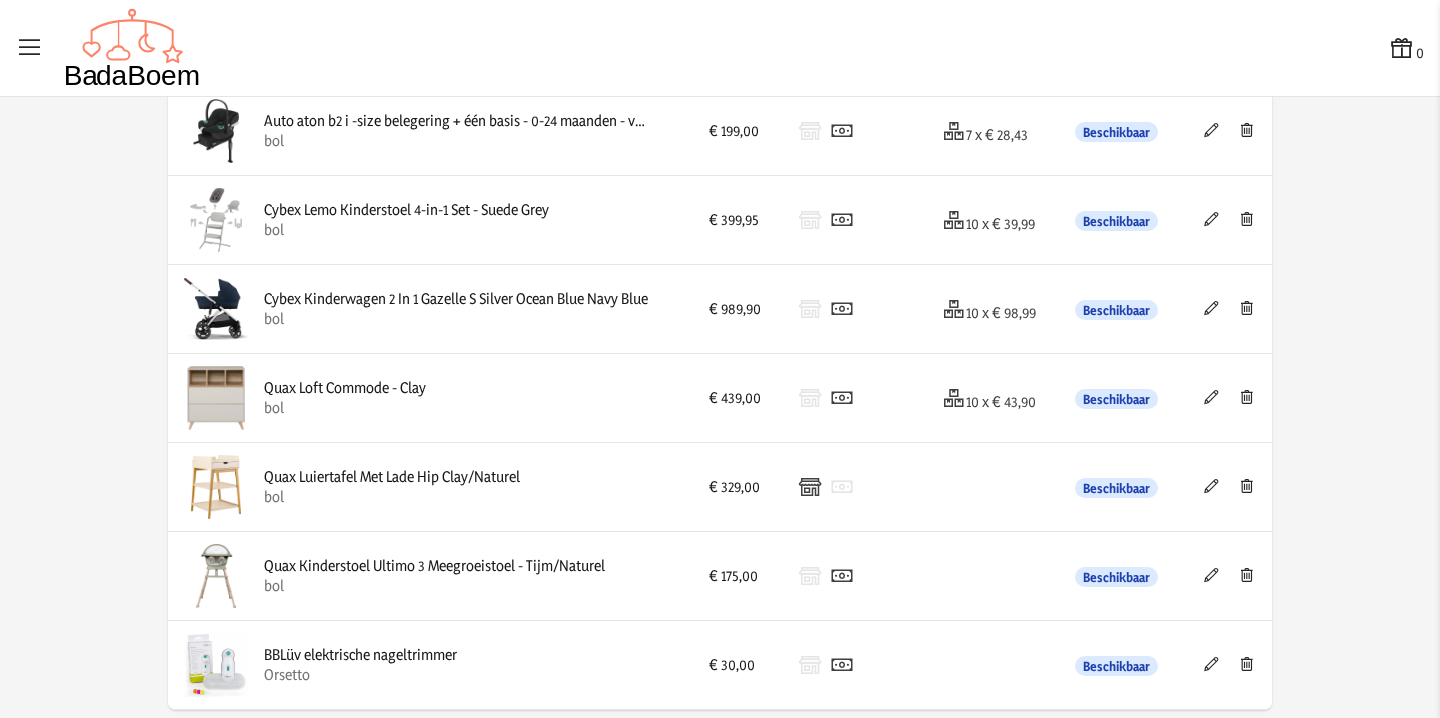 click at bounding box center (1211, 486) 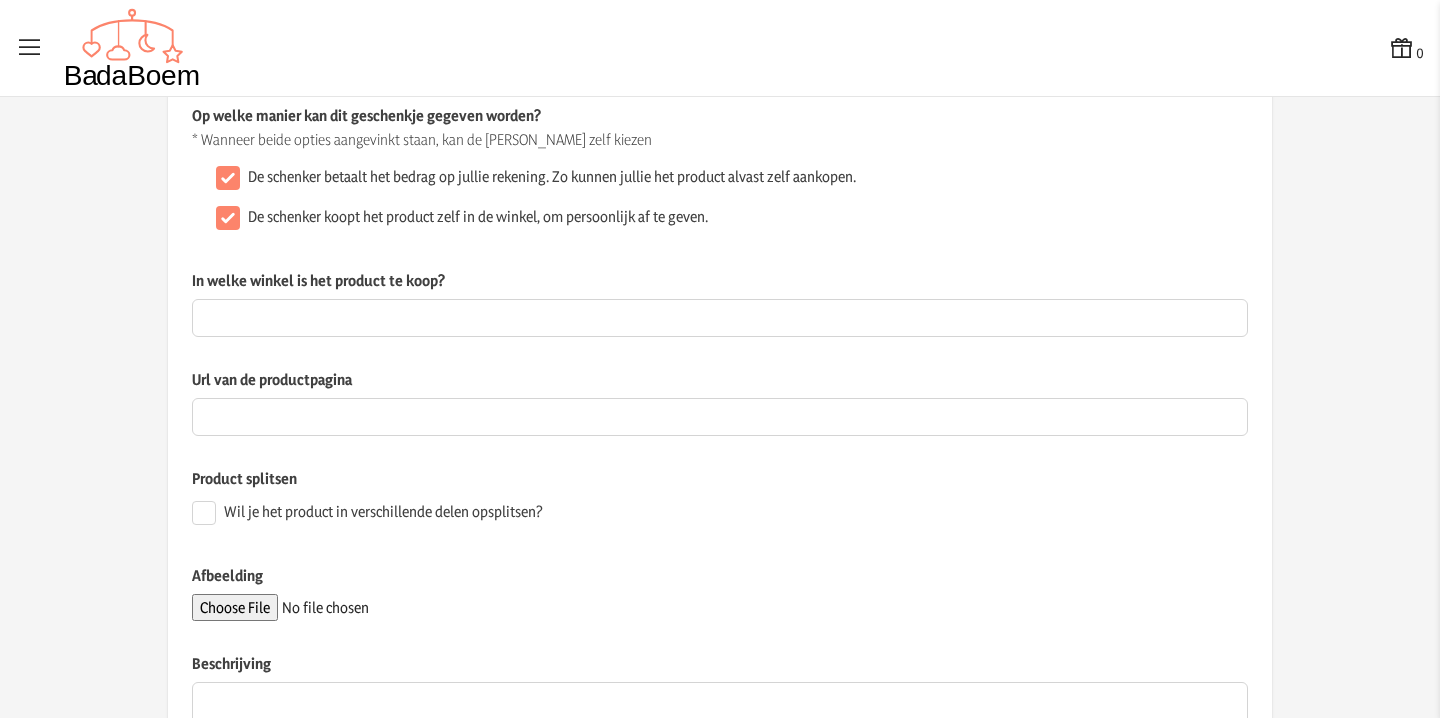 scroll, scrollTop: 0, scrollLeft: 0, axis: both 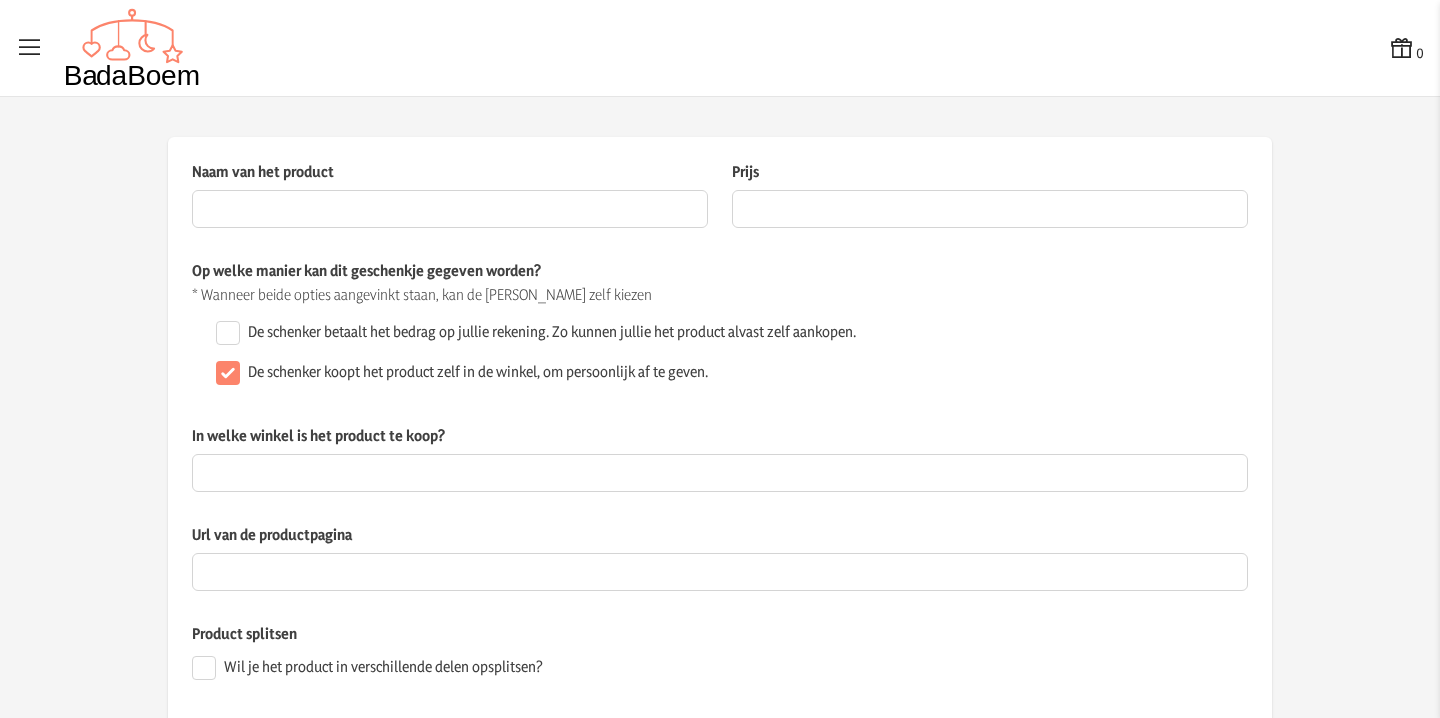 type on "Quax Luiertafel Met Lade Hip Clay/Naturel" 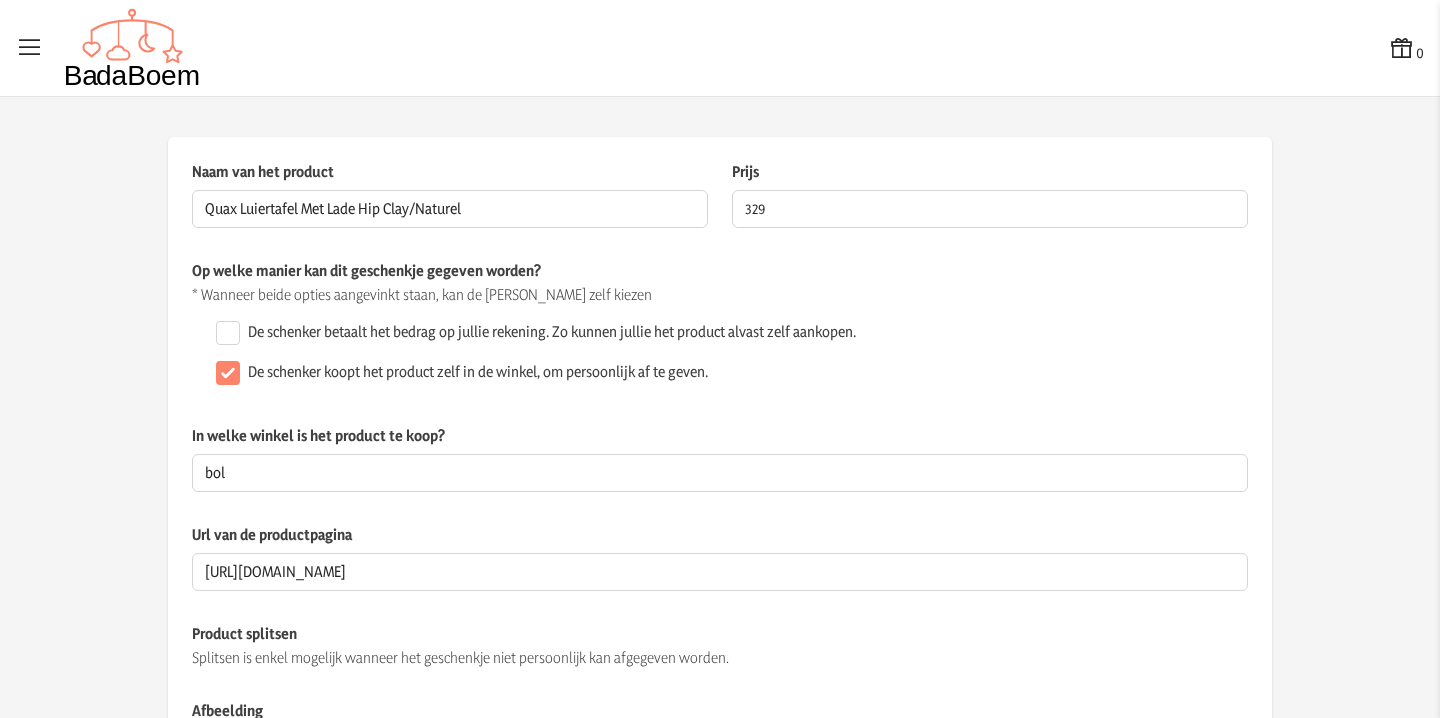 click on "De schenker betaalt het bedrag op jullie rekening. Zo kunnen jullie het product alvast zelf aankopen." 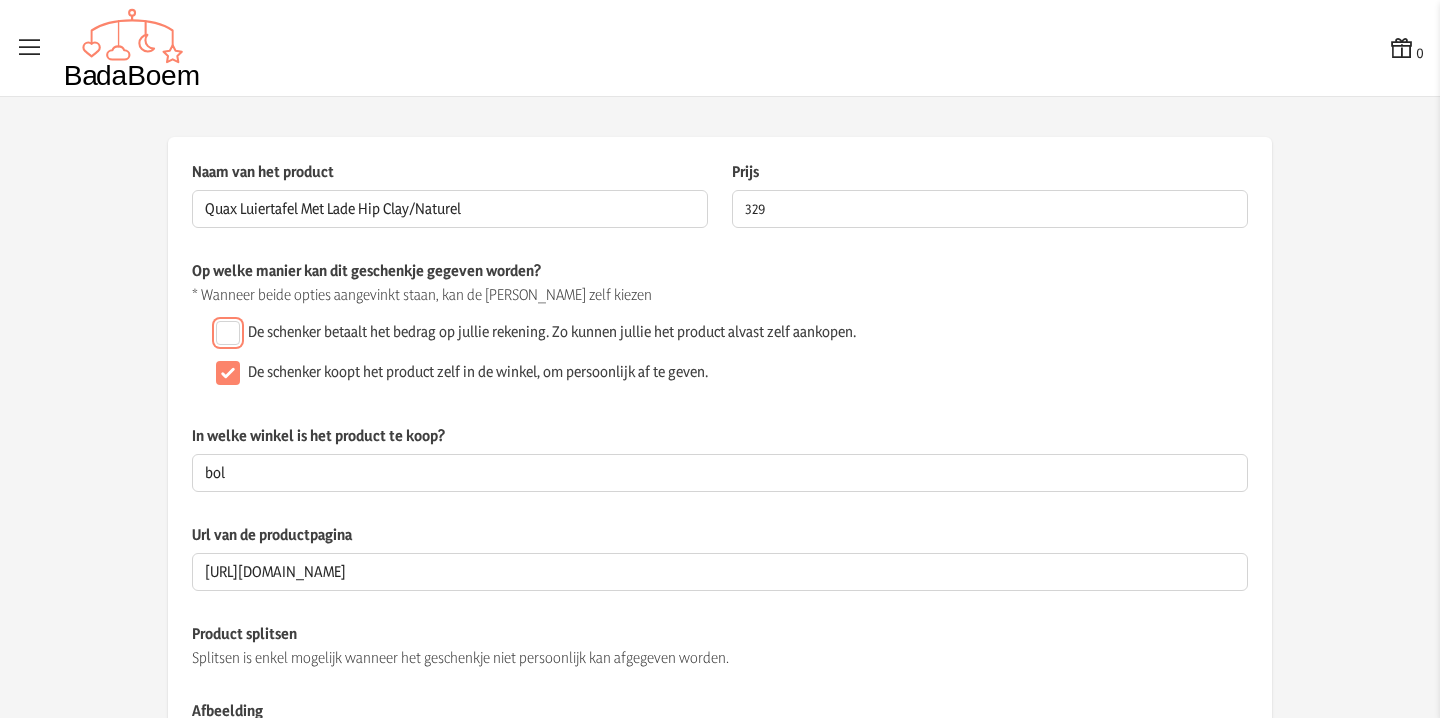 click on "De schenker betaalt het bedrag op jullie rekening. Zo kunnen jullie het product alvast zelf aankopen." at bounding box center [228, 333] 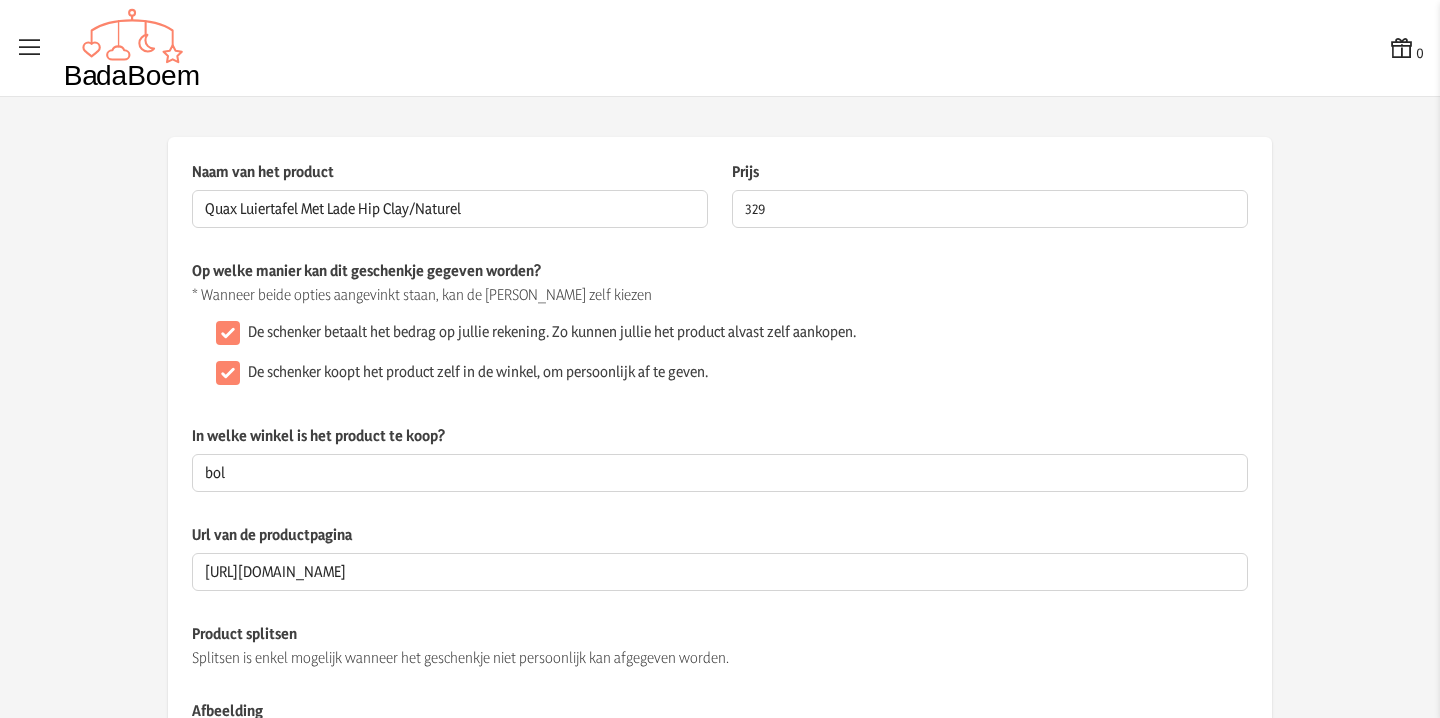 click on "De schenker koopt het product zelf in de winkel, om persoonlijk af te geven." 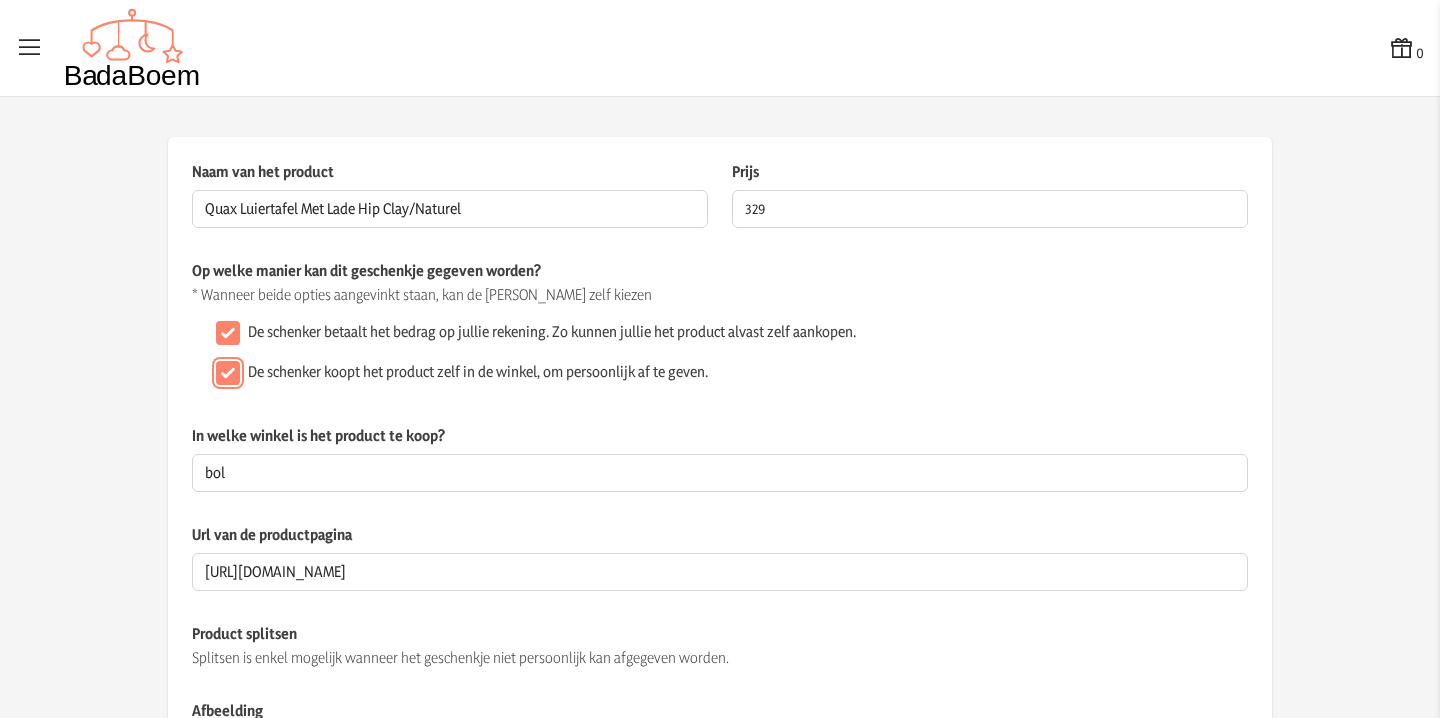 click on "De schenker koopt het product zelf in de winkel, om persoonlijk af te geven." at bounding box center (228, 373) 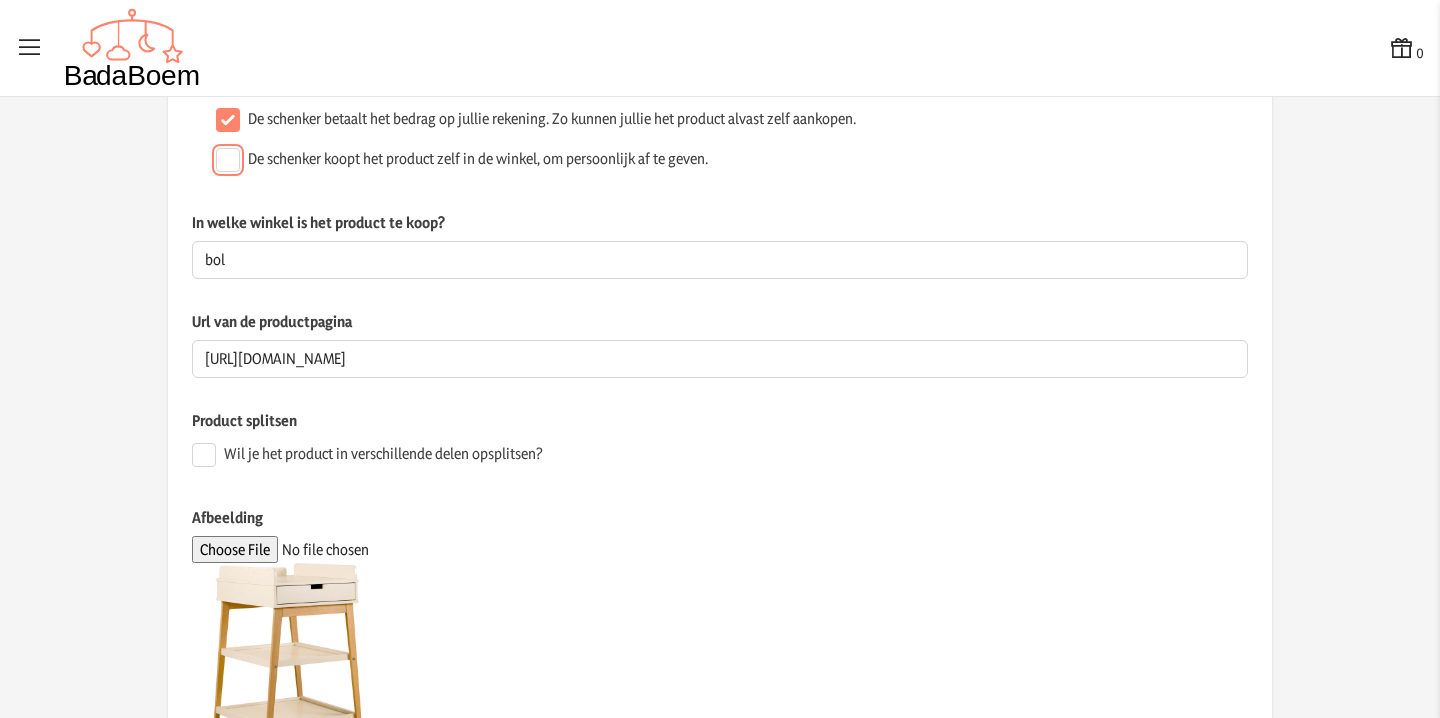 scroll, scrollTop: 229, scrollLeft: 0, axis: vertical 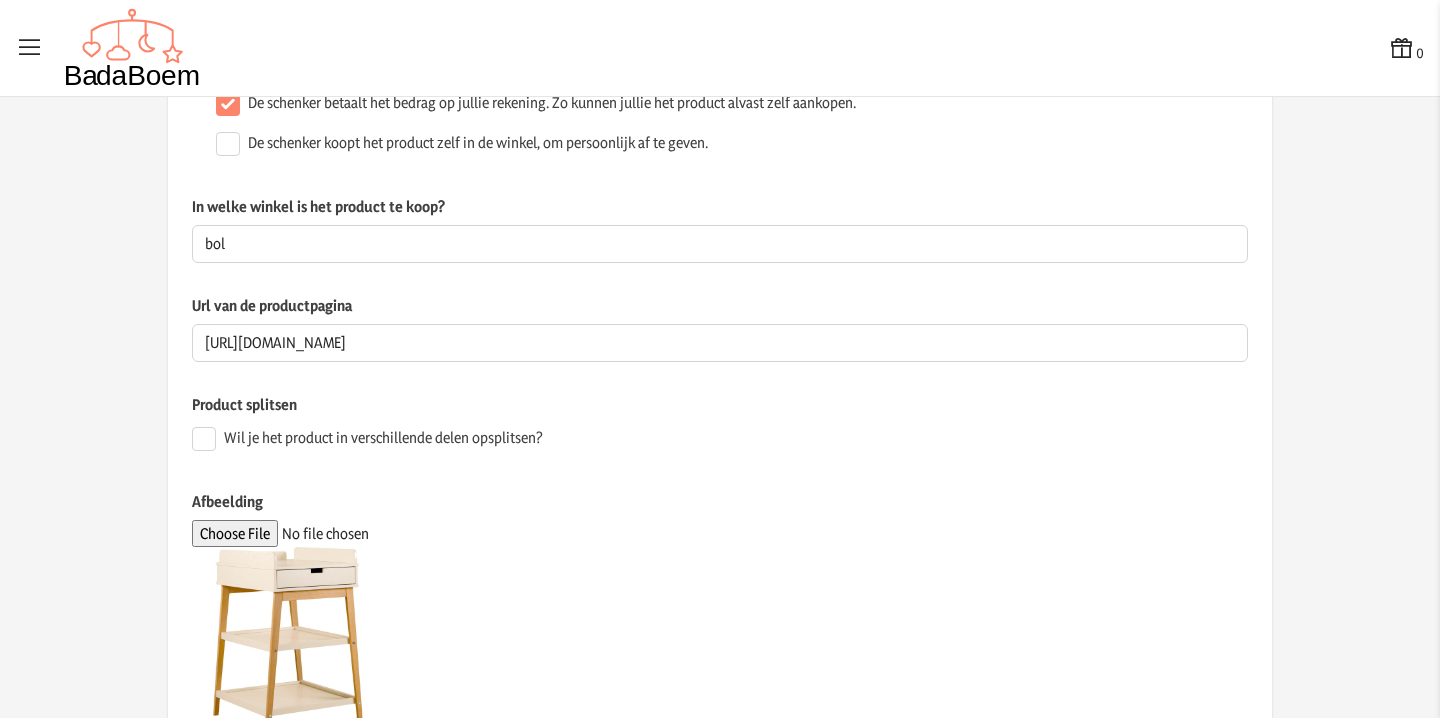 click on "Wil je het product in verschillende delen opsplitsen?" 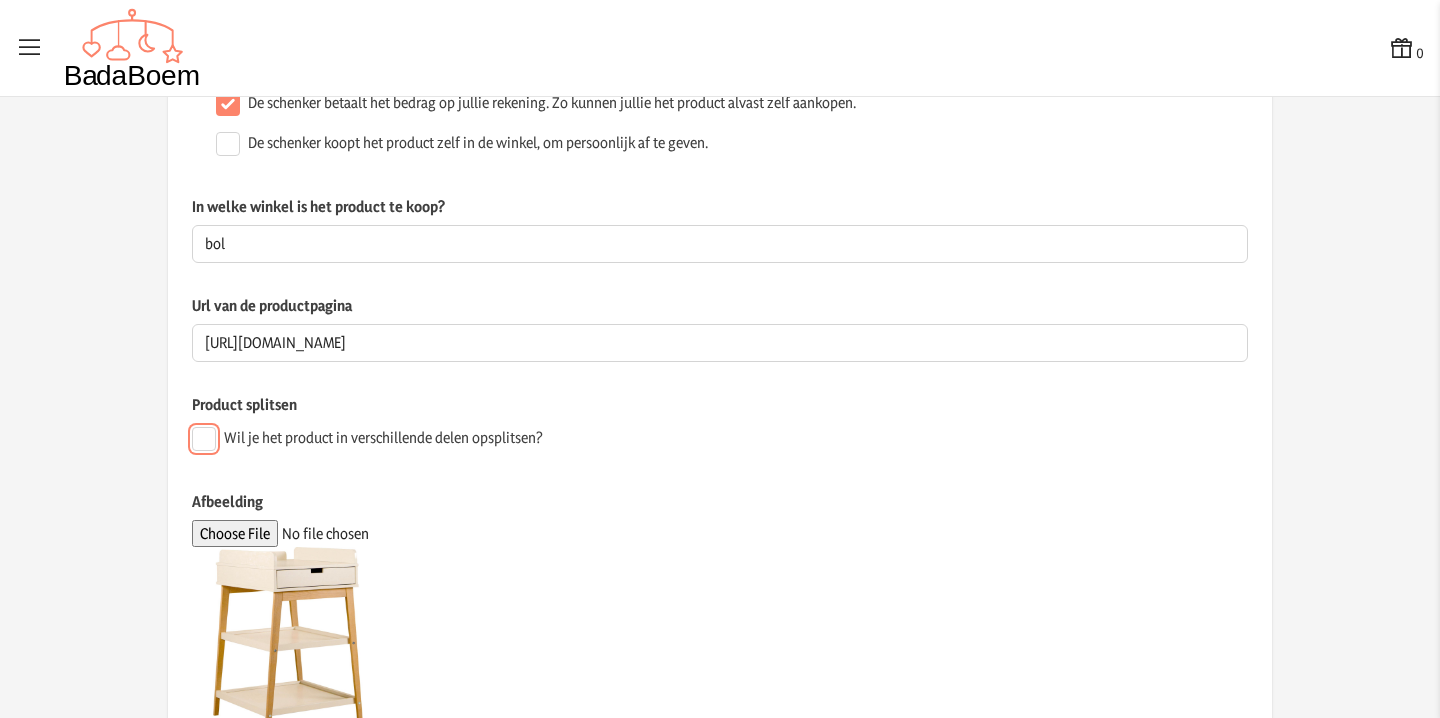 click on "Wil je het product in verschillende delen opsplitsen?" at bounding box center [204, 439] 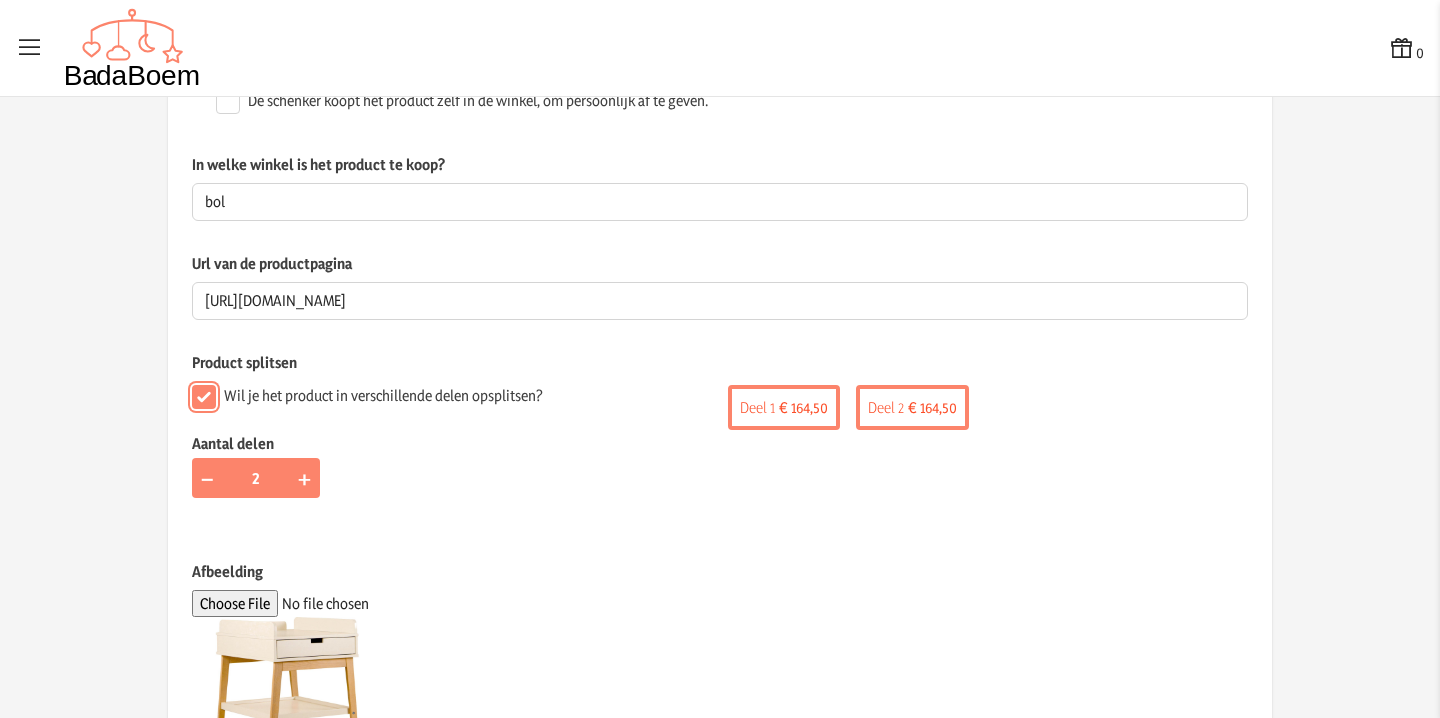 scroll, scrollTop: 284, scrollLeft: 0, axis: vertical 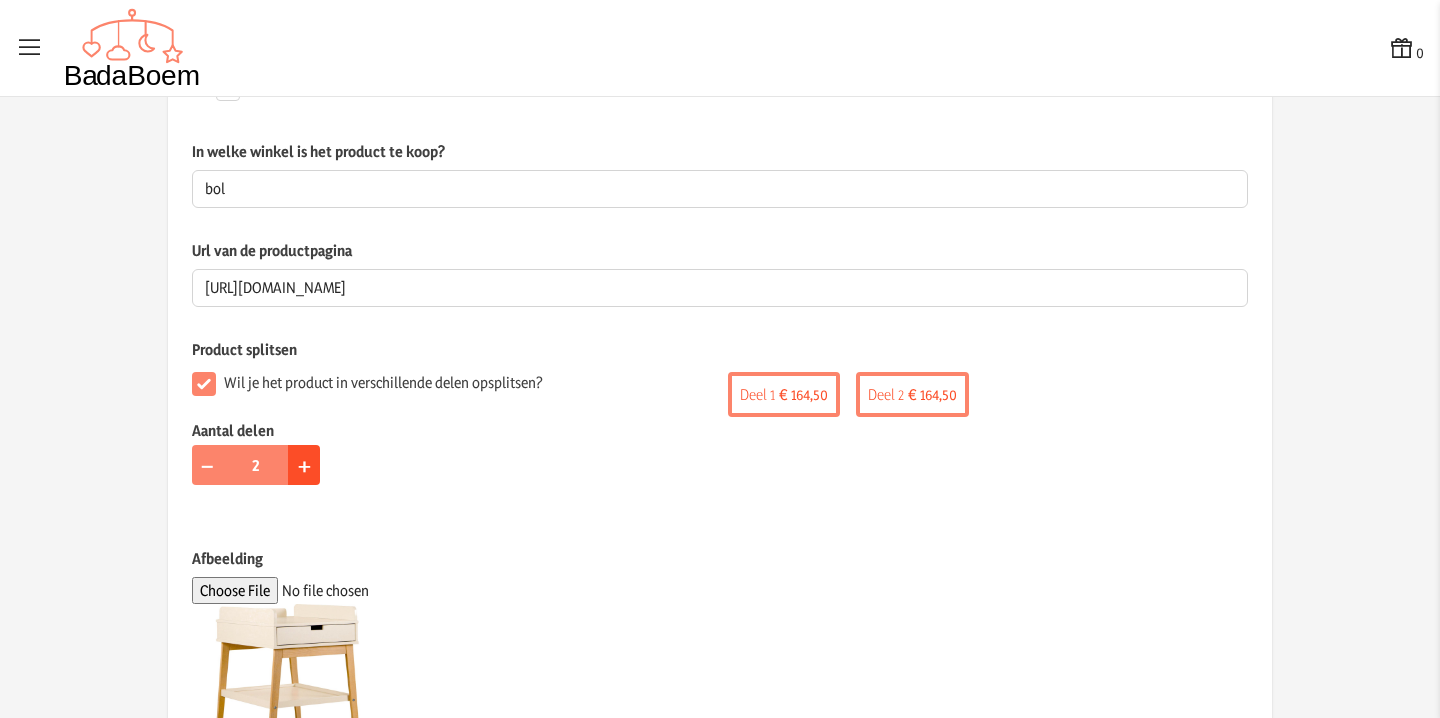click on "+" 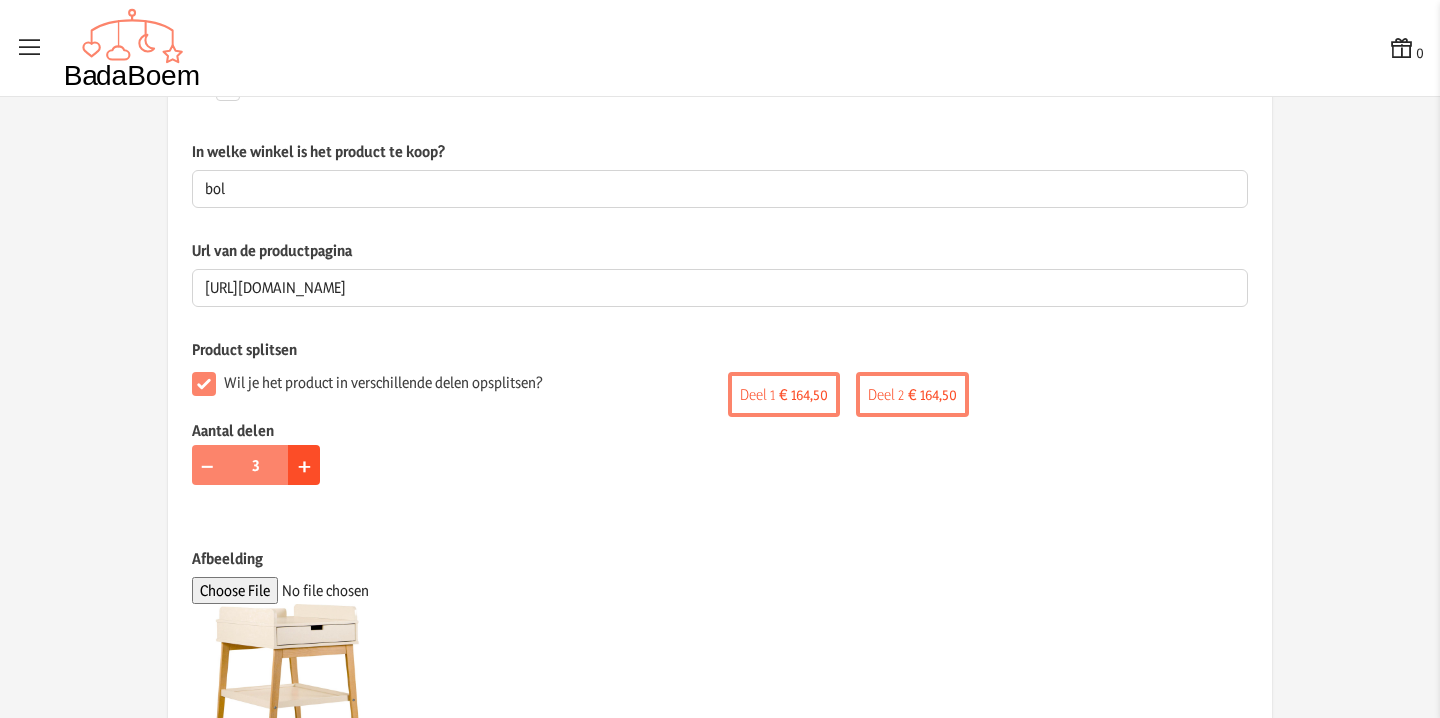 click on "+" 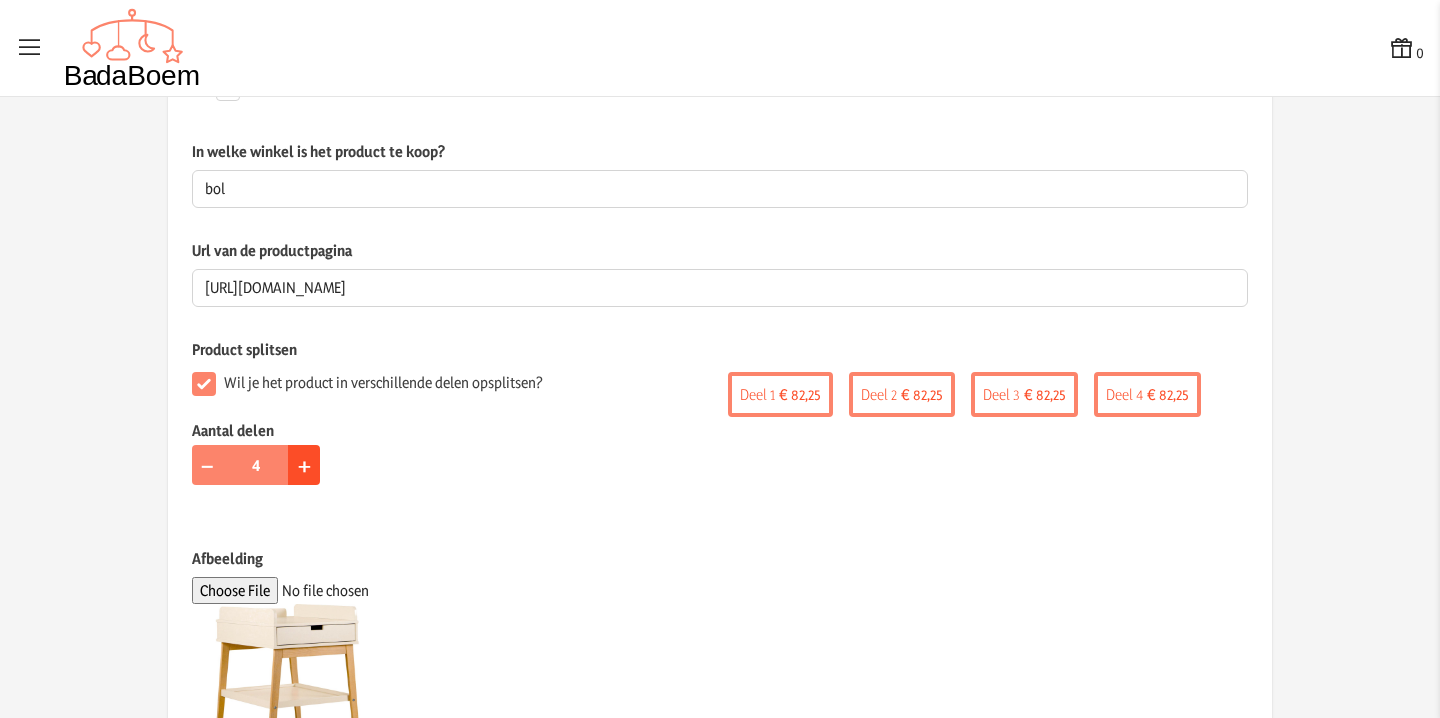 click on "+" 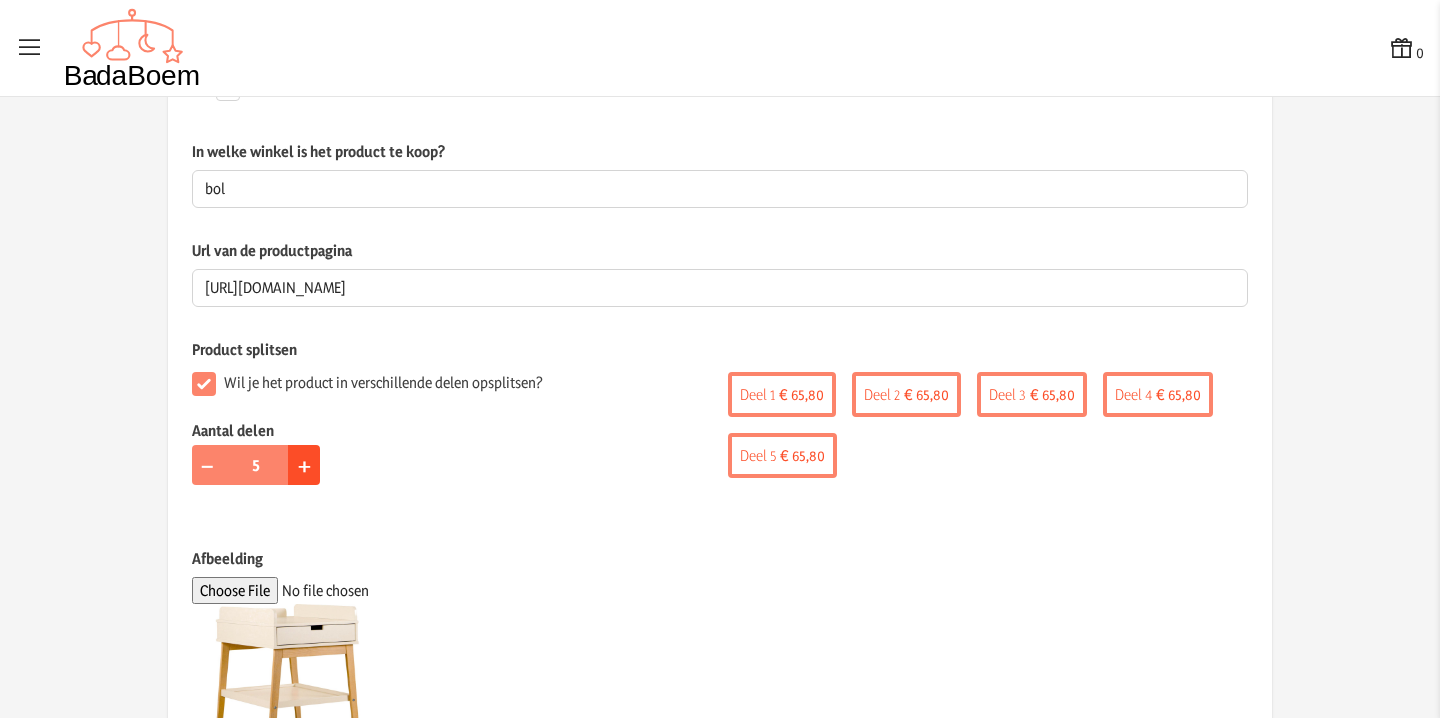 click on "+" 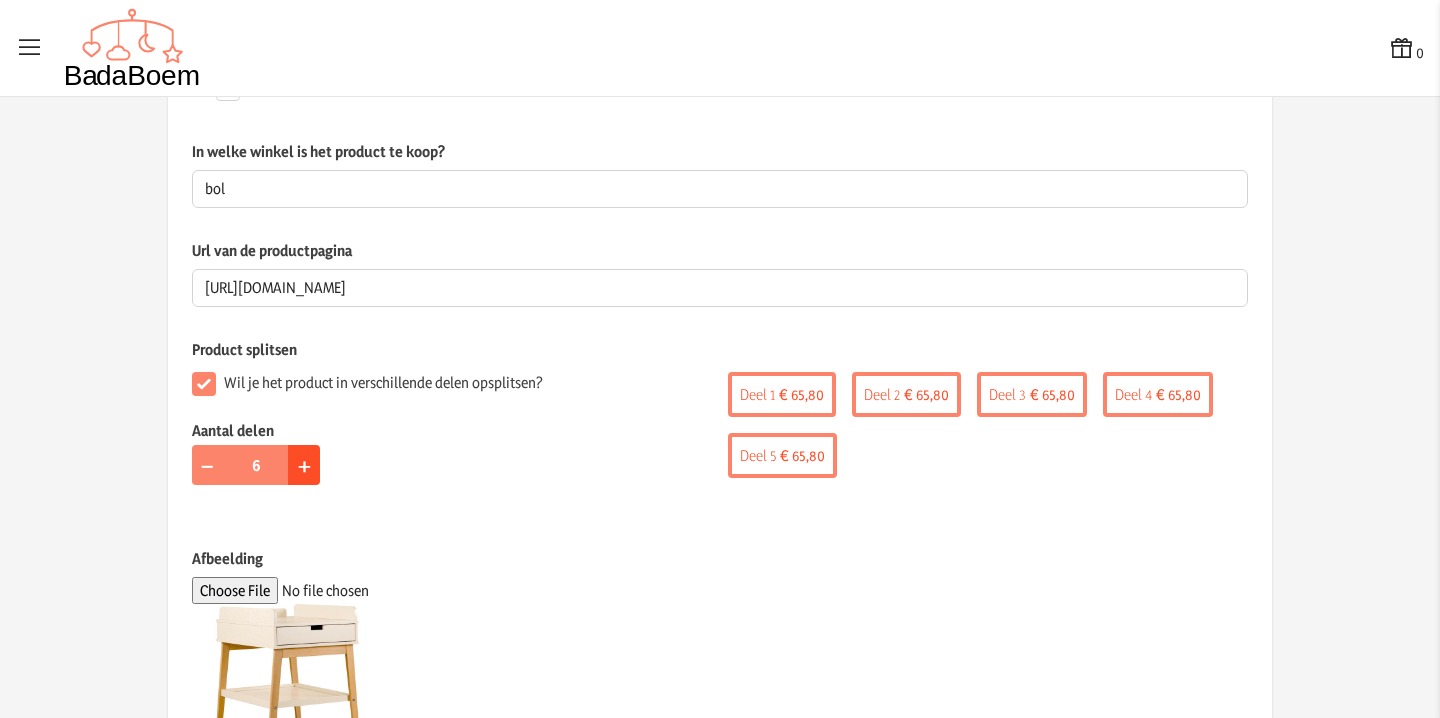 click on "+" 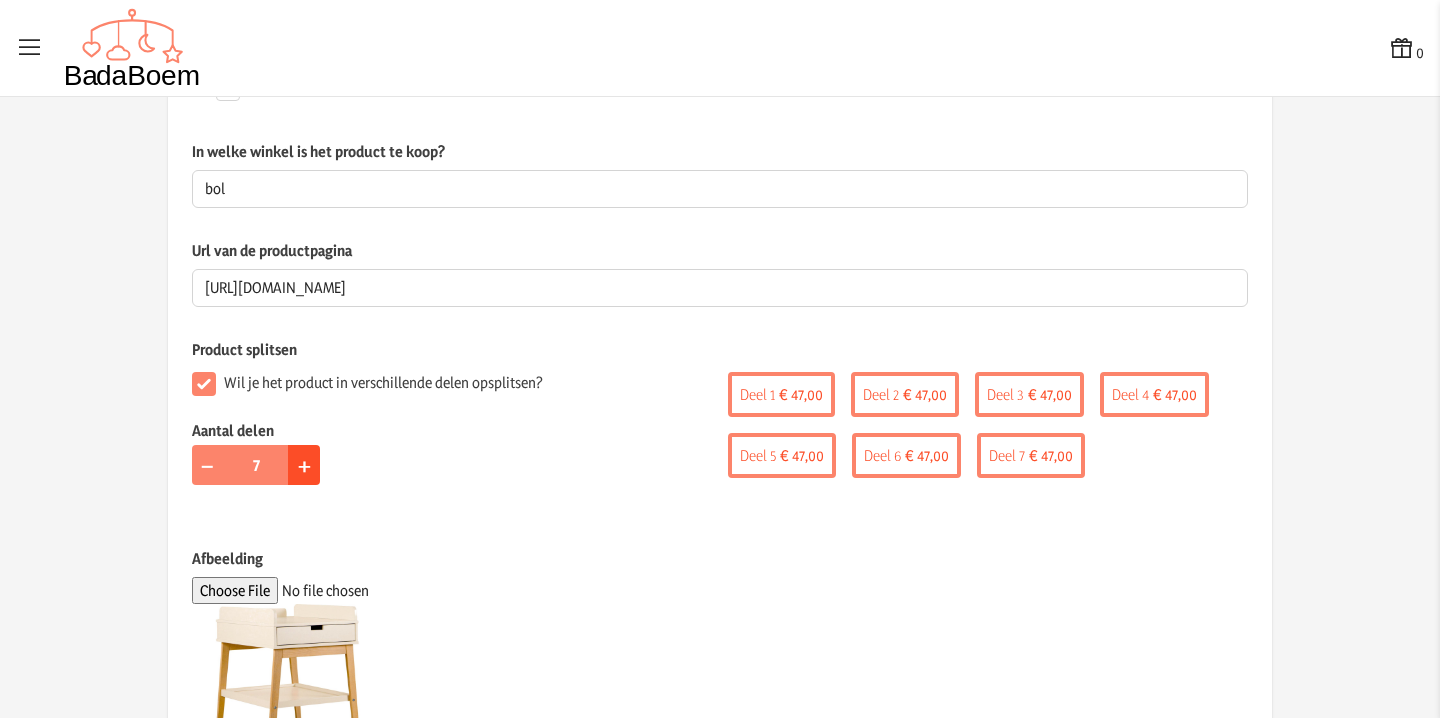 click on "+" 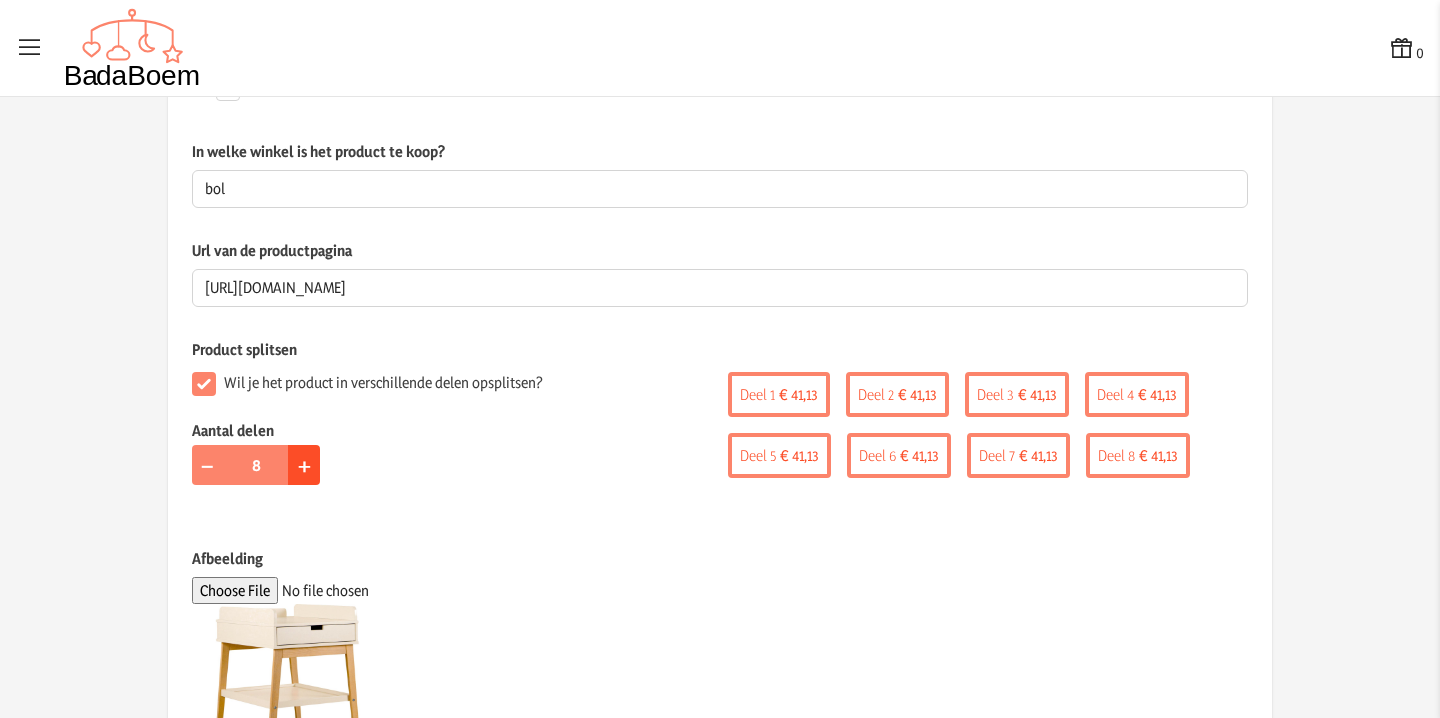 click on "+" 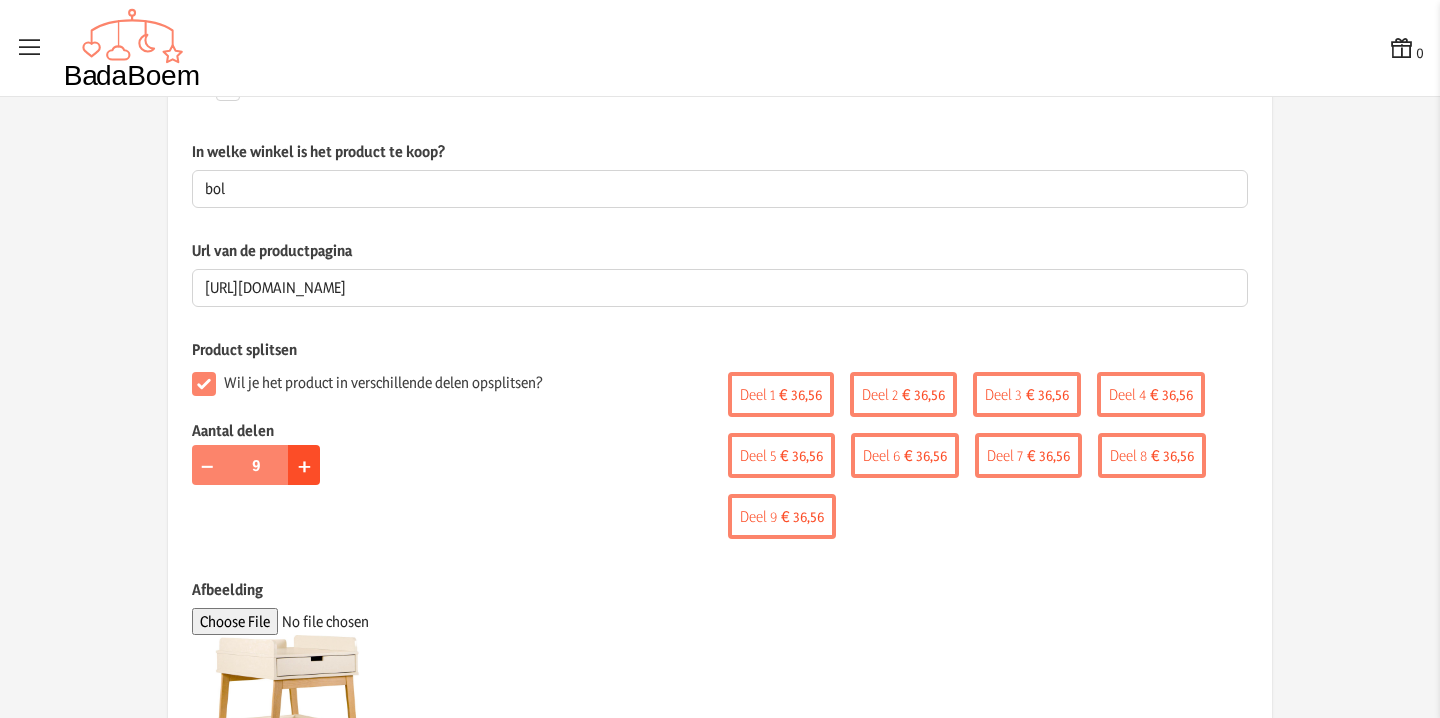 click on "+" 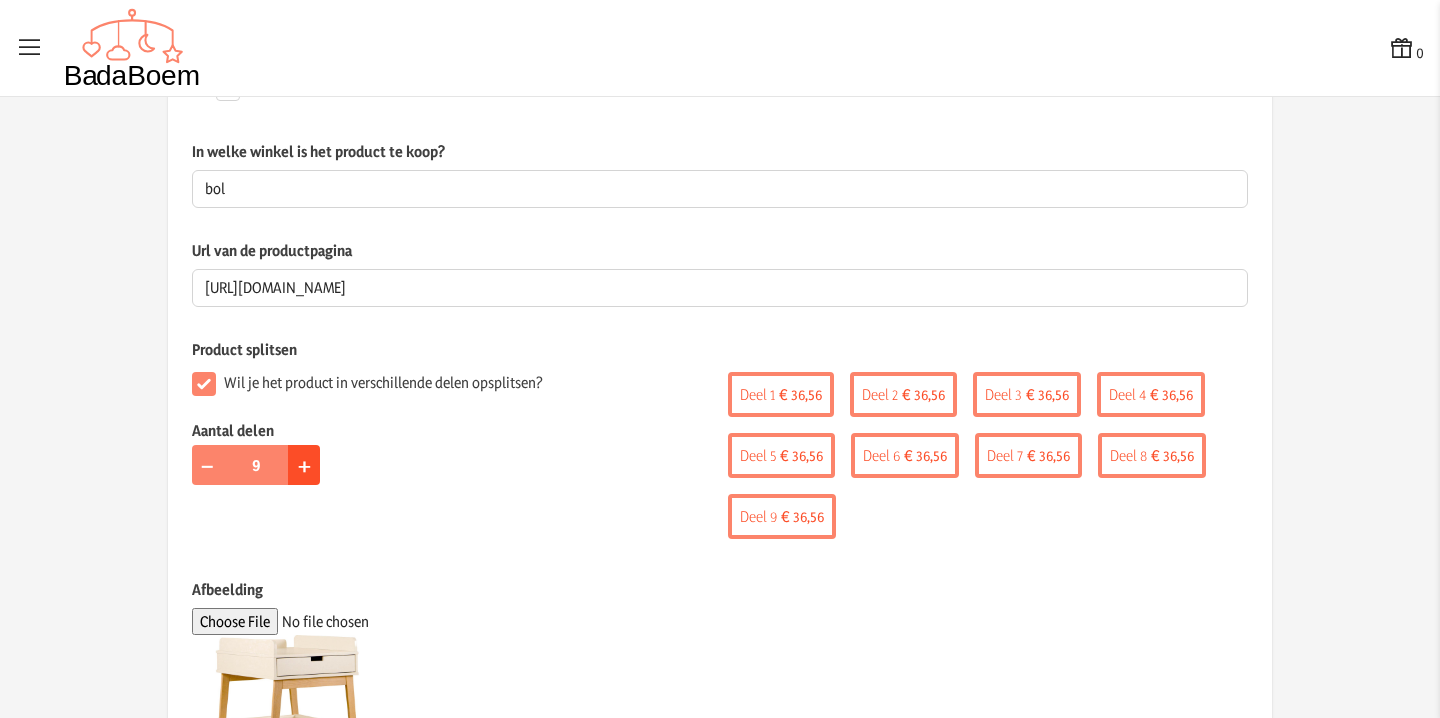 type on "10" 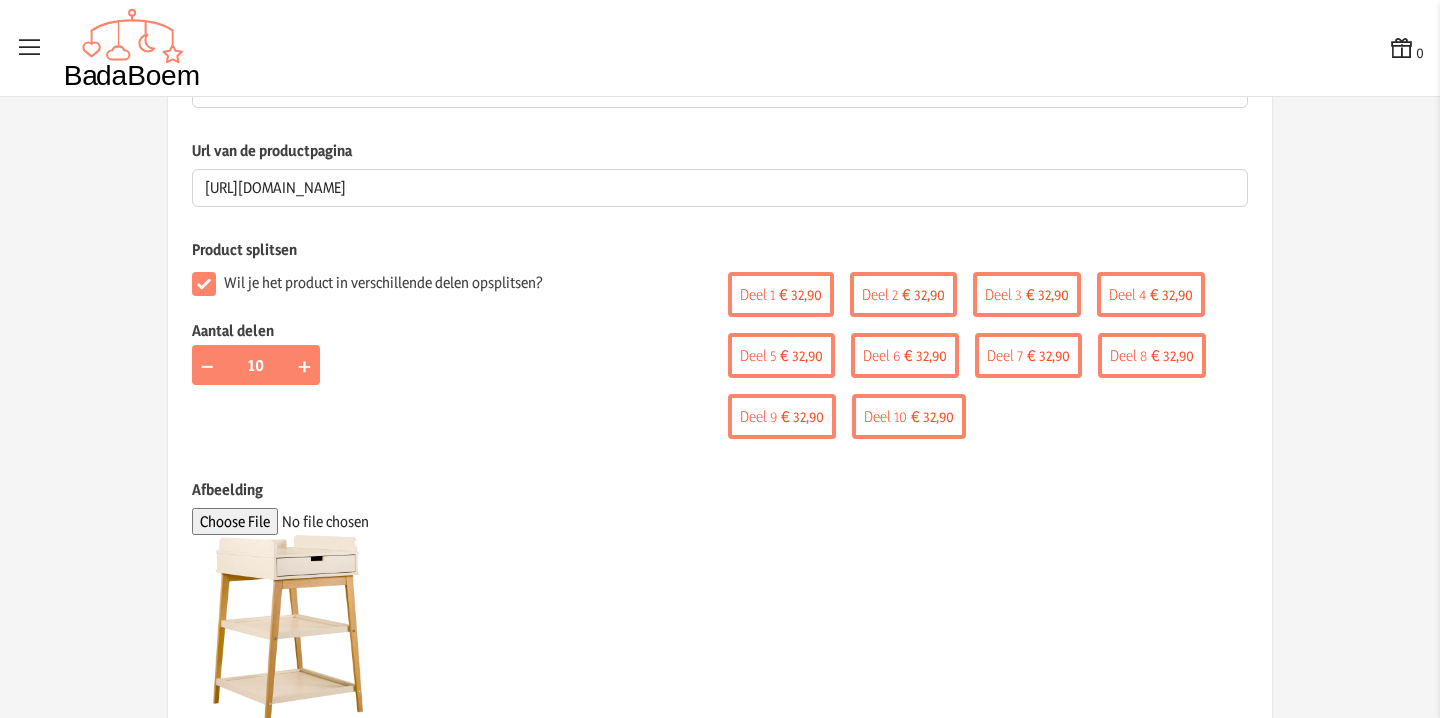 scroll, scrollTop: 706, scrollLeft: 0, axis: vertical 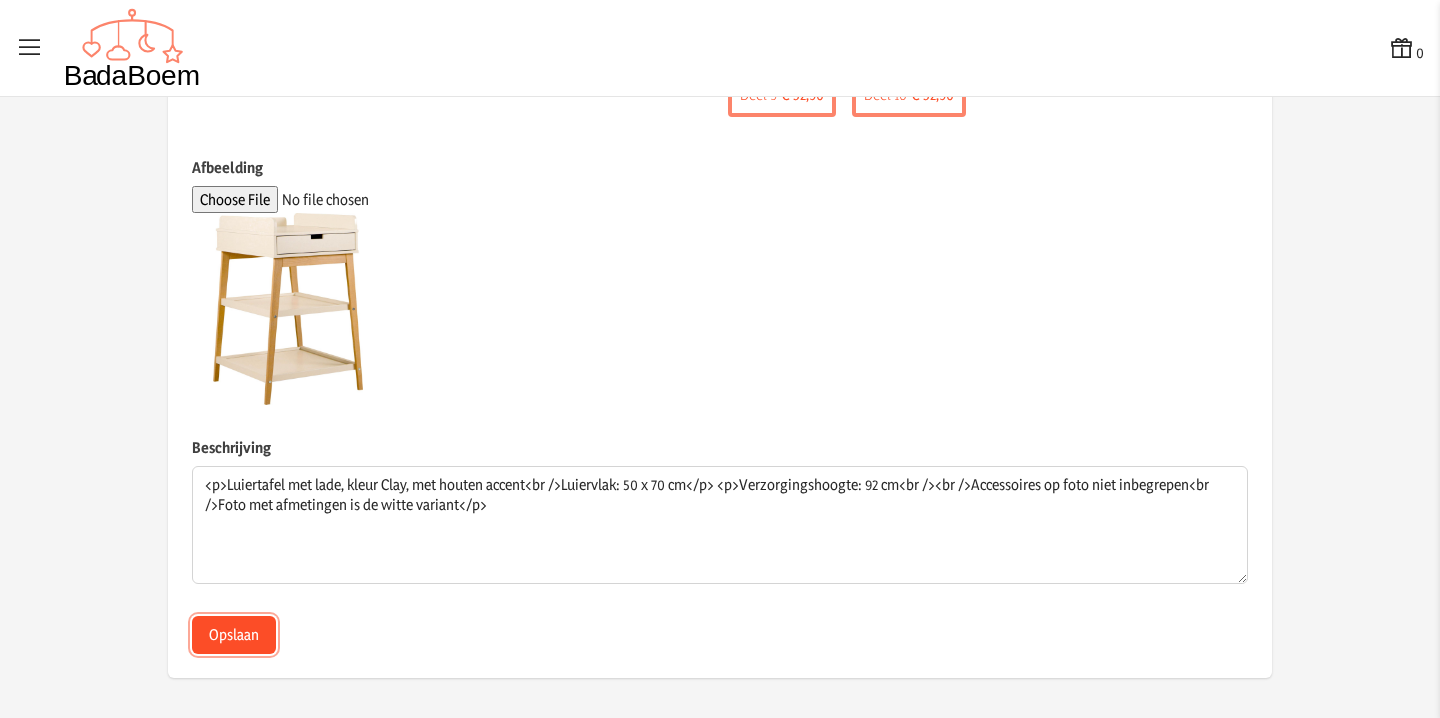 click on "Opslaan" 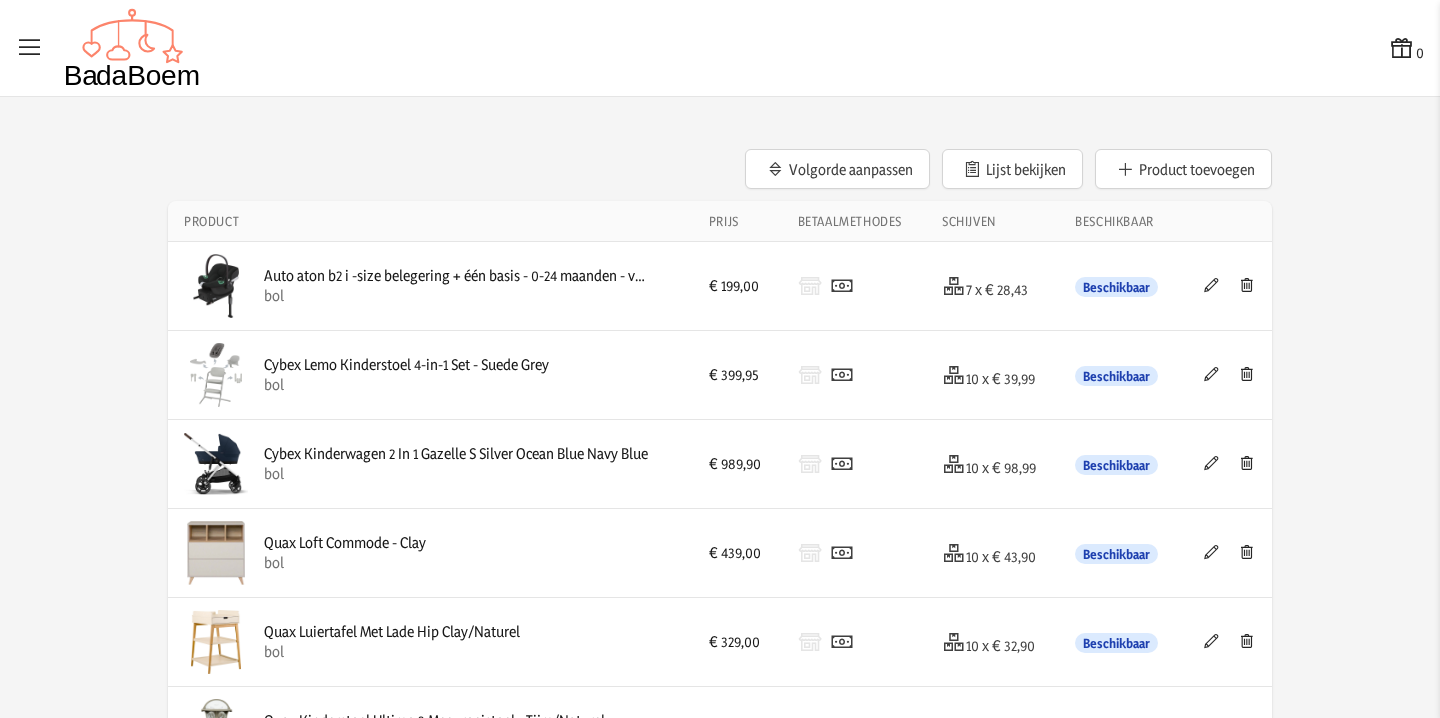 scroll, scrollTop: 155, scrollLeft: 0, axis: vertical 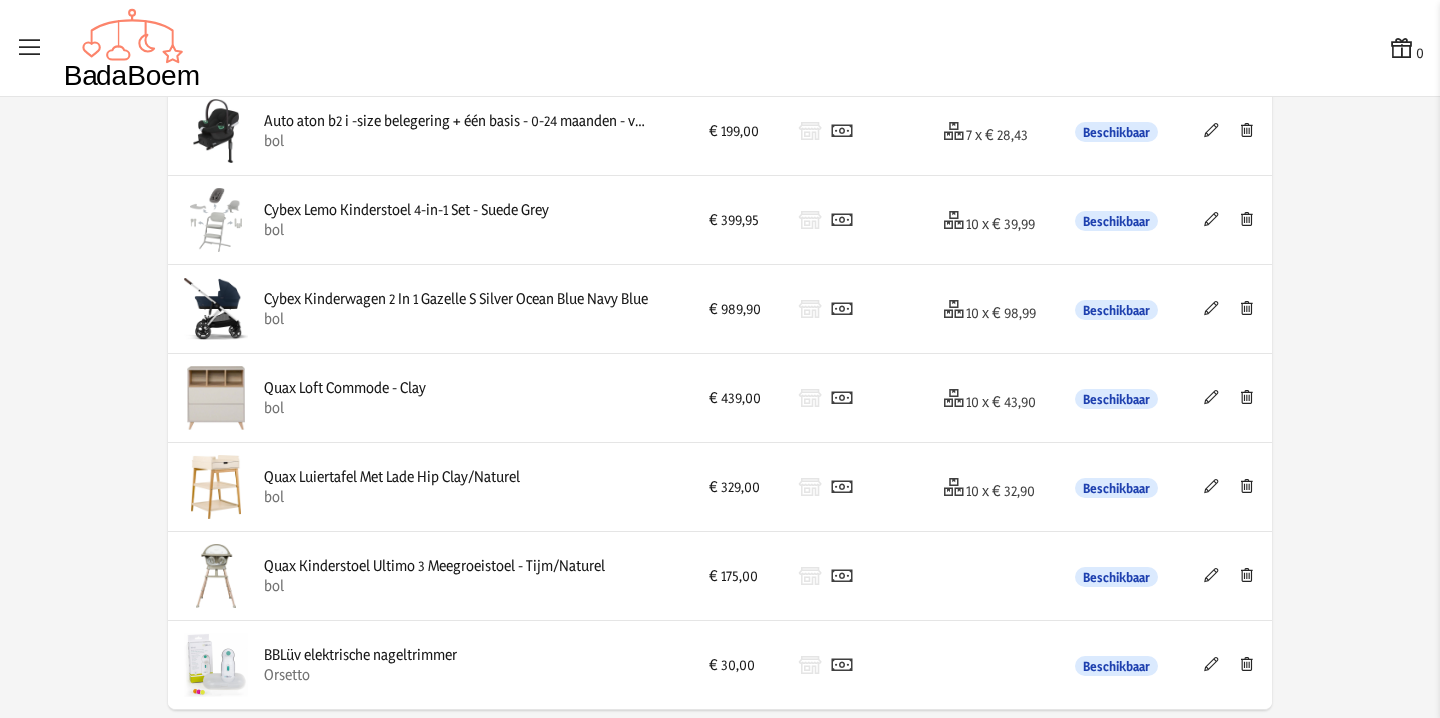 click at bounding box center (1211, 575) 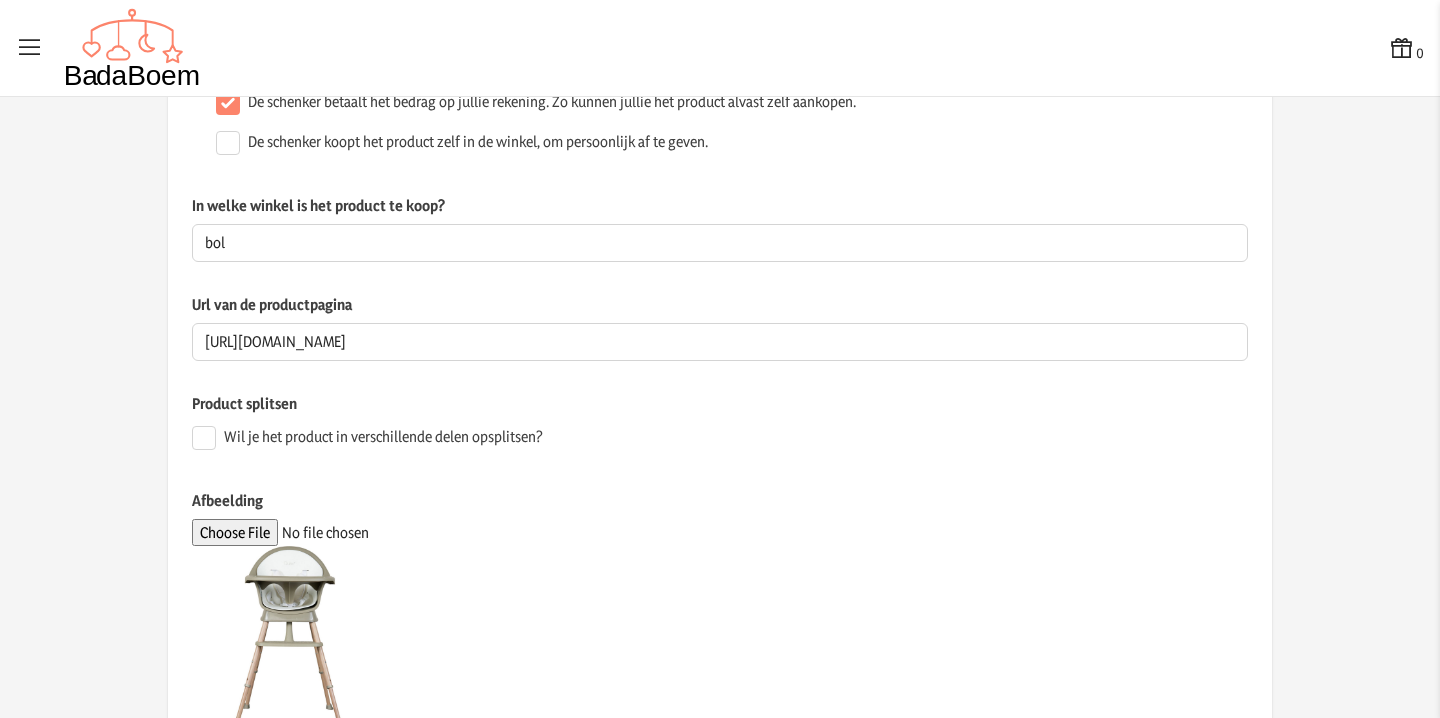 scroll, scrollTop: 237, scrollLeft: 0, axis: vertical 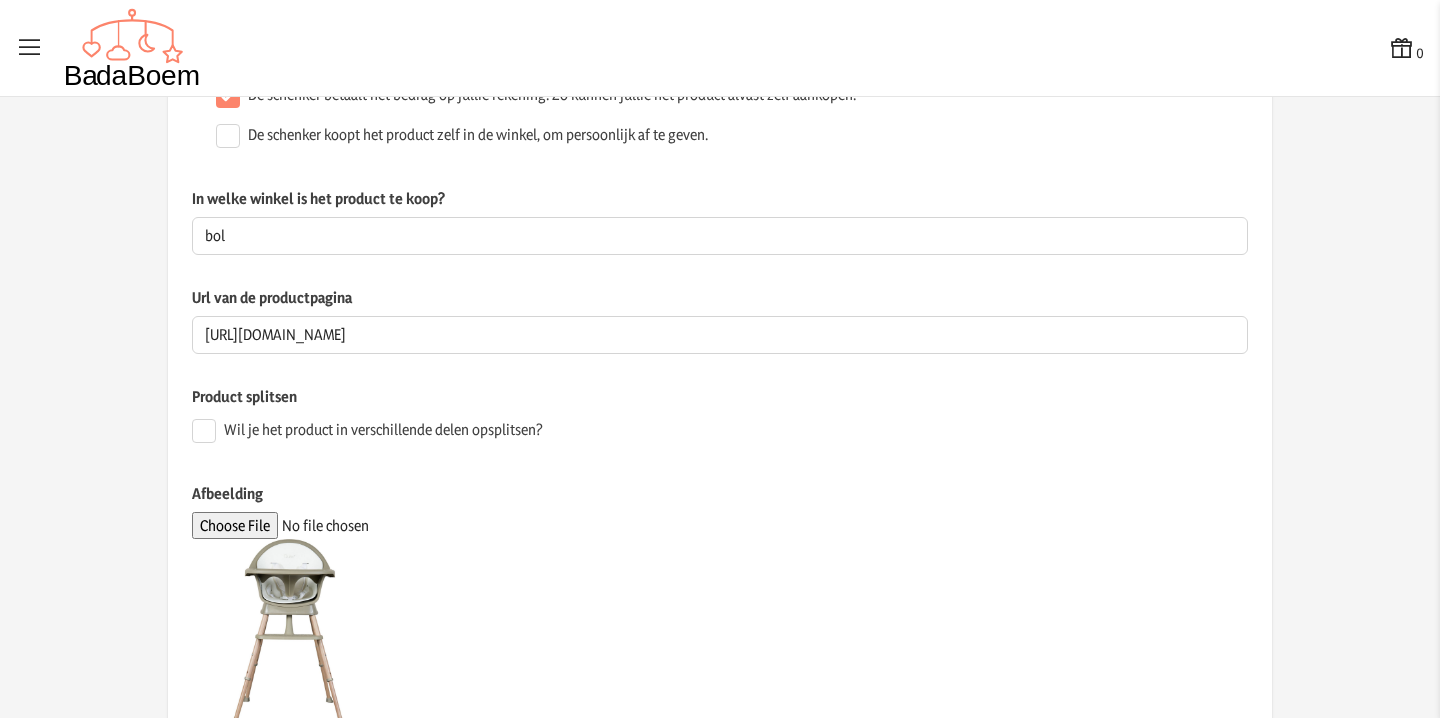 click on "Wil je het product in verschillende delen opsplitsen?" 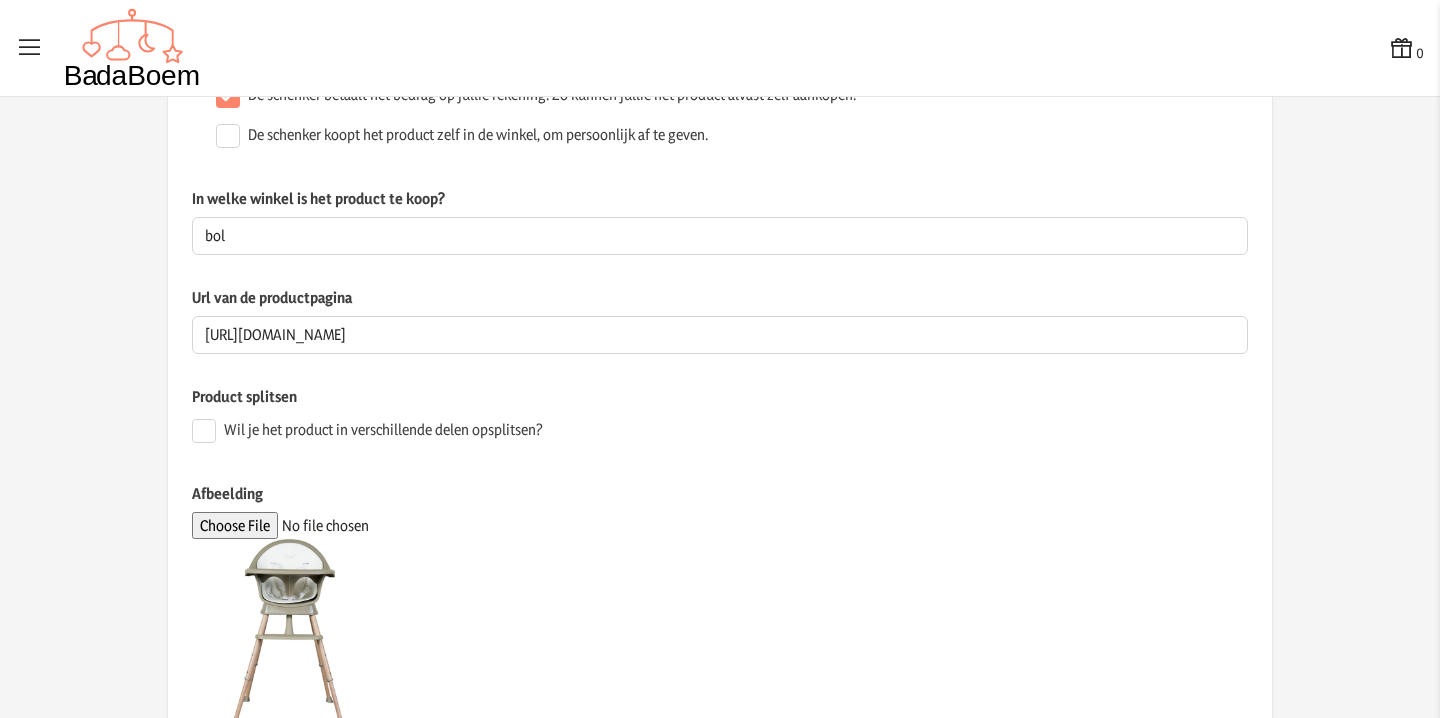 click on "Wil je het product in verschillende delen opsplitsen?" at bounding box center [204, 431] 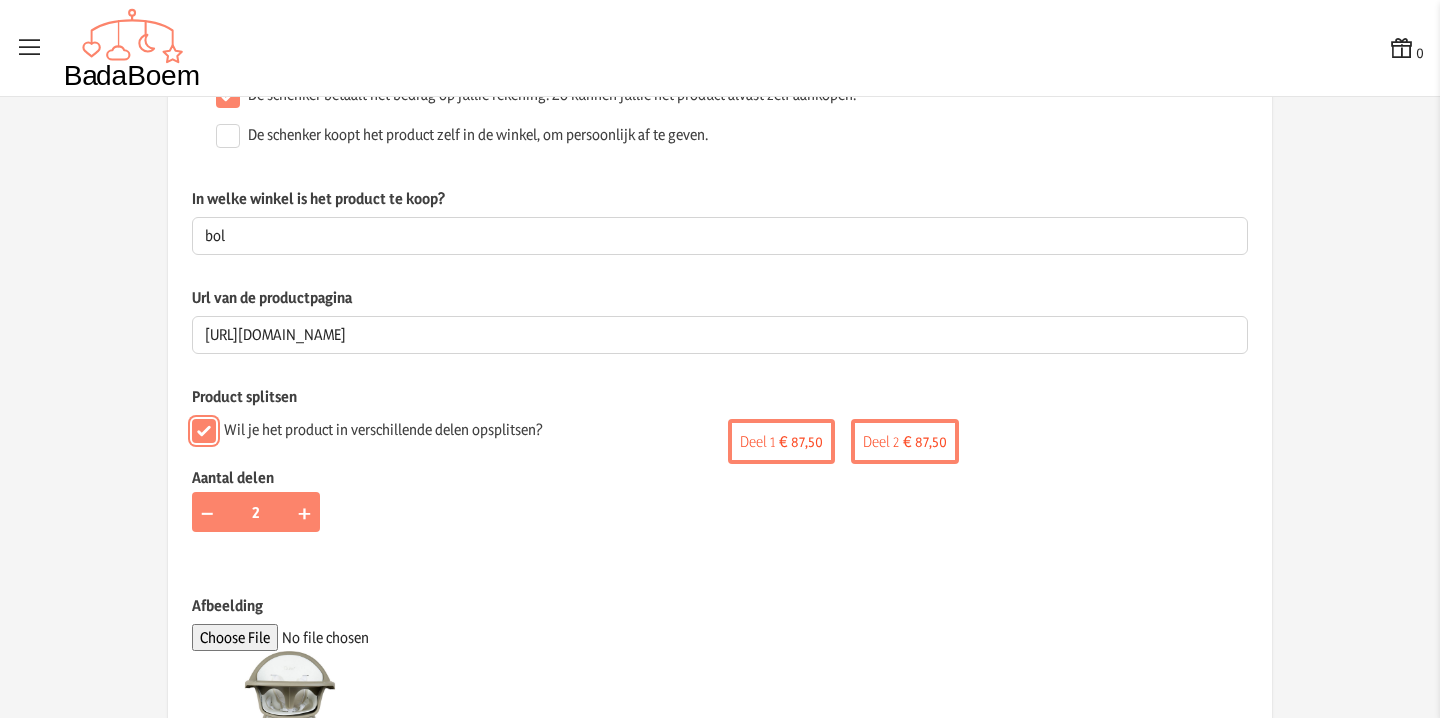 scroll, scrollTop: 256, scrollLeft: 0, axis: vertical 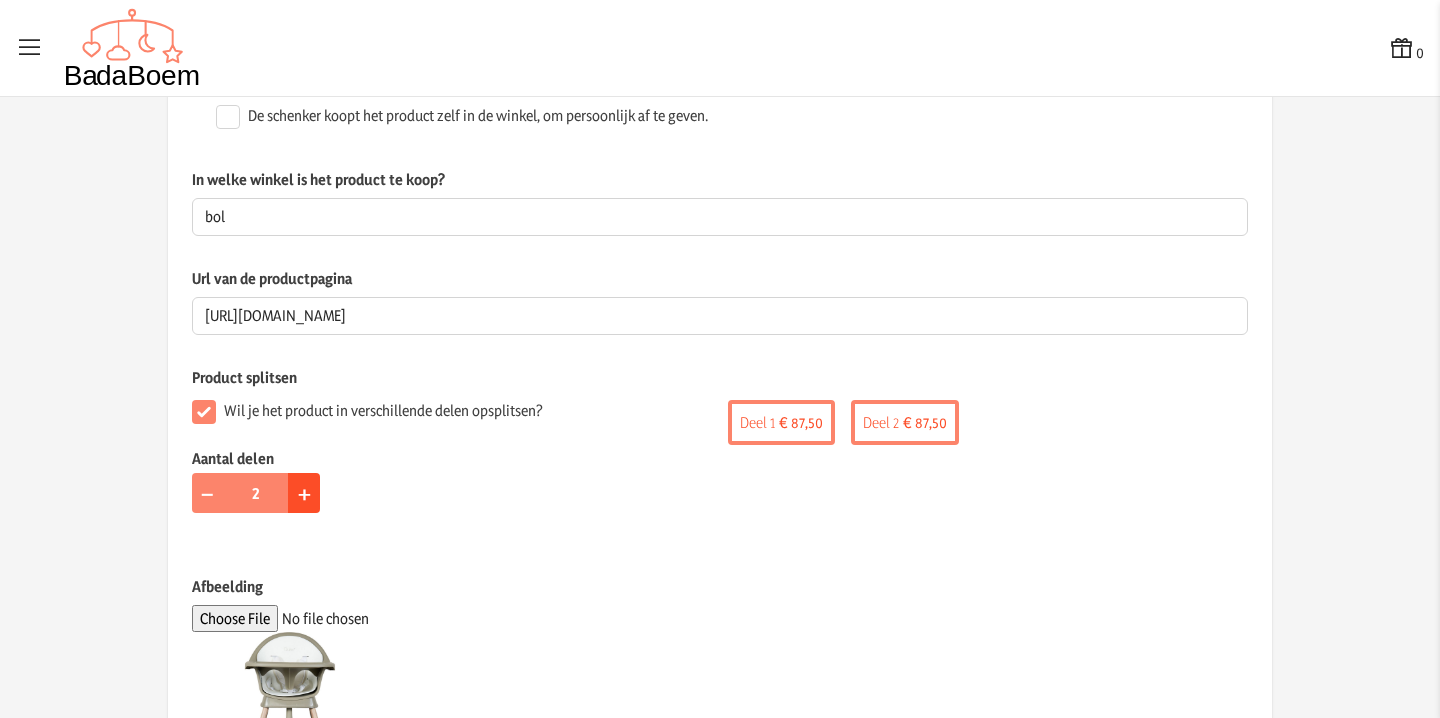 click on "+" 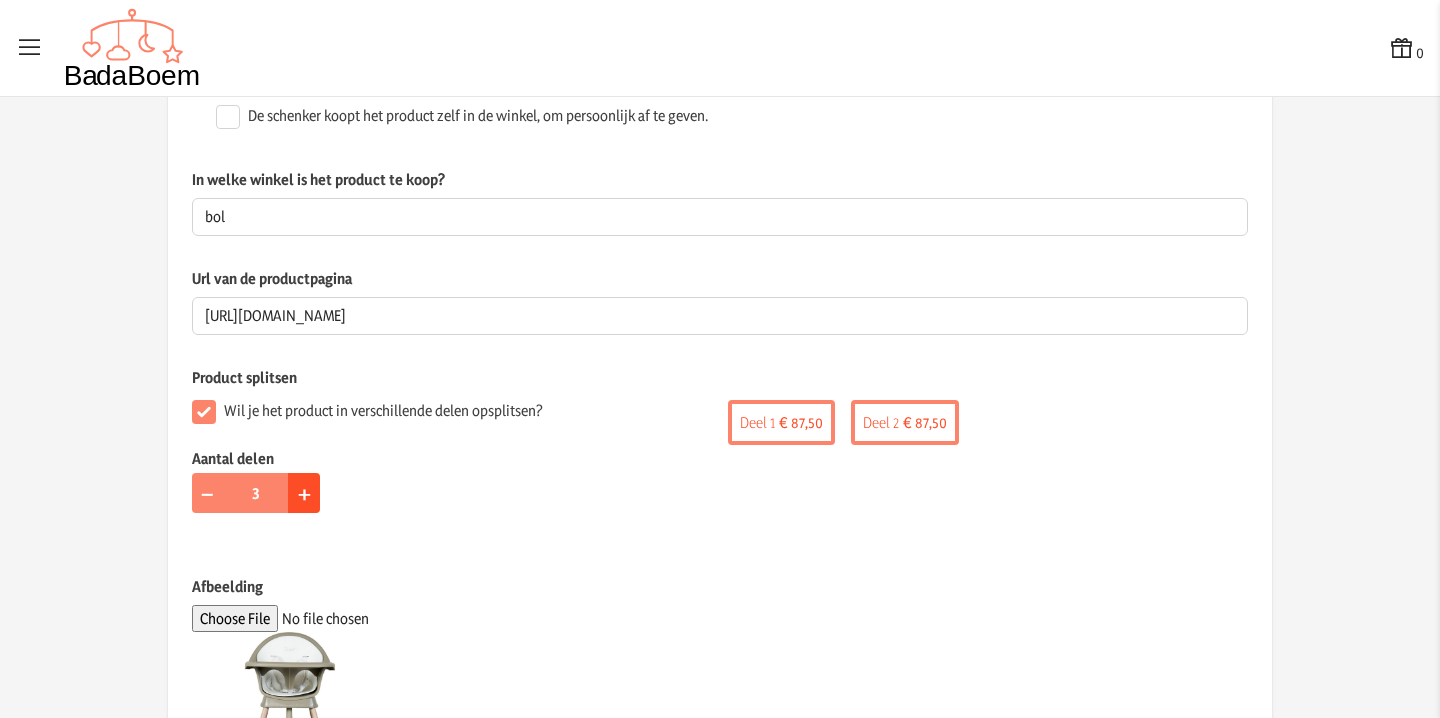 click on "+" 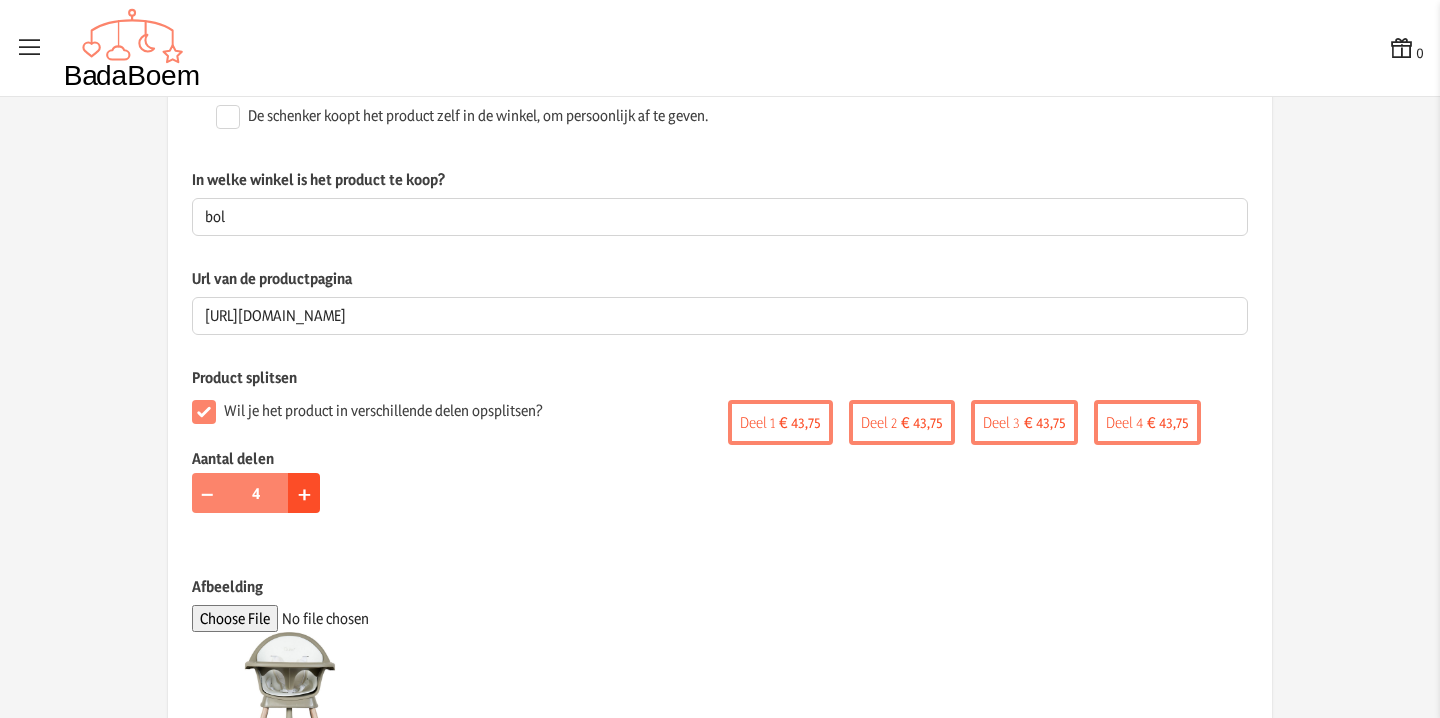 click on "+" 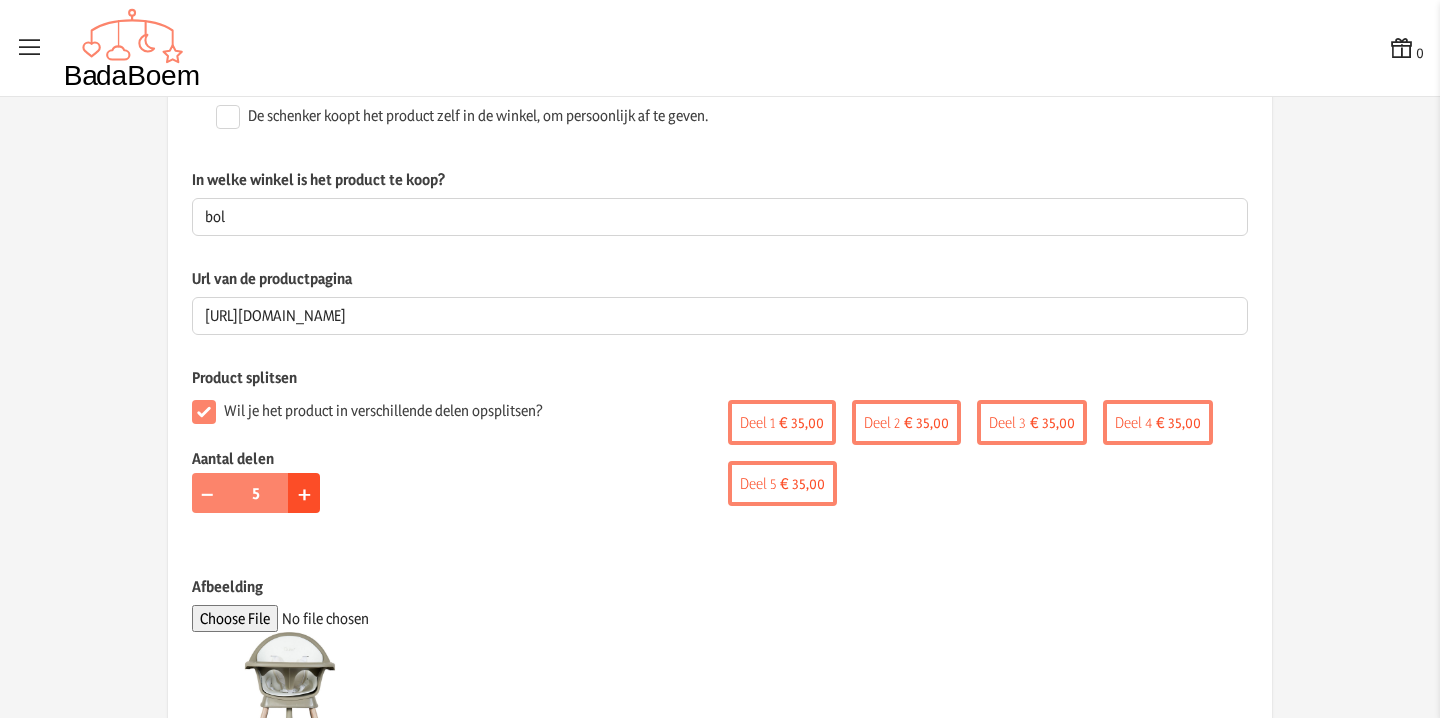 click on "+" 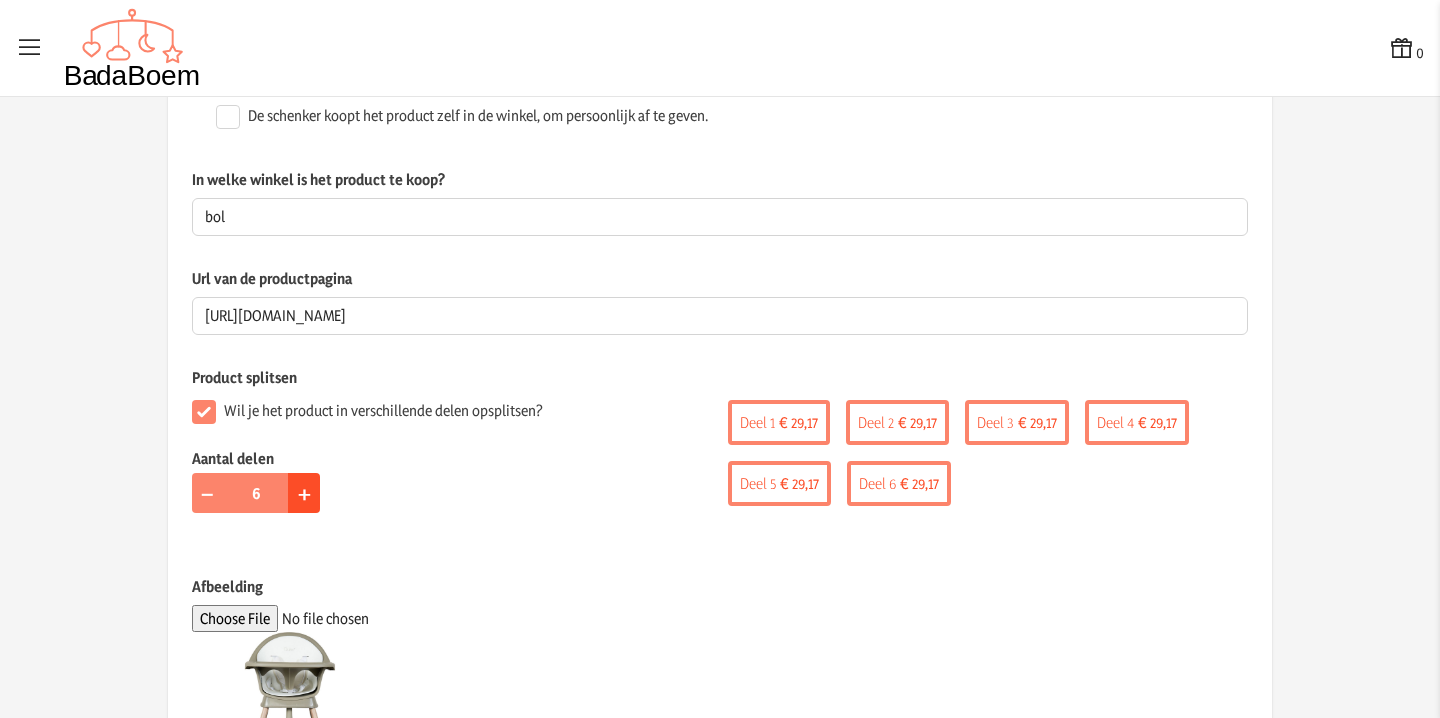 click on "+" 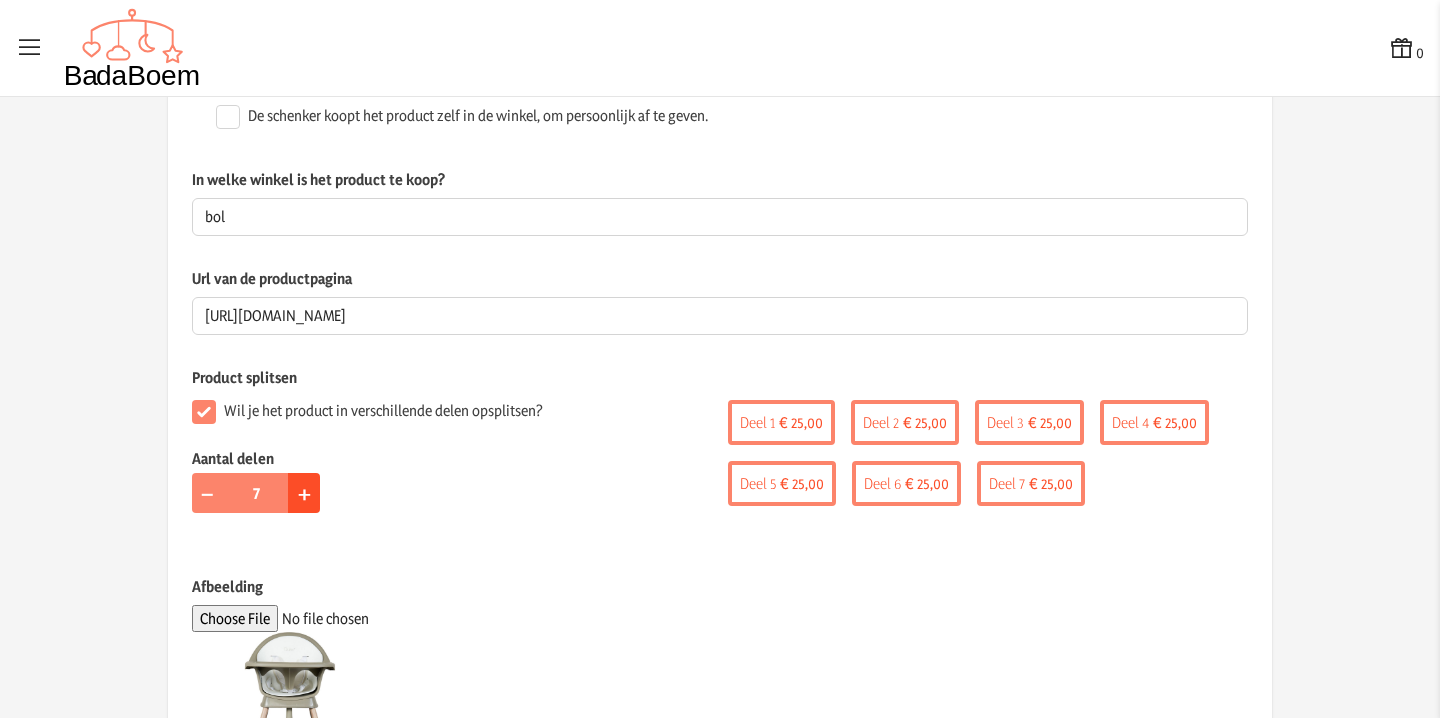 click on "+" 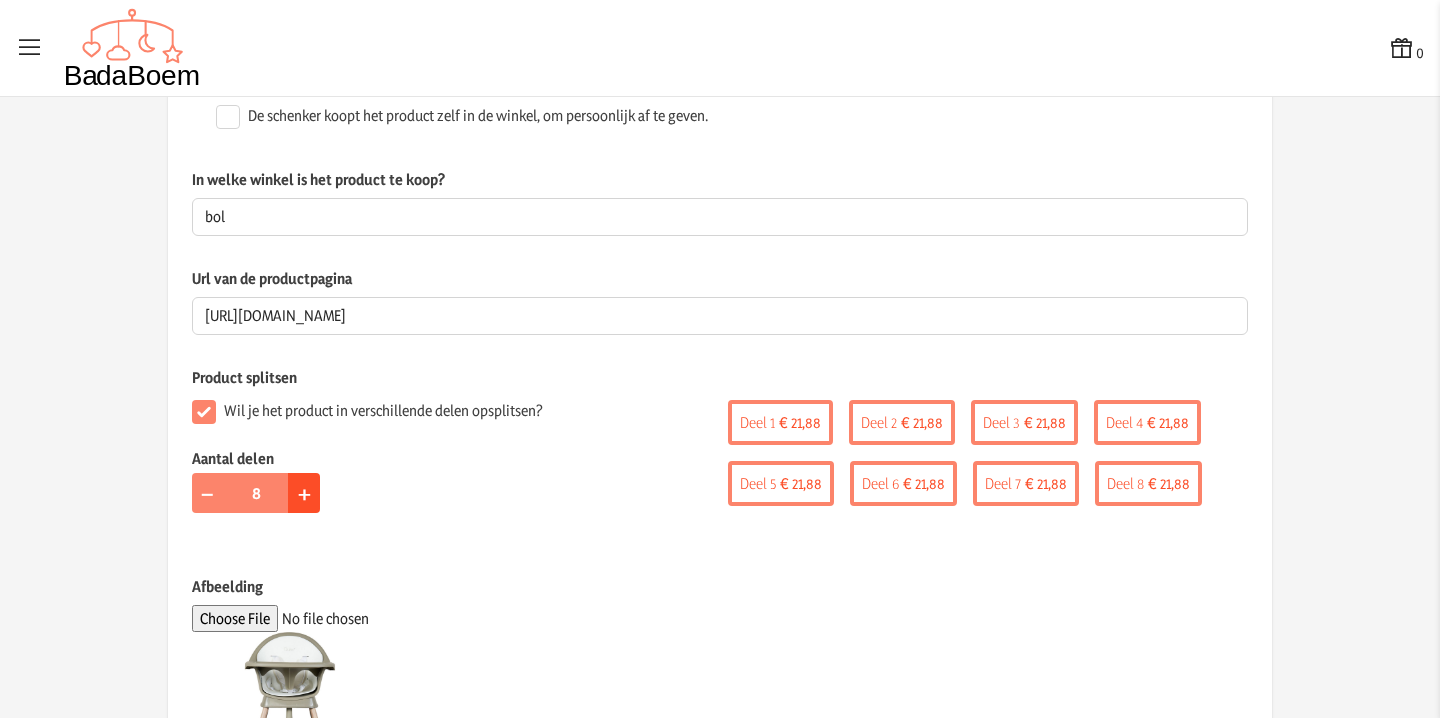 click on "+" 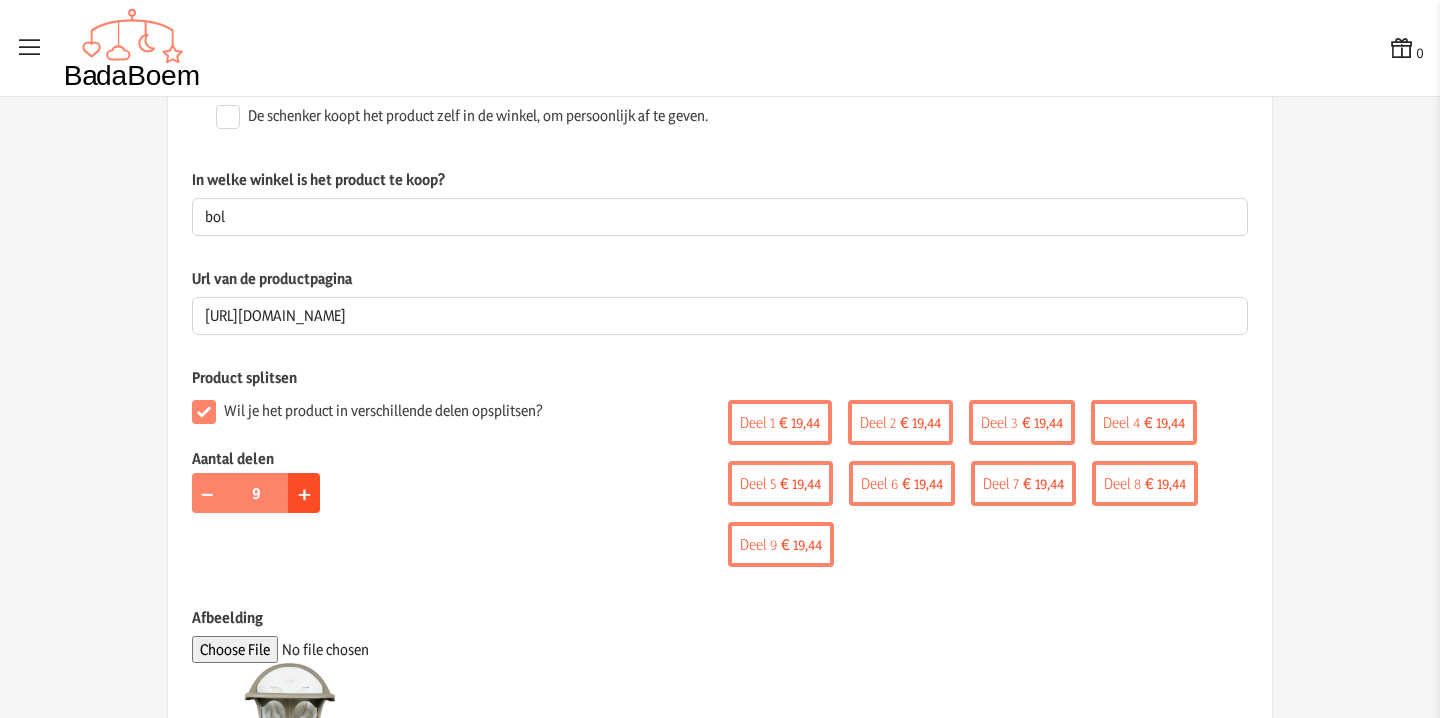click on "+" 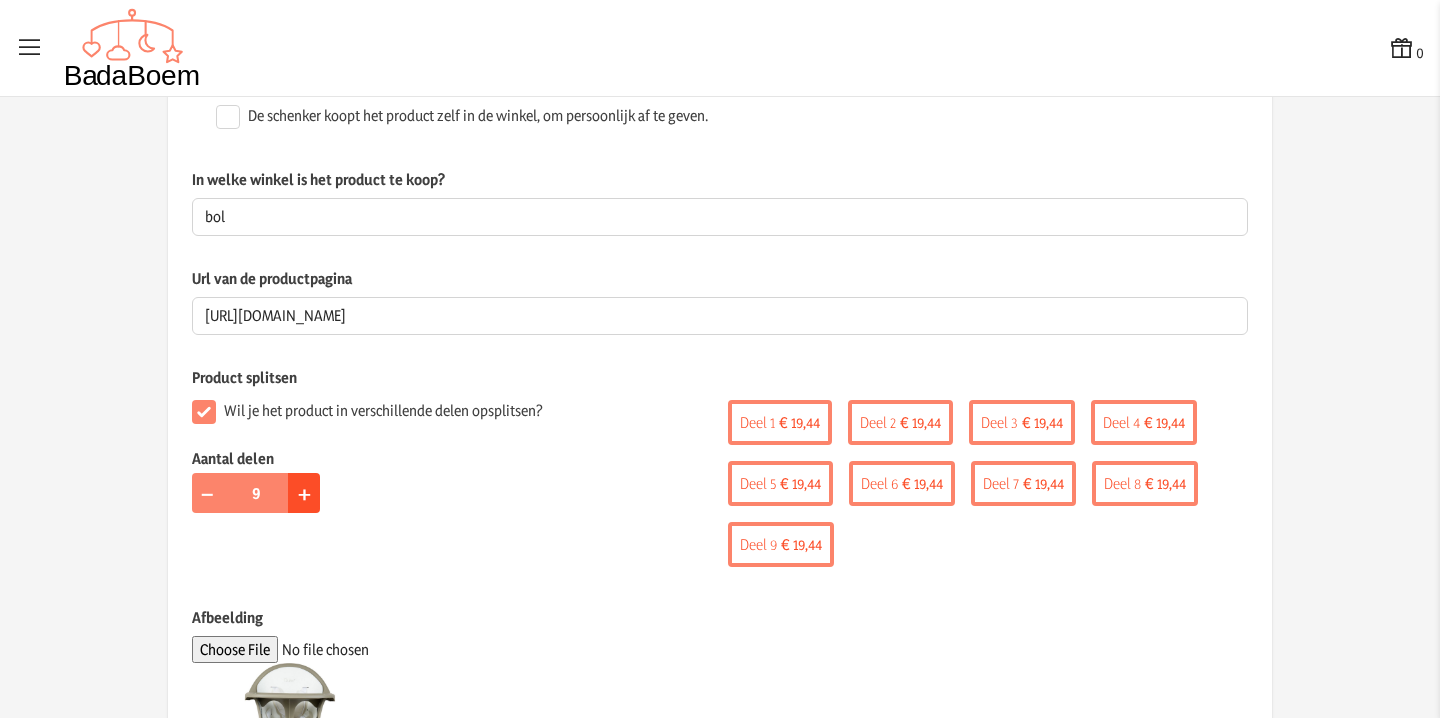 type on "10" 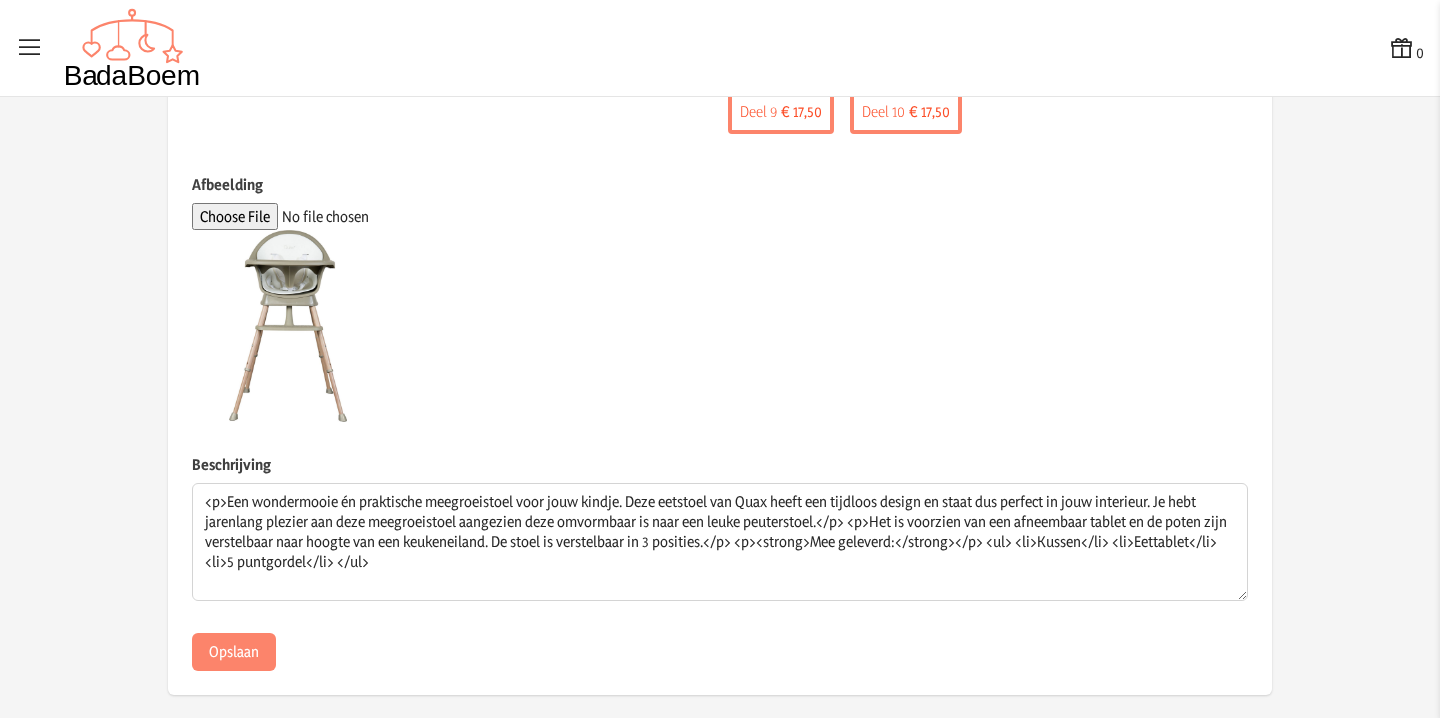 scroll, scrollTop: 699, scrollLeft: 0, axis: vertical 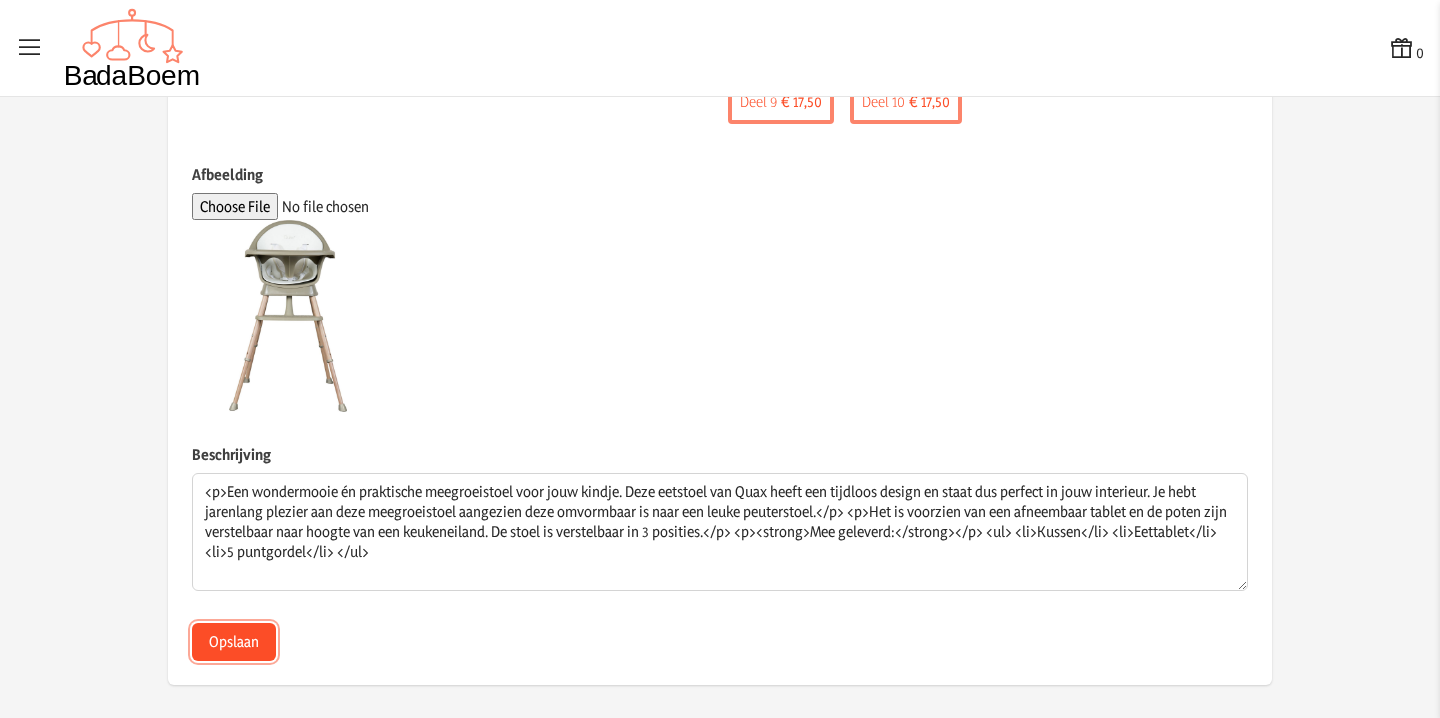 click on "Opslaan" 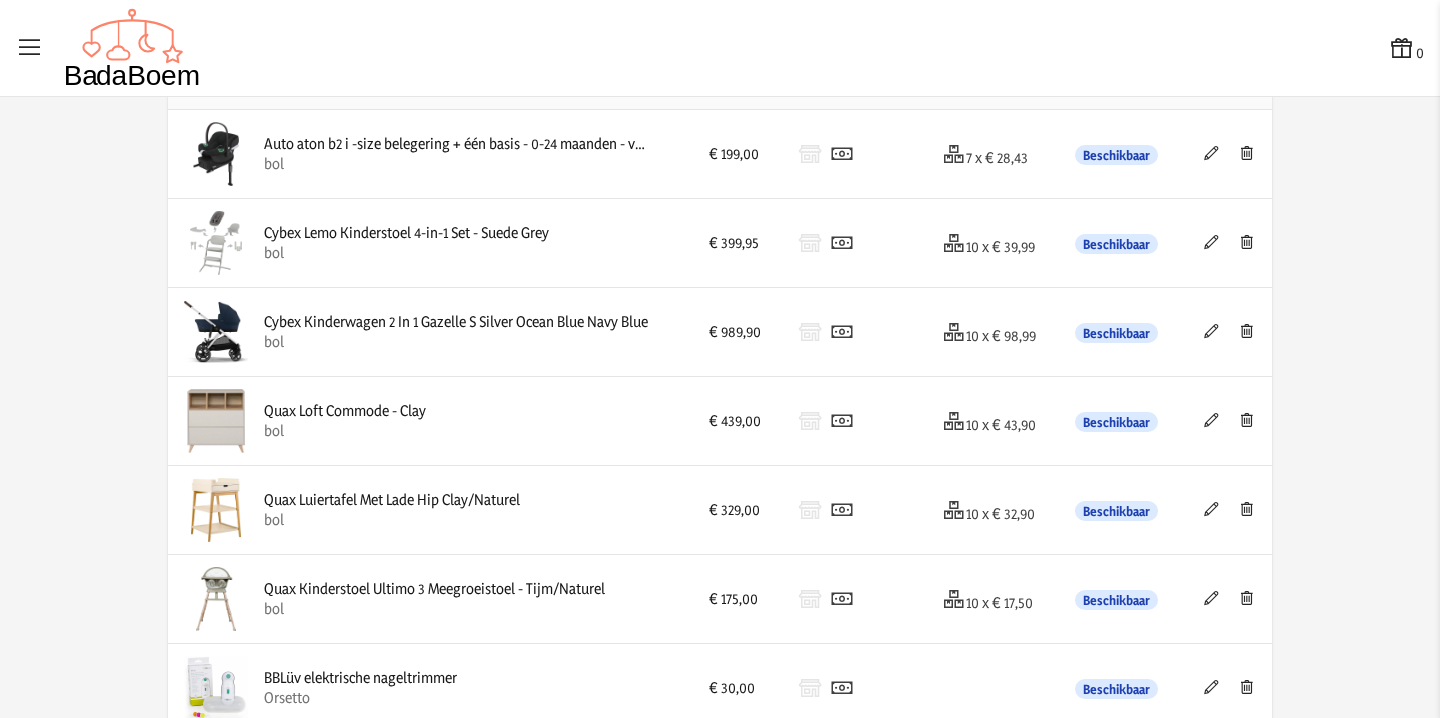 scroll, scrollTop: 0, scrollLeft: 0, axis: both 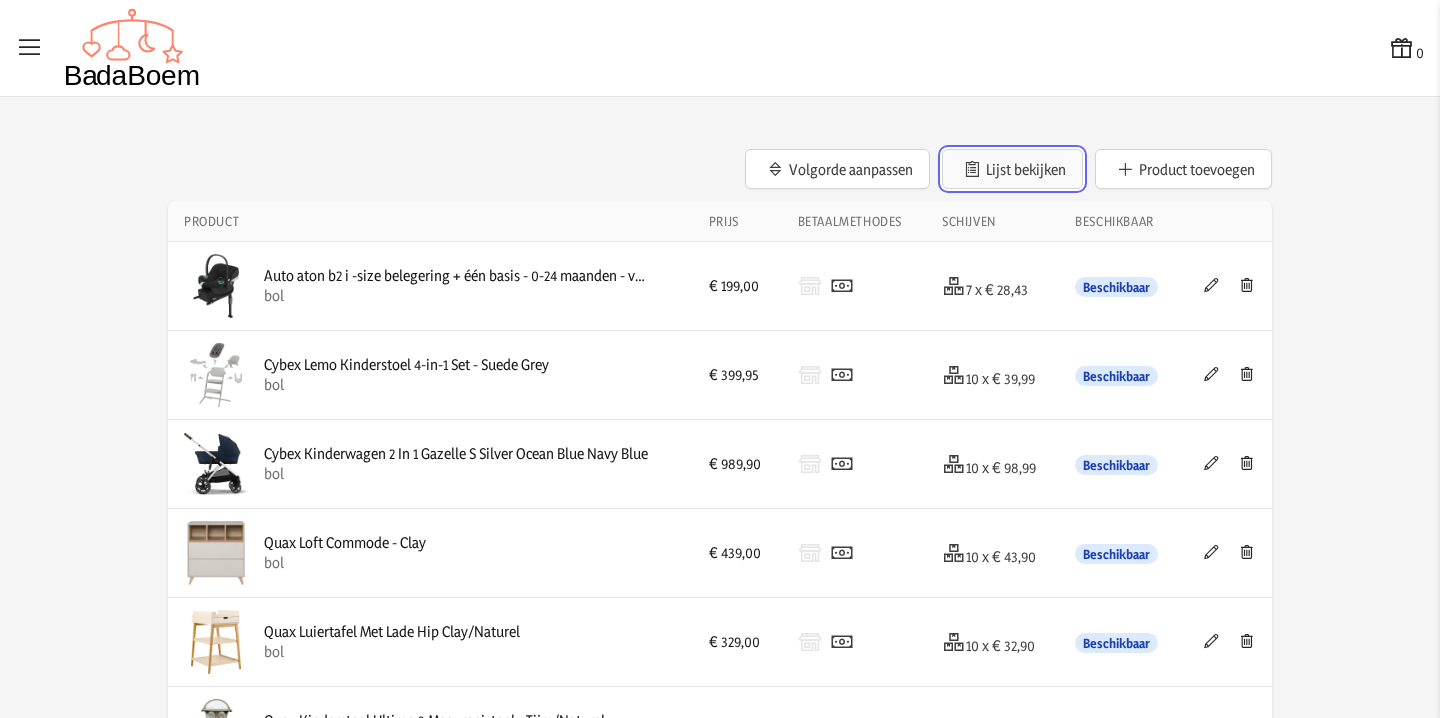 click on "Lijst bekijken" 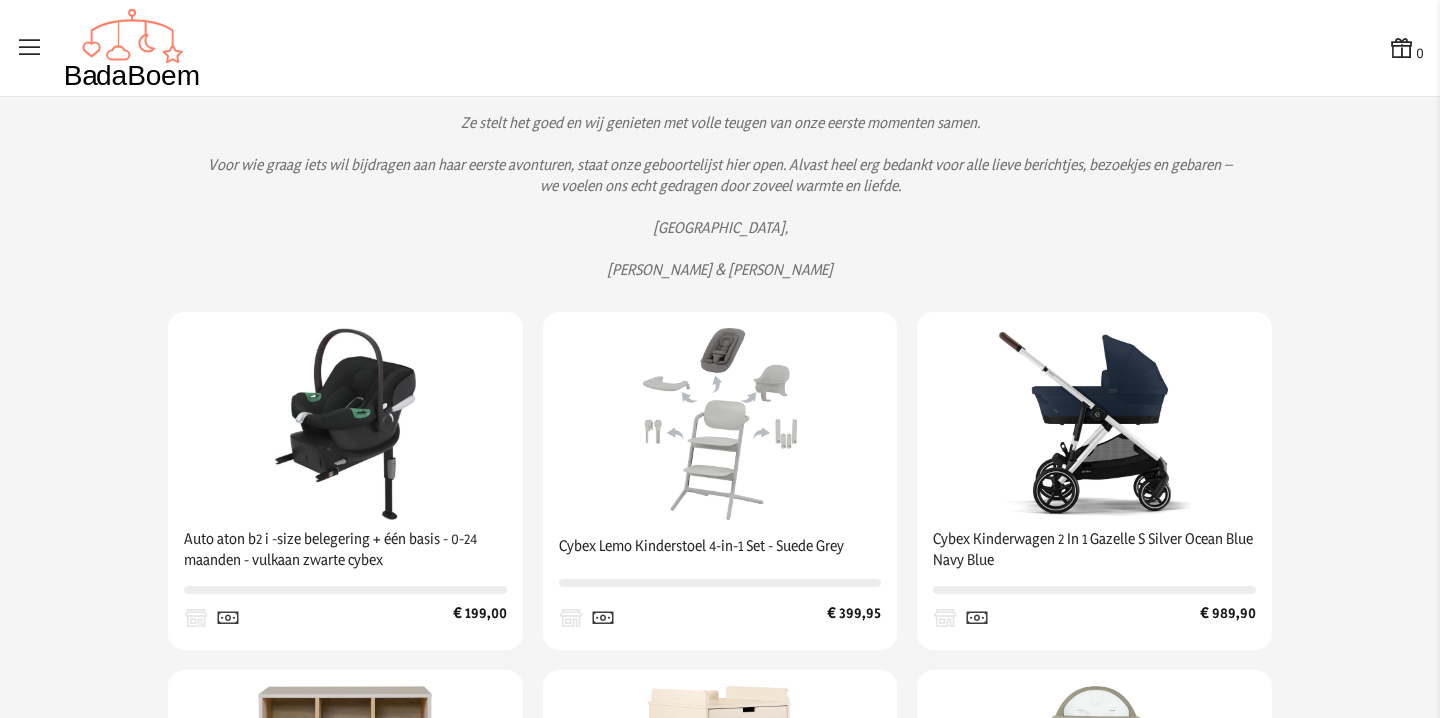 scroll, scrollTop: 235, scrollLeft: 0, axis: vertical 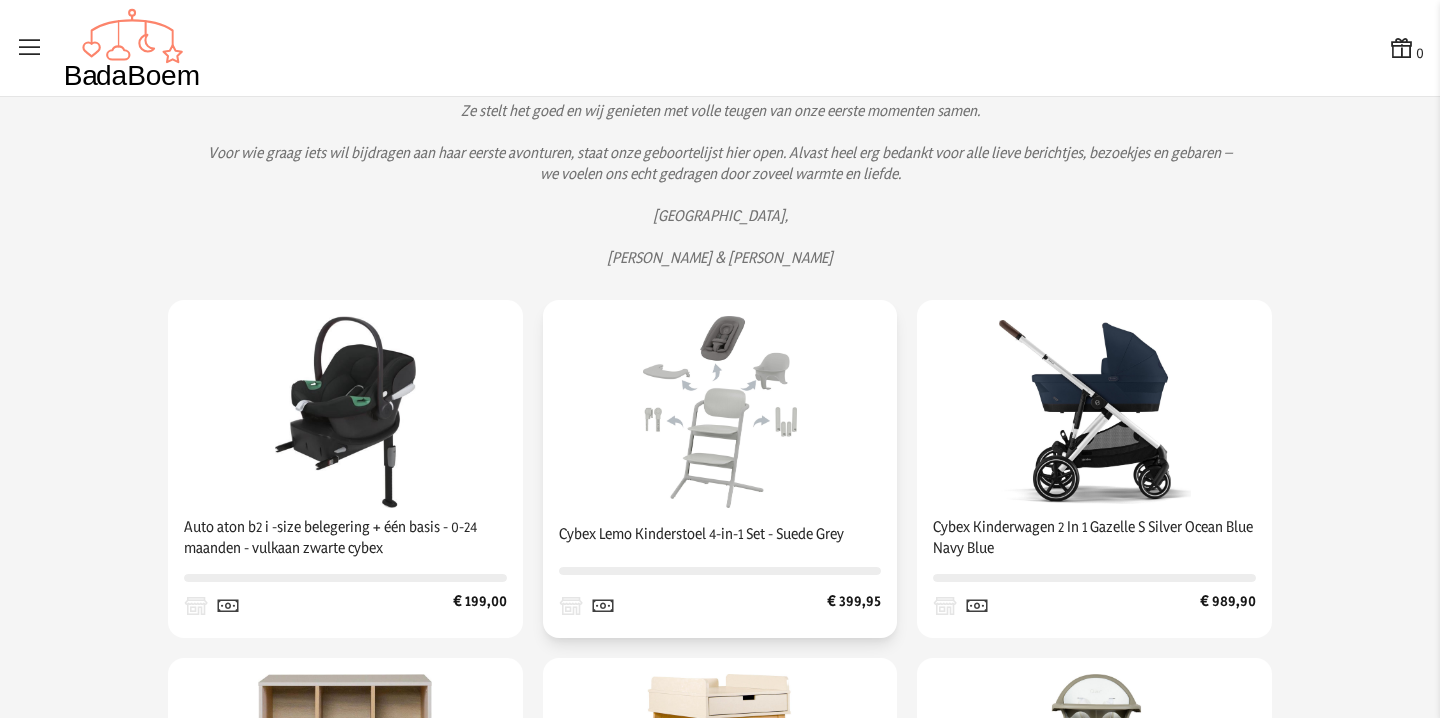 click 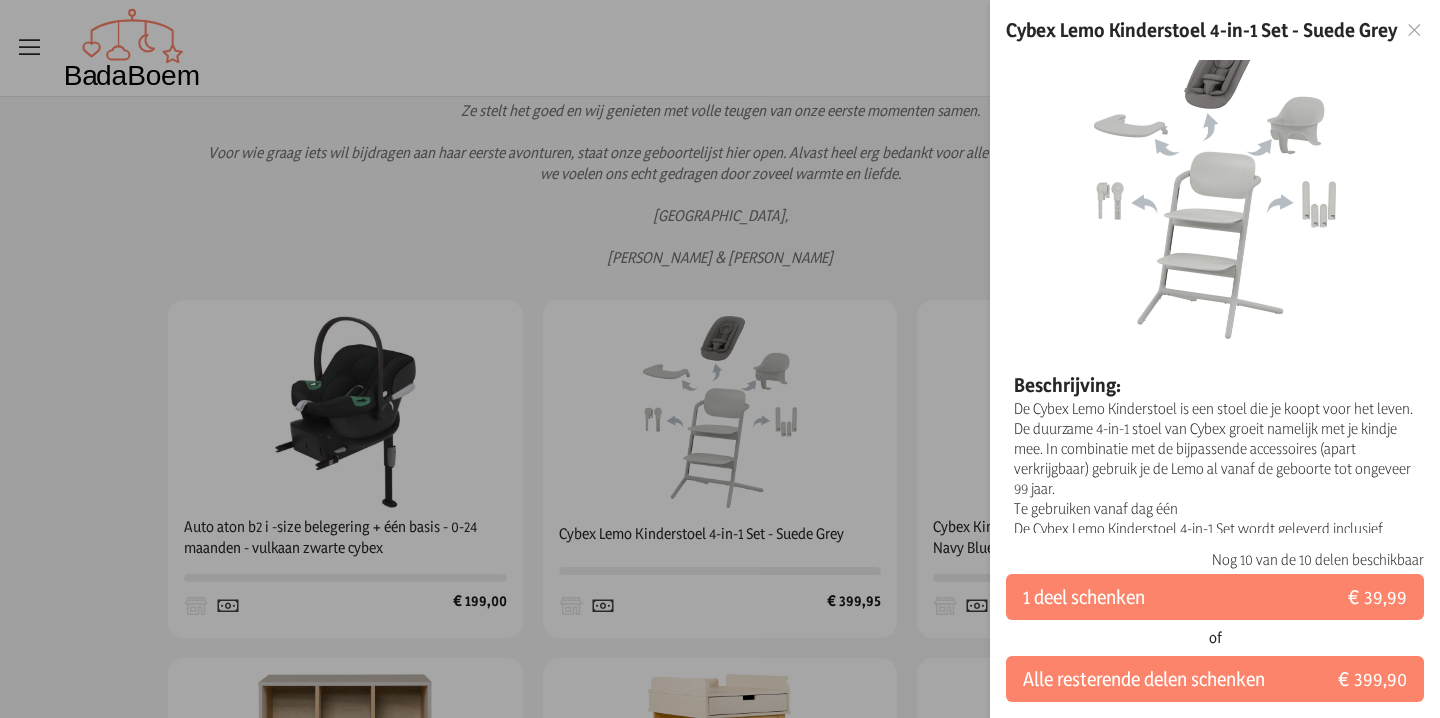 scroll, scrollTop: 0, scrollLeft: 0, axis: both 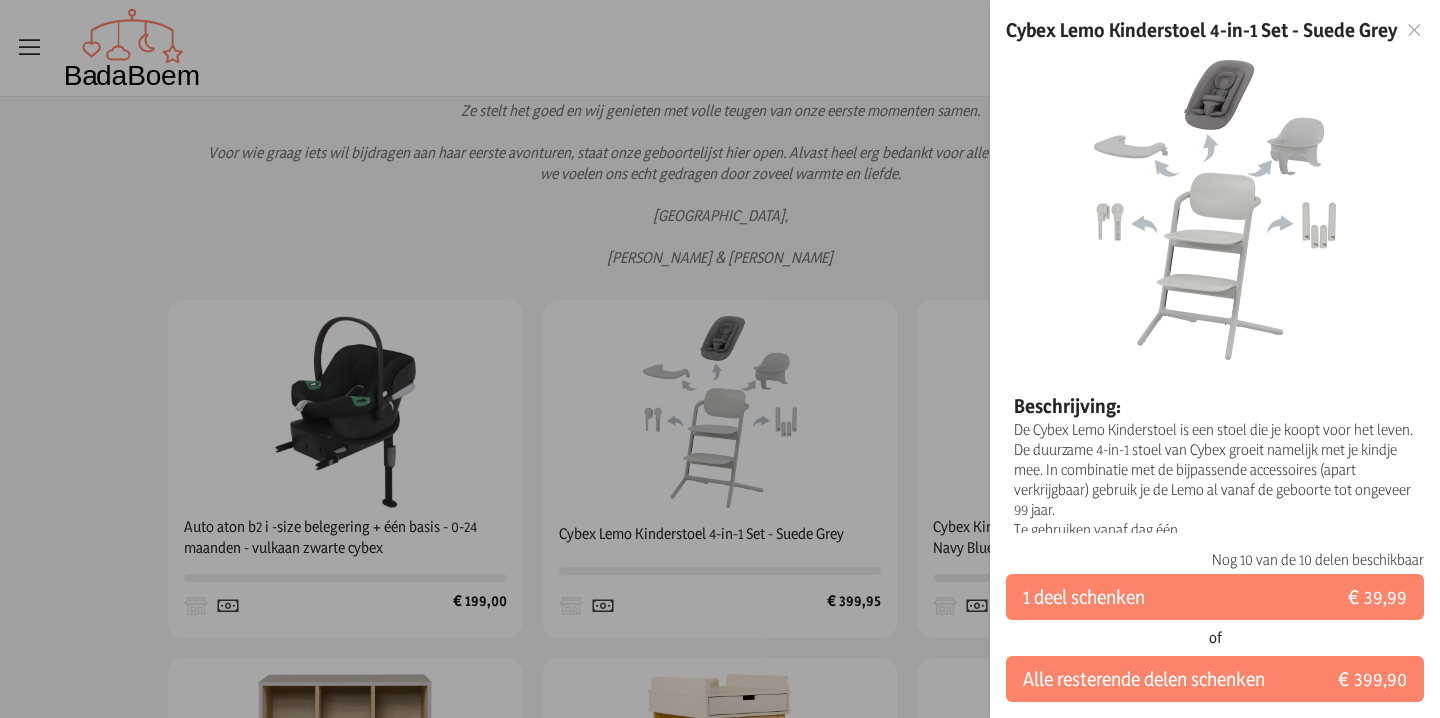 click at bounding box center (720, 359) 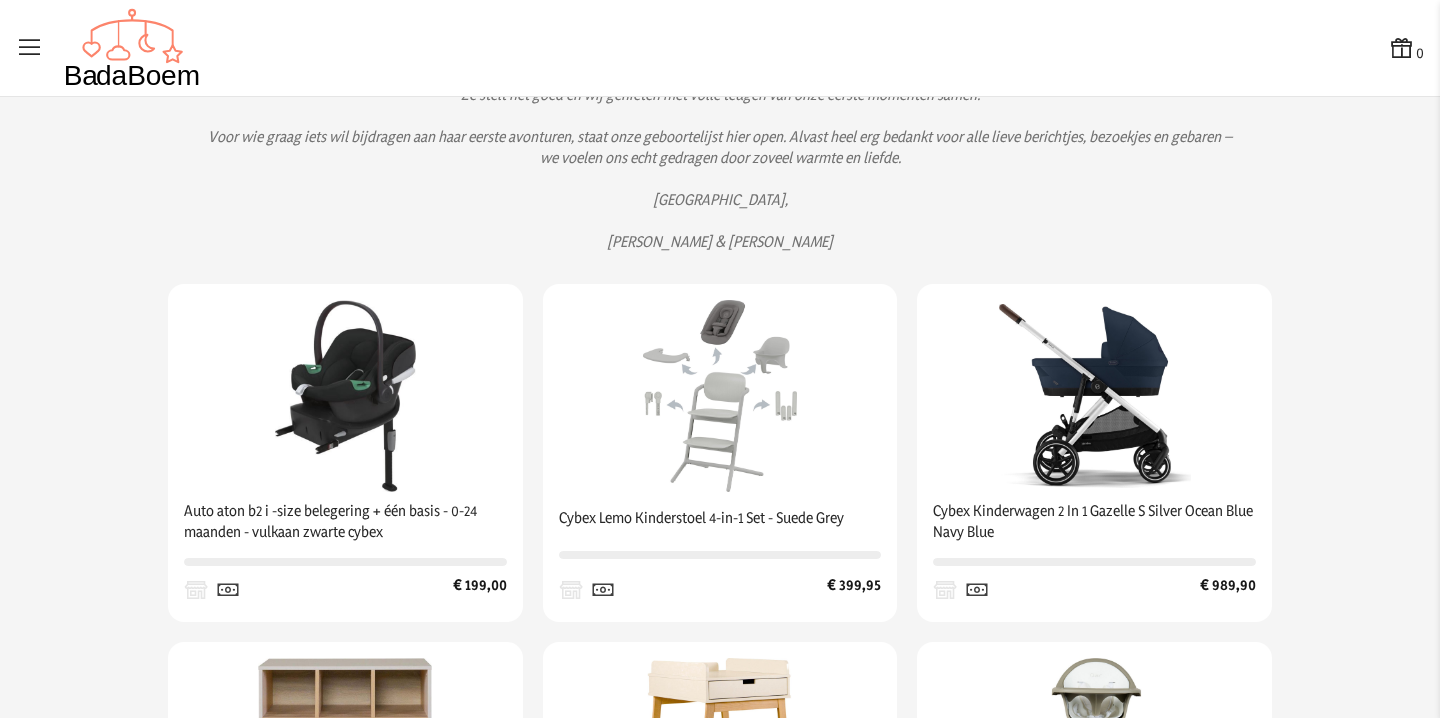 scroll, scrollTop: 254, scrollLeft: 0, axis: vertical 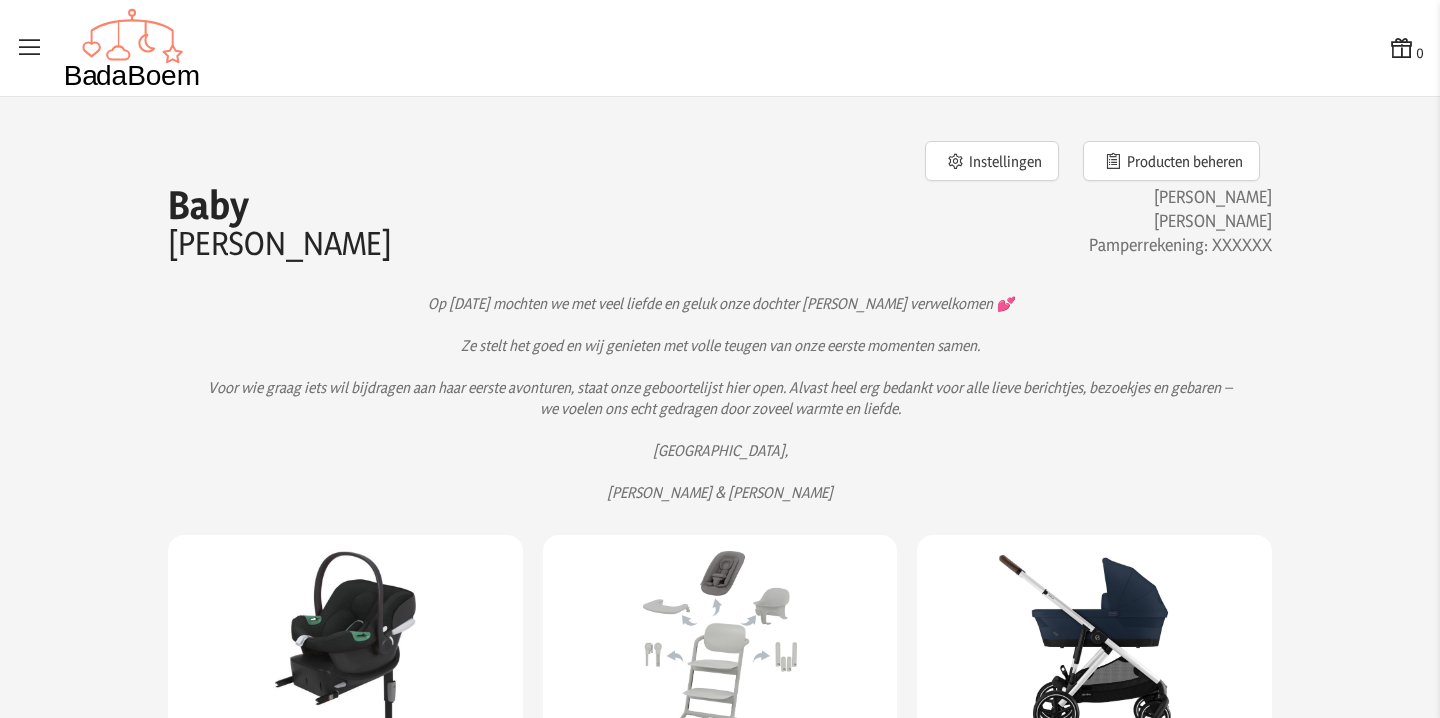 click at bounding box center (30, 48) 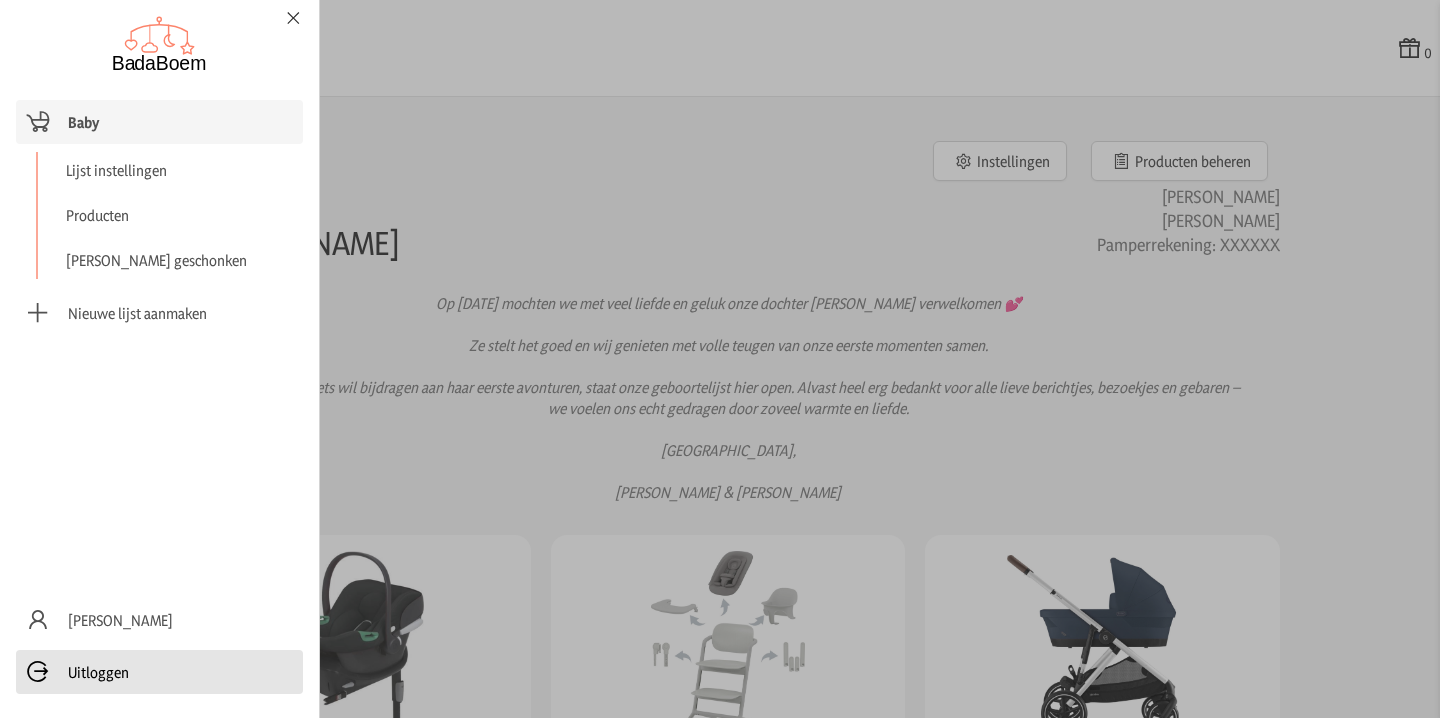 click on "Uitloggen" at bounding box center [159, 672] 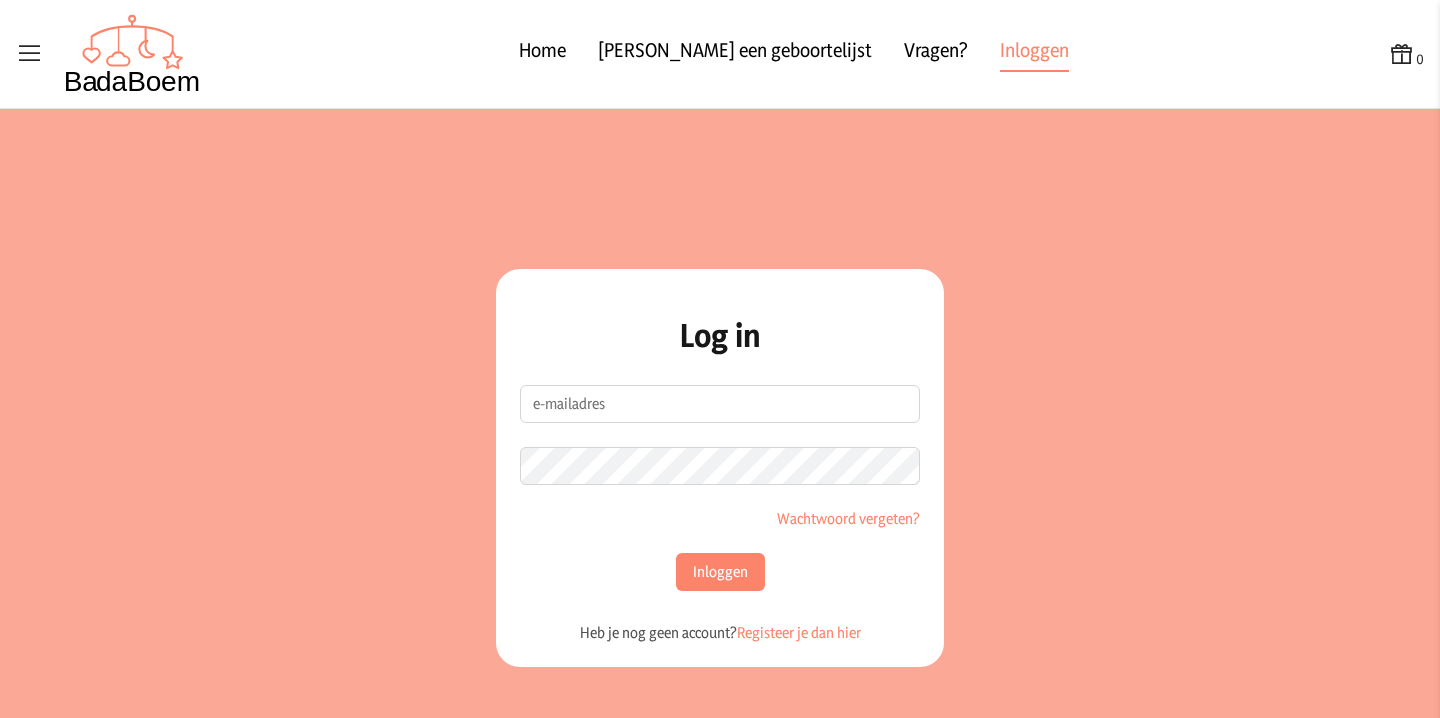scroll, scrollTop: 0, scrollLeft: 0, axis: both 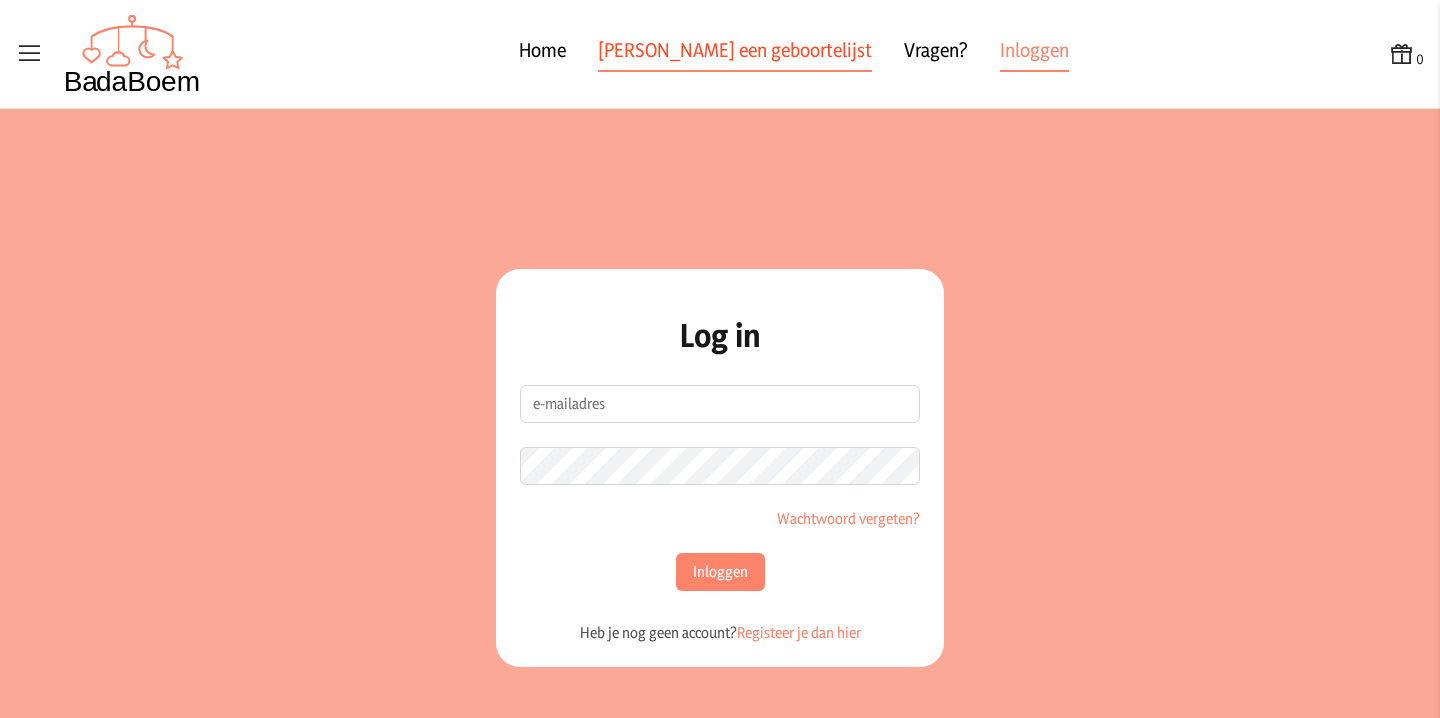 click on "[PERSON_NAME] een geboortelijst" at bounding box center (735, 54) 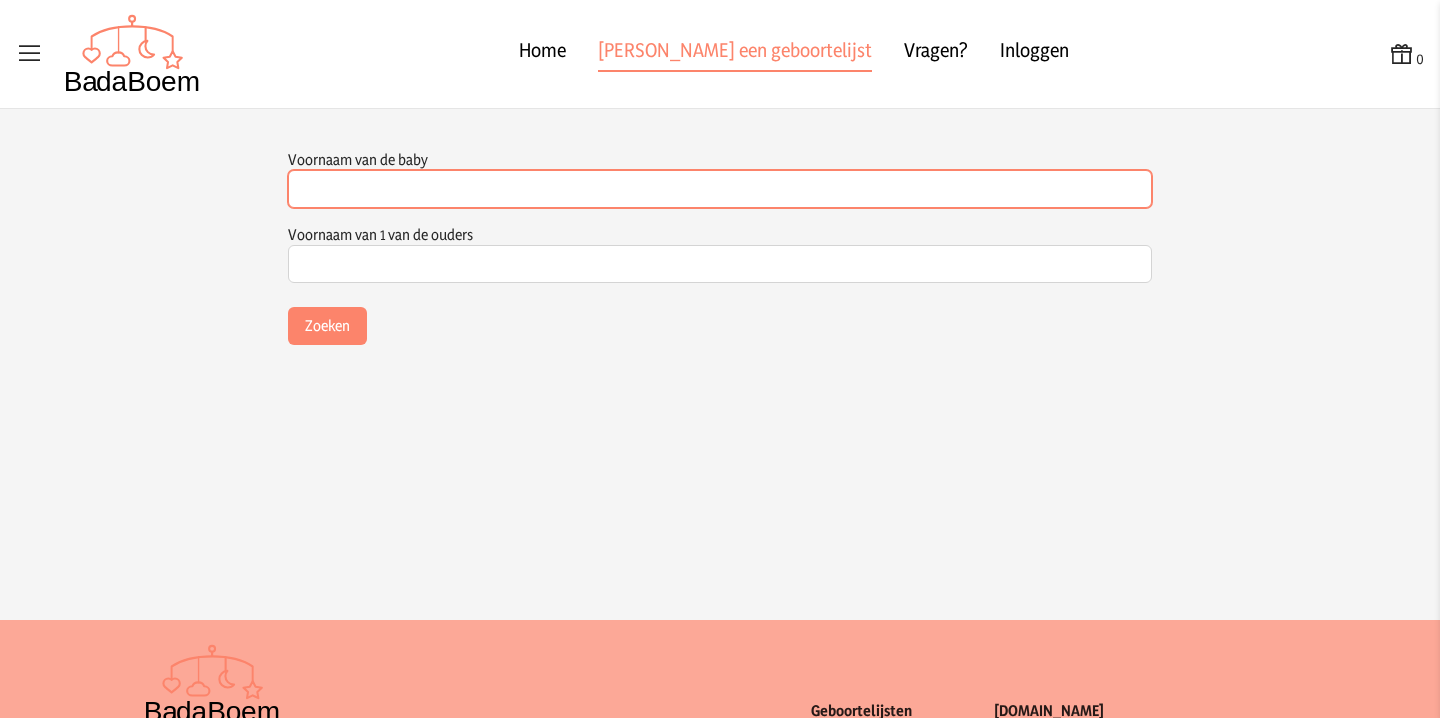 click on "Voornaam van de baby" at bounding box center [720, 189] 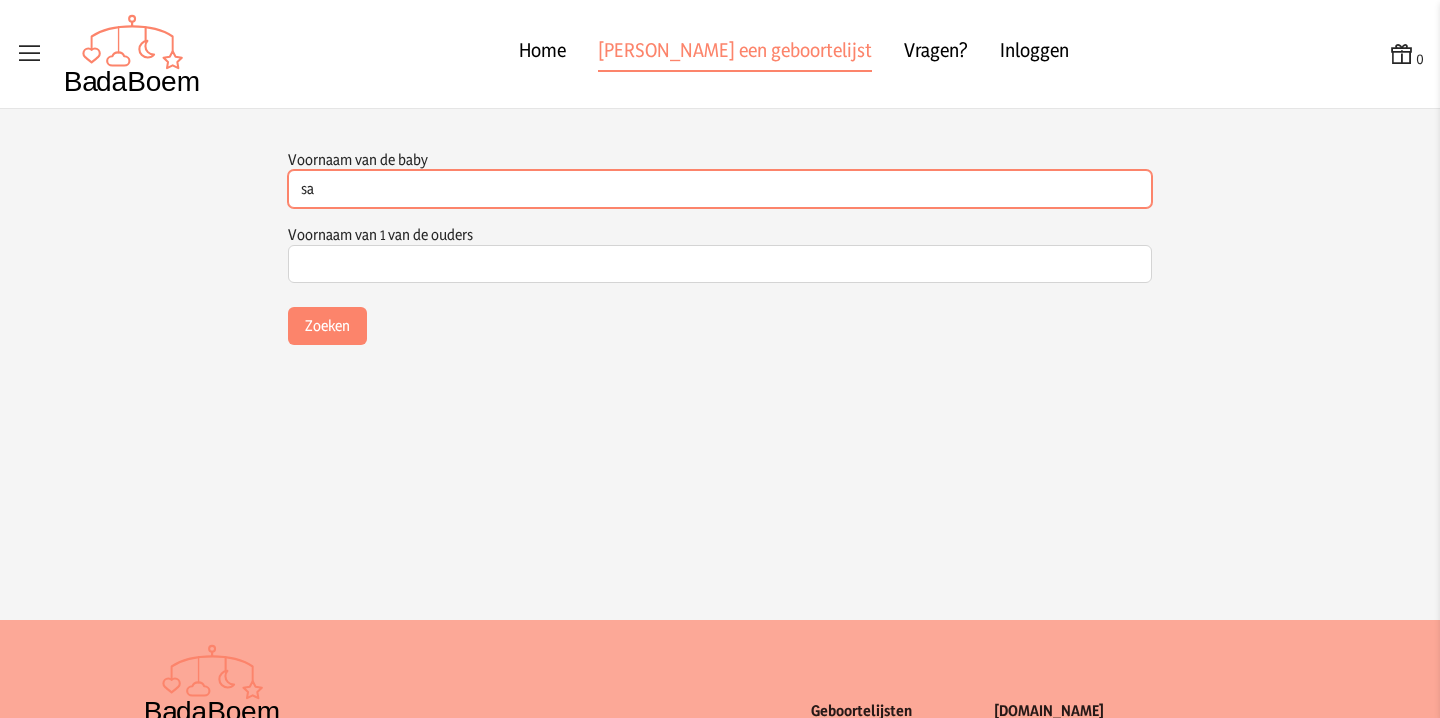 type on "s" 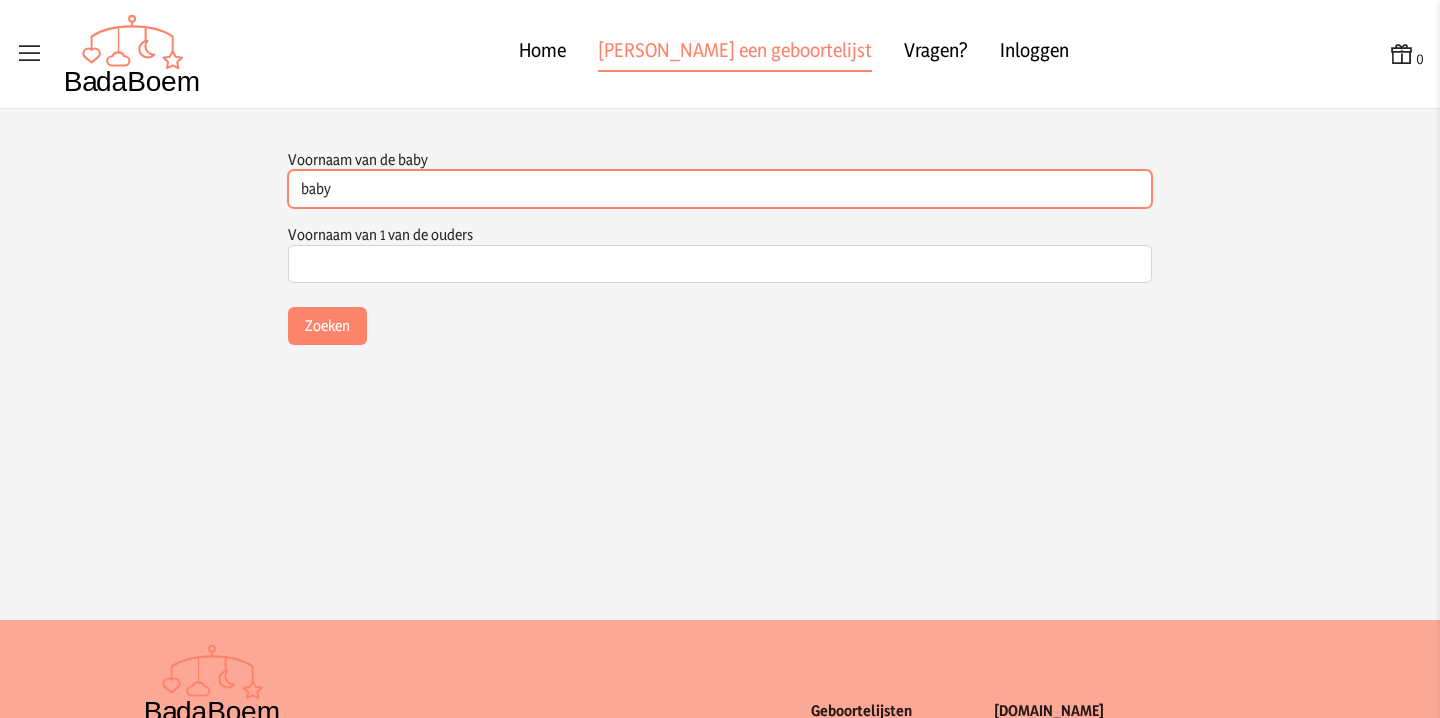 type on "baby" 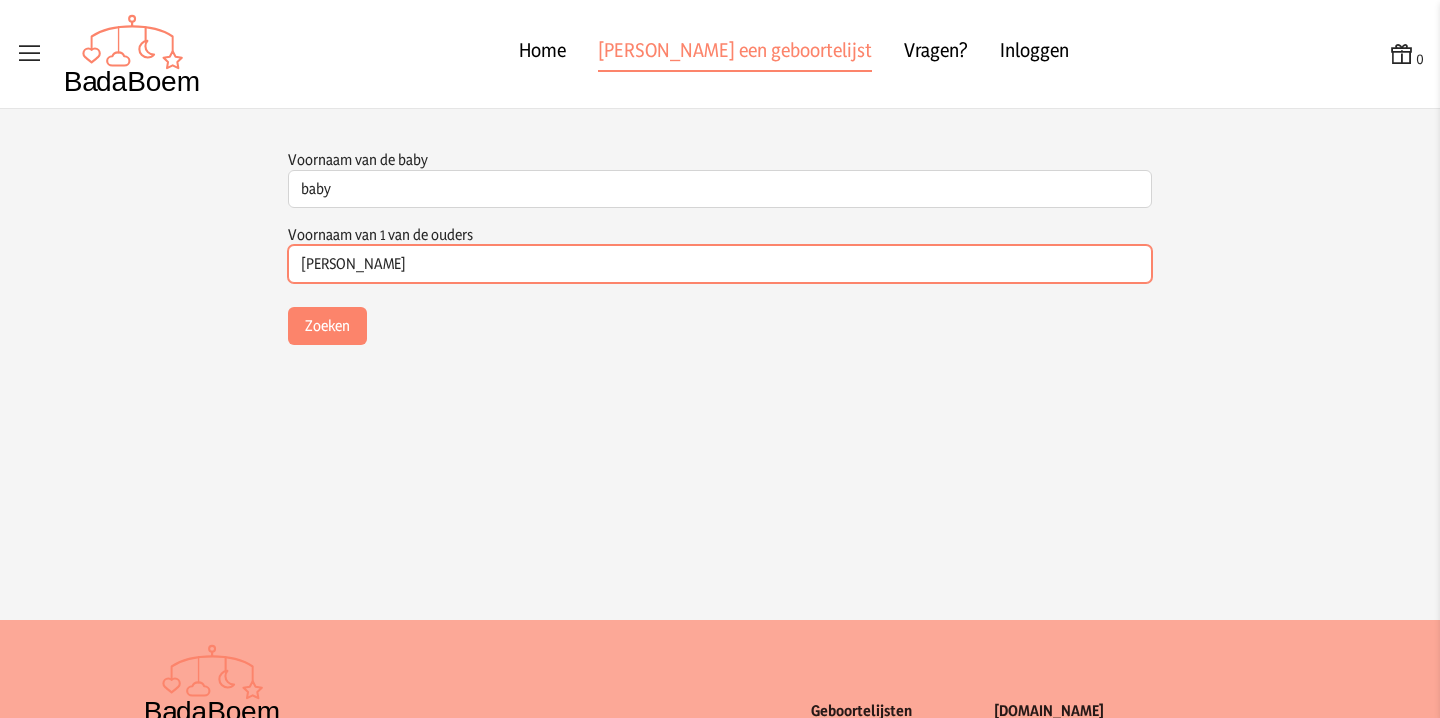 type on "thérèse" 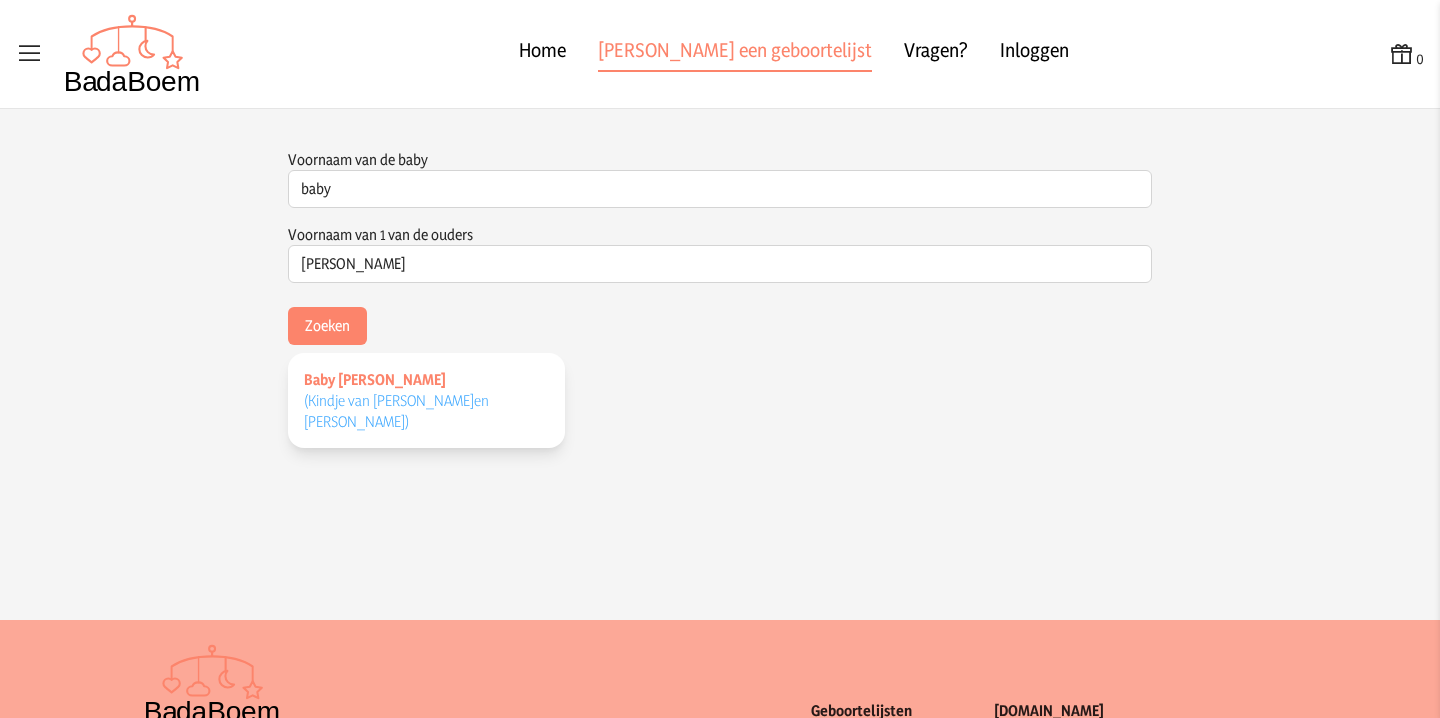 click on "Baby Callaert (Kindje van Thérèse Van Eyken   en Emeric Callaert   )" 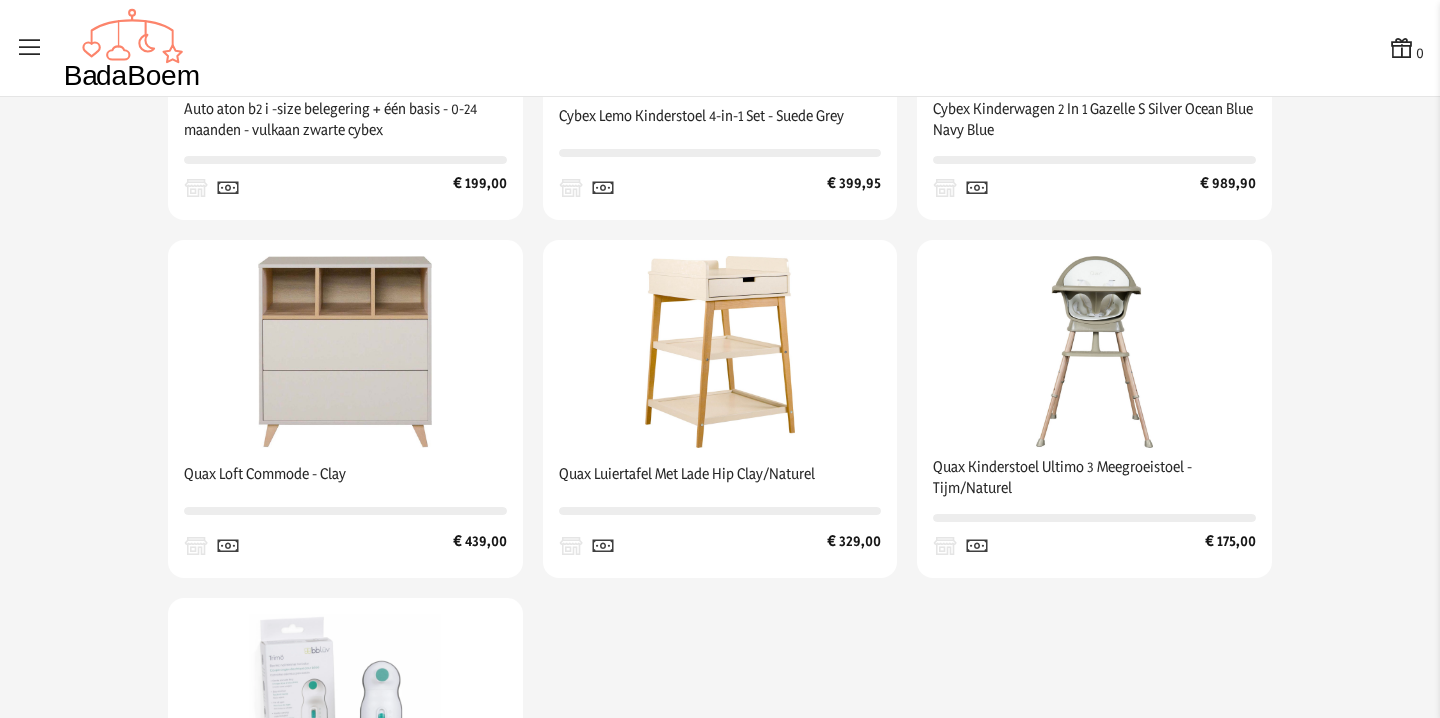 scroll, scrollTop: 0, scrollLeft: 0, axis: both 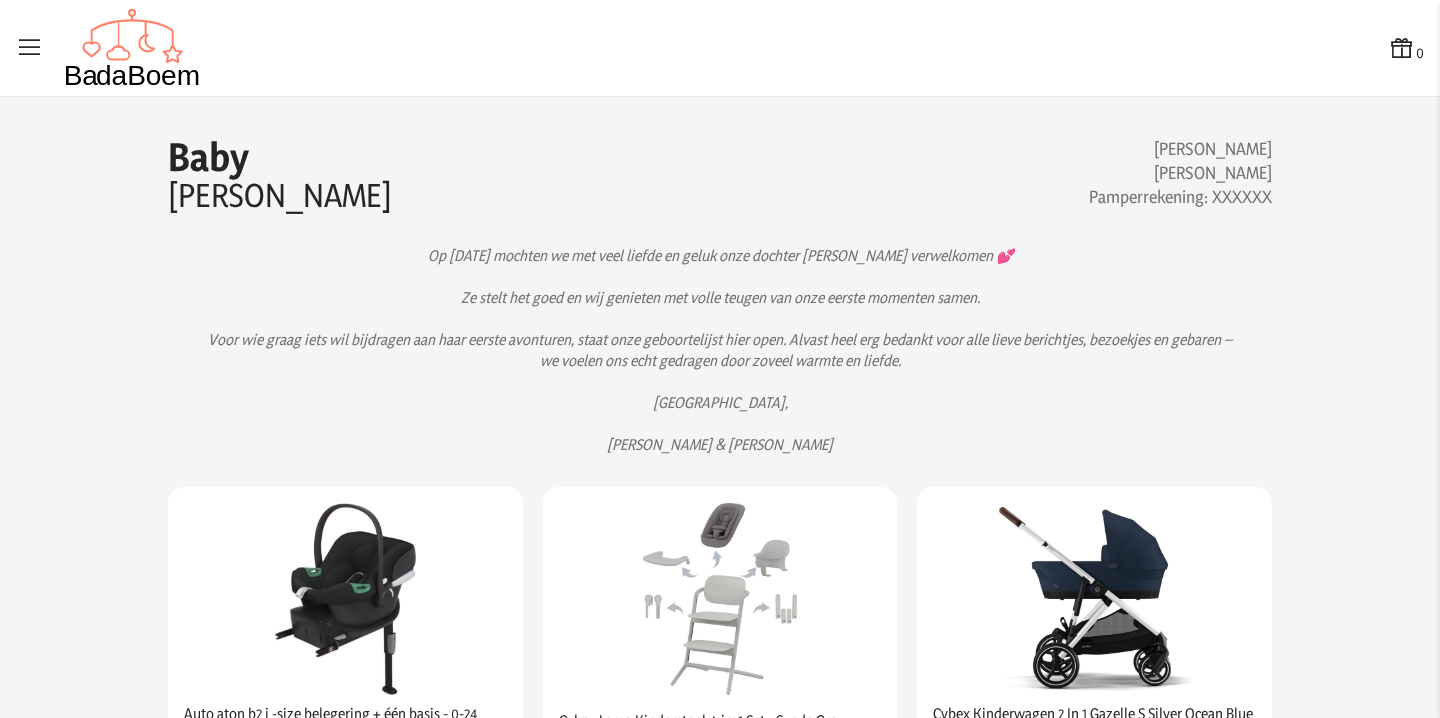 click at bounding box center (30, 48) 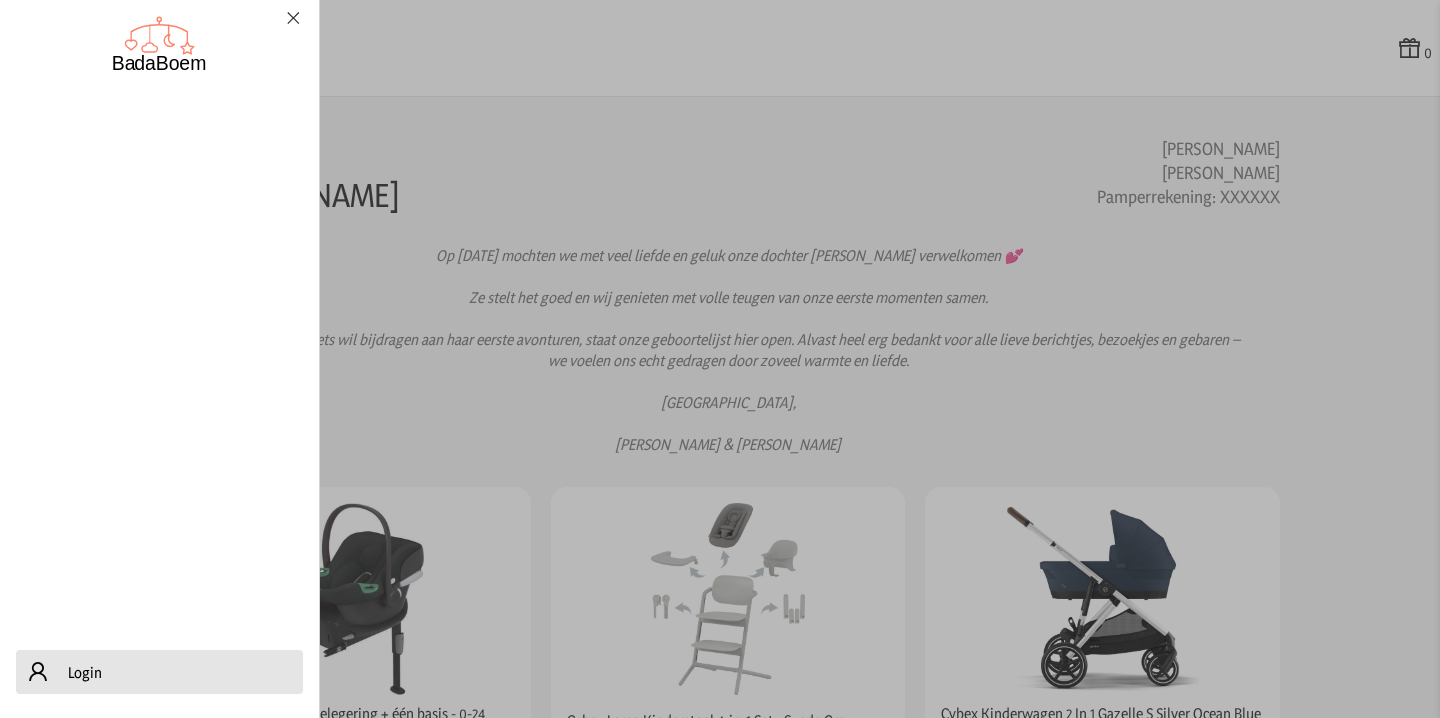 click on "Login" at bounding box center (85, 672) 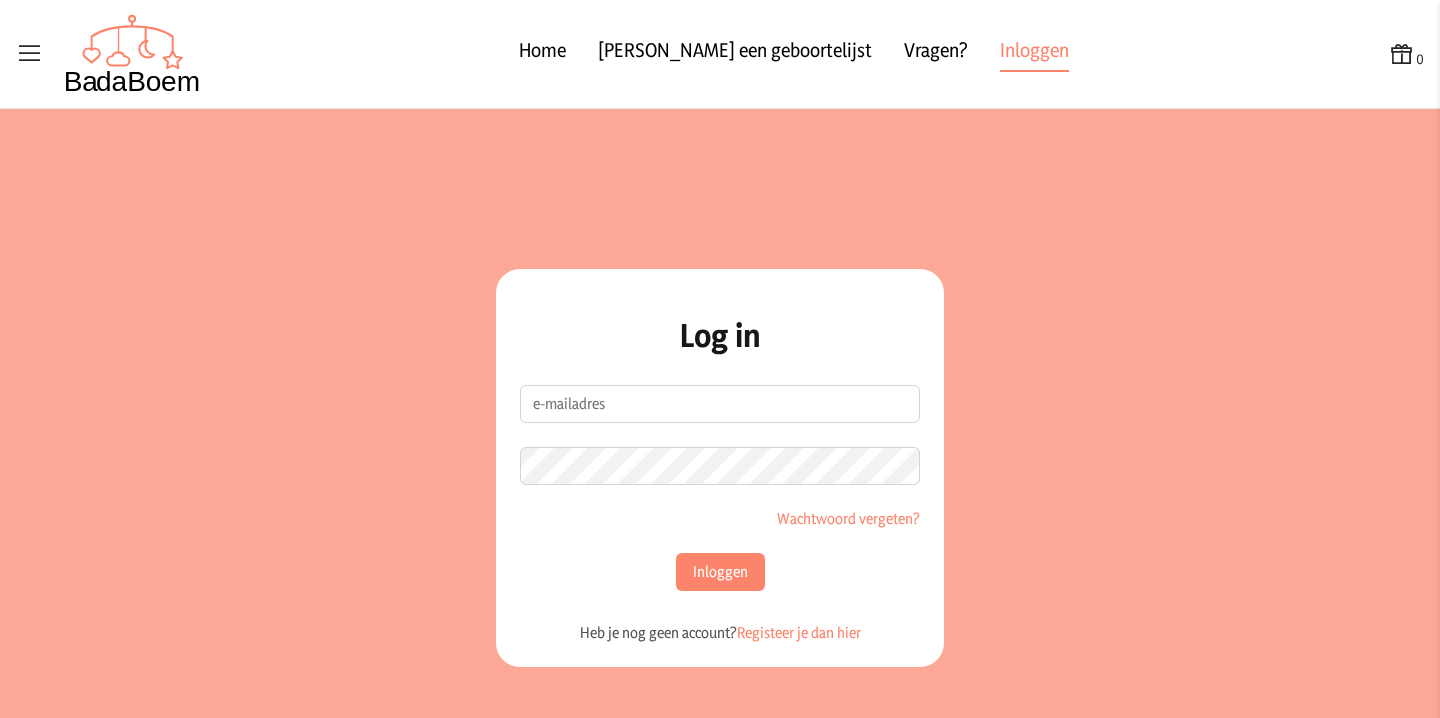 scroll, scrollTop: 0, scrollLeft: 0, axis: both 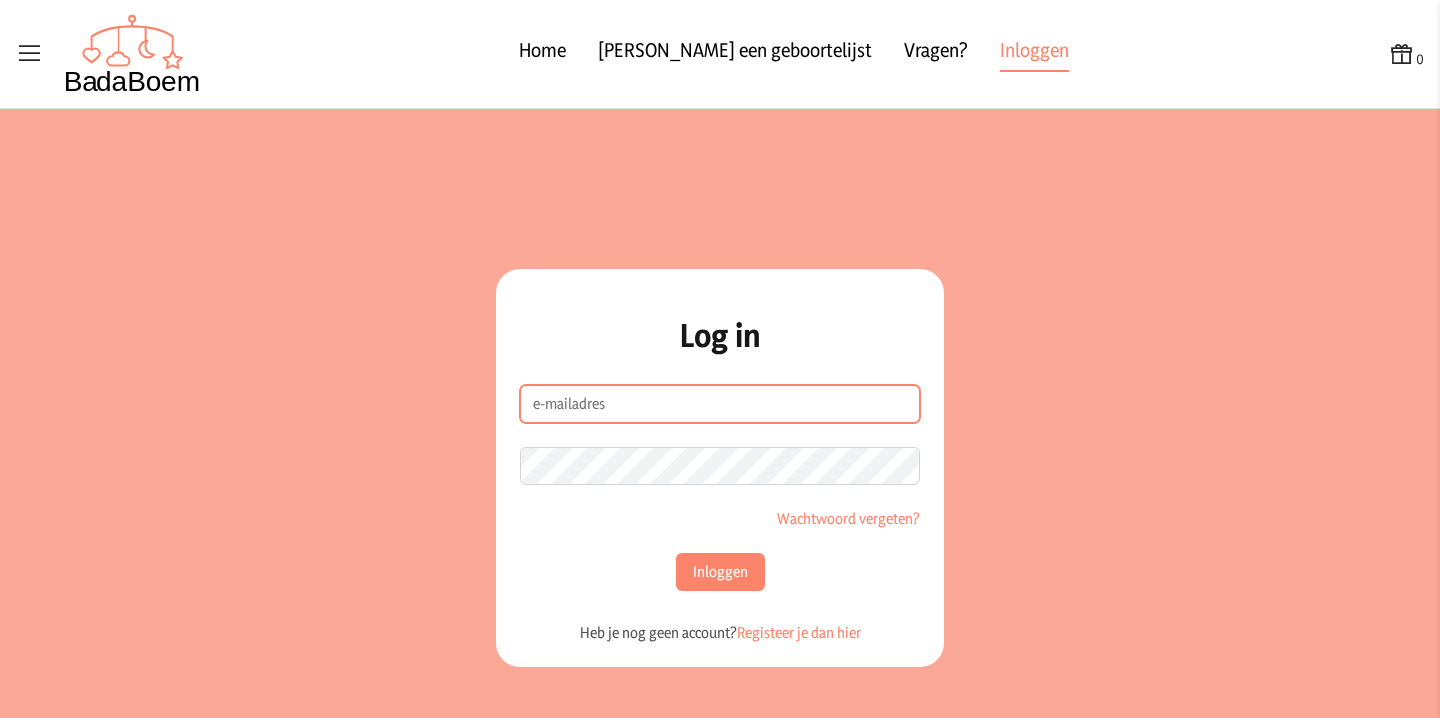 click on "e-mailadres" at bounding box center (720, 404) 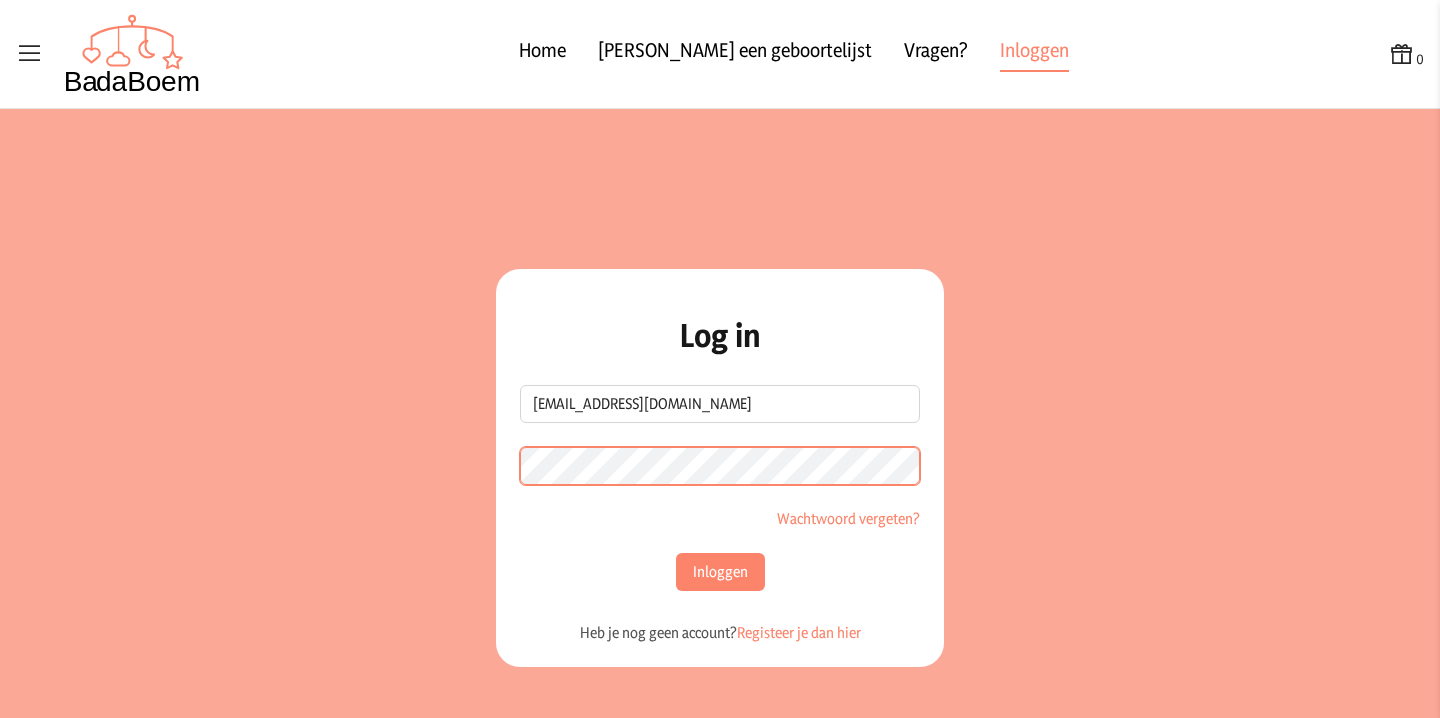 click on "Inloggen" 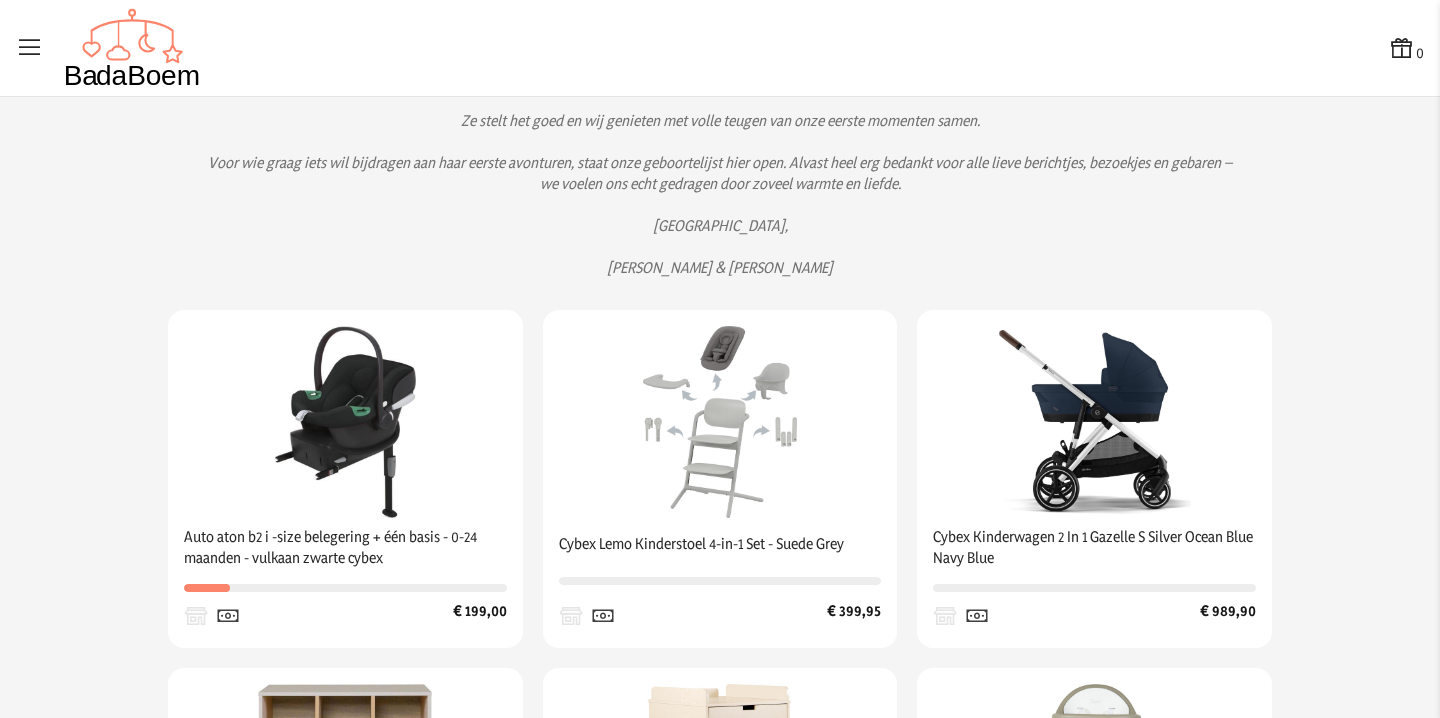 scroll, scrollTop: 226, scrollLeft: 0, axis: vertical 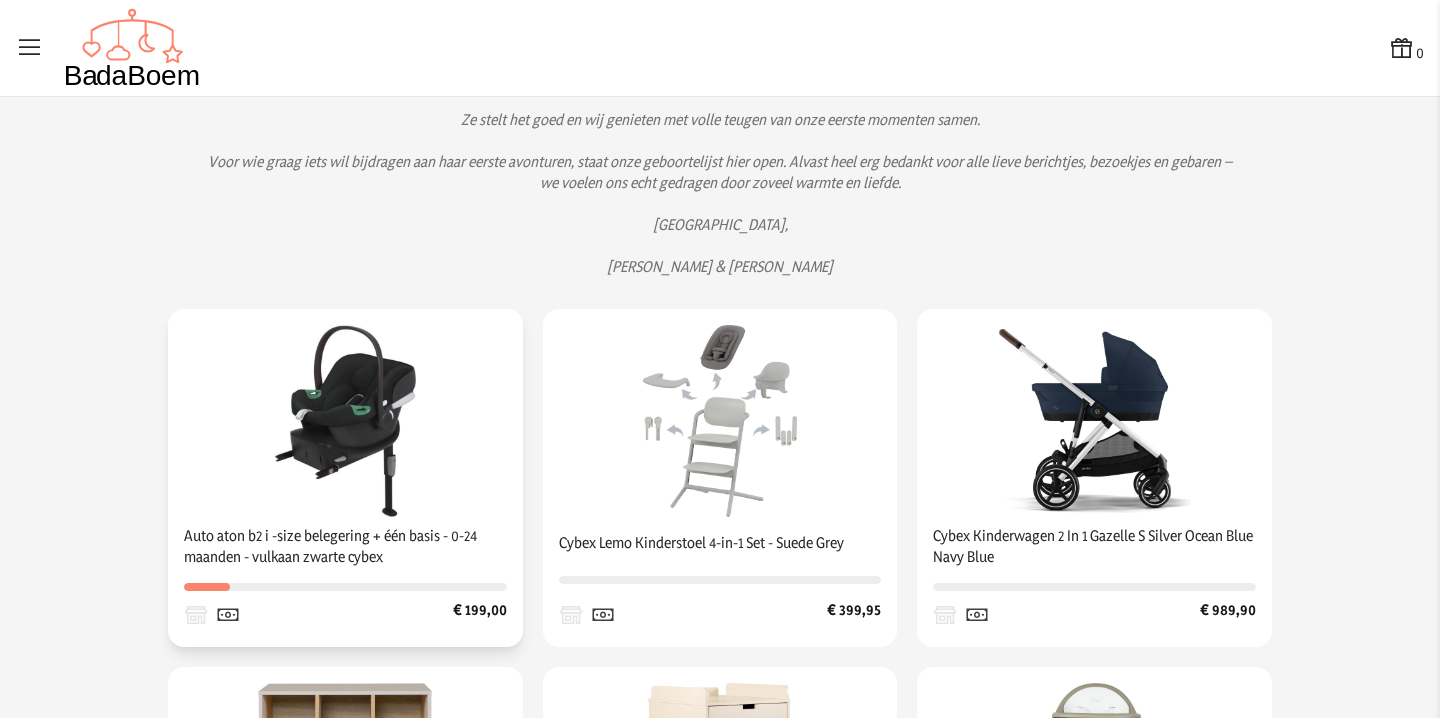 click 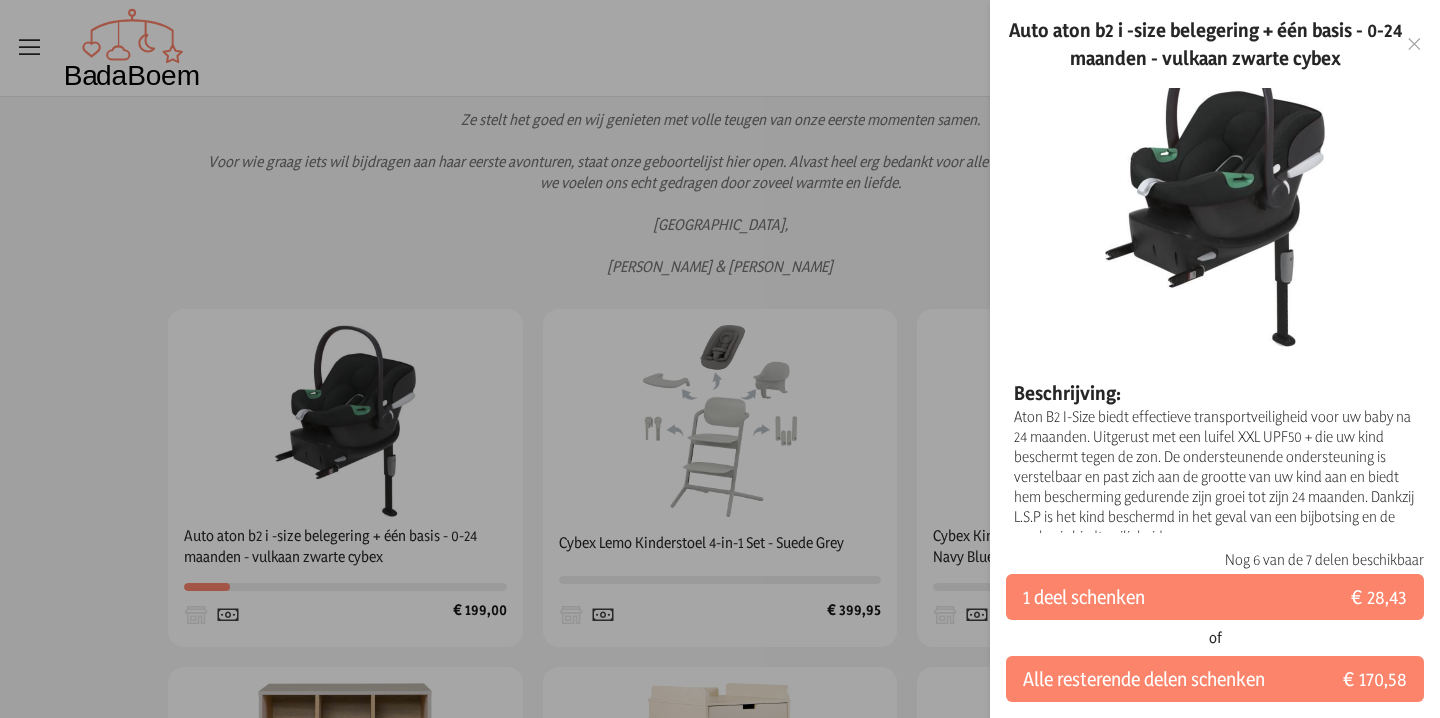 scroll, scrollTop: 43, scrollLeft: 0, axis: vertical 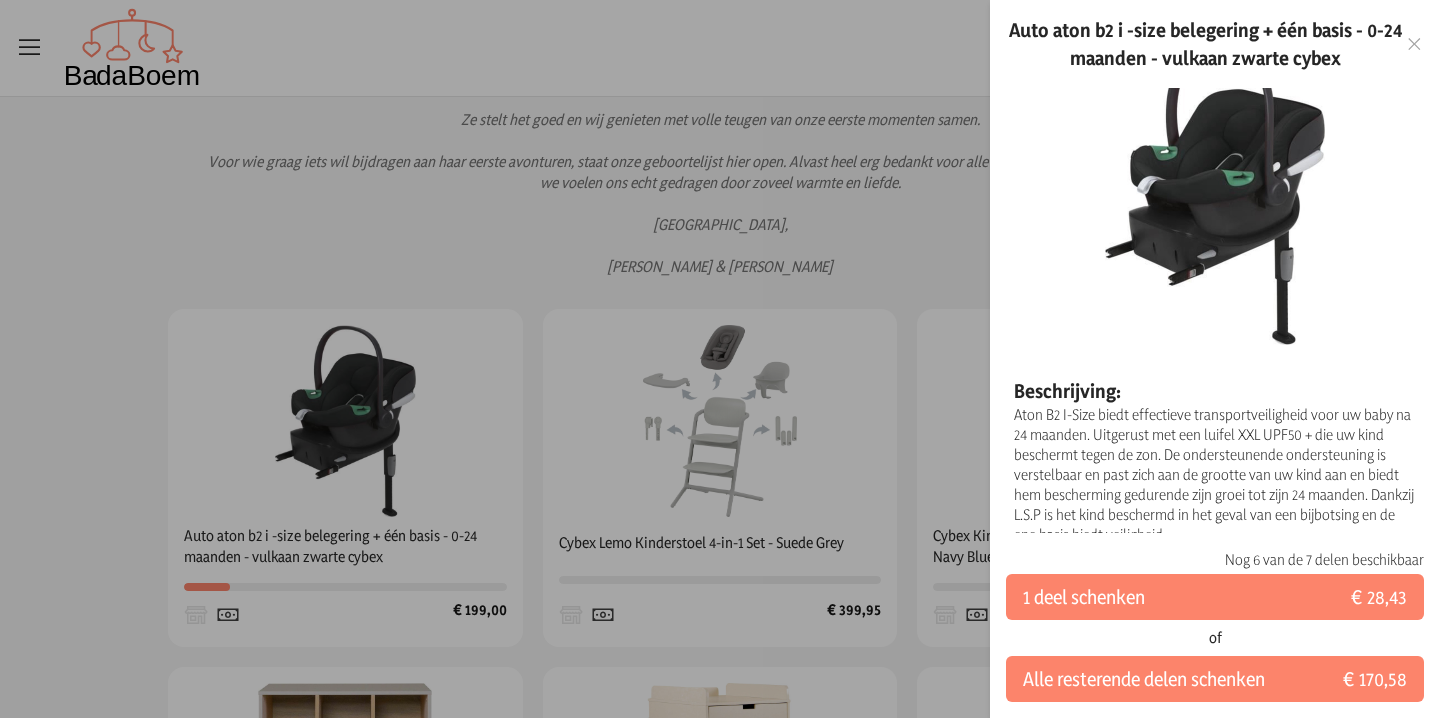 click at bounding box center (720, 359) 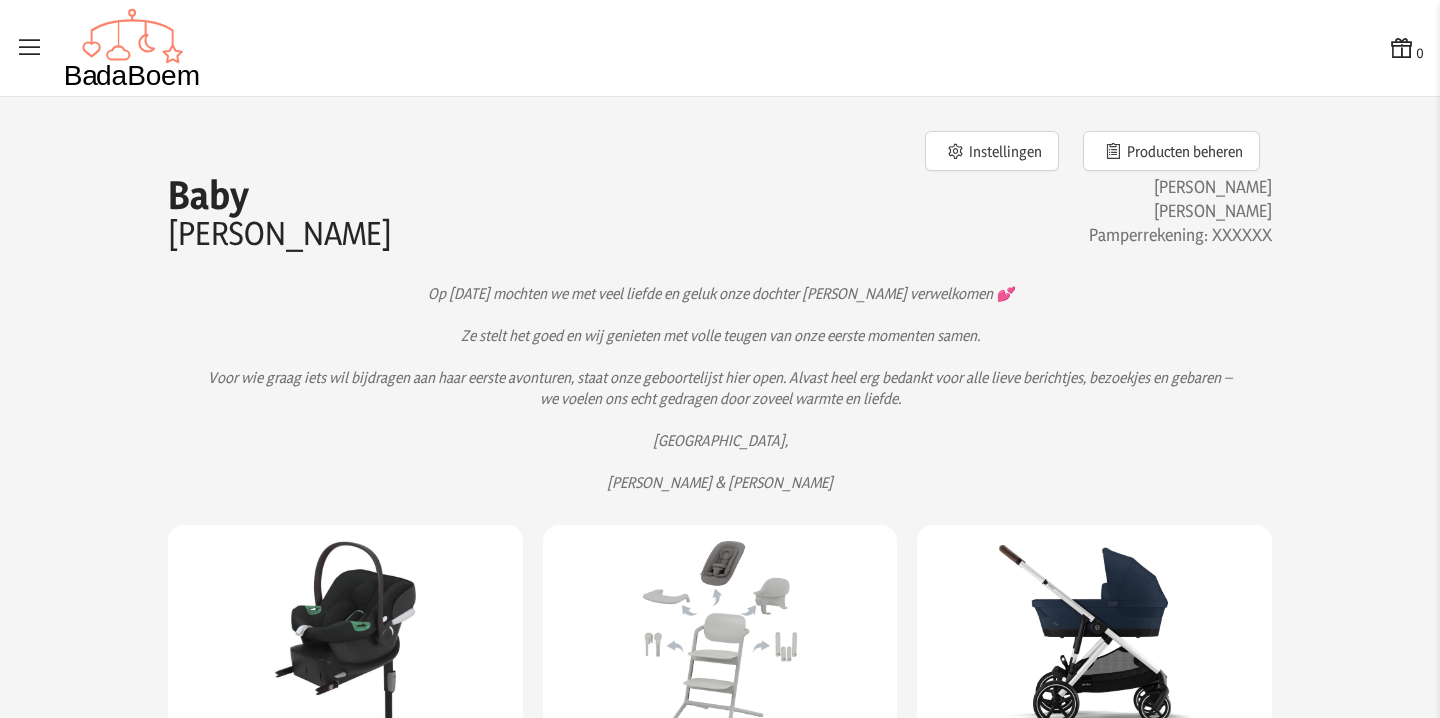 scroll, scrollTop: 17, scrollLeft: 0, axis: vertical 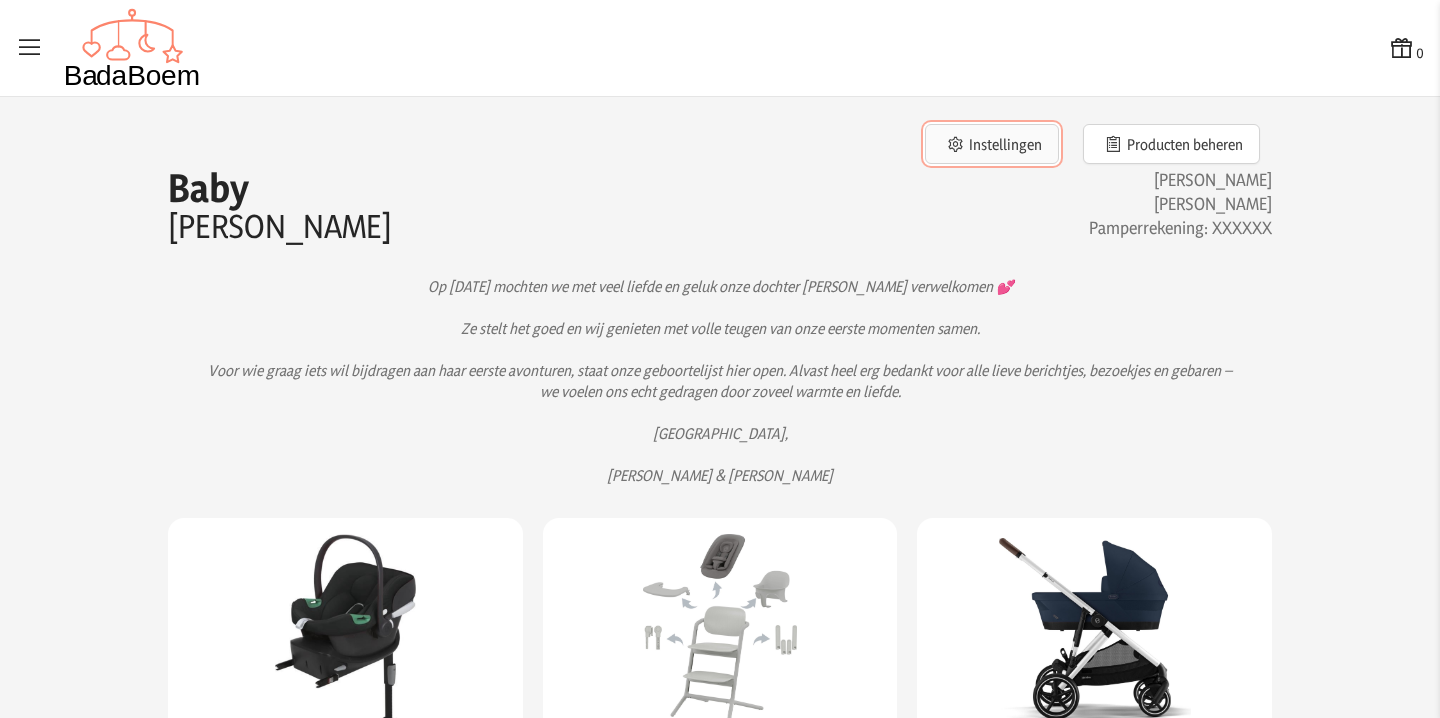 click on "Instellingen" 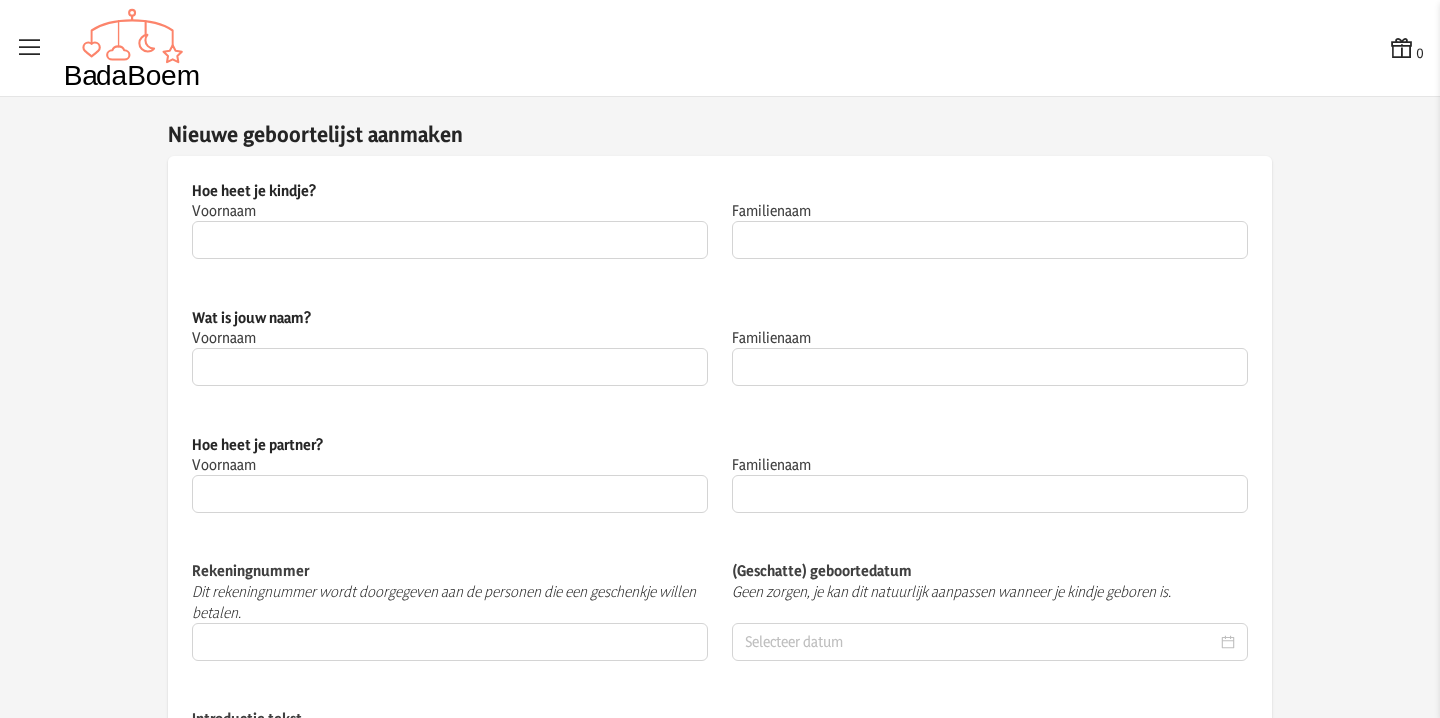 scroll, scrollTop: 0, scrollLeft: 0, axis: both 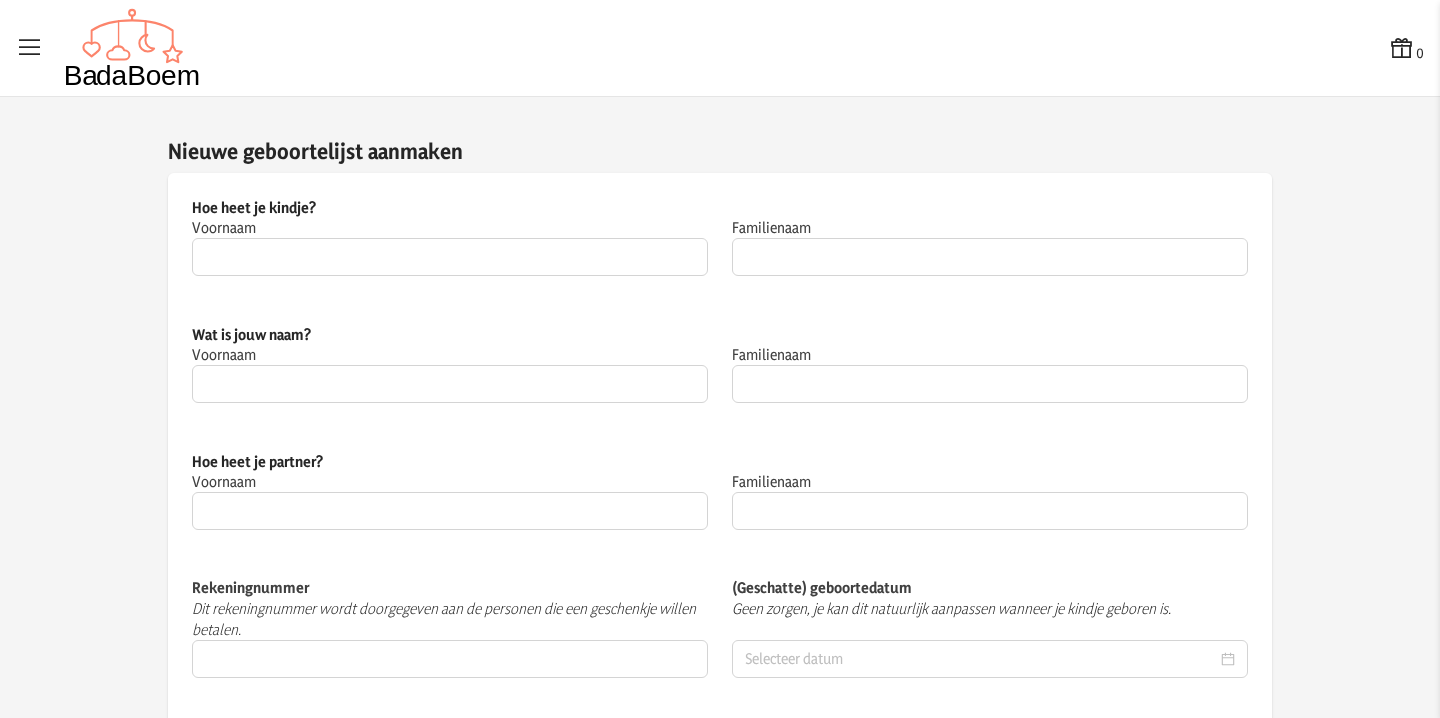 type on "Baby" 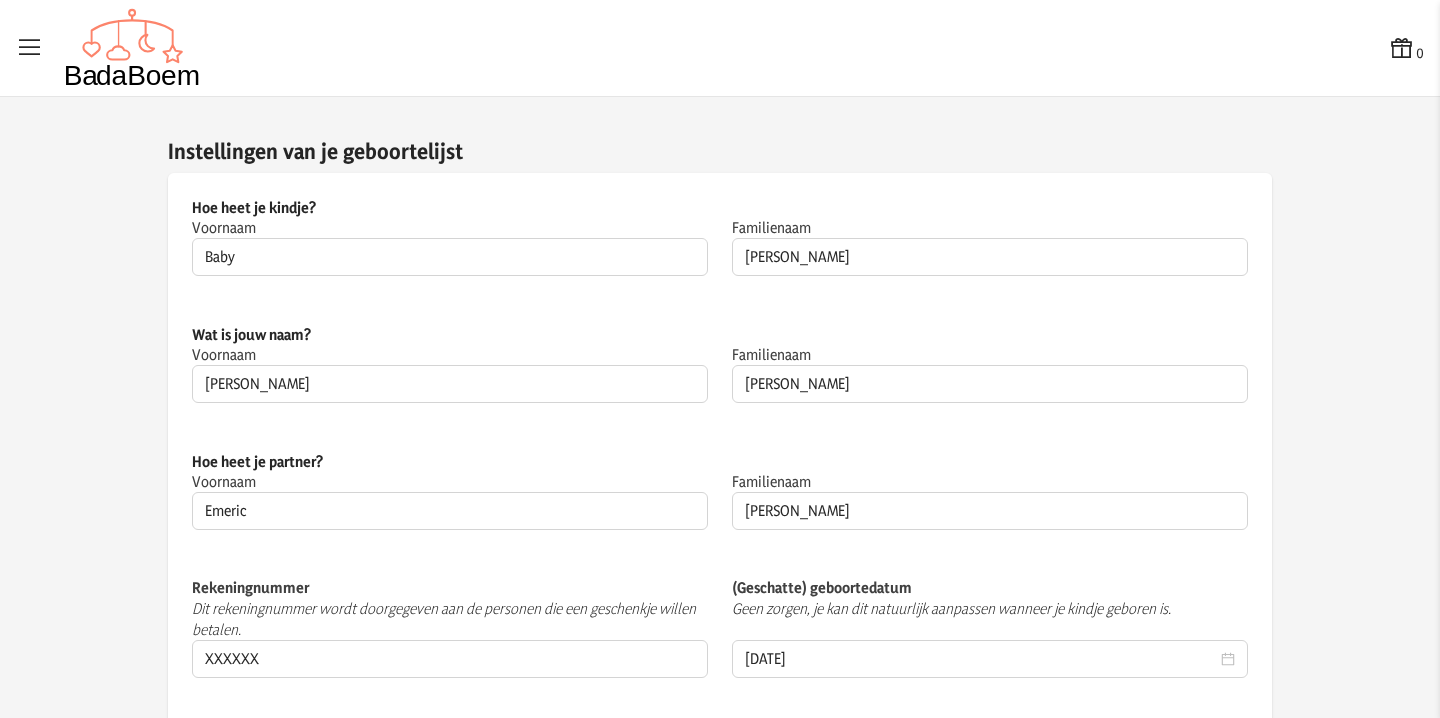 scroll, scrollTop: 232, scrollLeft: 0, axis: vertical 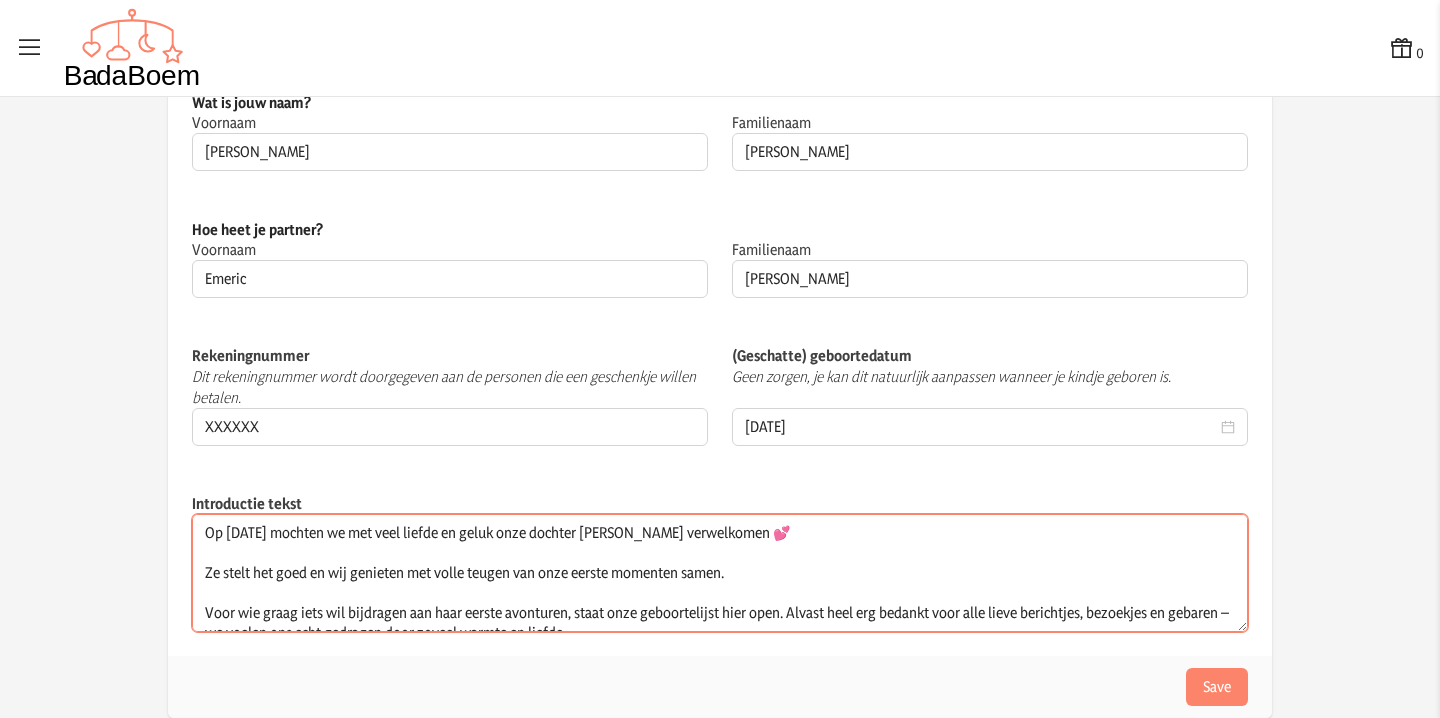 drag, startPoint x: 370, startPoint y: 617, endPoint x: 207, endPoint y: 480, distance: 212.92722 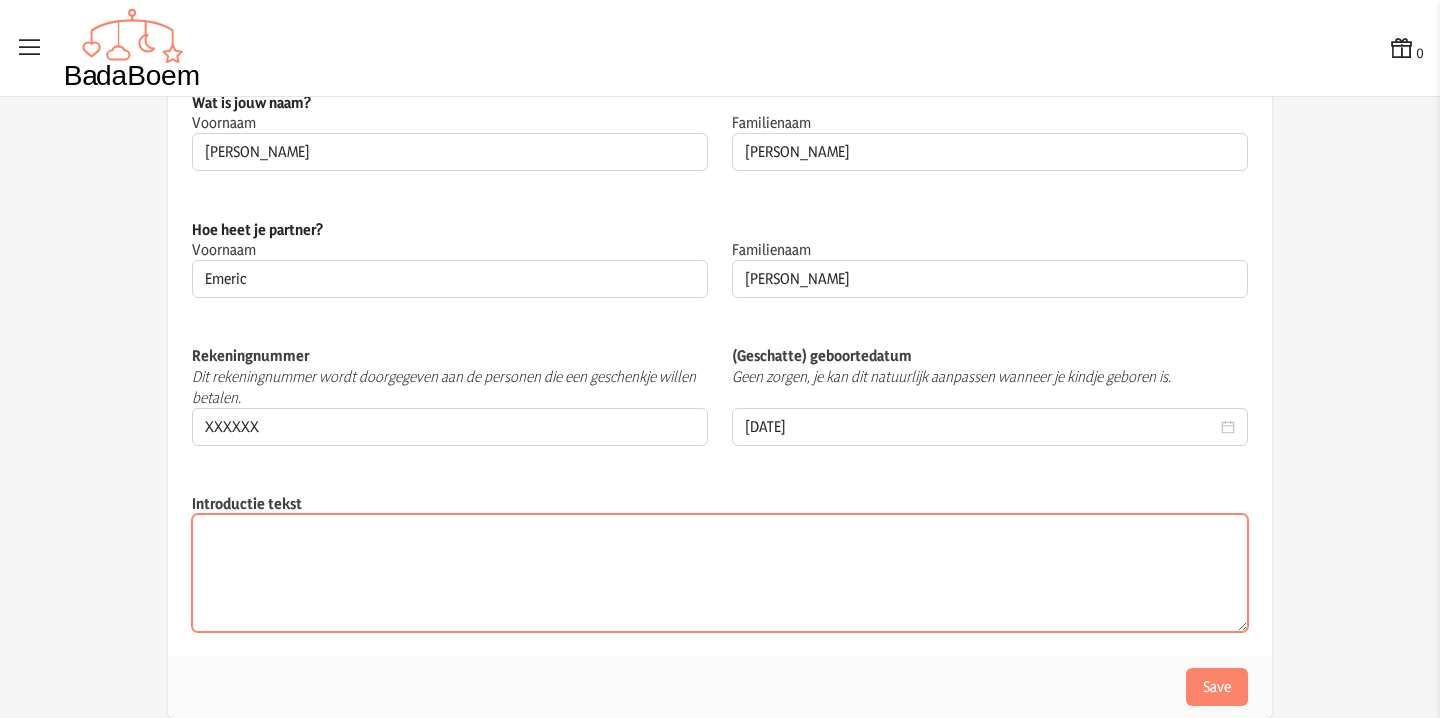 type 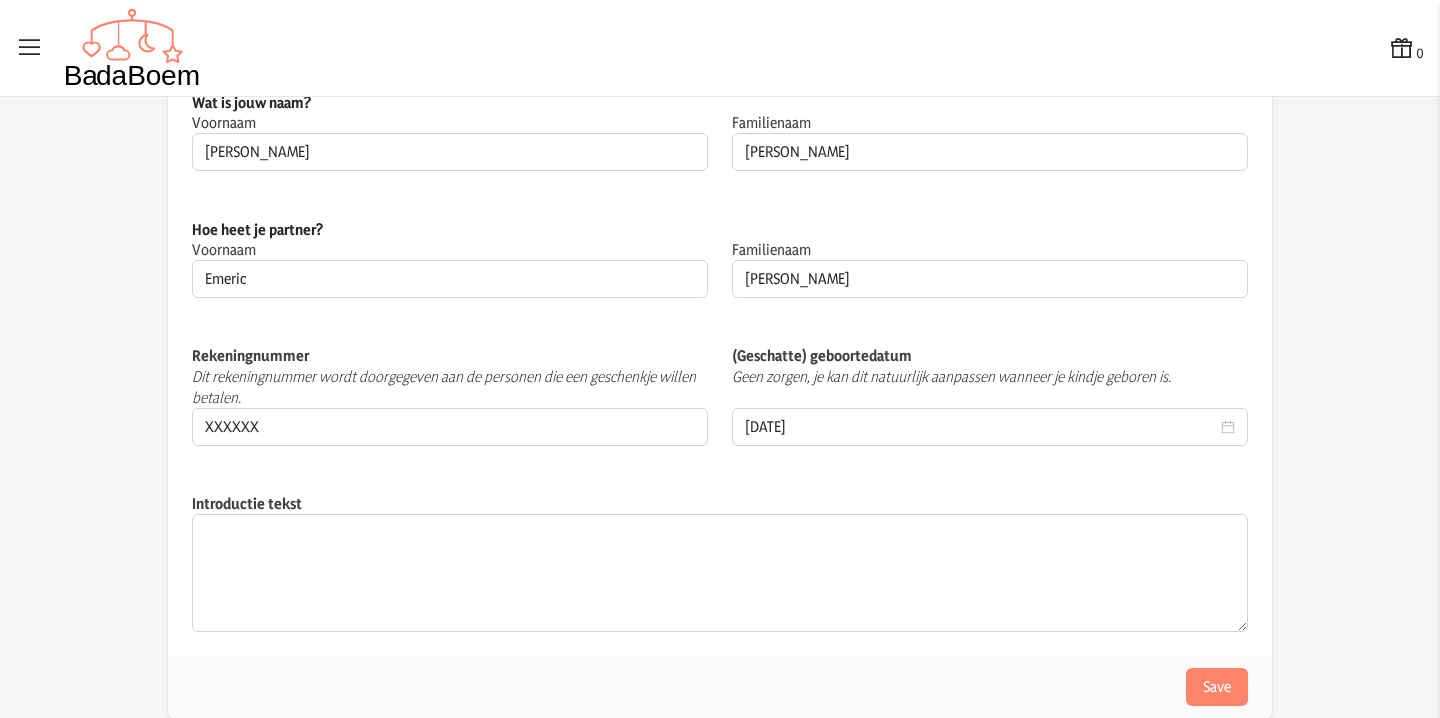 click at bounding box center (30, 48) 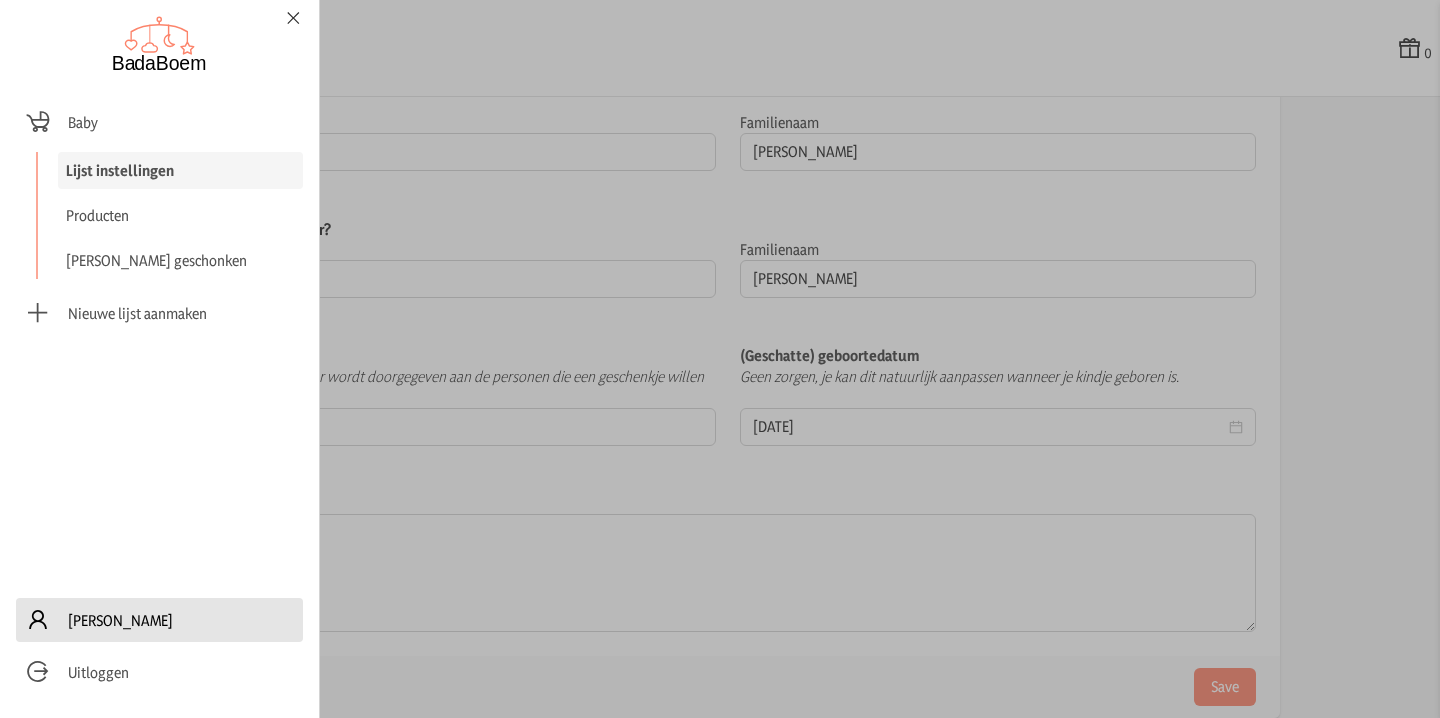 click on "[PERSON_NAME]" at bounding box center (120, 620) 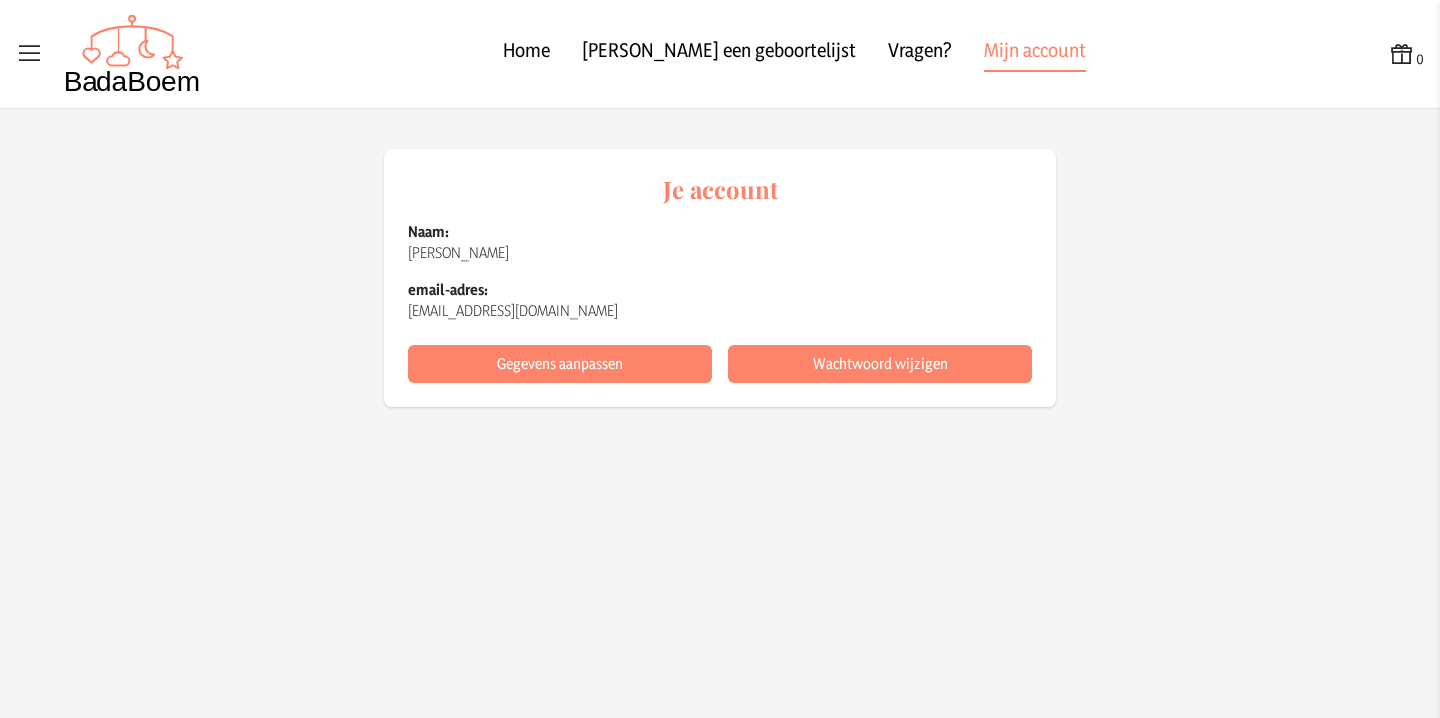 scroll, scrollTop: 0, scrollLeft: 0, axis: both 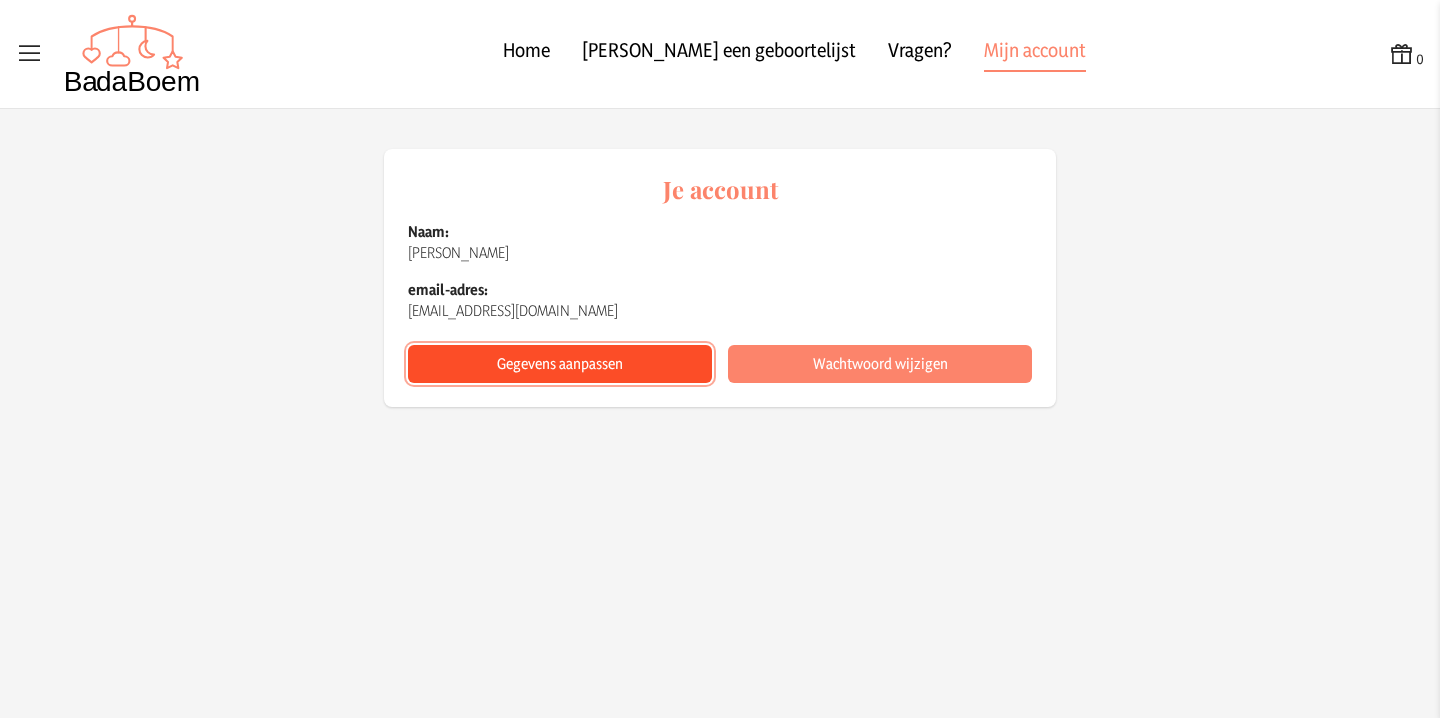click on "Gegevens aanpassen" 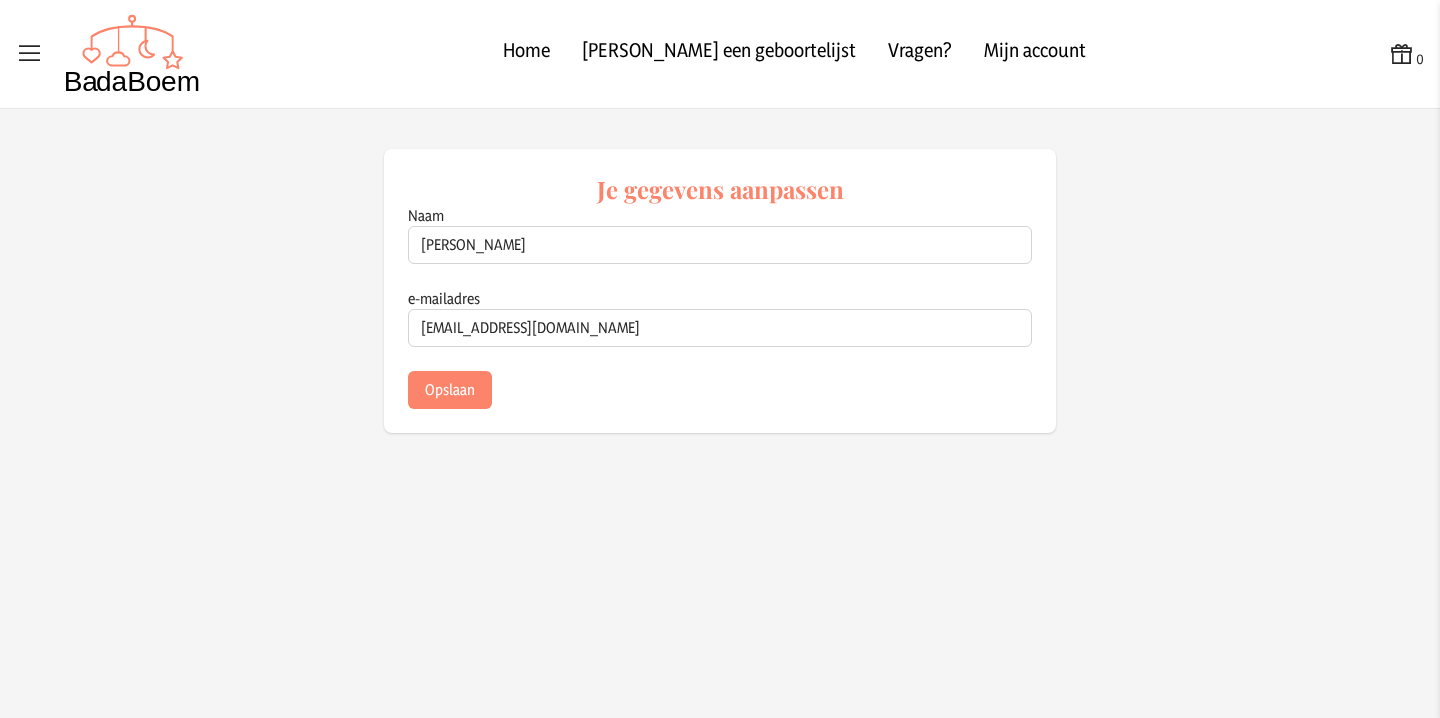 click at bounding box center (108, 54) 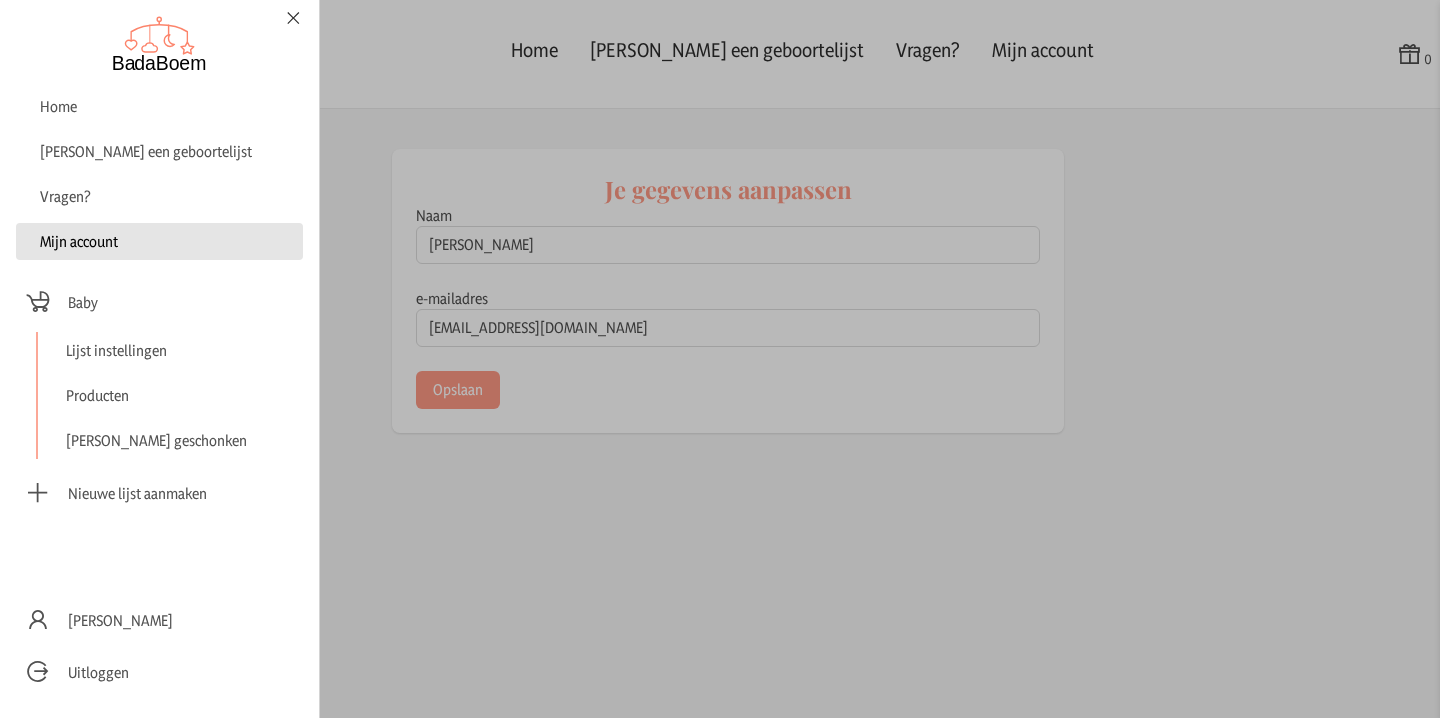 click on "Mijn account" at bounding box center [79, 241] 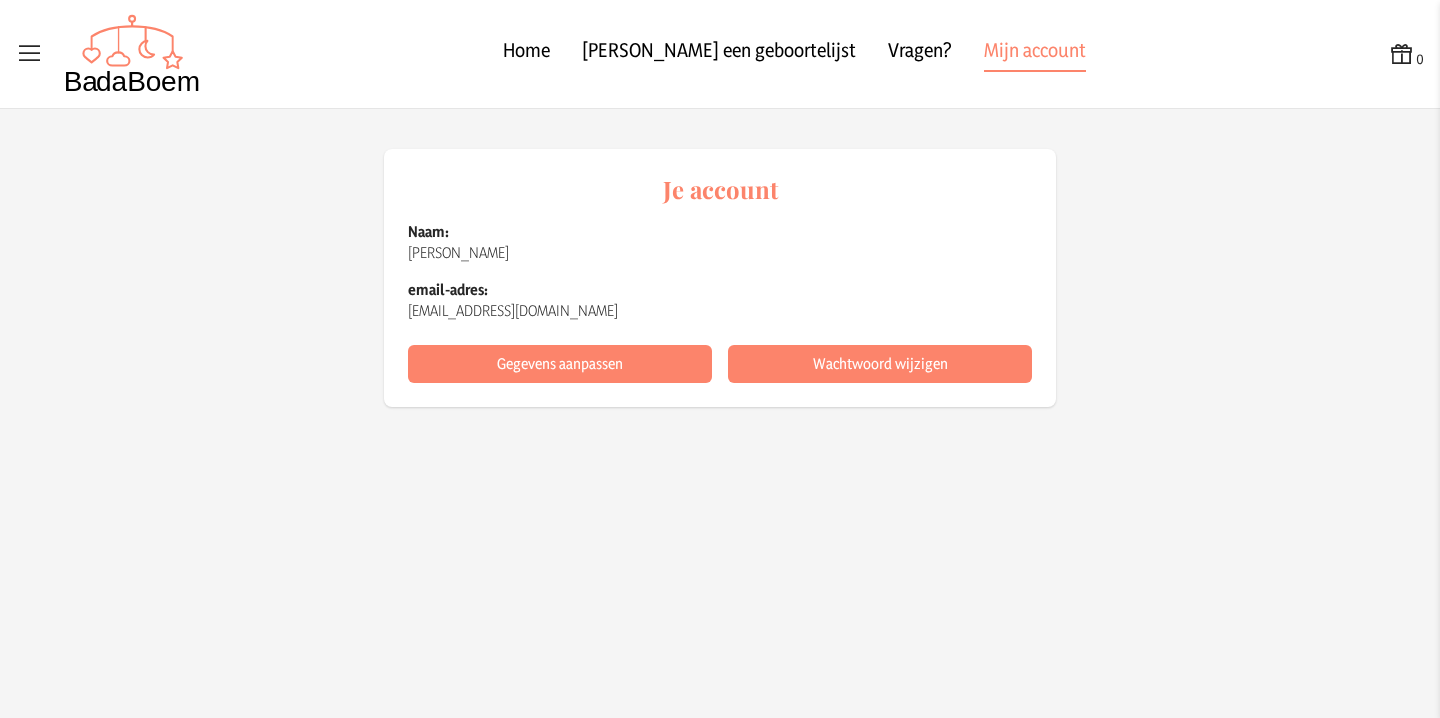scroll, scrollTop: 0, scrollLeft: 0, axis: both 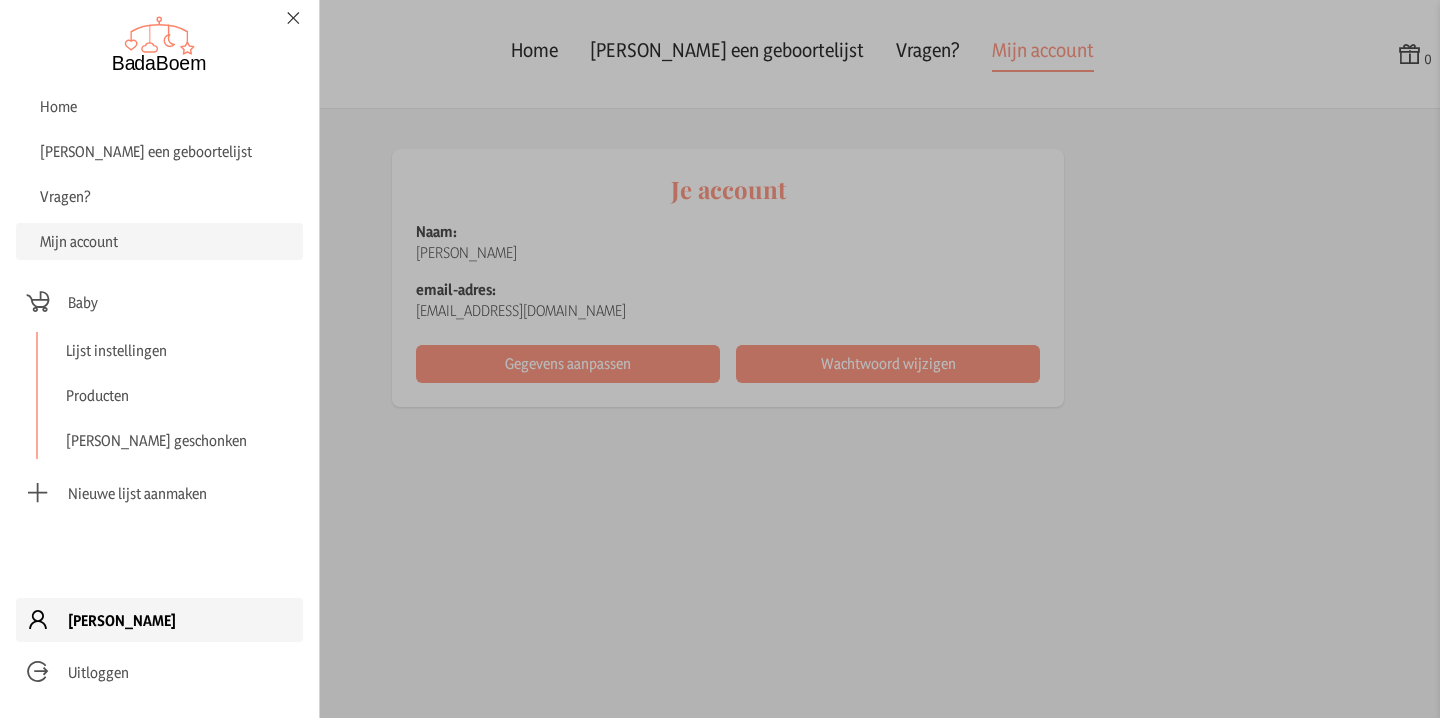 click on "[PERSON_NAME]" at bounding box center [122, 620] 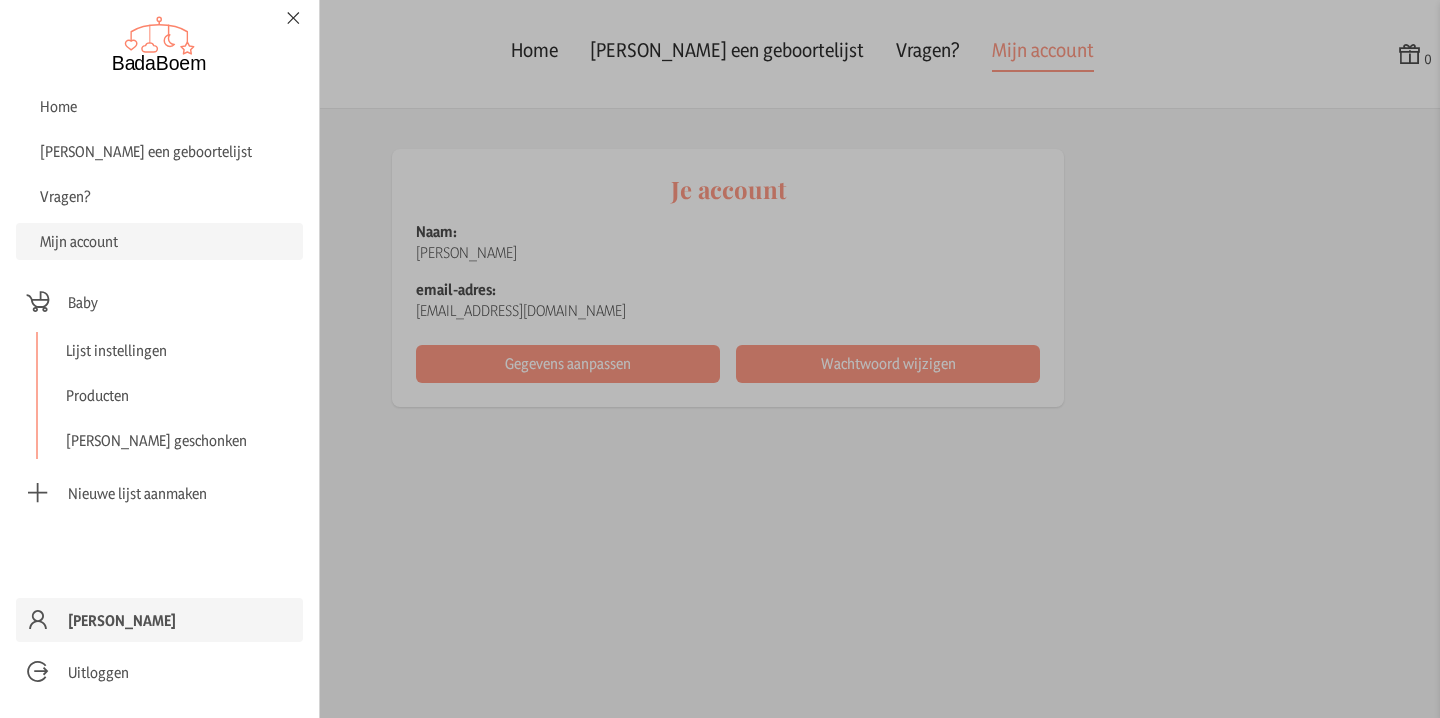 click at bounding box center [720, 359] 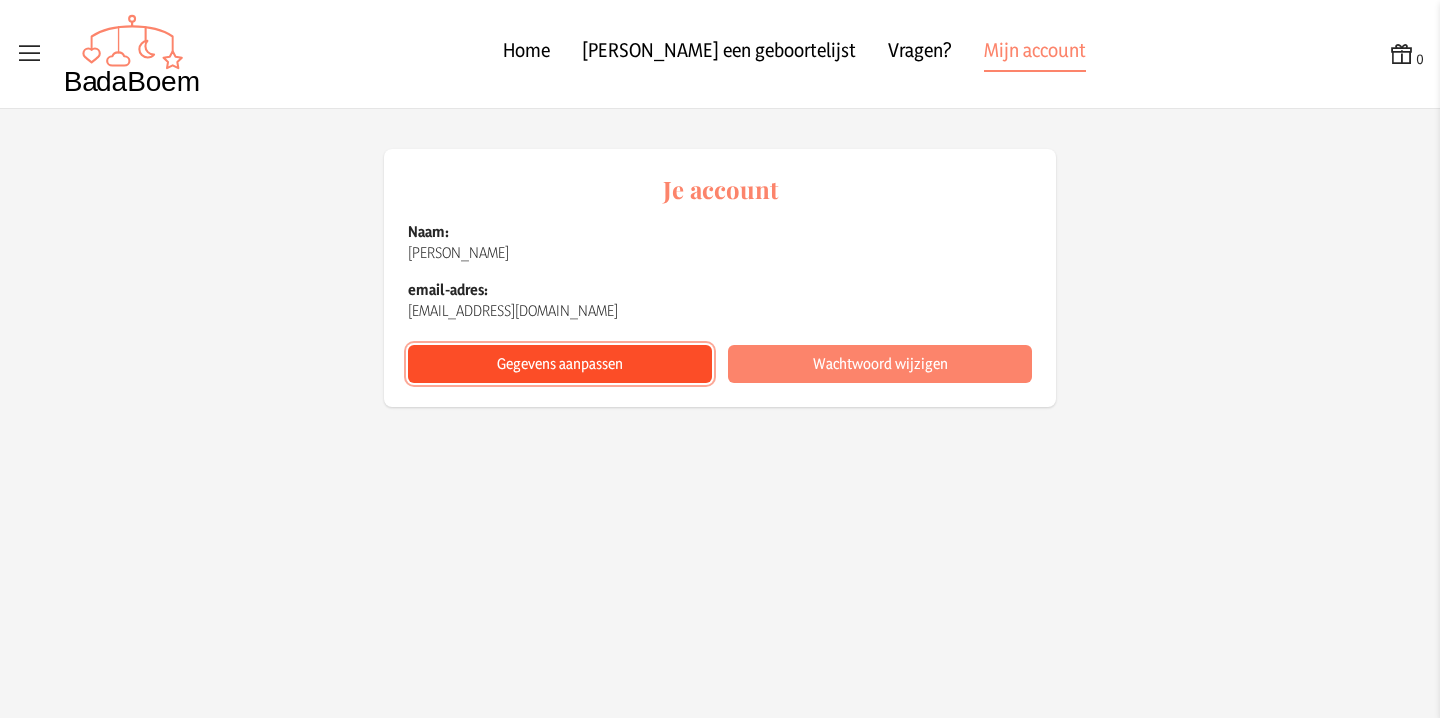 click on "Gegevens aanpassen" 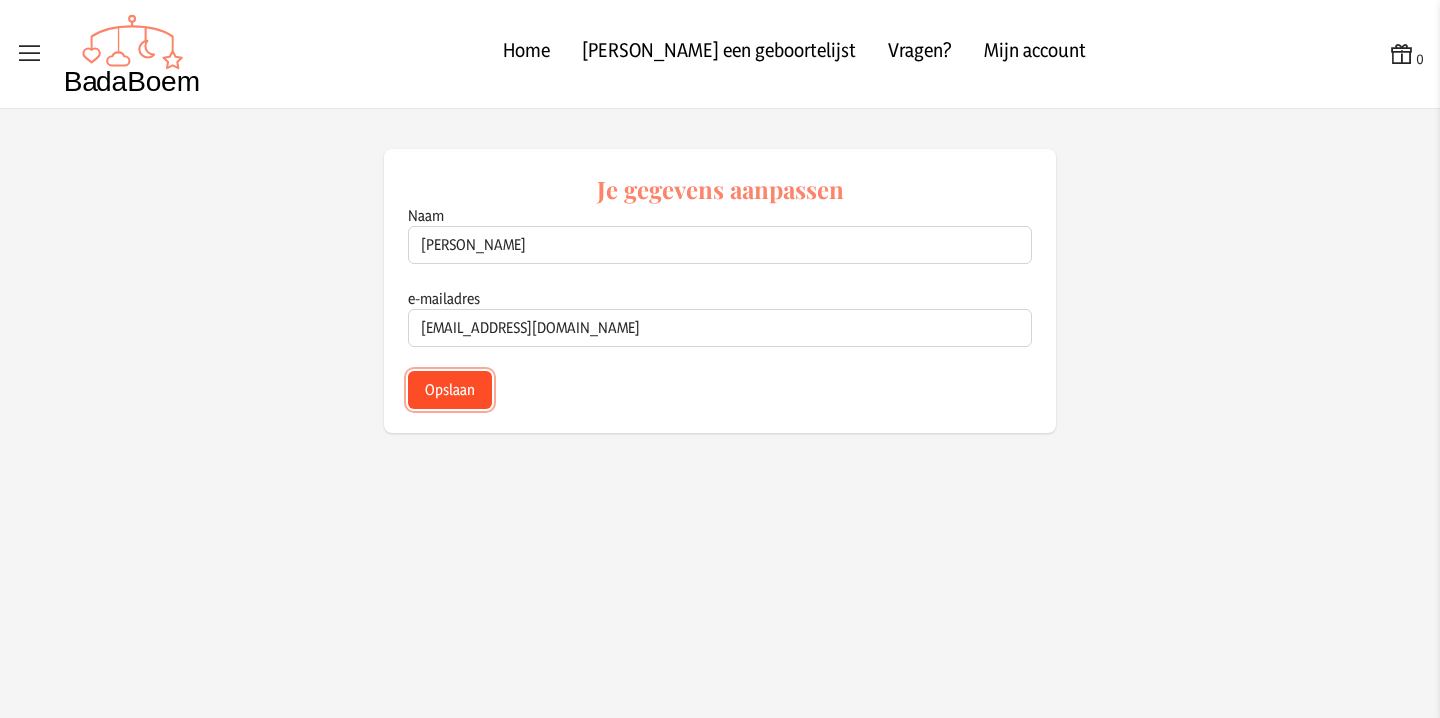 click on "Opslaan" 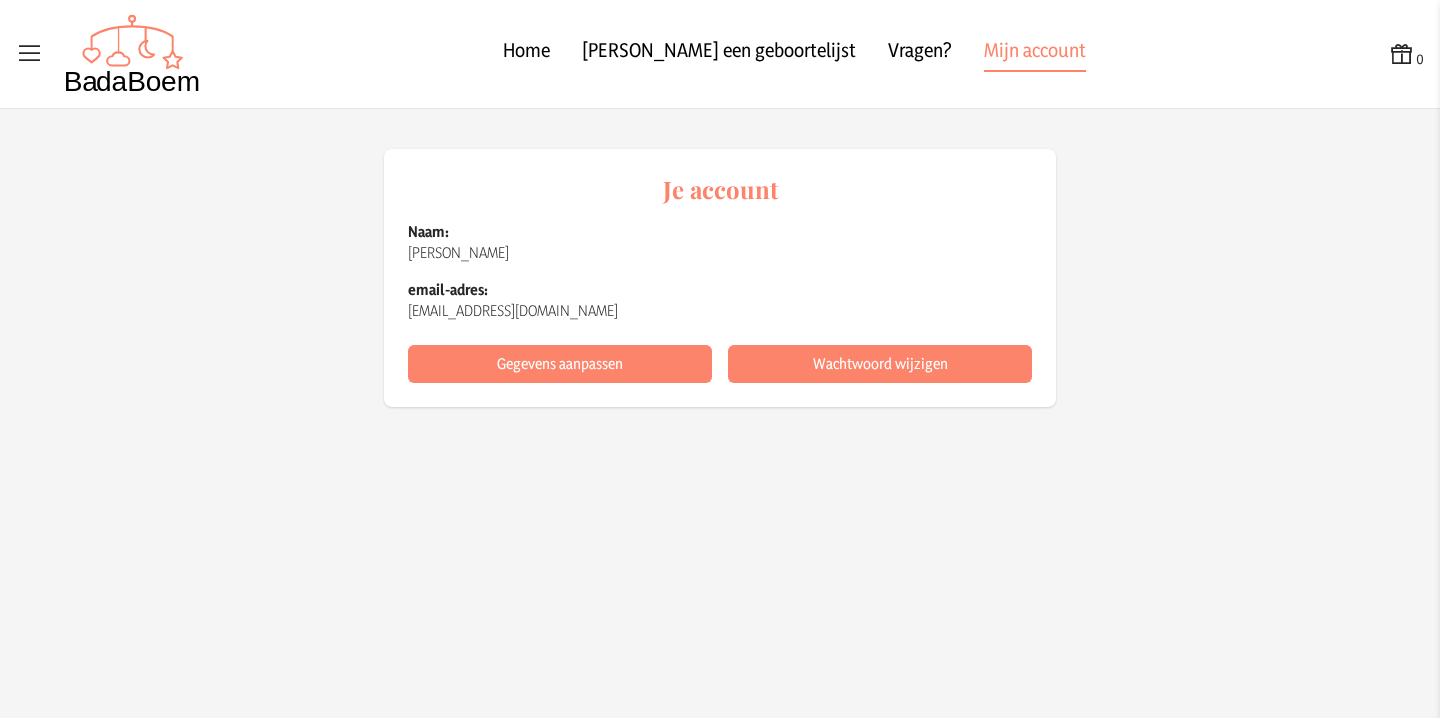 click at bounding box center (30, 54) 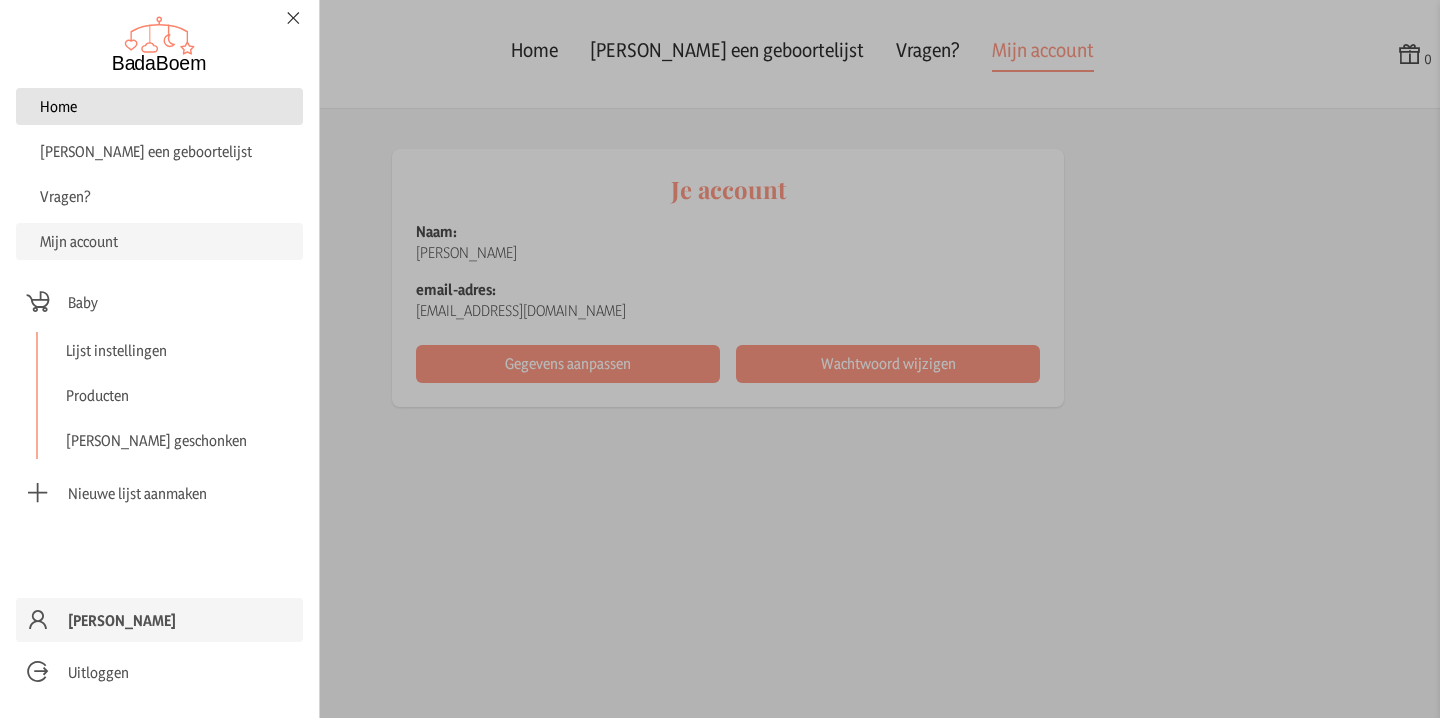 click on "Home" at bounding box center (159, 106) 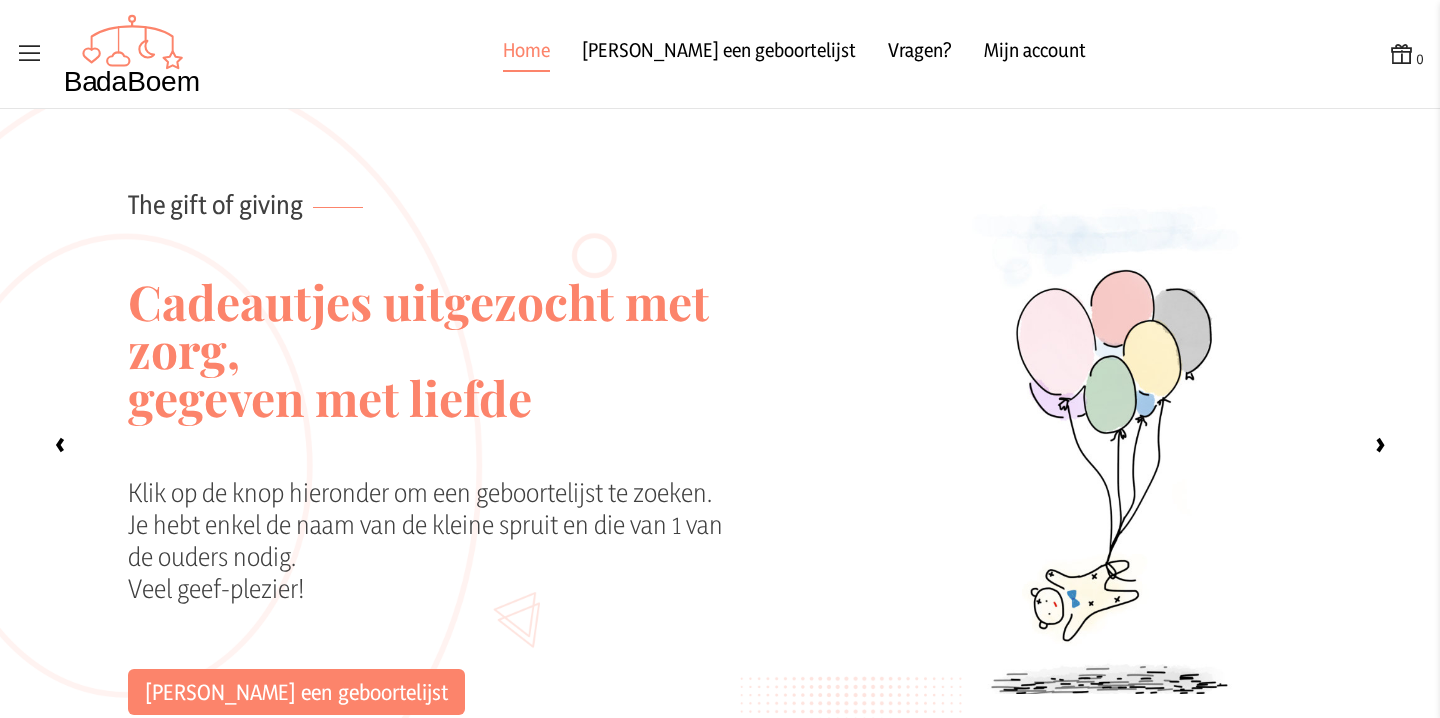 scroll, scrollTop: 0, scrollLeft: 0, axis: both 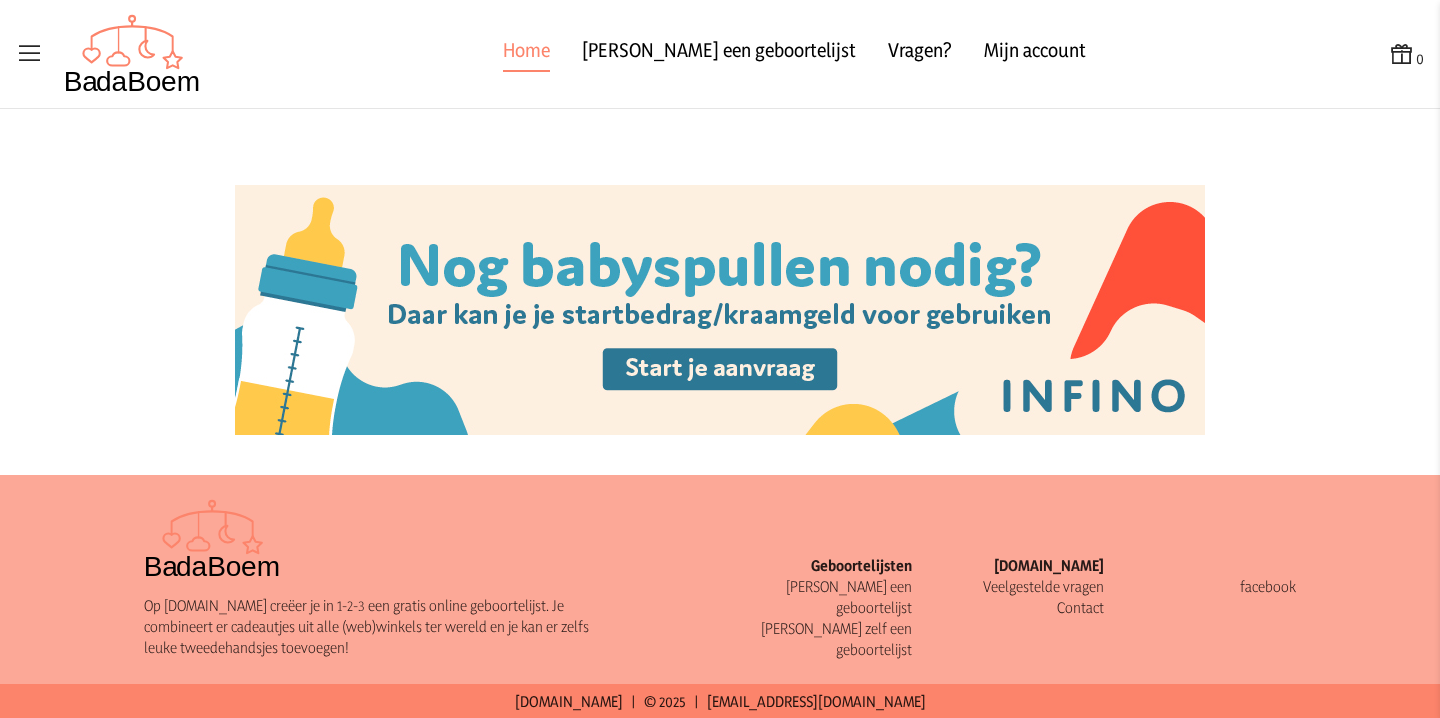 click on "Geboortelijsten Zoek een geboortelijst Maak zelf een geboortelijst  Badaboem.be  Veelgestelde vragen Contact     facebook" 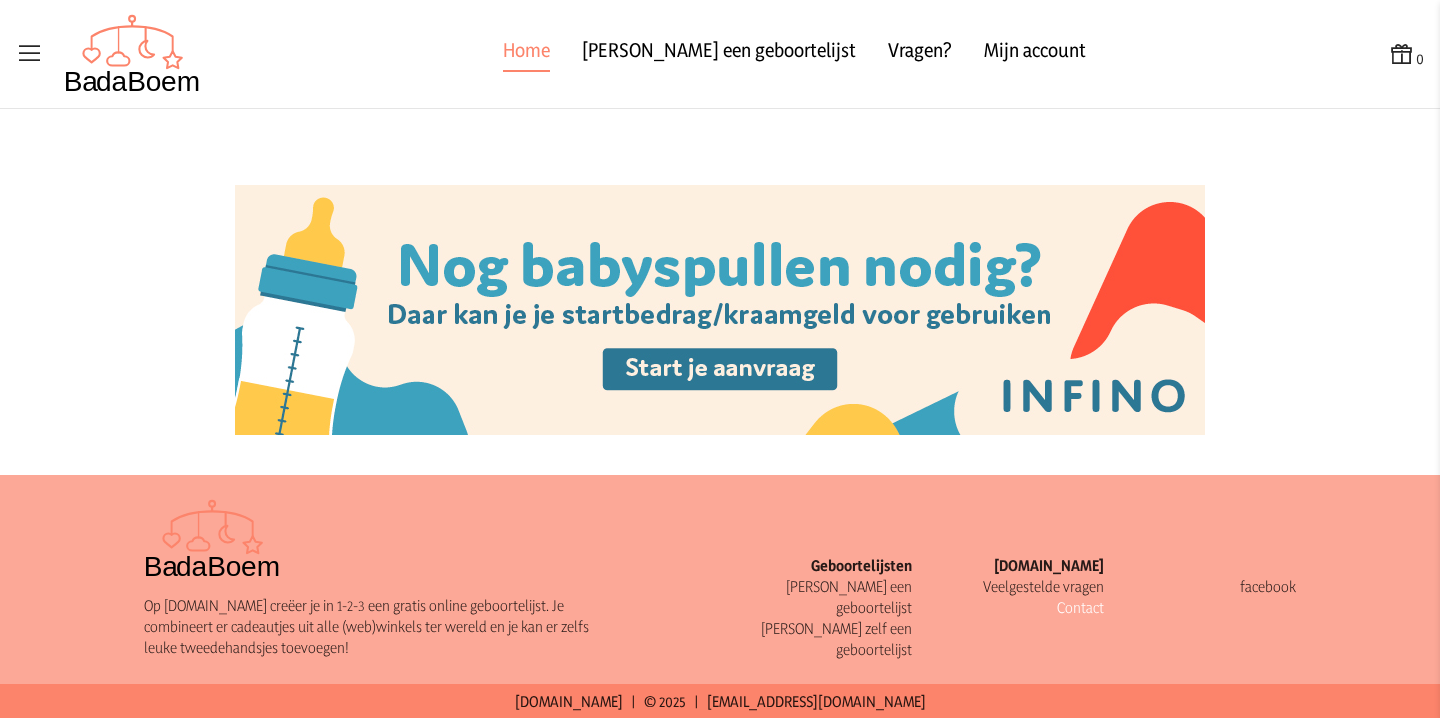 click on "Contact" 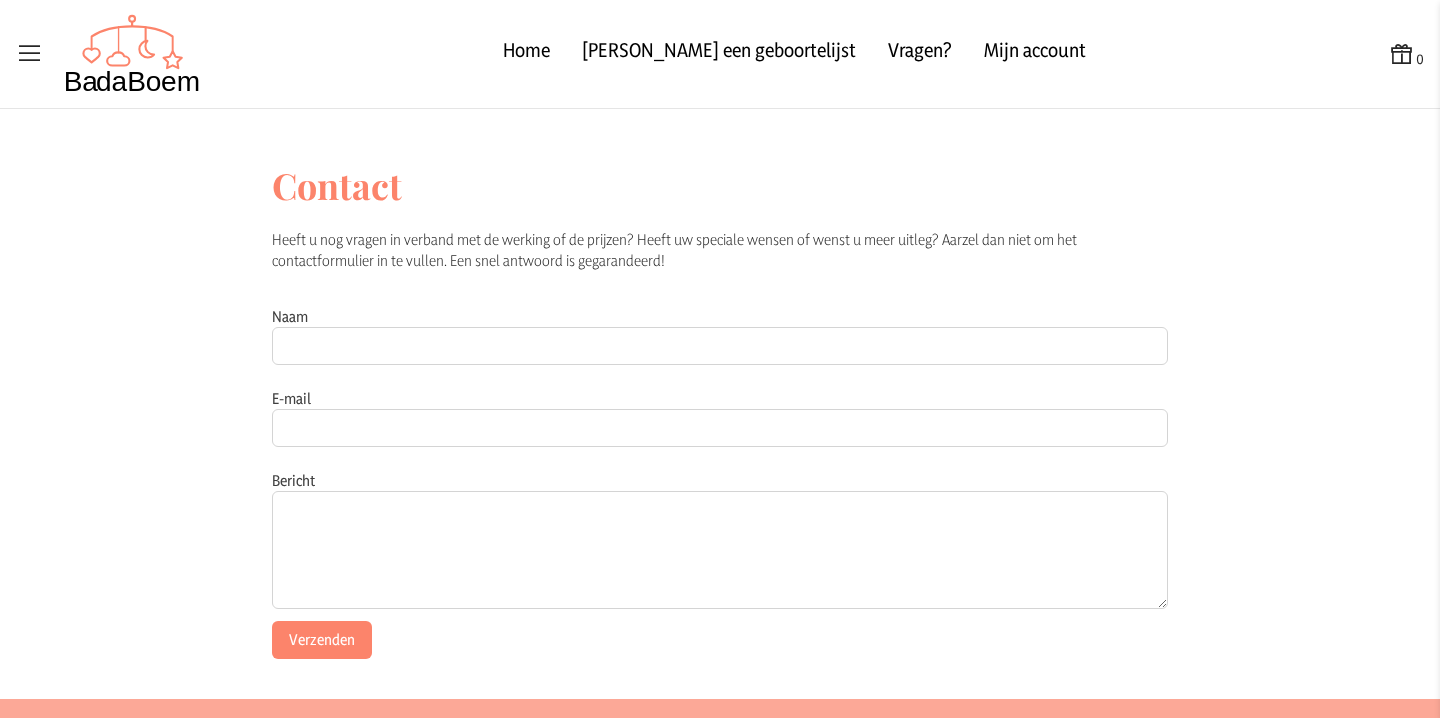 click on "Naam  Je naam is verplicht" 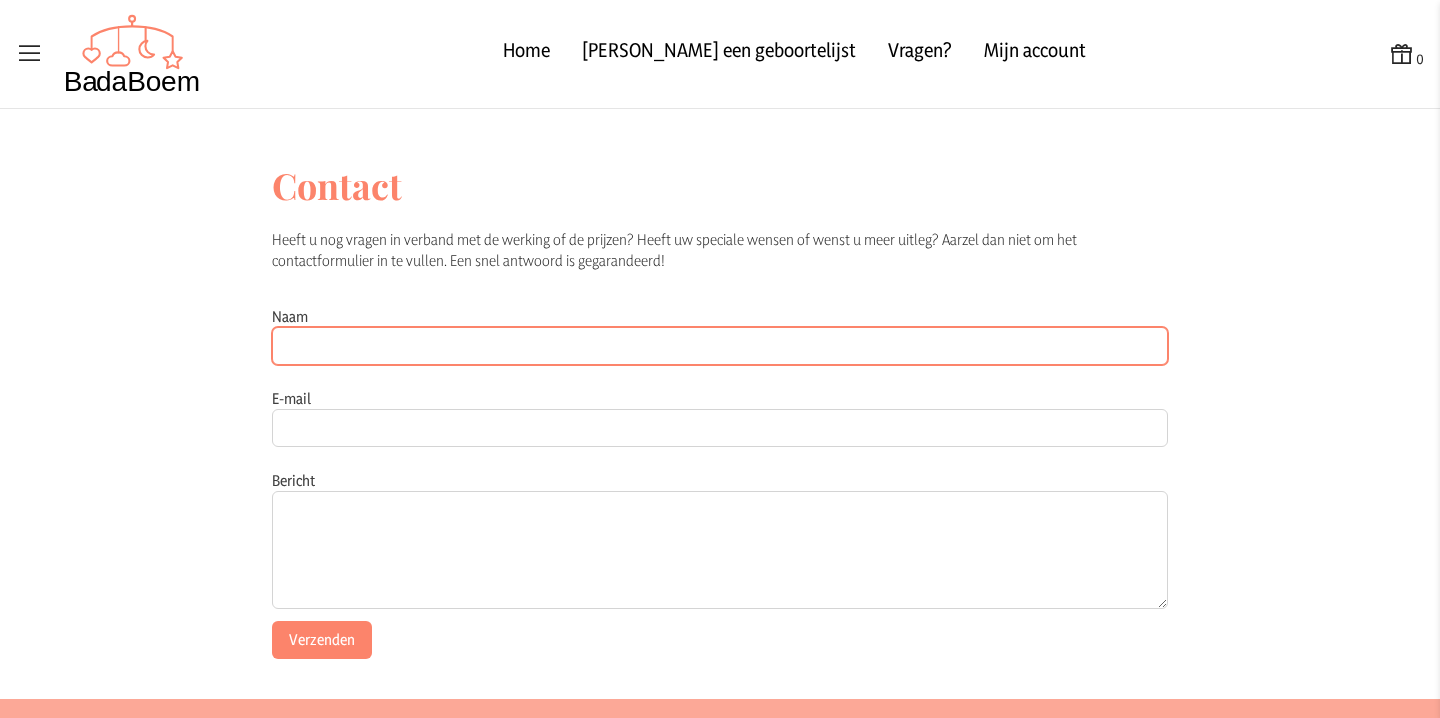 click on "Naam" at bounding box center [720, 346] 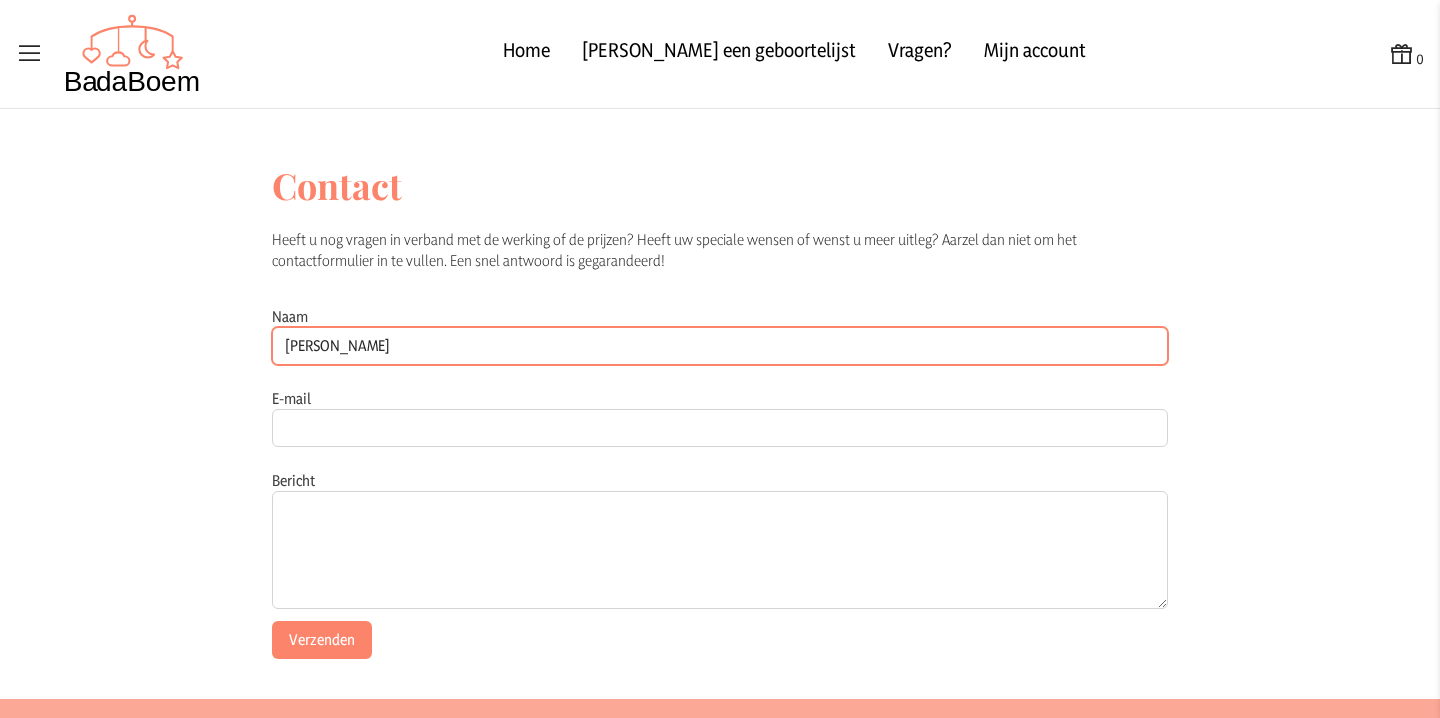 type on "[PERSON_NAME]" 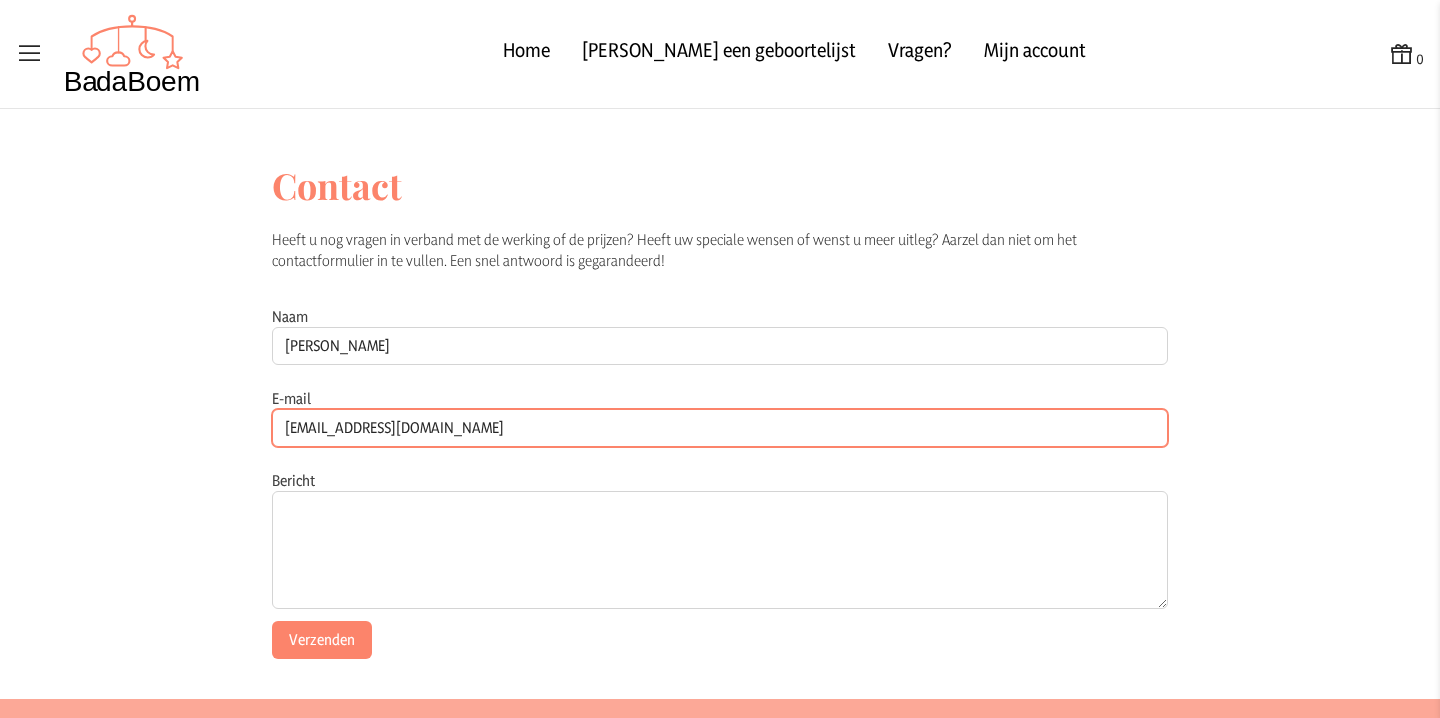 type on "[EMAIL_ADDRESS][DOMAIN_NAME]" 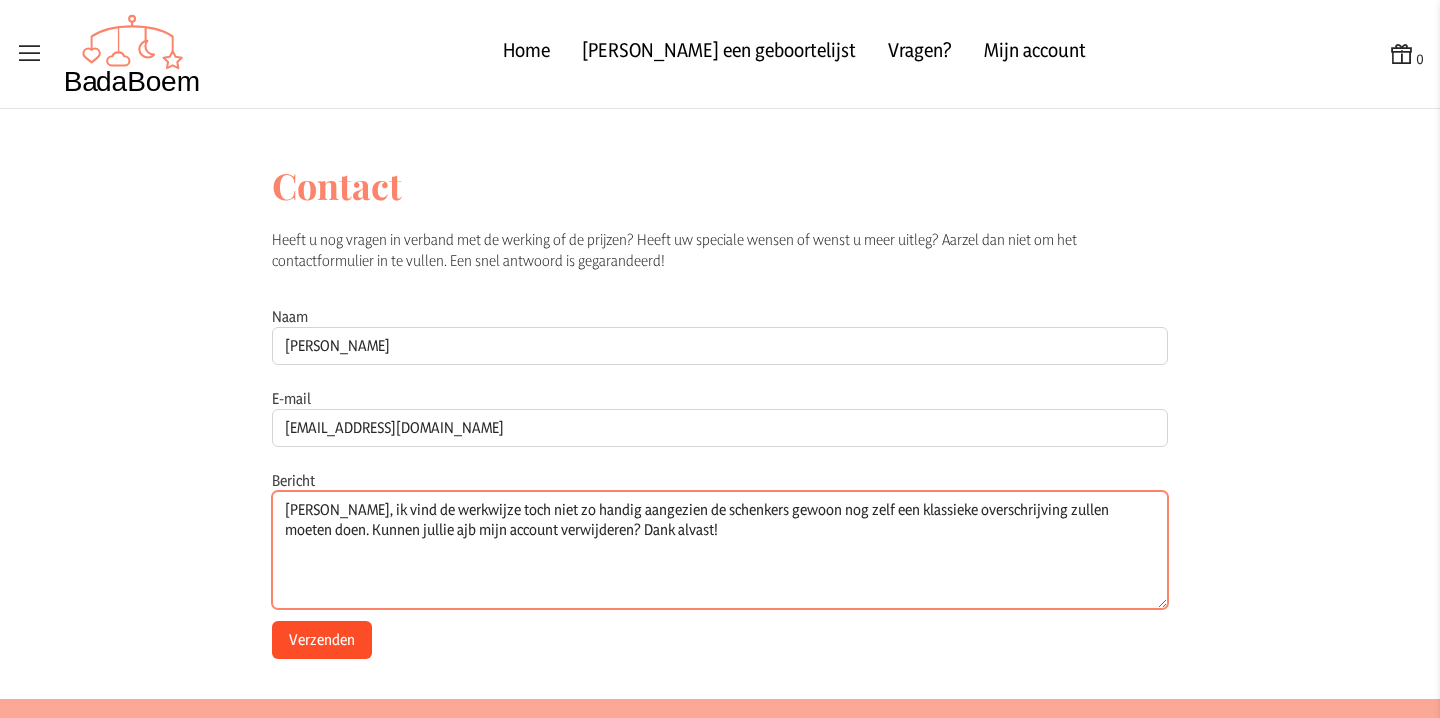 type on "Hoi, ik vind de werkwijze toch niet zo handig aangezien de schenkers gewoon nog zelf een klassieke overschrijving zullen moeten doen. Kunnen jullie ajb mijn account verwijderen? Dank alvast!" 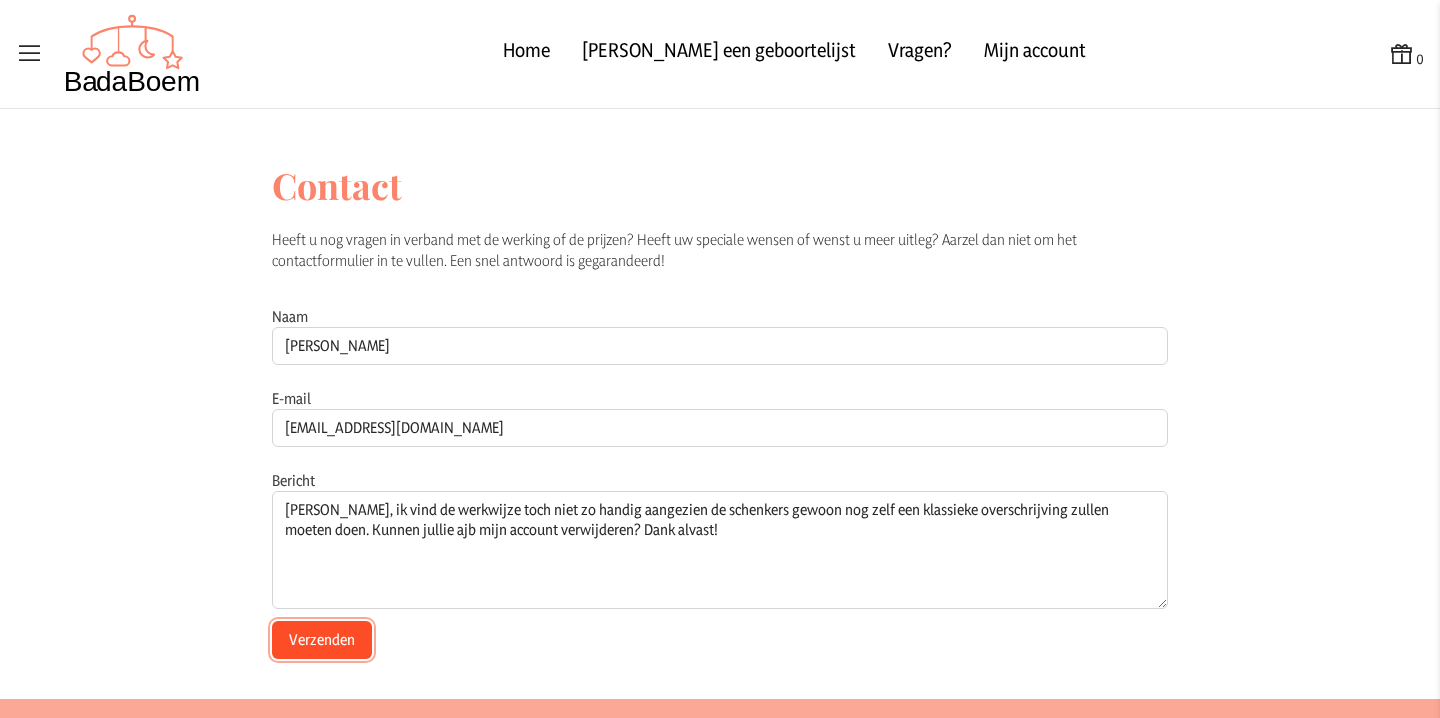 click on "Verzenden" 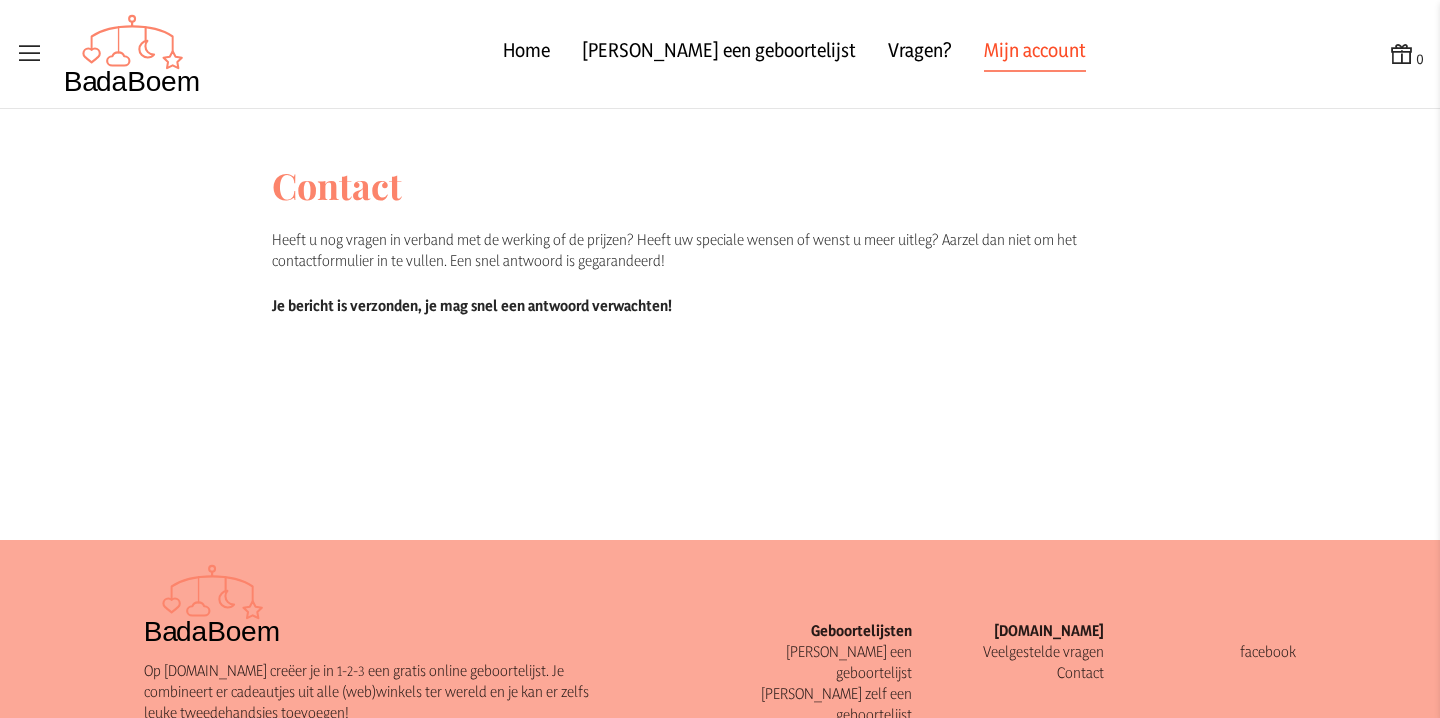 click on "Mijn account" at bounding box center (1035, 54) 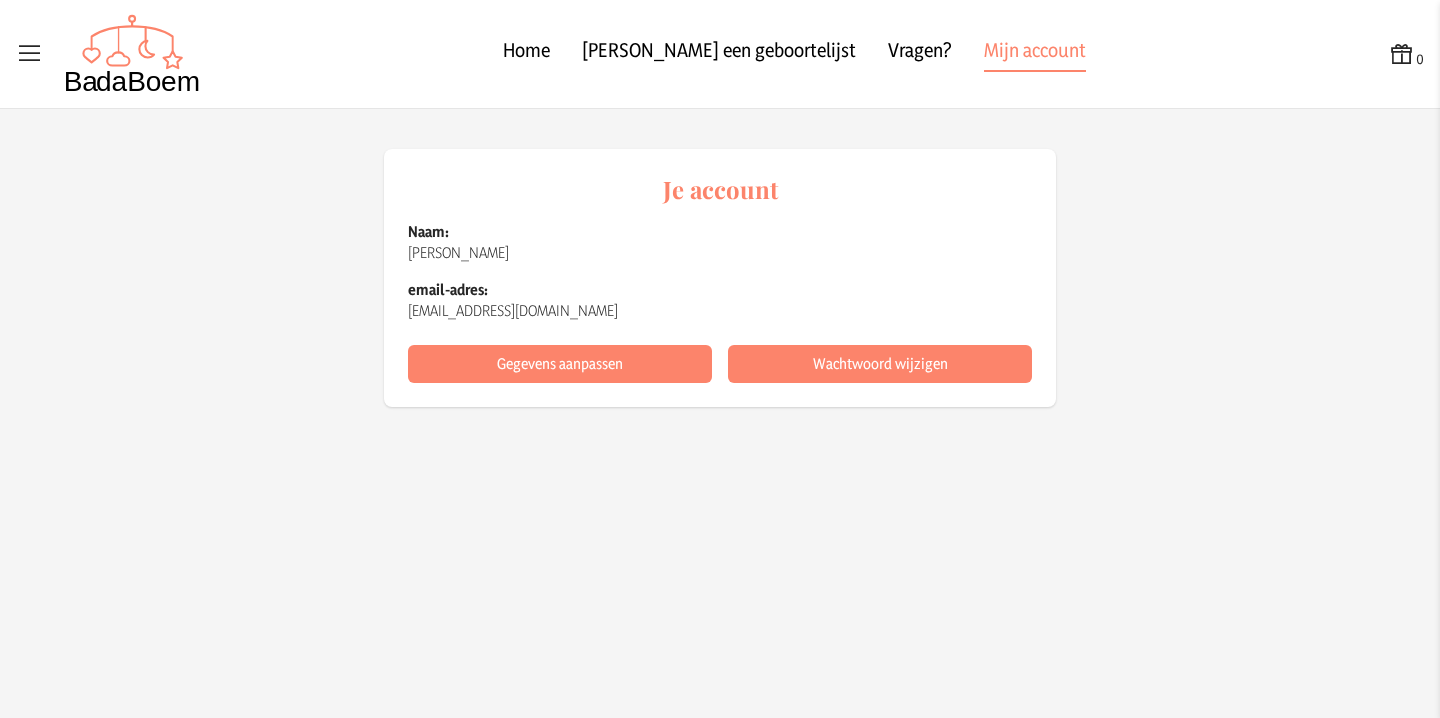 click at bounding box center [30, 54] 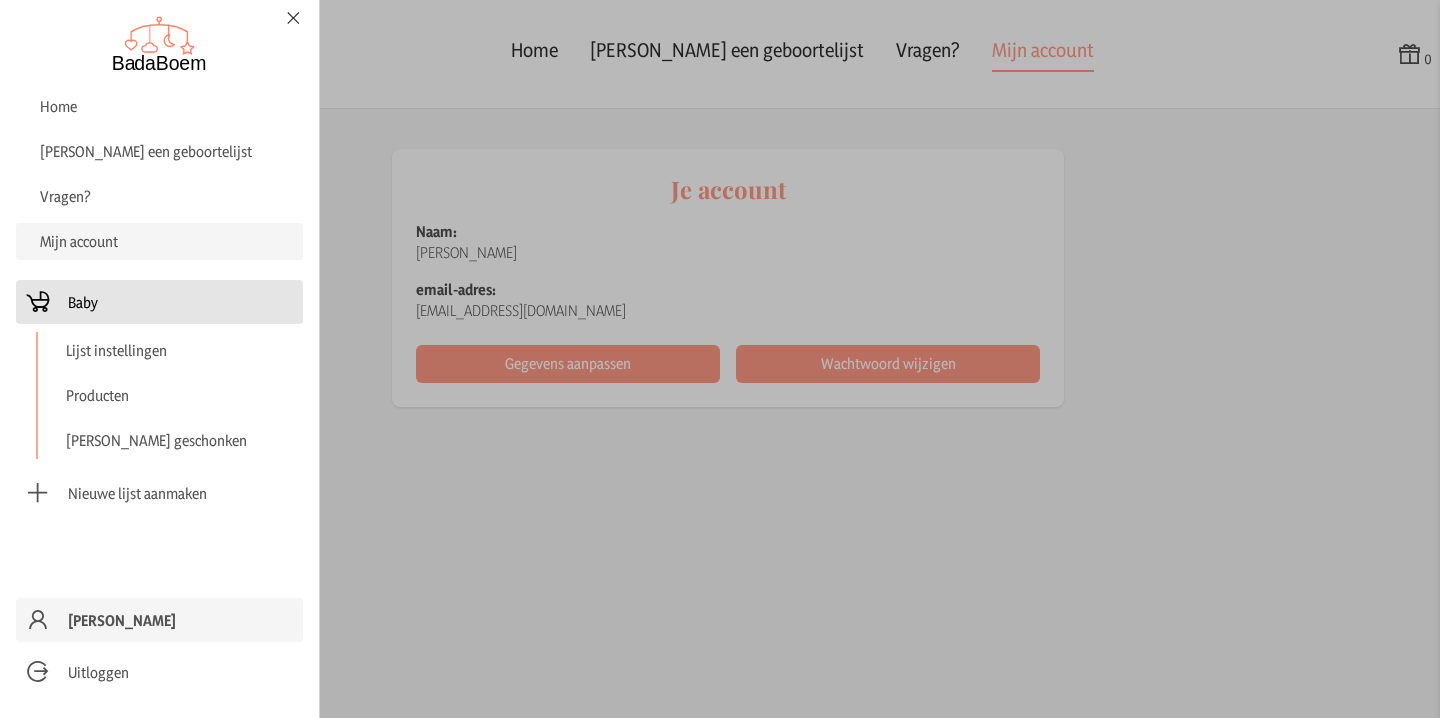 click on "Baby" at bounding box center [159, 302] 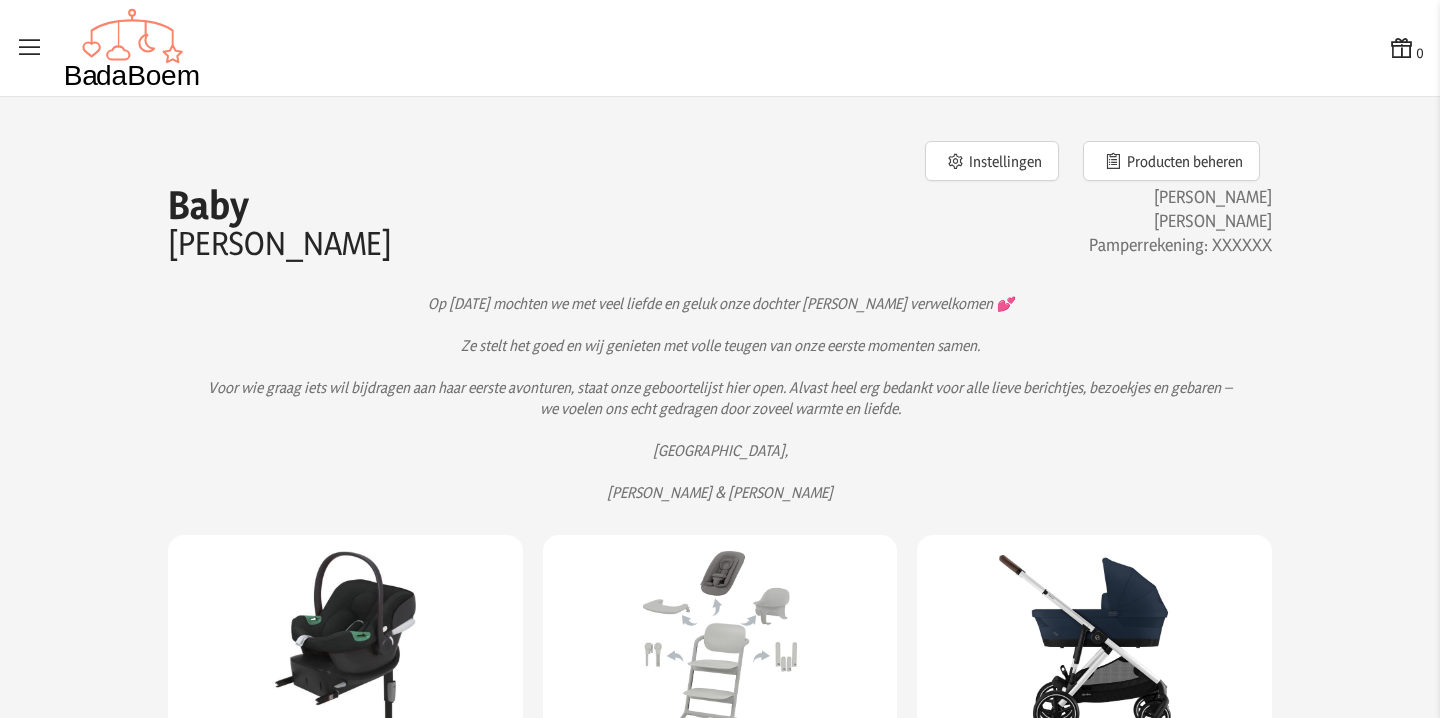 scroll, scrollTop: 0, scrollLeft: 0, axis: both 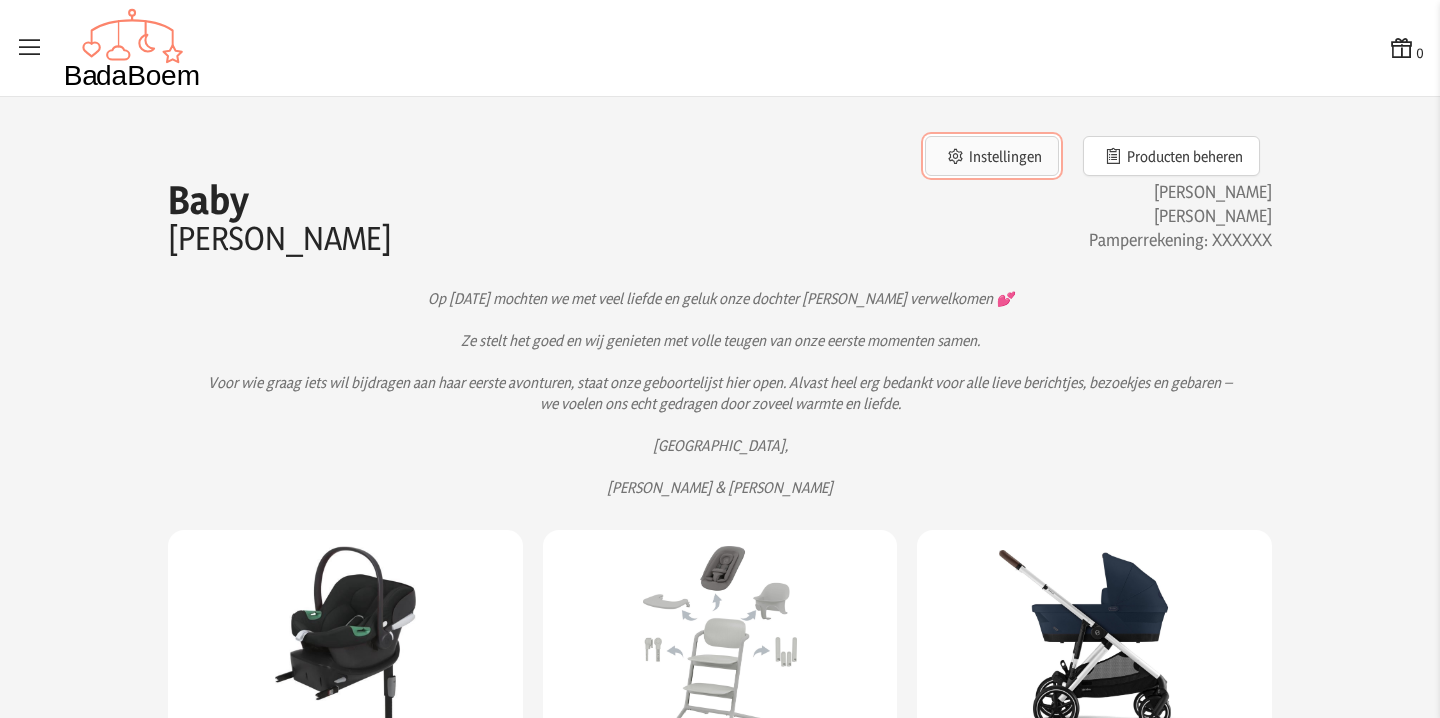 click on "Instellingen" 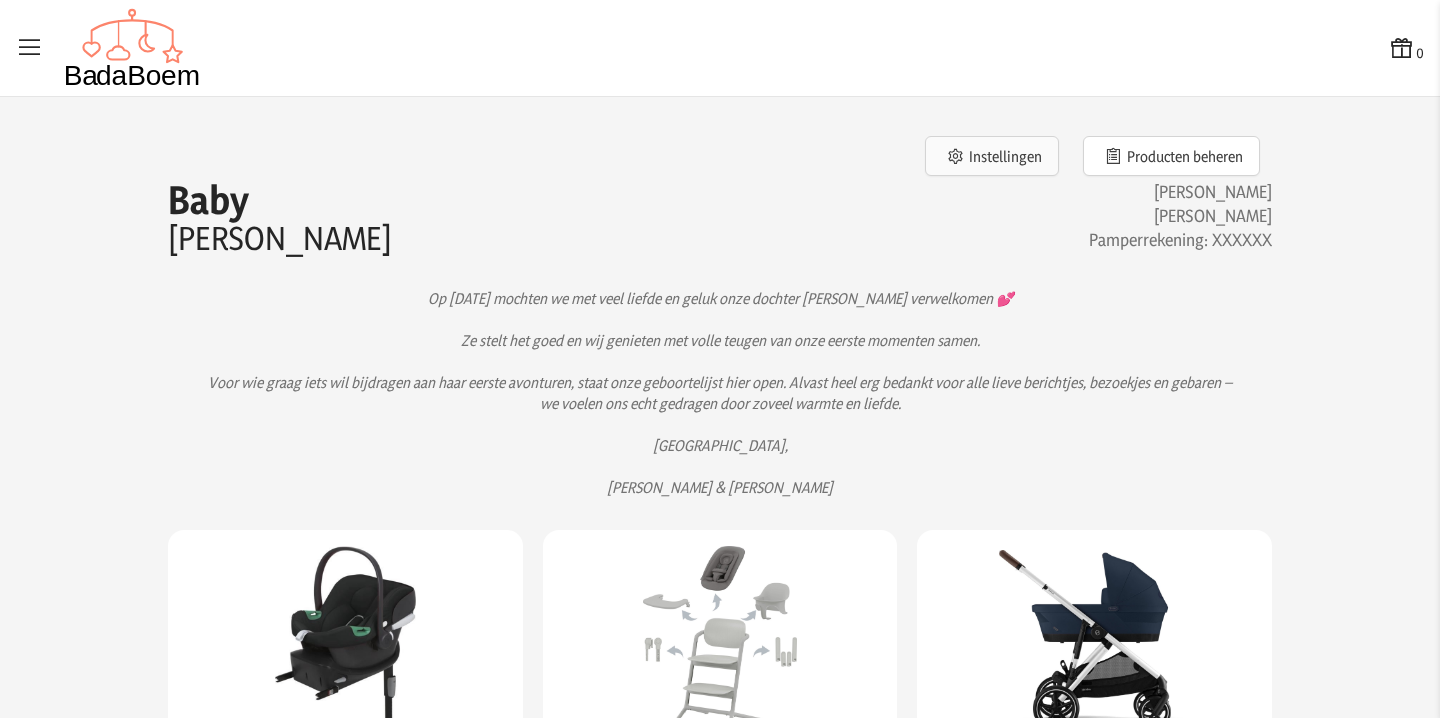 scroll, scrollTop: 0, scrollLeft: 0, axis: both 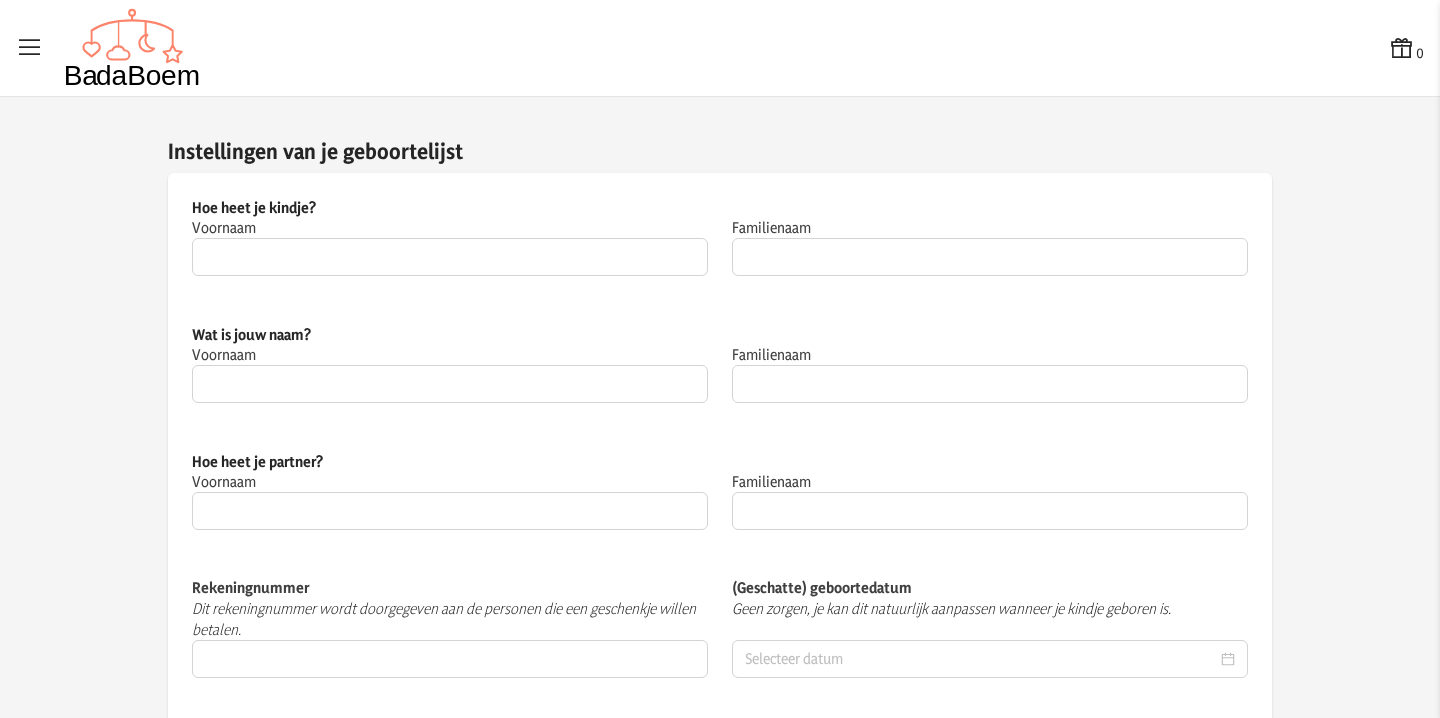 type on "Baby" 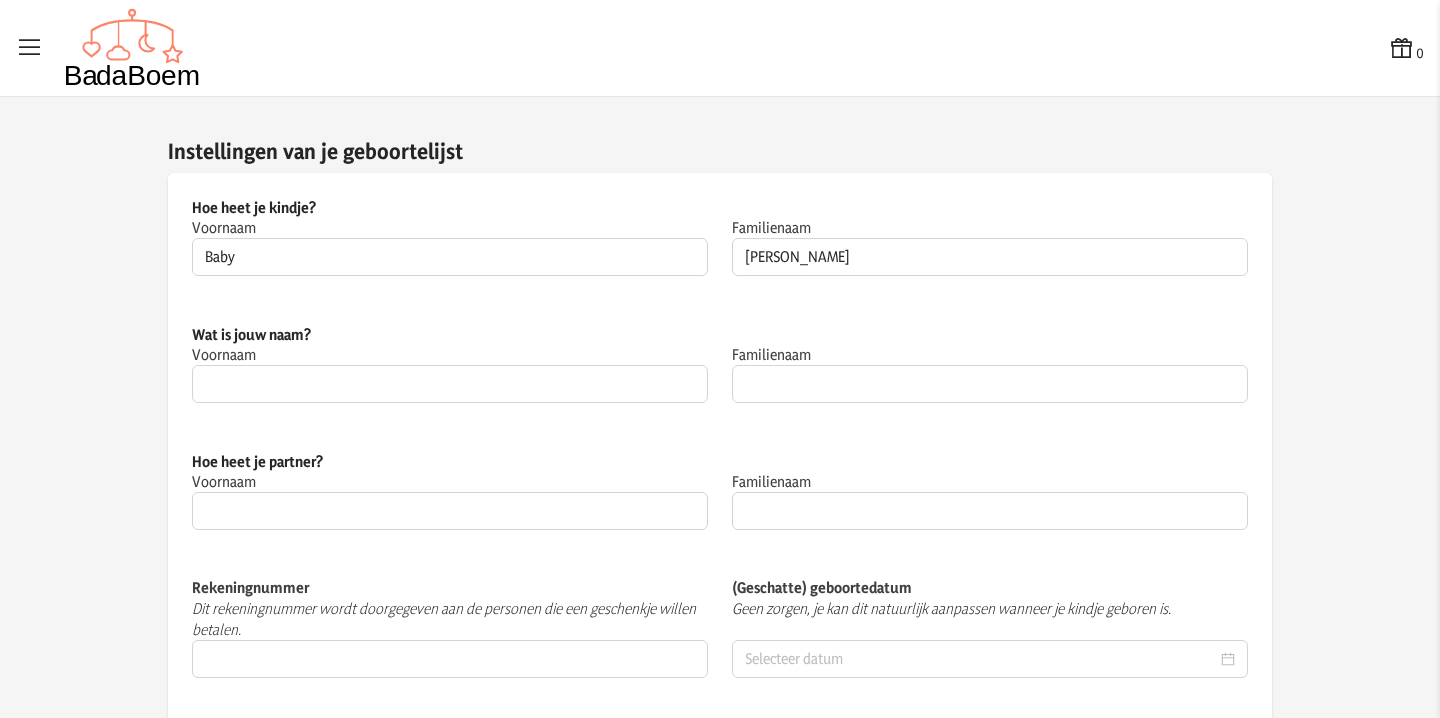 type on "[PERSON_NAME]" 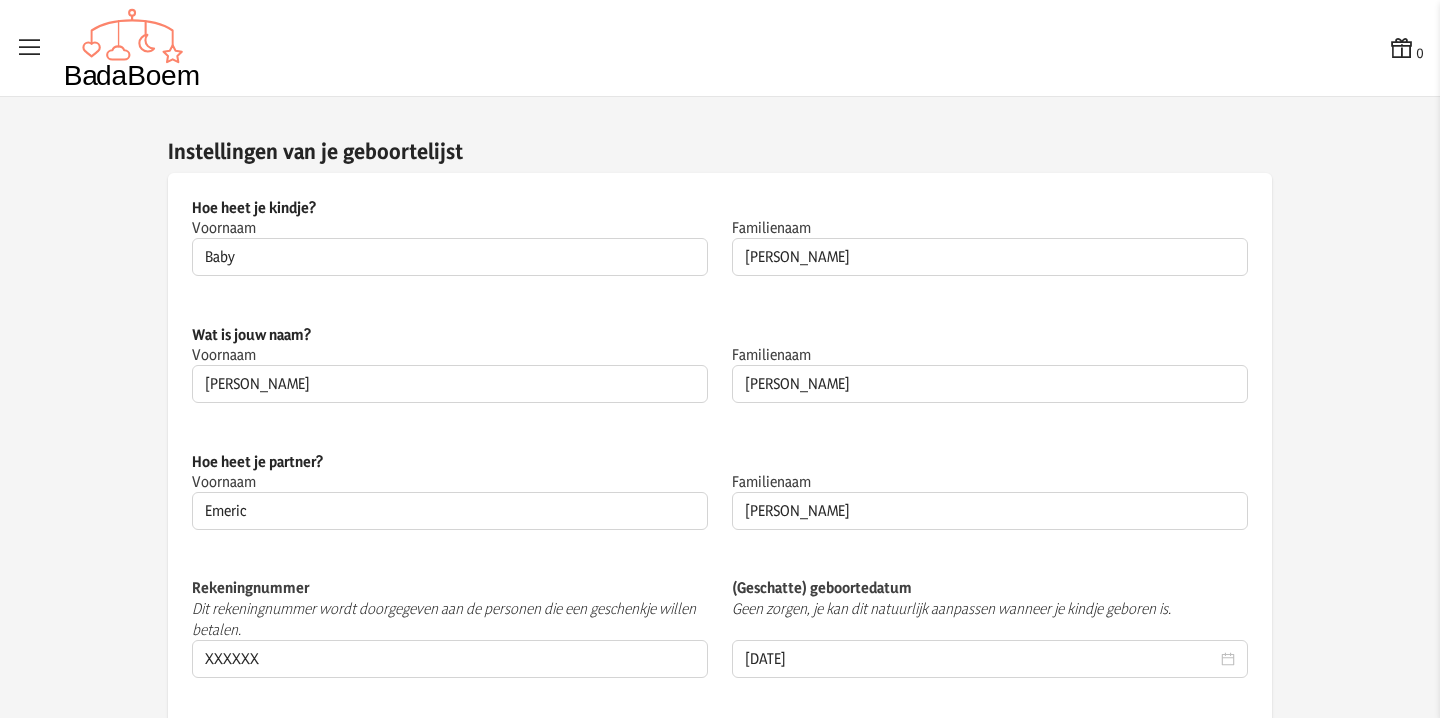 scroll, scrollTop: 232, scrollLeft: 0, axis: vertical 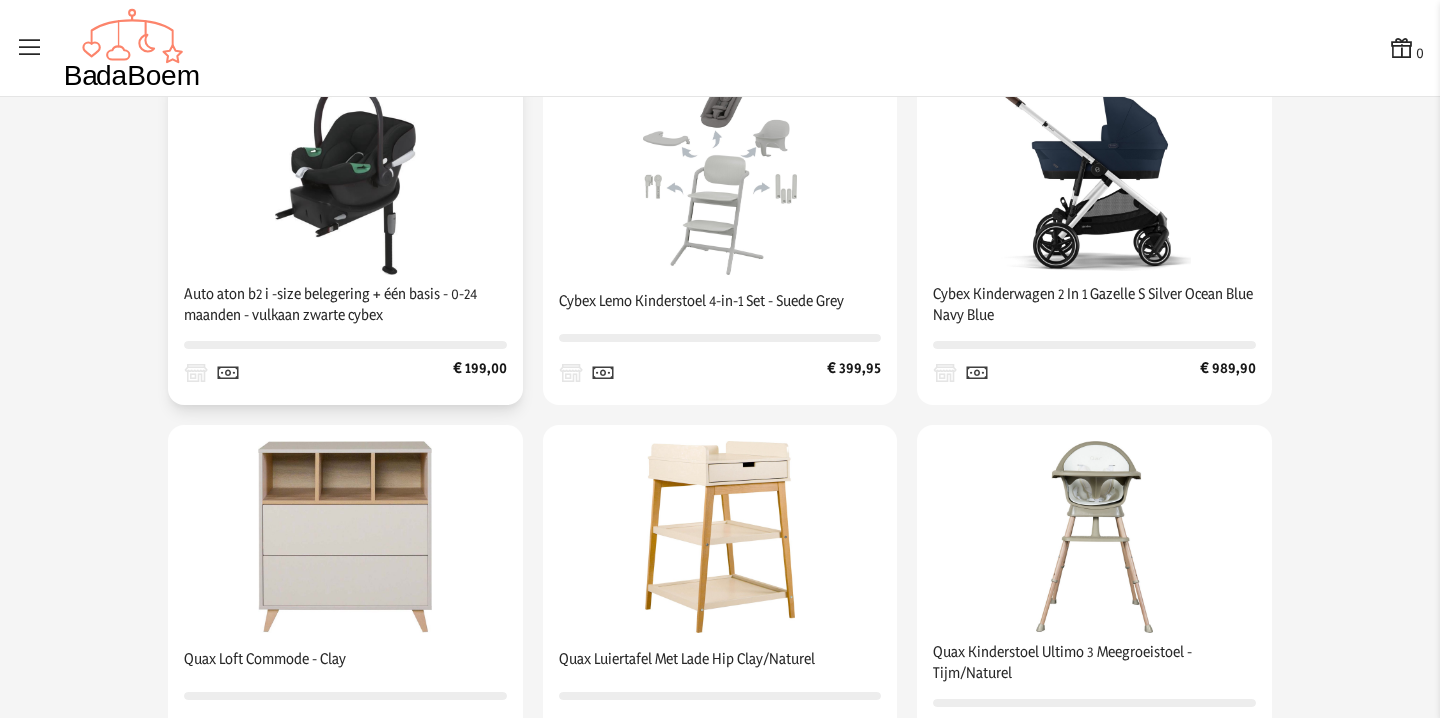 click on "€ 199,00" 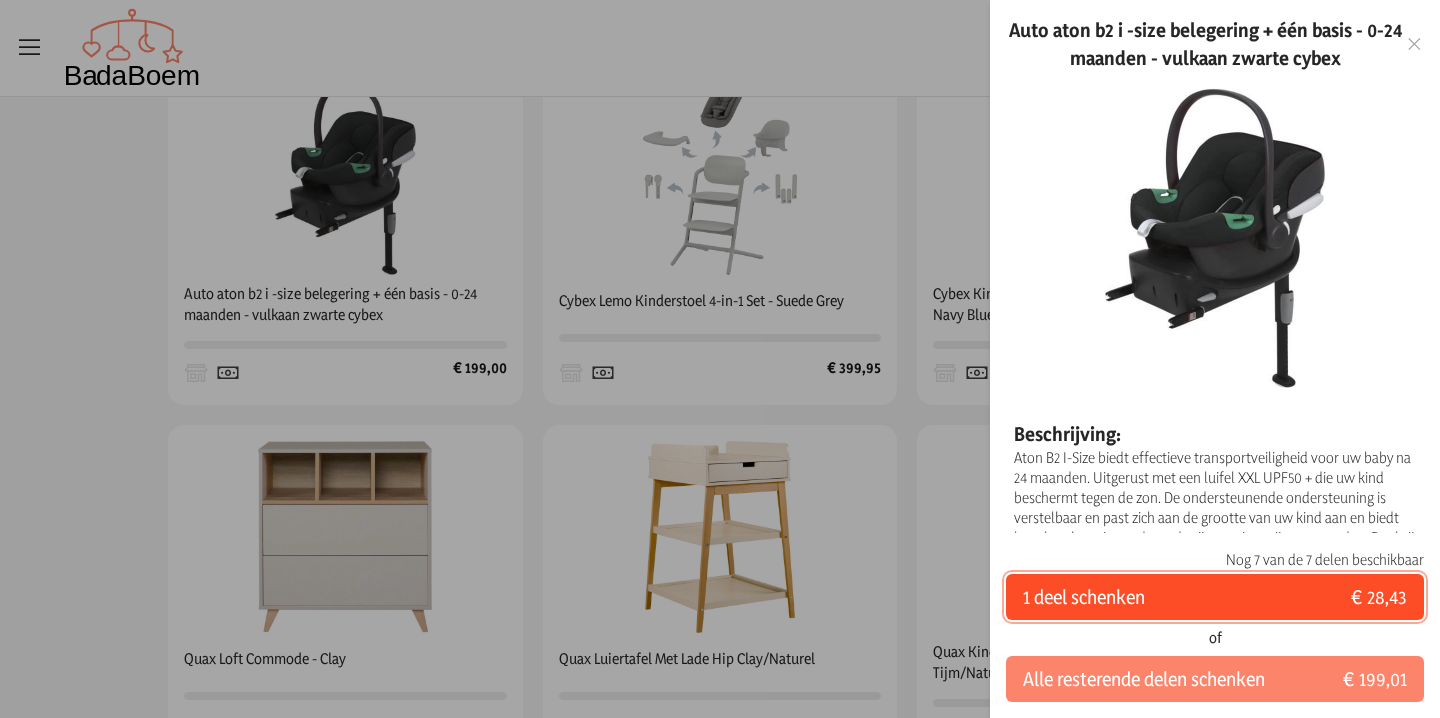 click on "1 deel schenken € 28,43" at bounding box center (1215, 597) 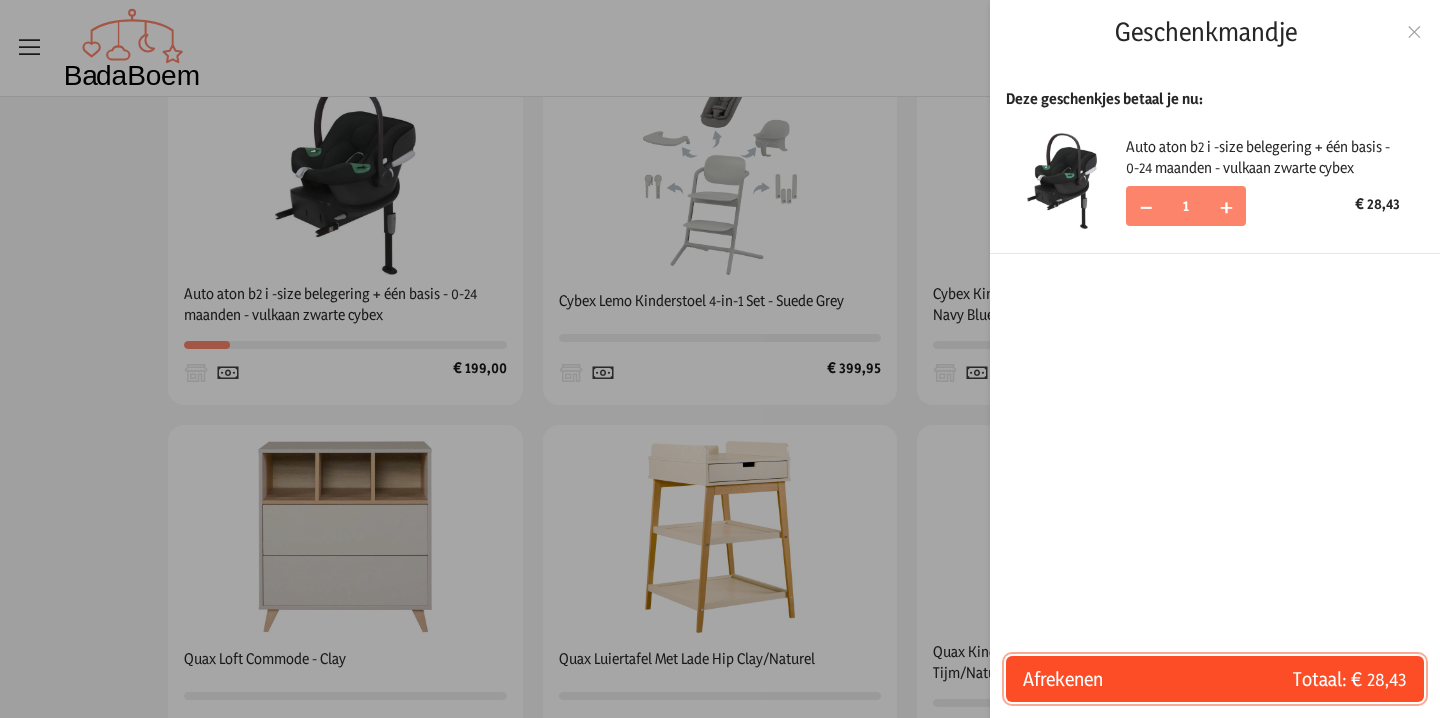click on "Afrekenen" at bounding box center [1119, 679] 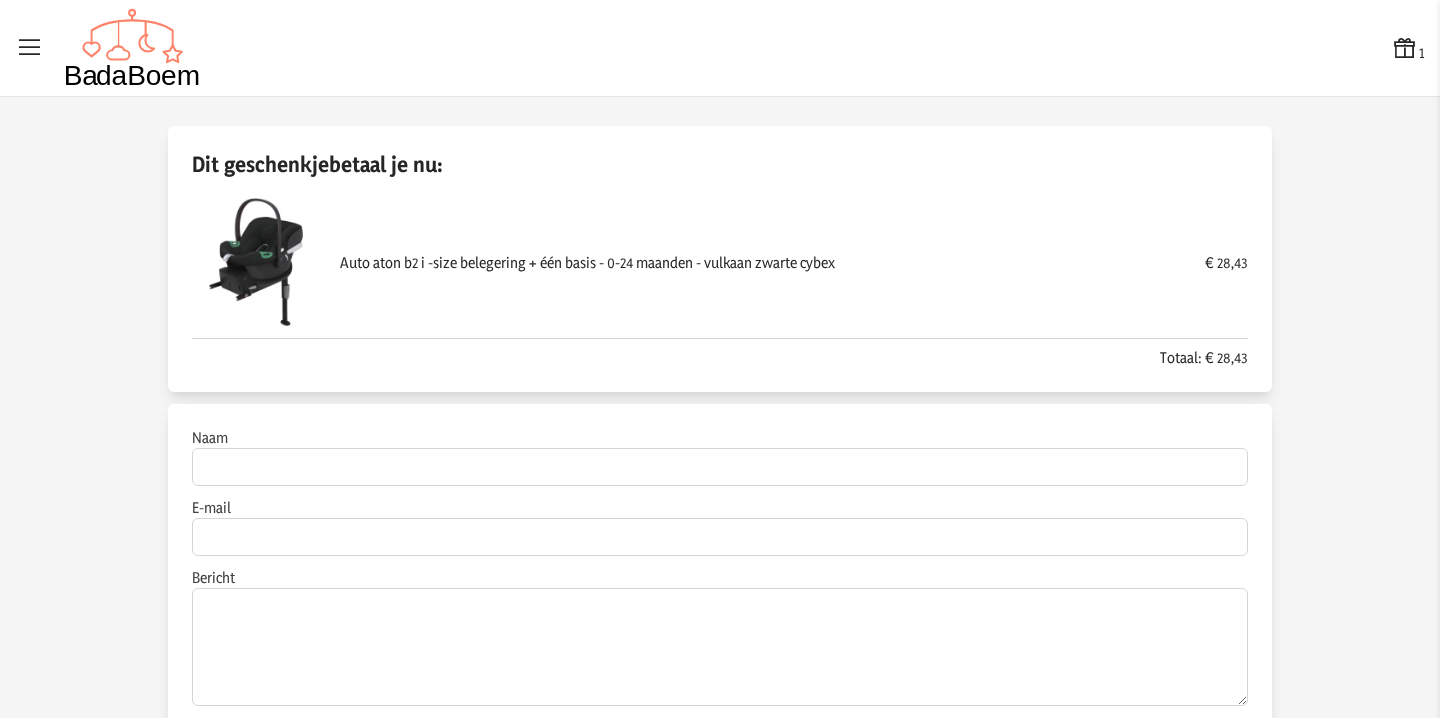 scroll, scrollTop: 0, scrollLeft: 0, axis: both 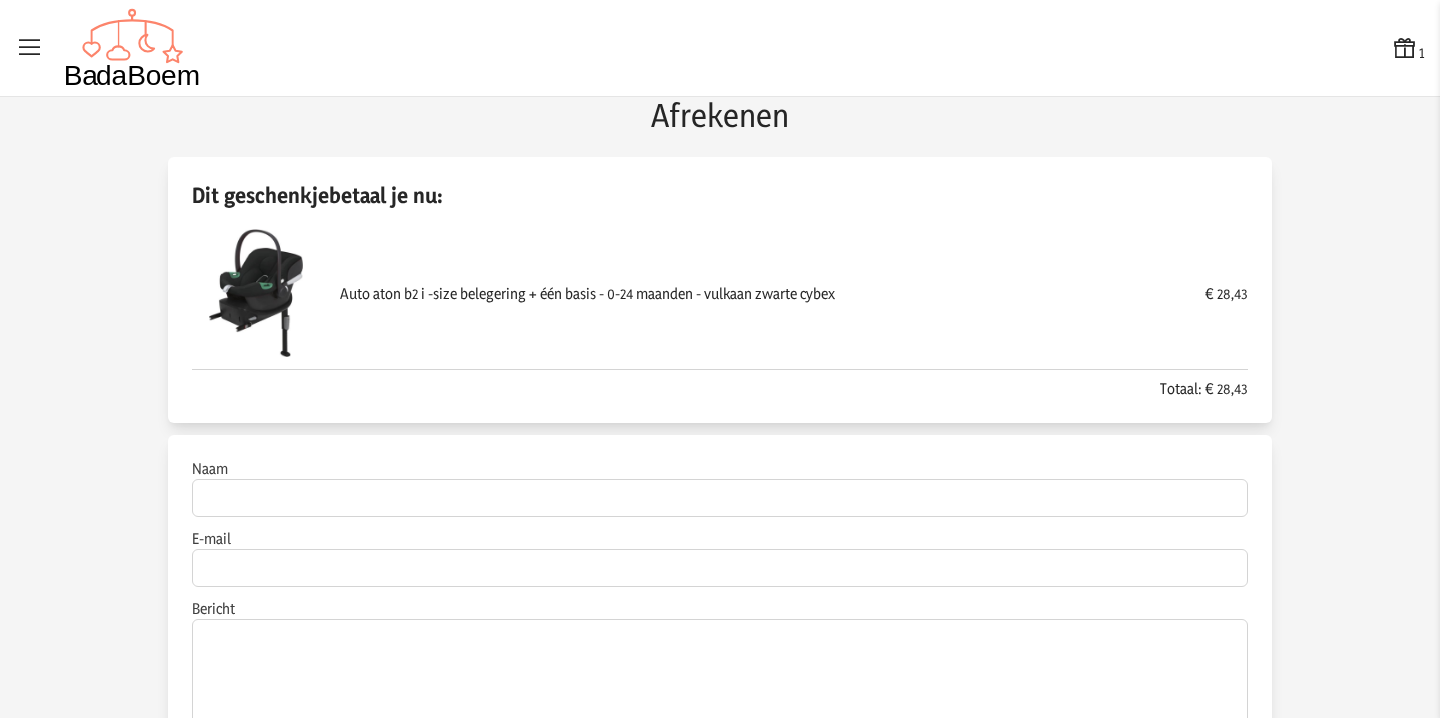 click 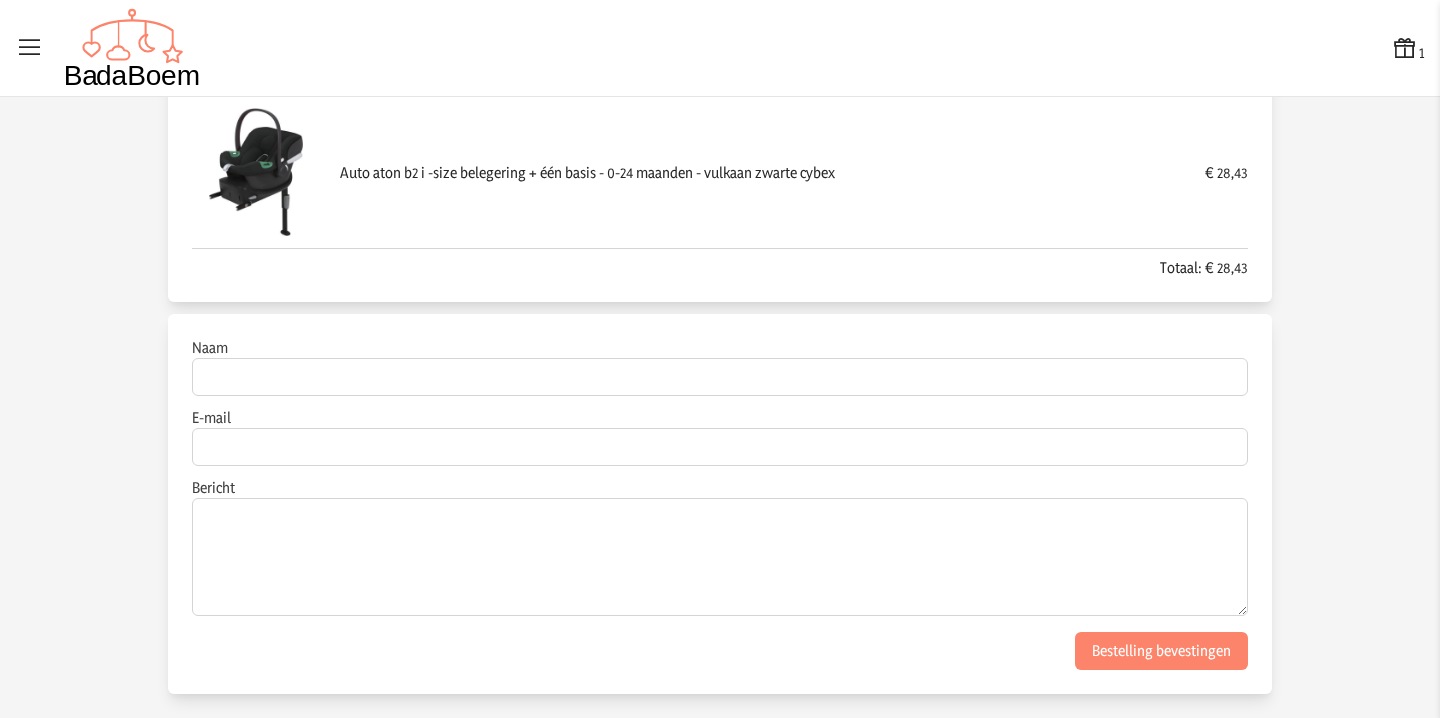 scroll, scrollTop: 0, scrollLeft: 0, axis: both 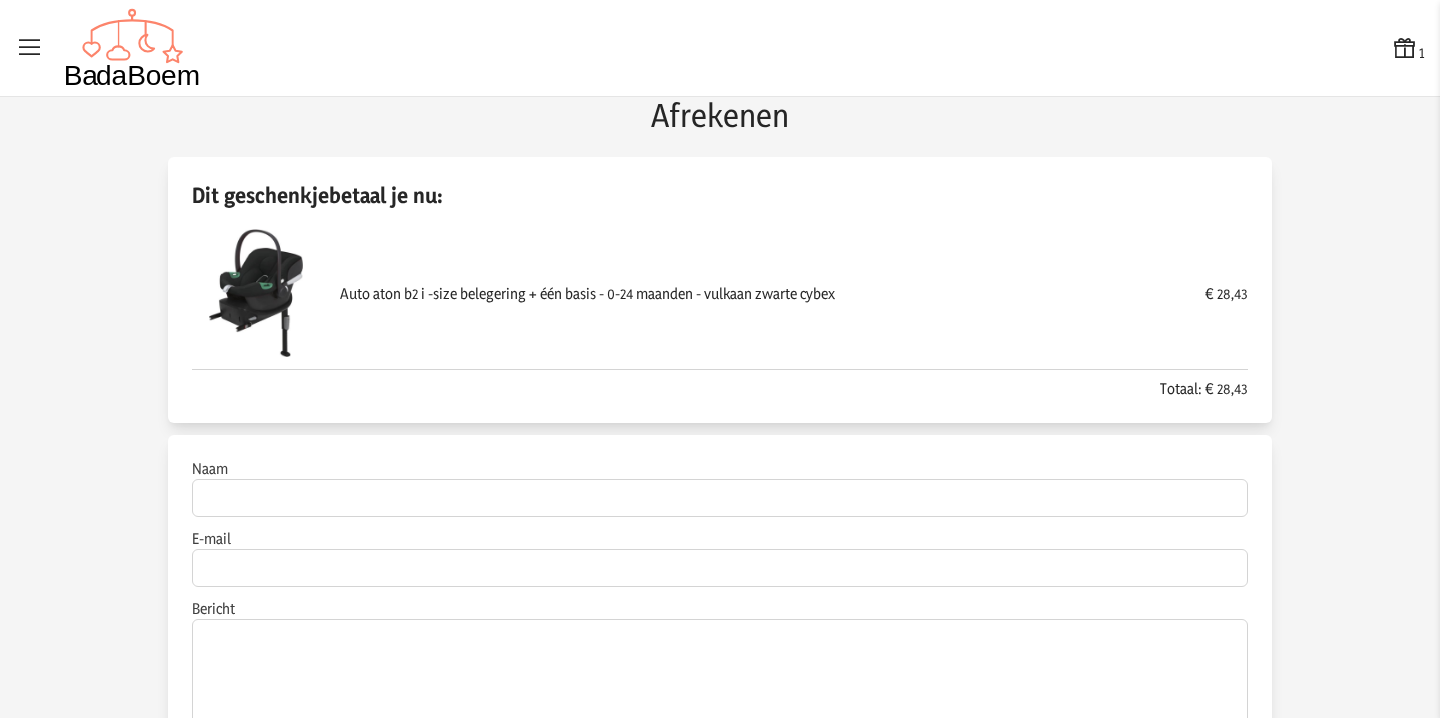 click at bounding box center (30, 48) 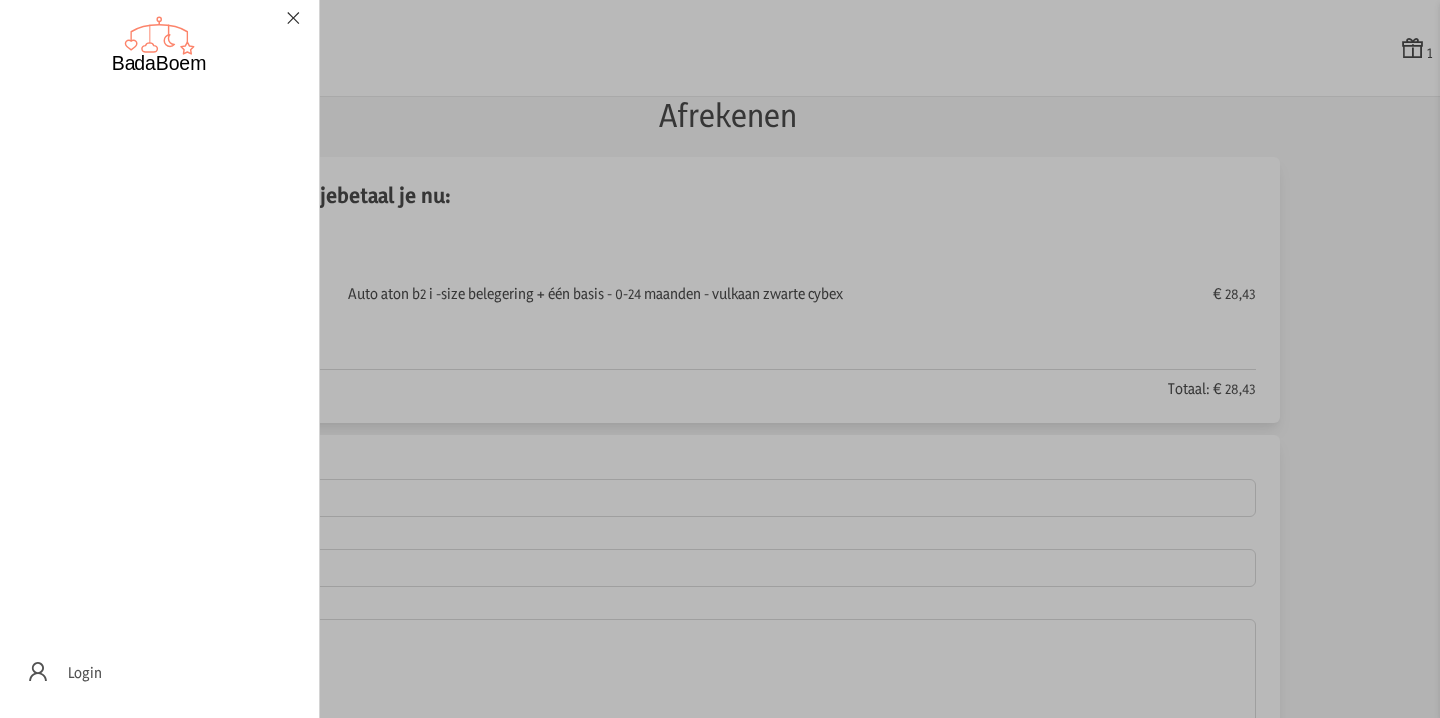click at bounding box center (293, 18) 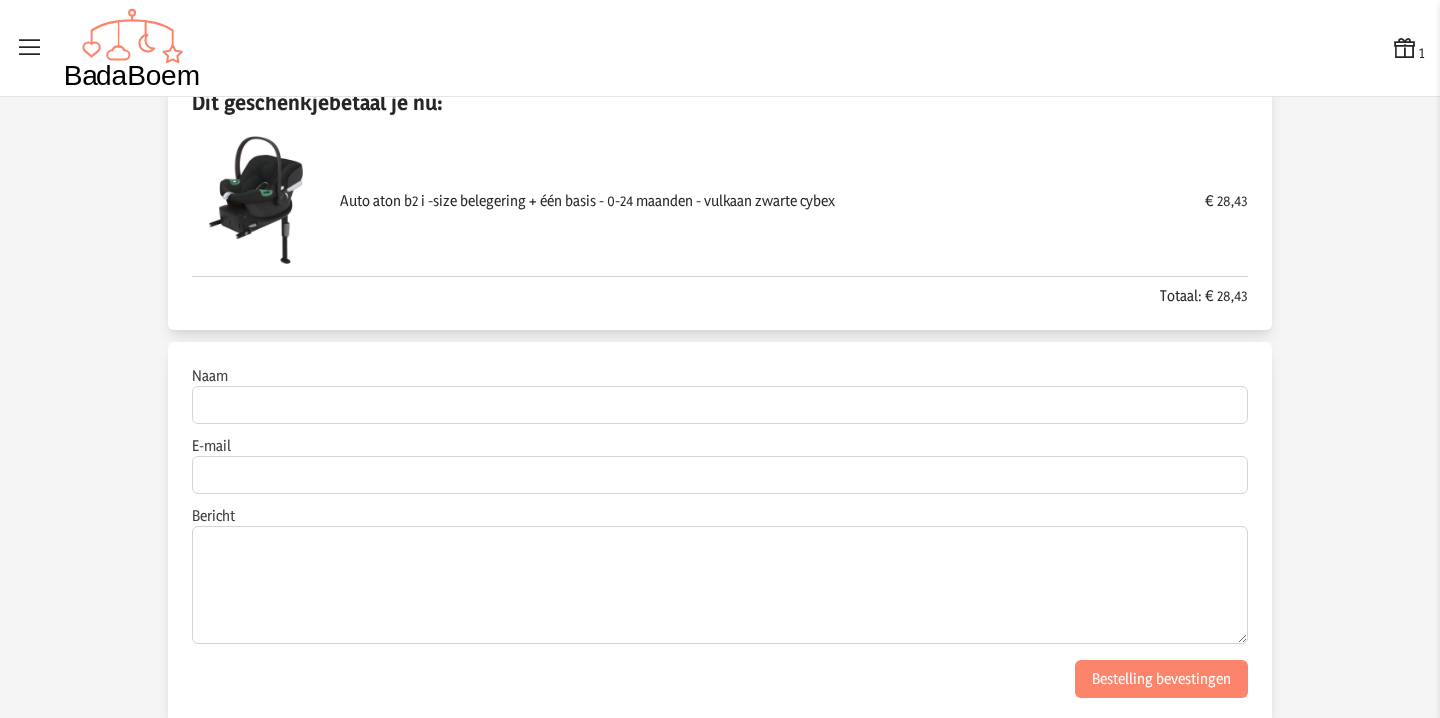 scroll, scrollTop: 99, scrollLeft: 0, axis: vertical 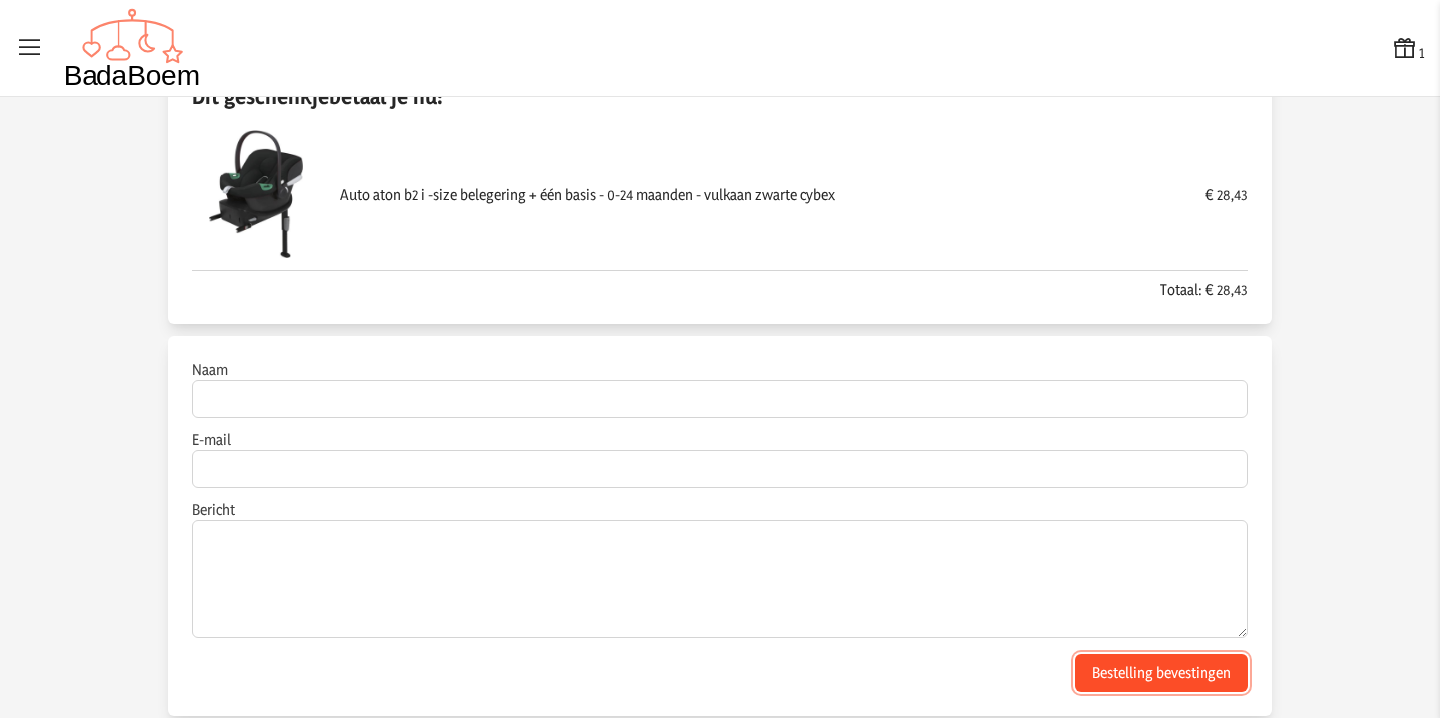 click on "Bestelling bevestingen" 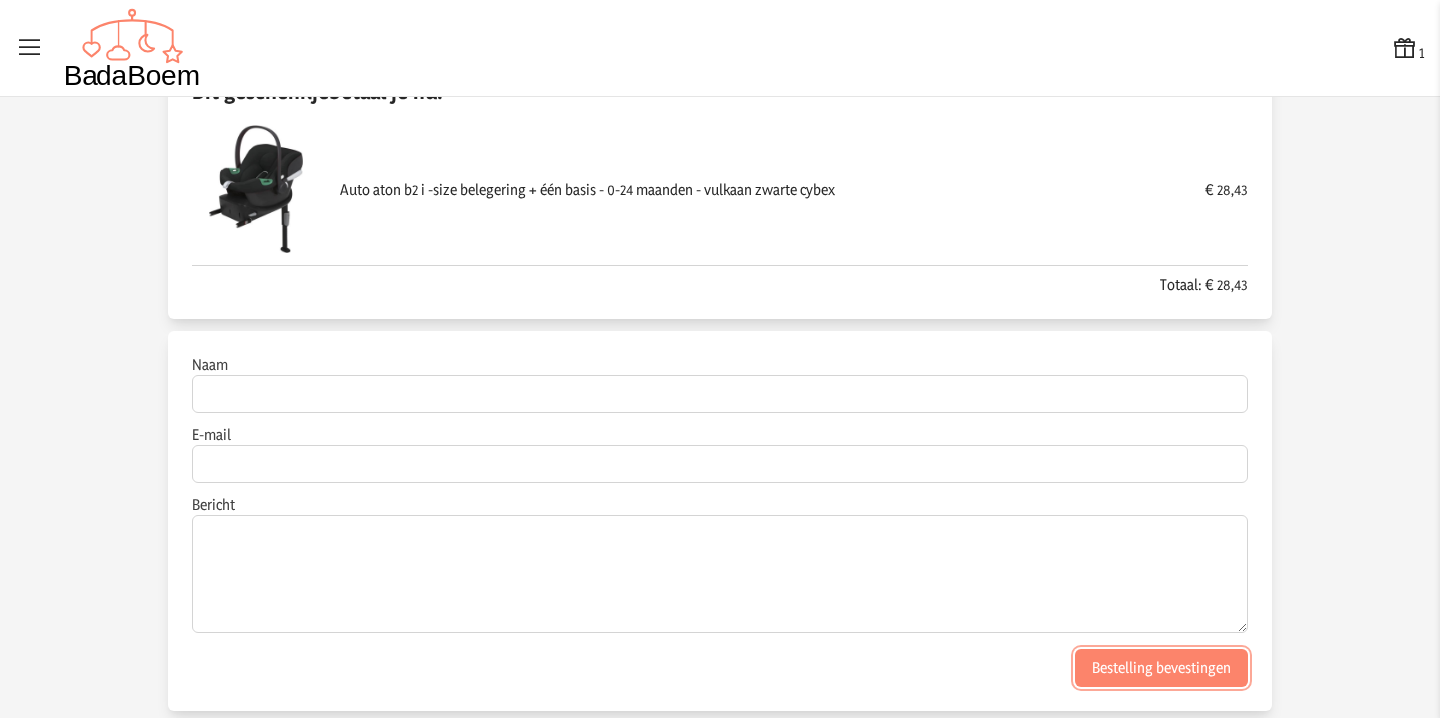 scroll, scrollTop: 121, scrollLeft: 0, axis: vertical 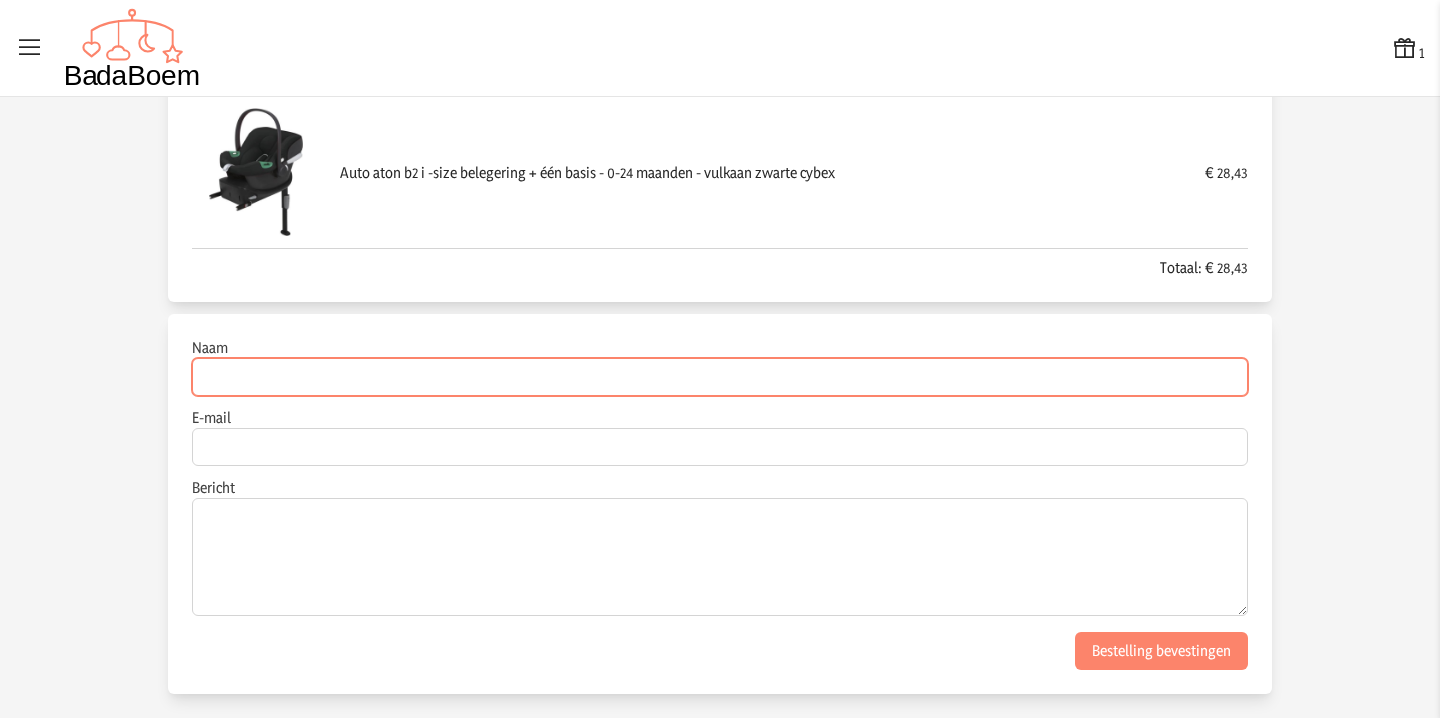 click on "Naam" at bounding box center [720, 377] 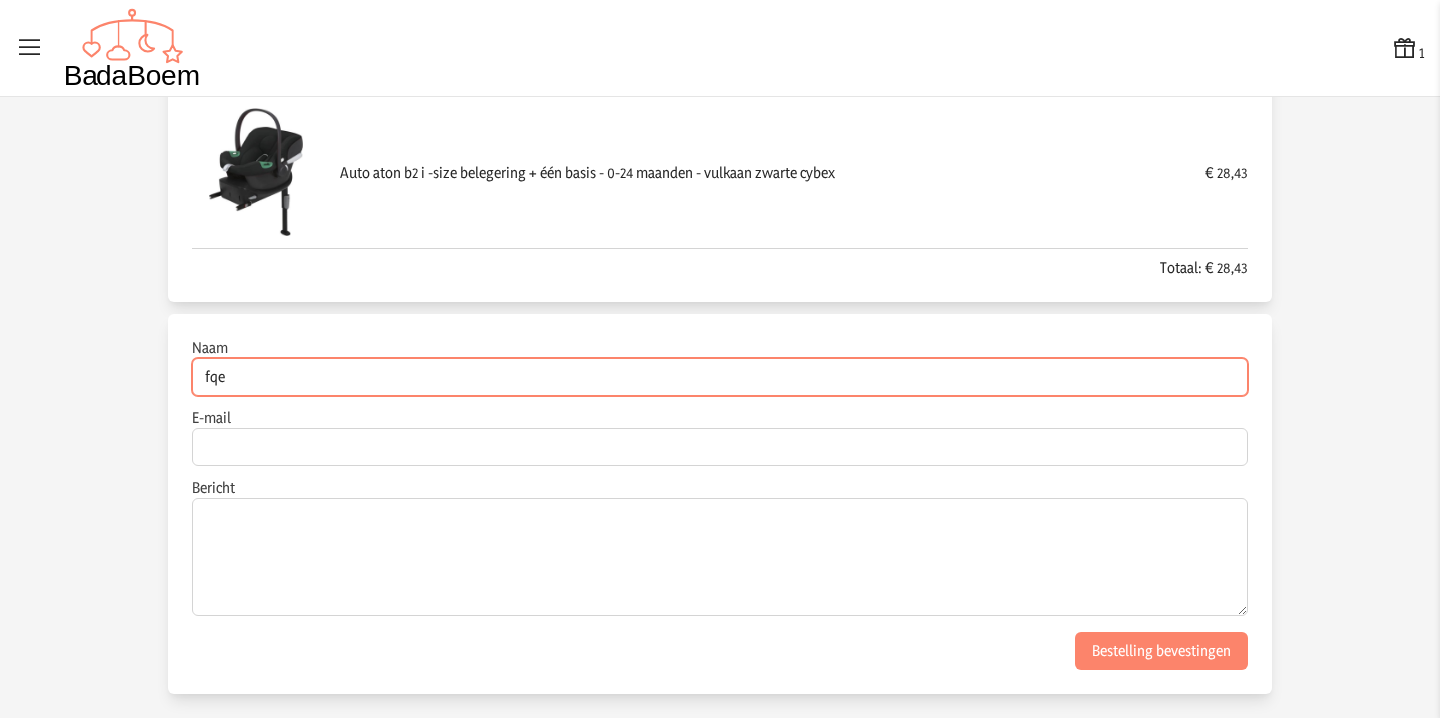 type on "fqe" 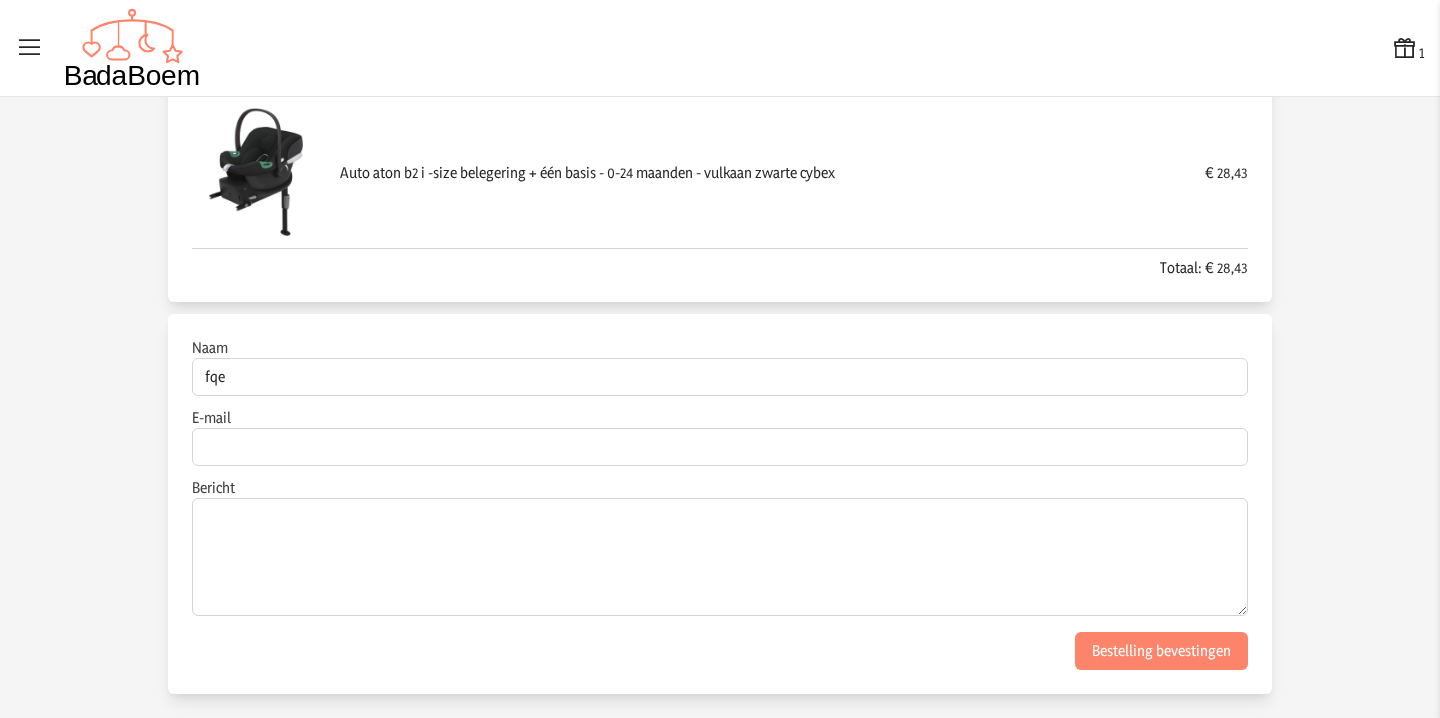 click on "E-mail" 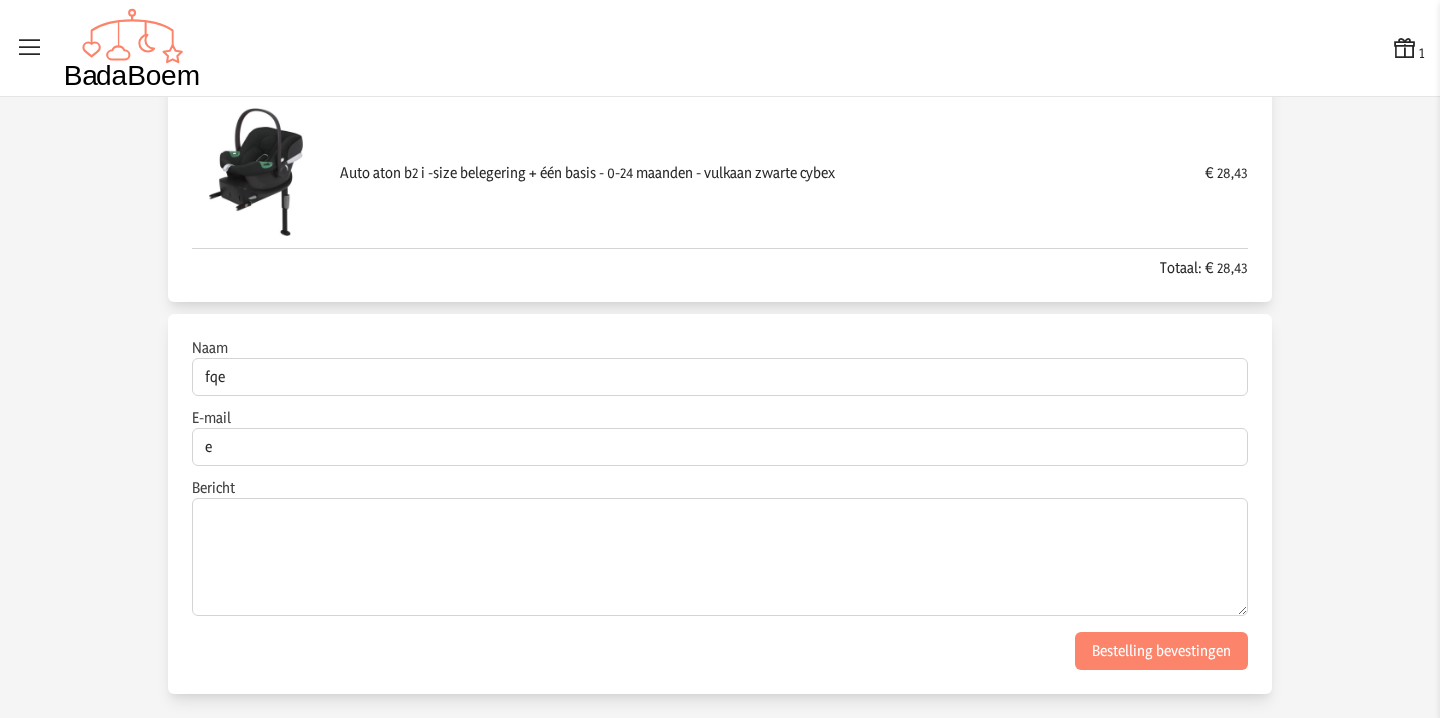 click on "E-mail" 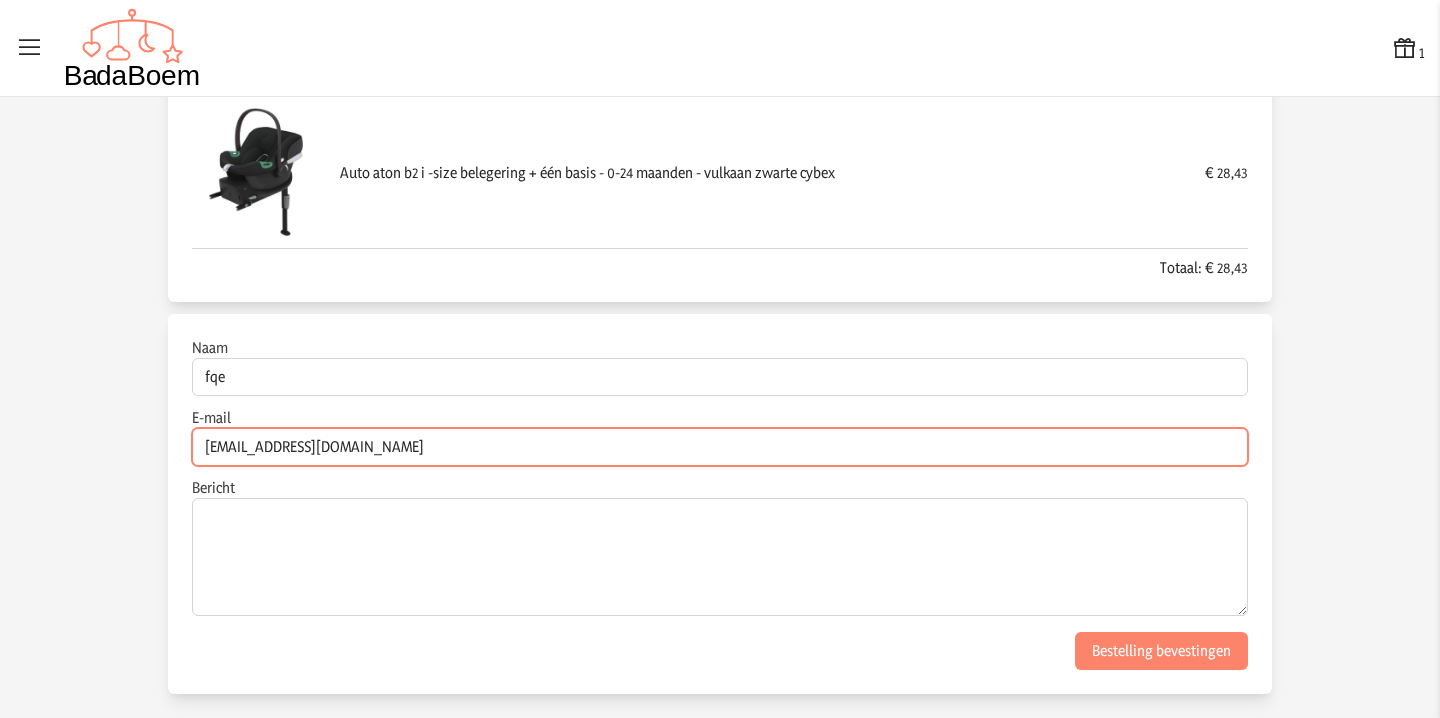 type on "eez@gg.com" 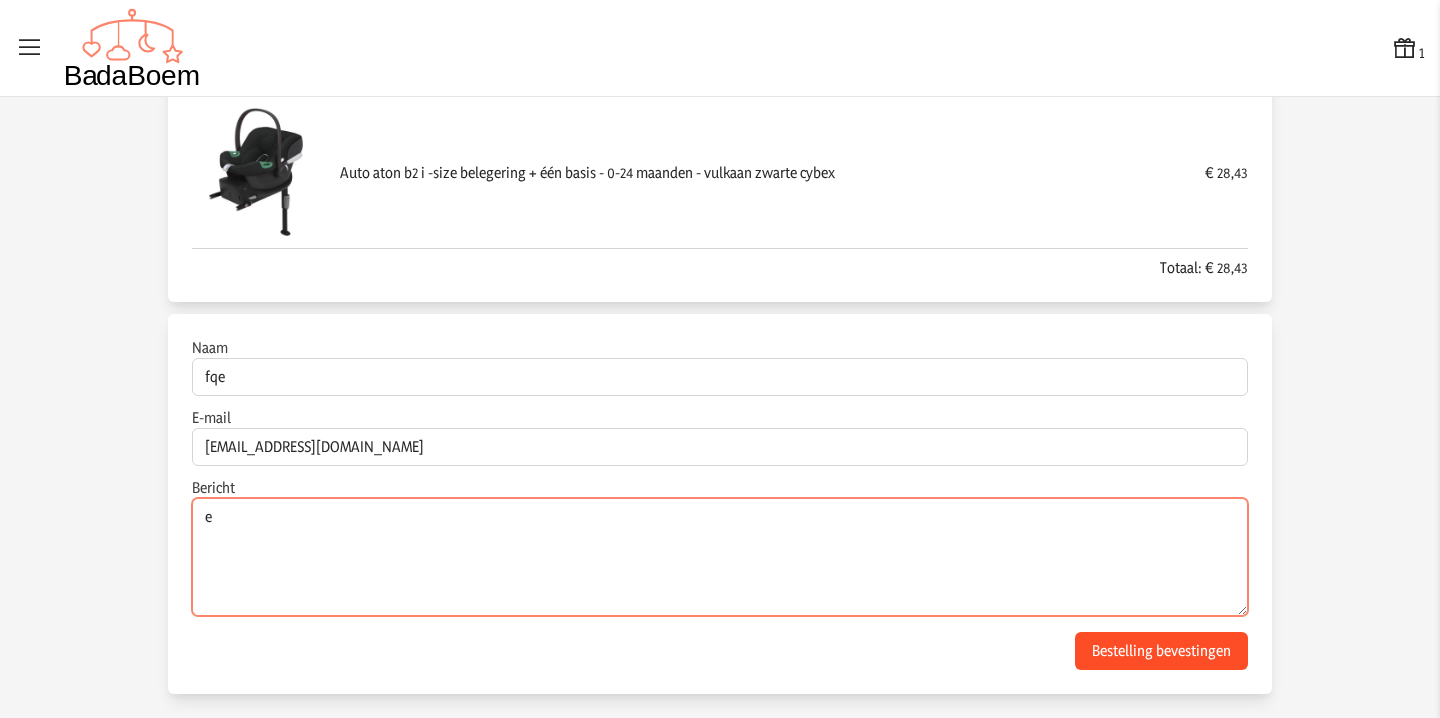 type on "e" 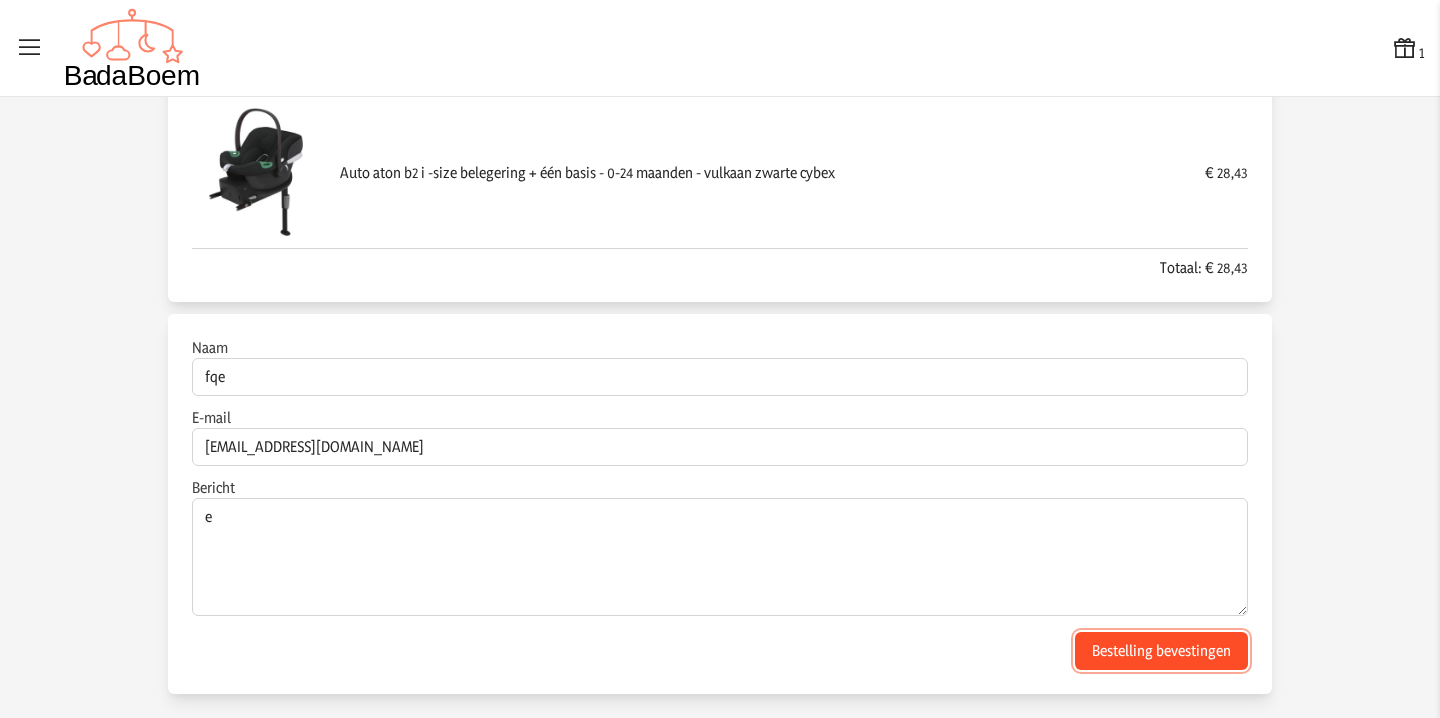 click on "Bestelling bevestingen" 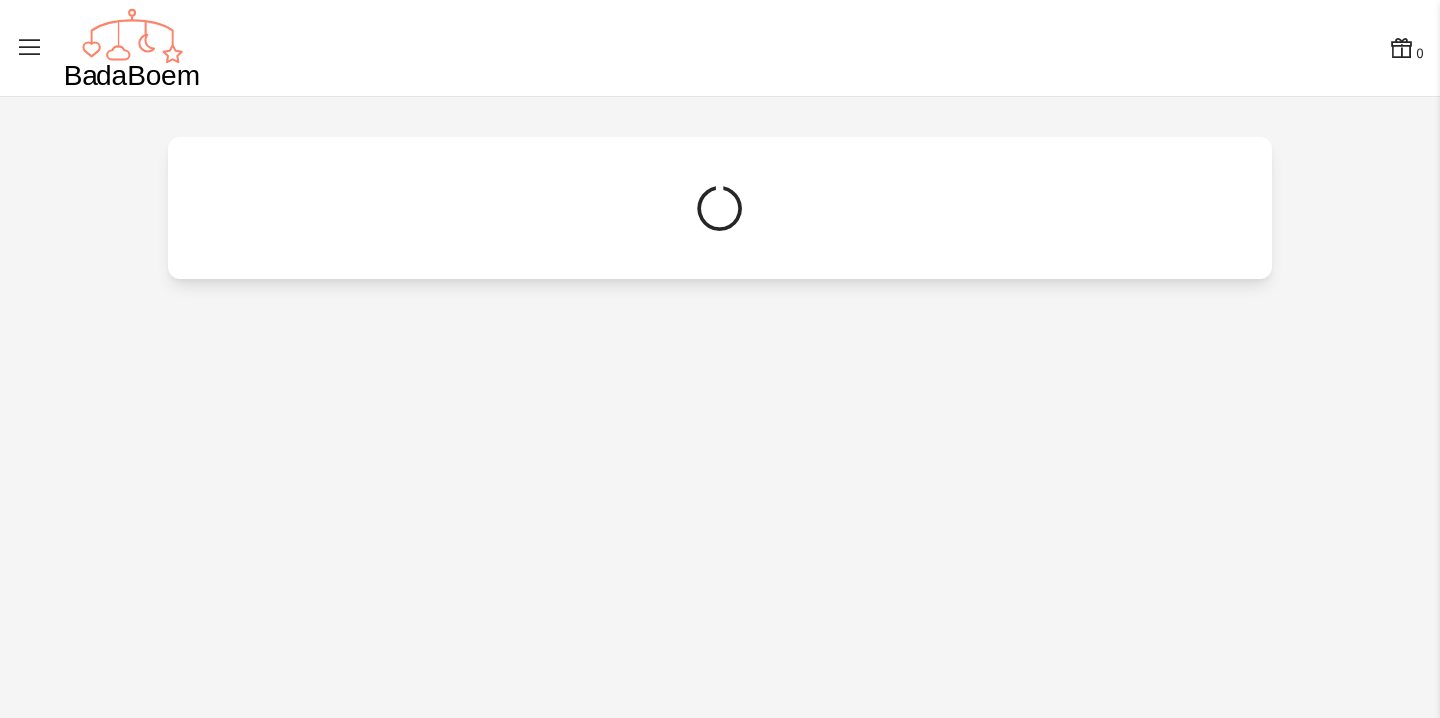 scroll, scrollTop: 0, scrollLeft: 0, axis: both 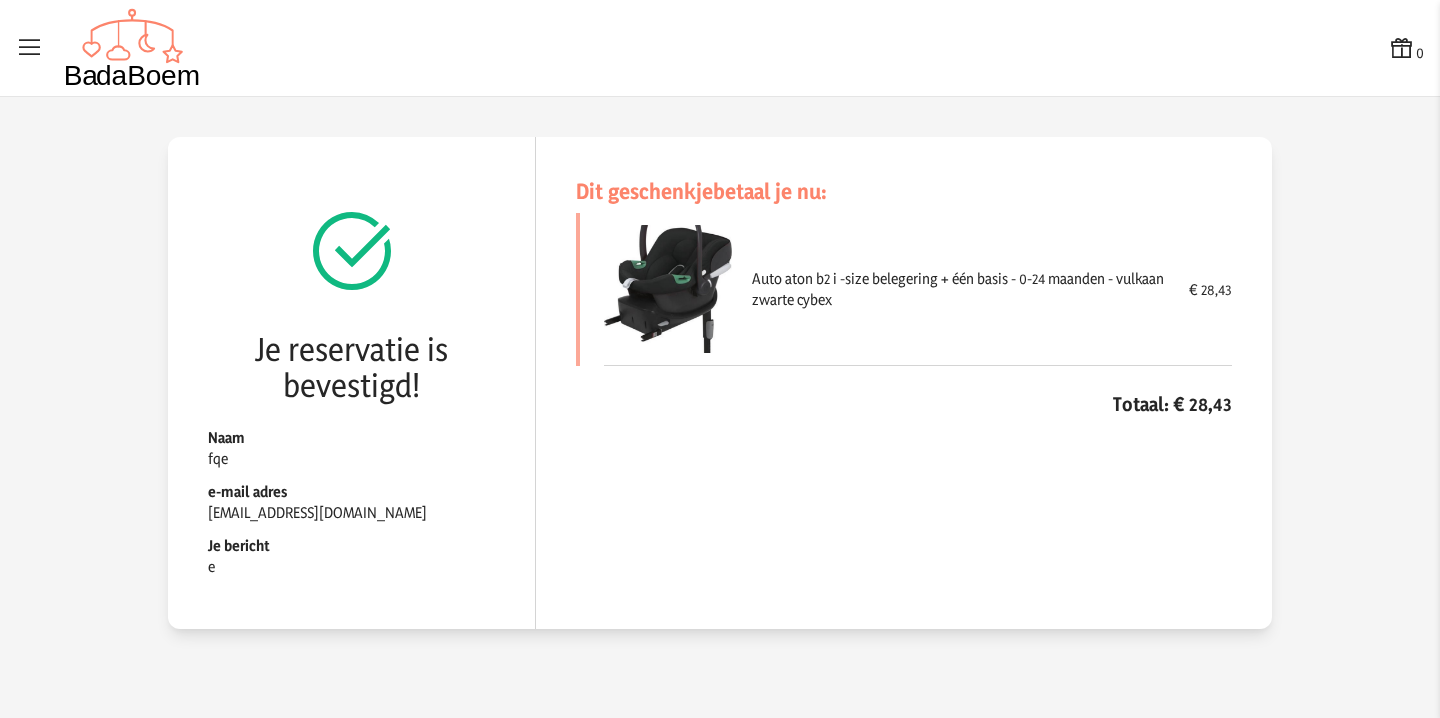 click at bounding box center (30, 48) 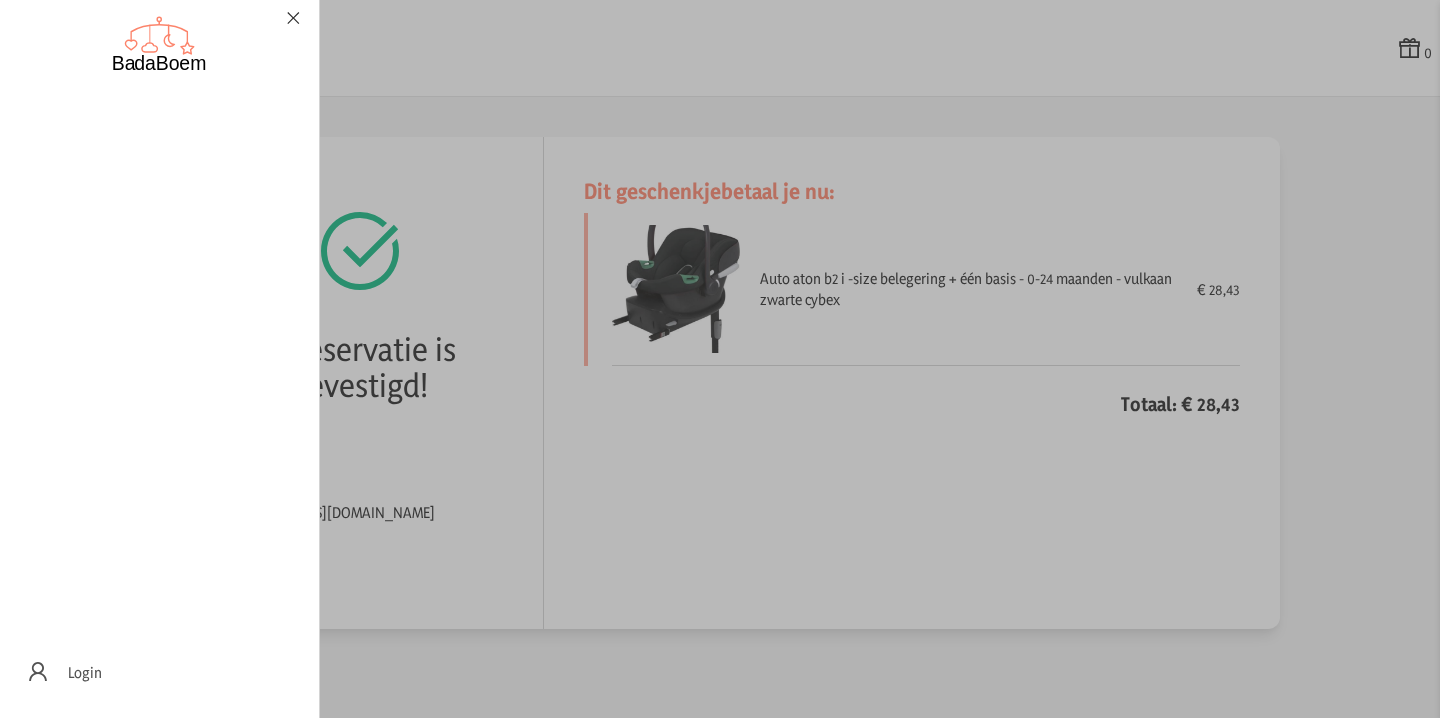 click at bounding box center [293, 18] 